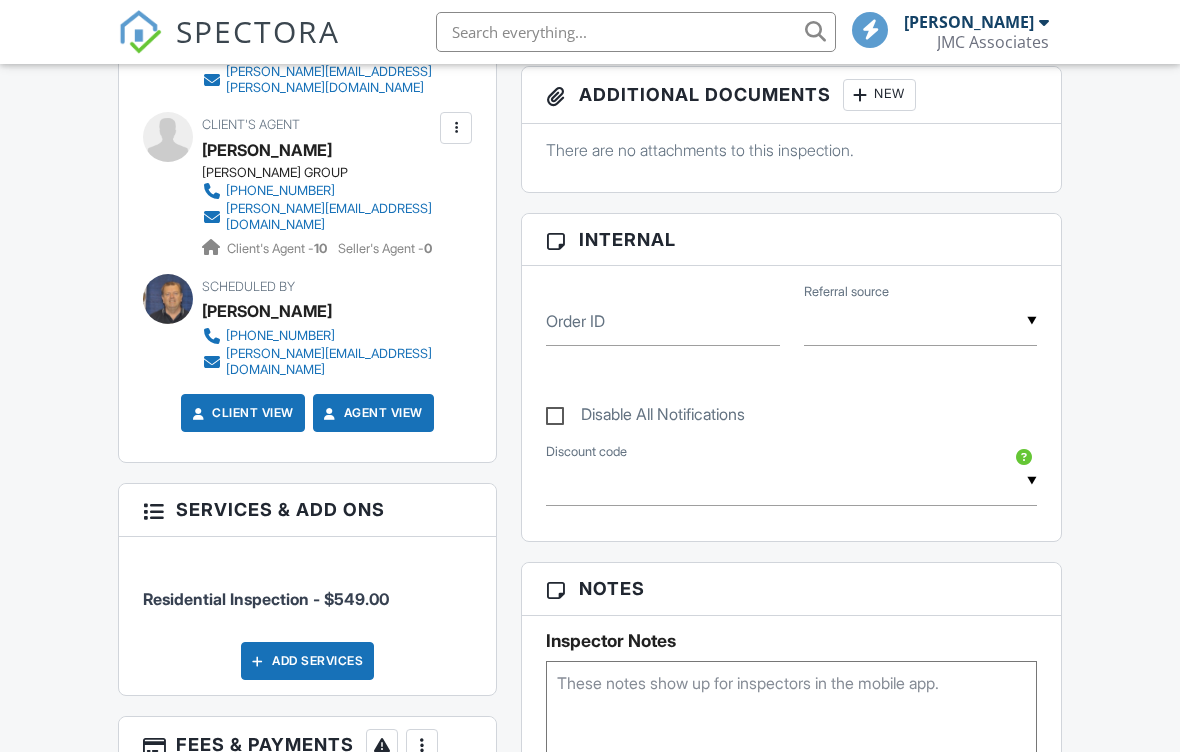 scroll, scrollTop: 804, scrollLeft: 0, axis: vertical 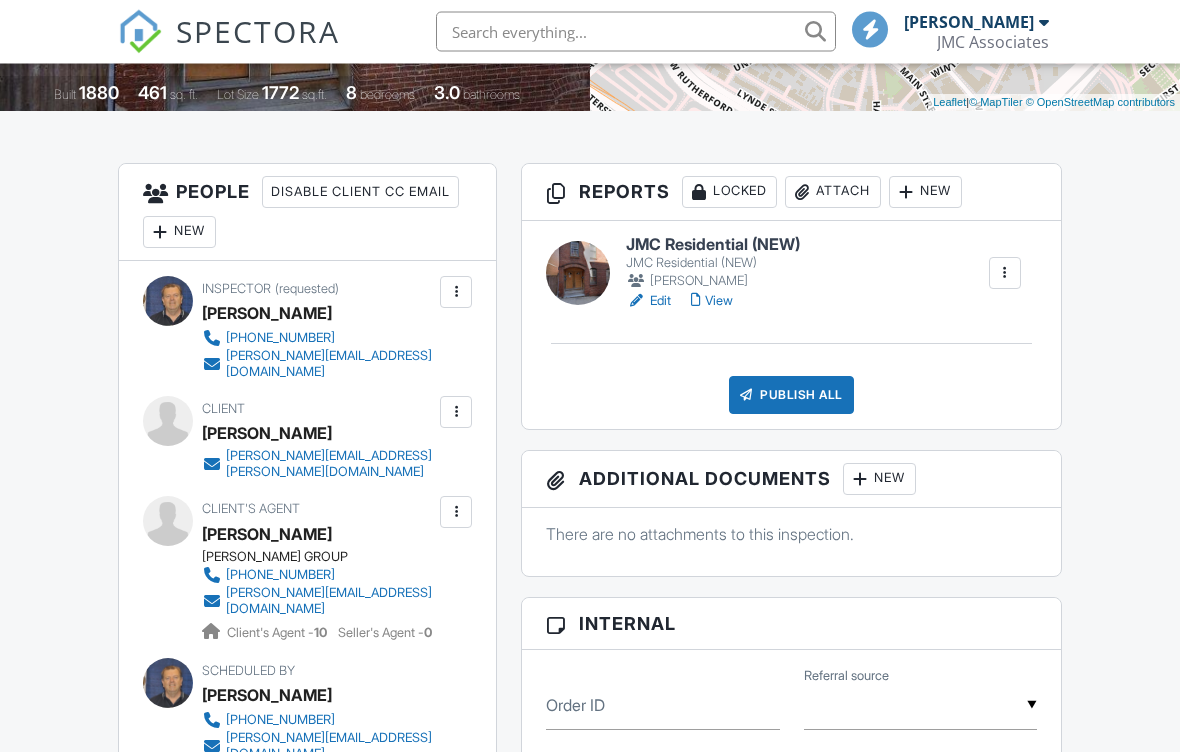 click on "JMC Residential (NEW)" at bounding box center [713, 246] 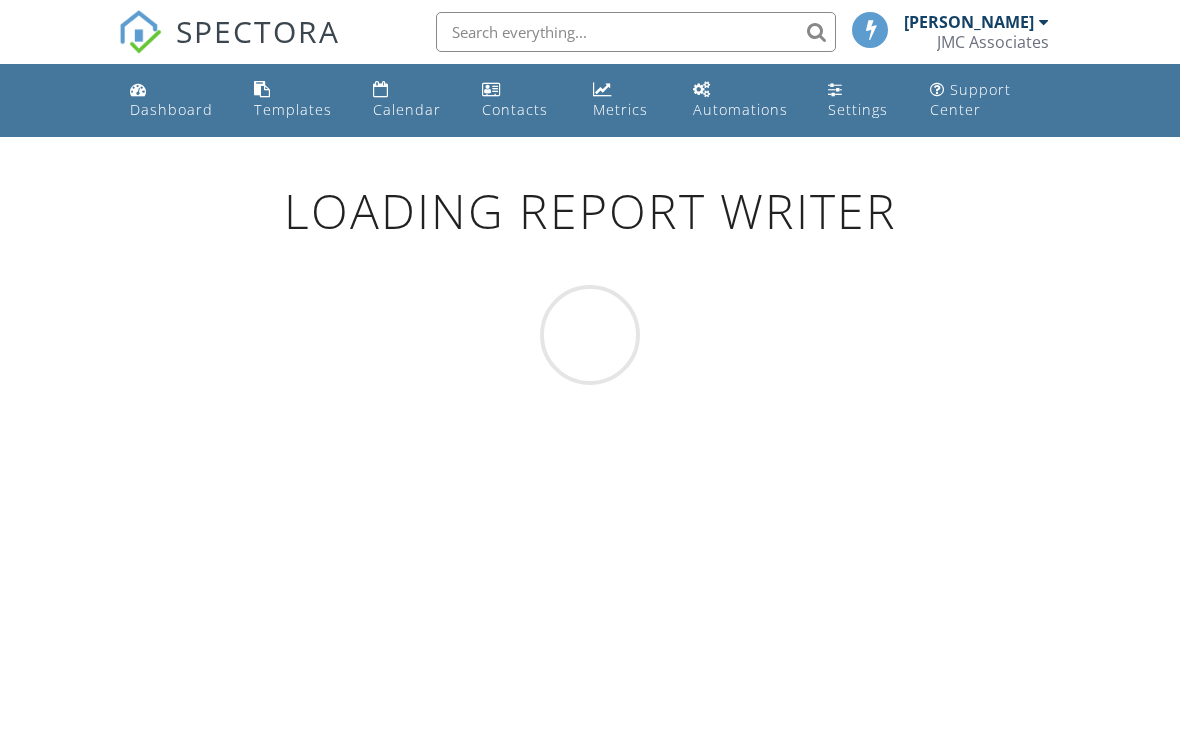 scroll, scrollTop: 0, scrollLeft: 0, axis: both 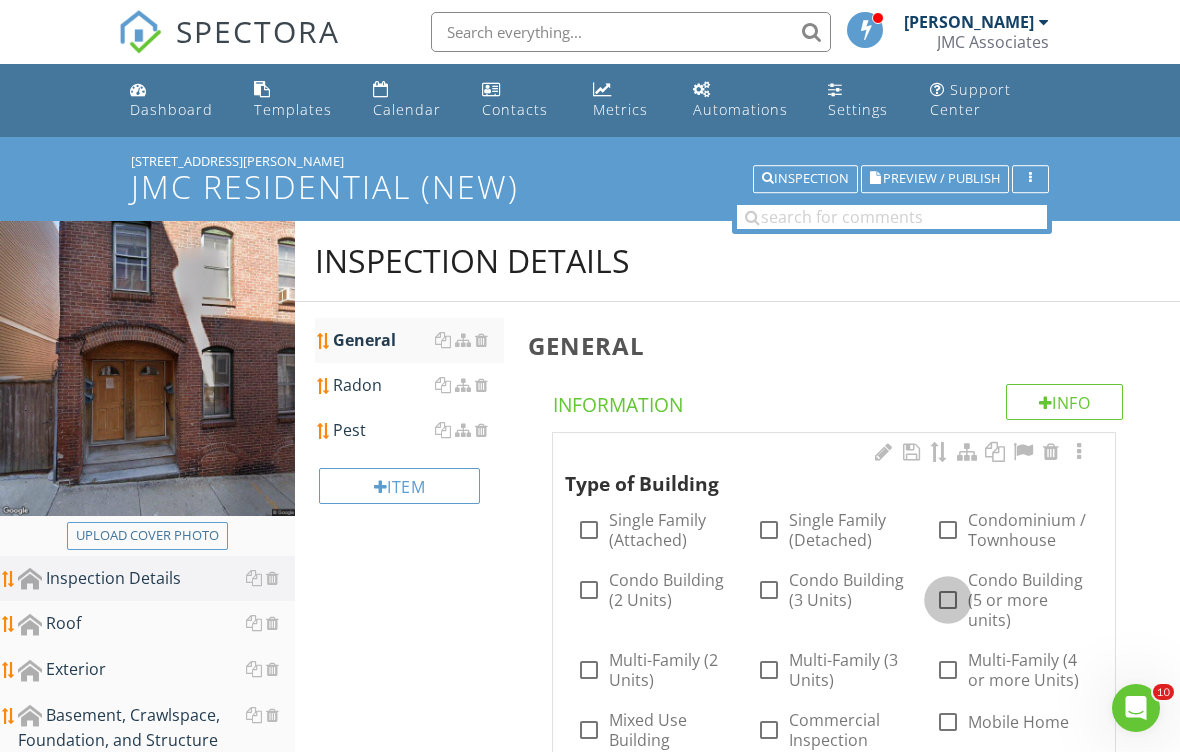 click at bounding box center [948, 600] 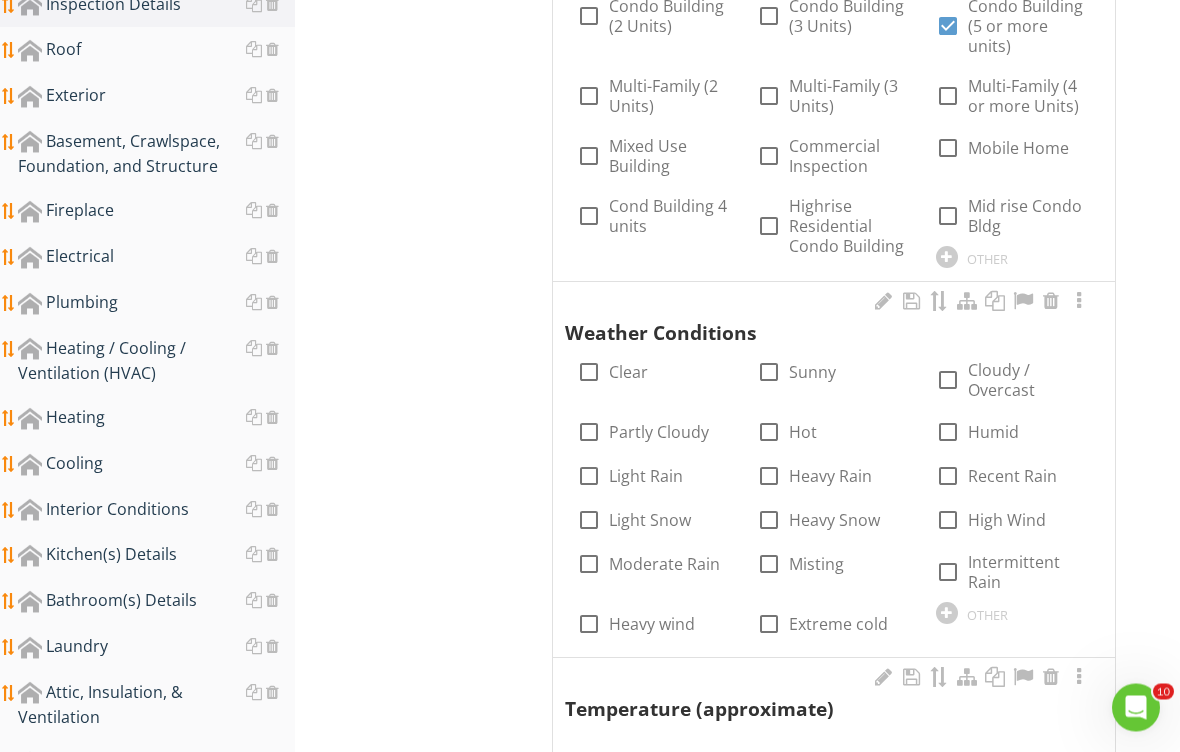 scroll, scrollTop: 574, scrollLeft: 0, axis: vertical 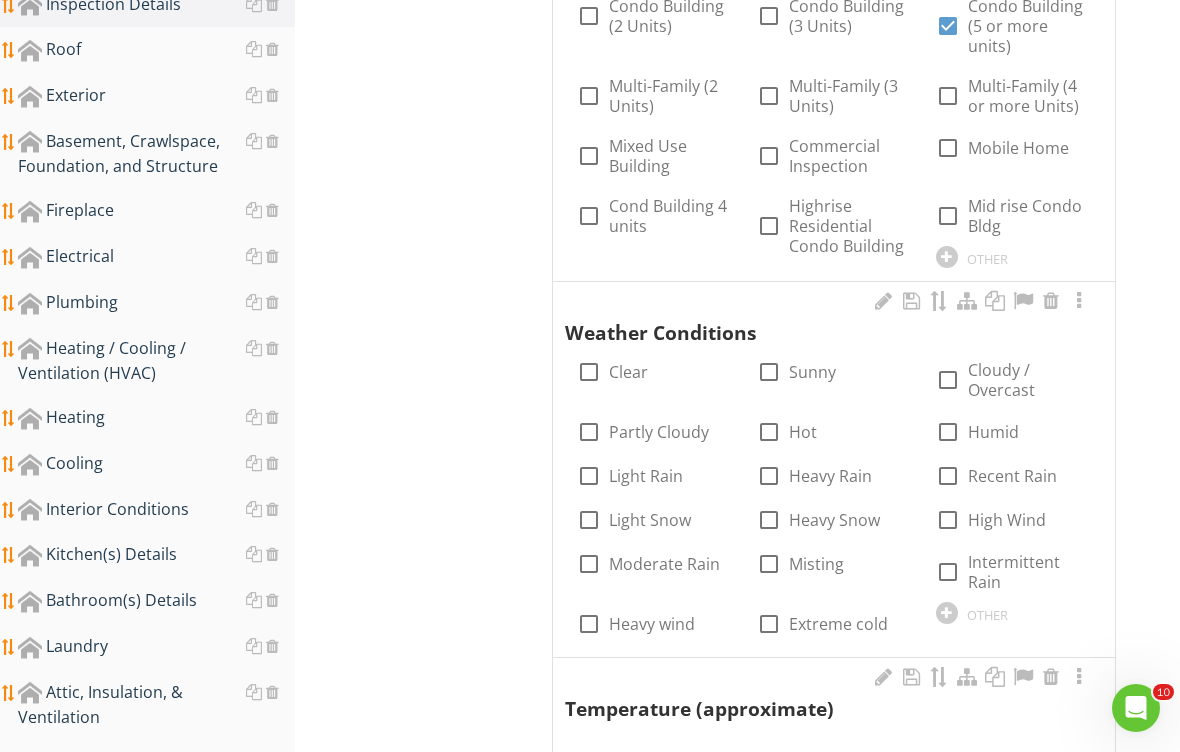 click on "Cloudy / Overcast" at bounding box center [1029, 380] 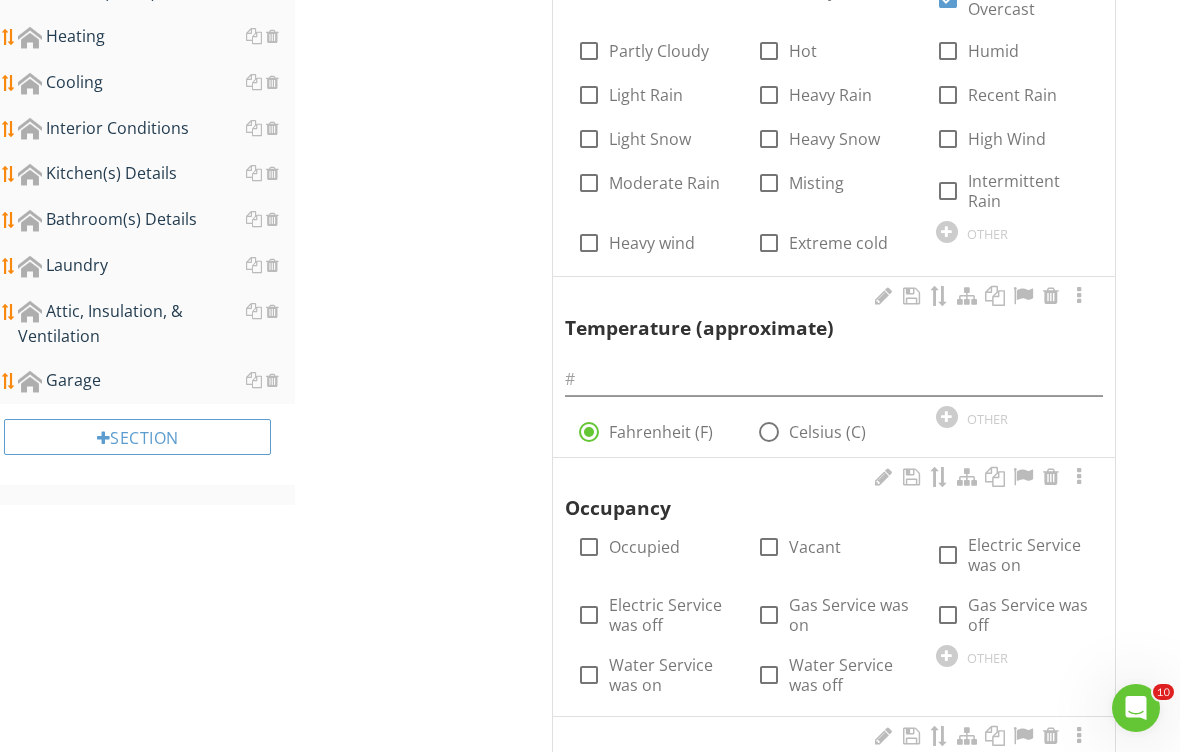 scroll, scrollTop: 1013, scrollLeft: 0, axis: vertical 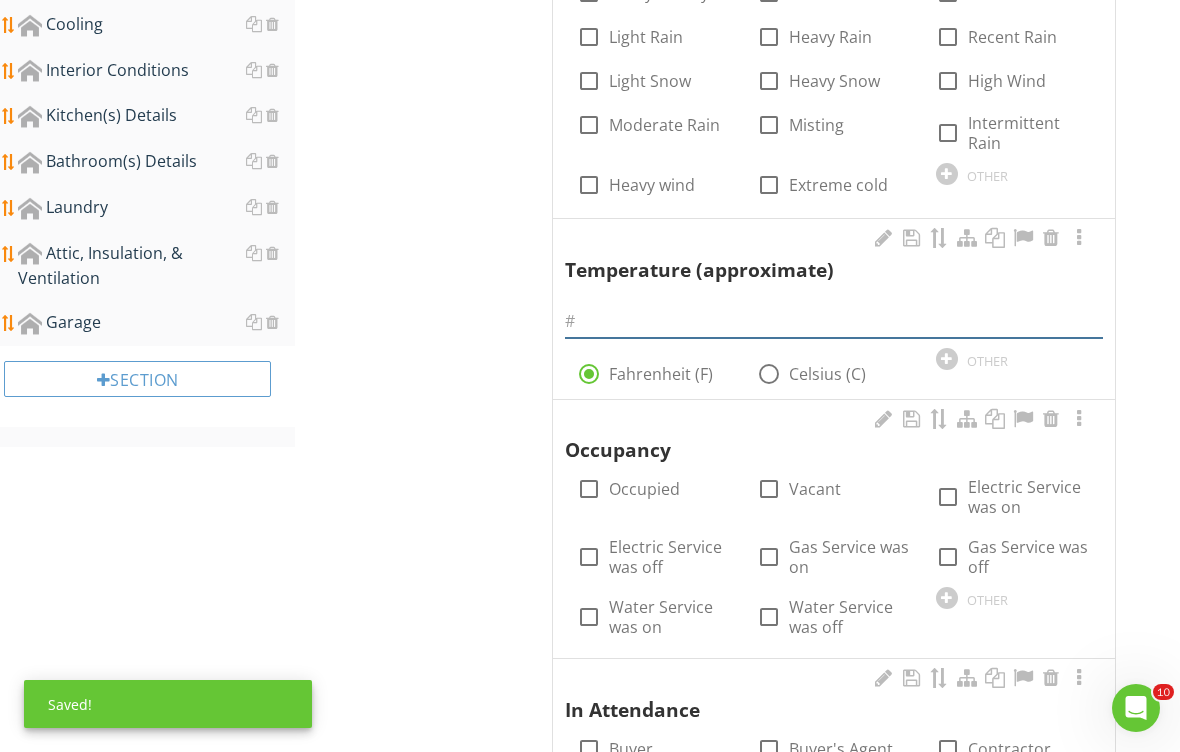 click at bounding box center (834, 321) 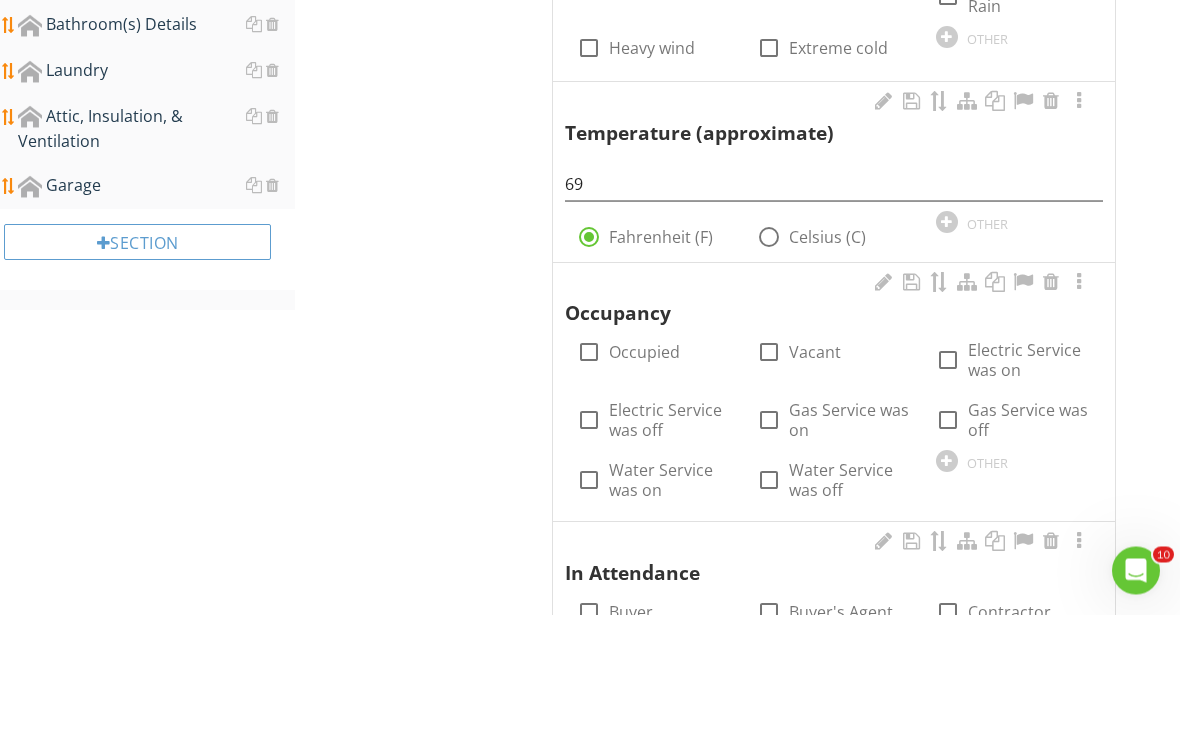 scroll, scrollTop: 1150, scrollLeft: 0, axis: vertical 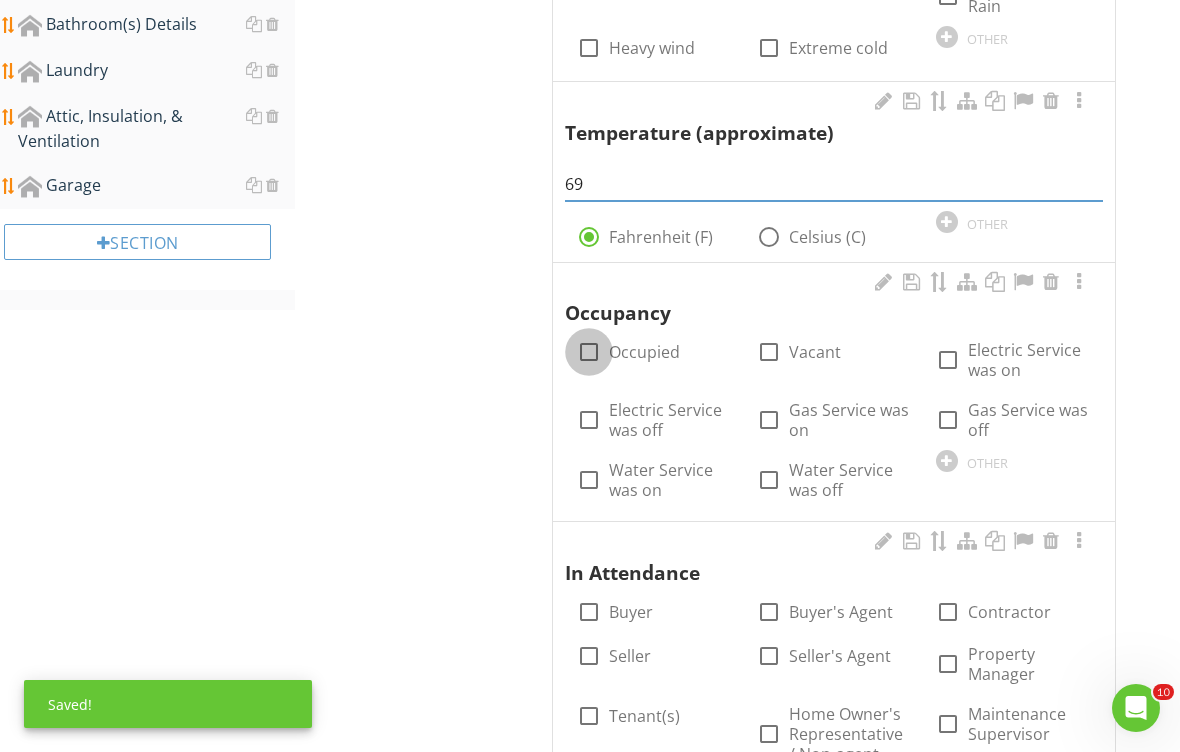 type on "69" 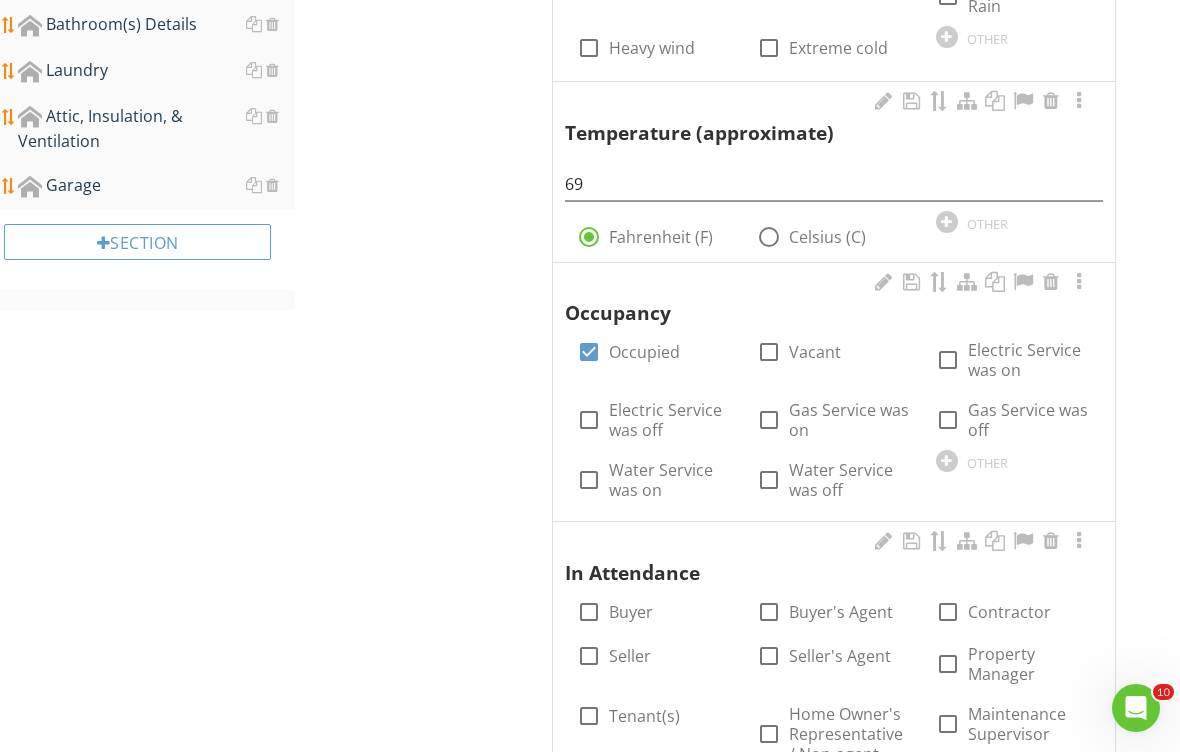 click on "Buyer's Agent" at bounding box center (841, 612) 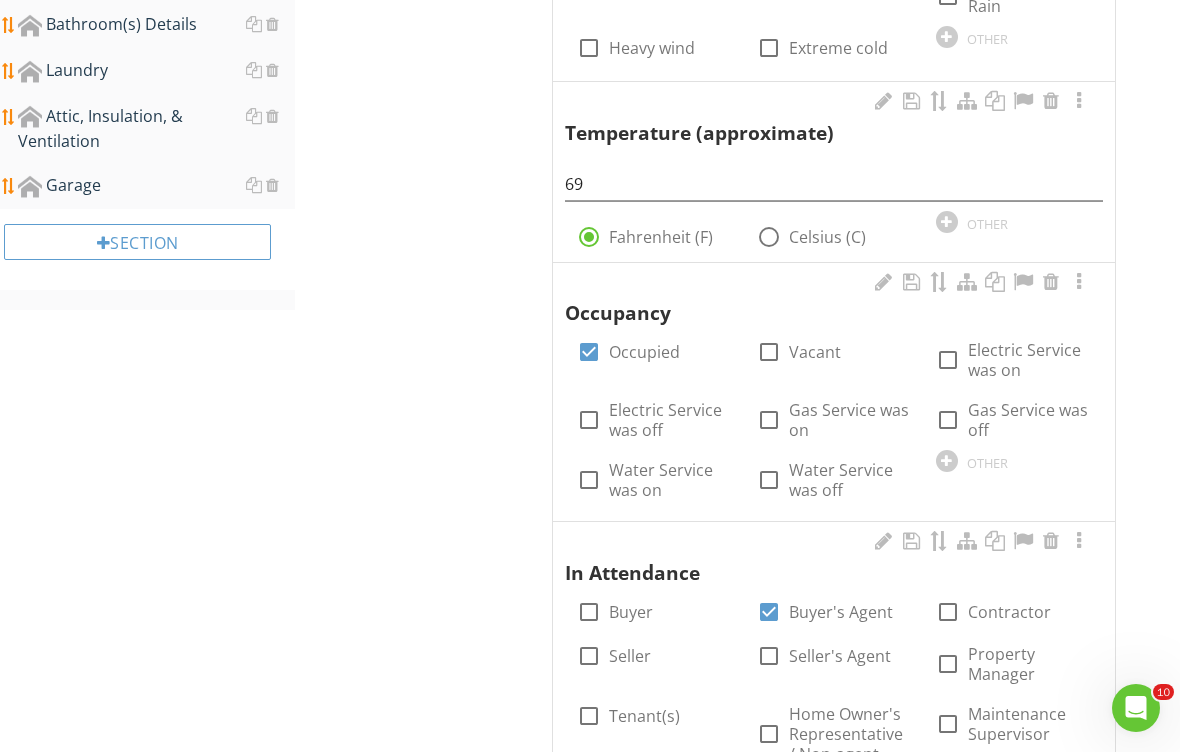 checkbox on "true" 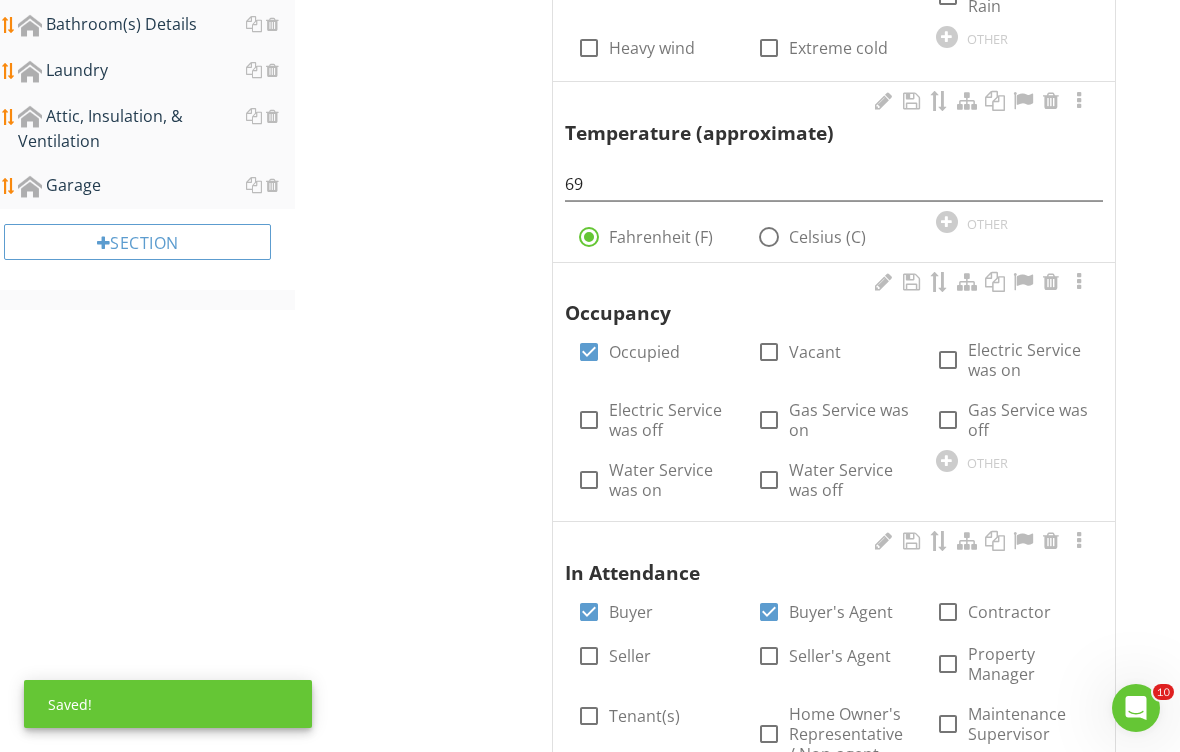 click on "Seller's Agent" at bounding box center (840, 656) 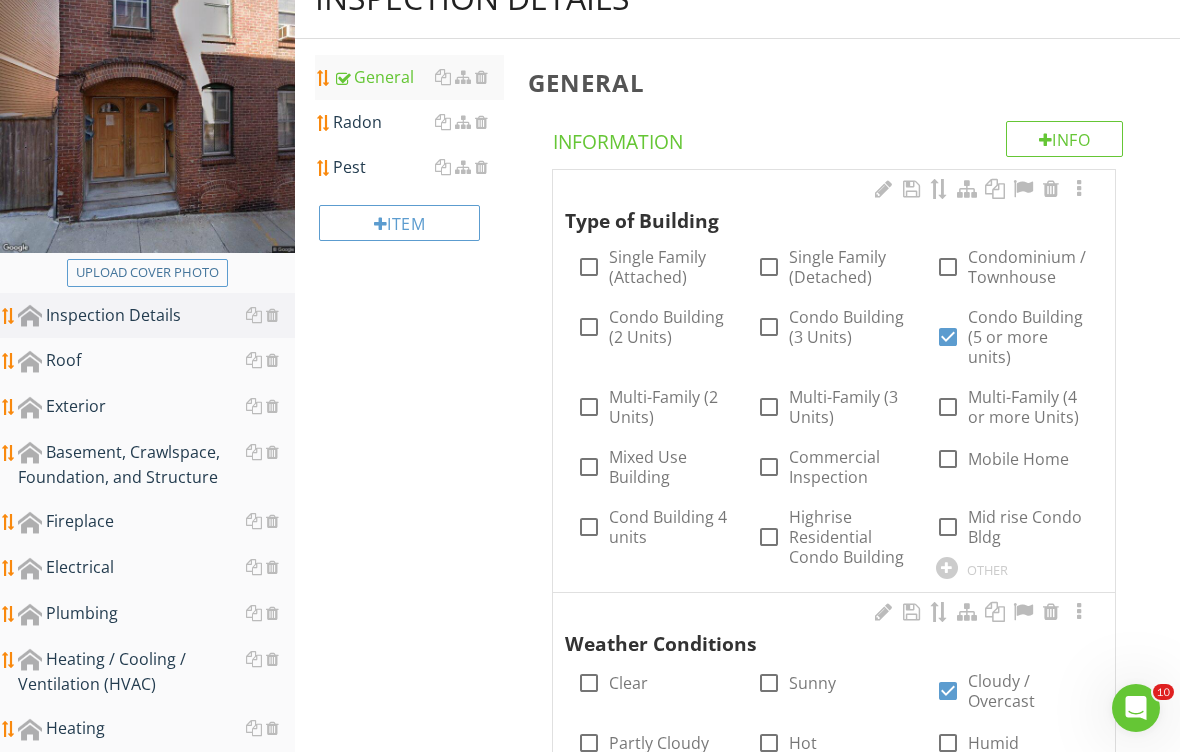 scroll, scrollTop: 253, scrollLeft: 0, axis: vertical 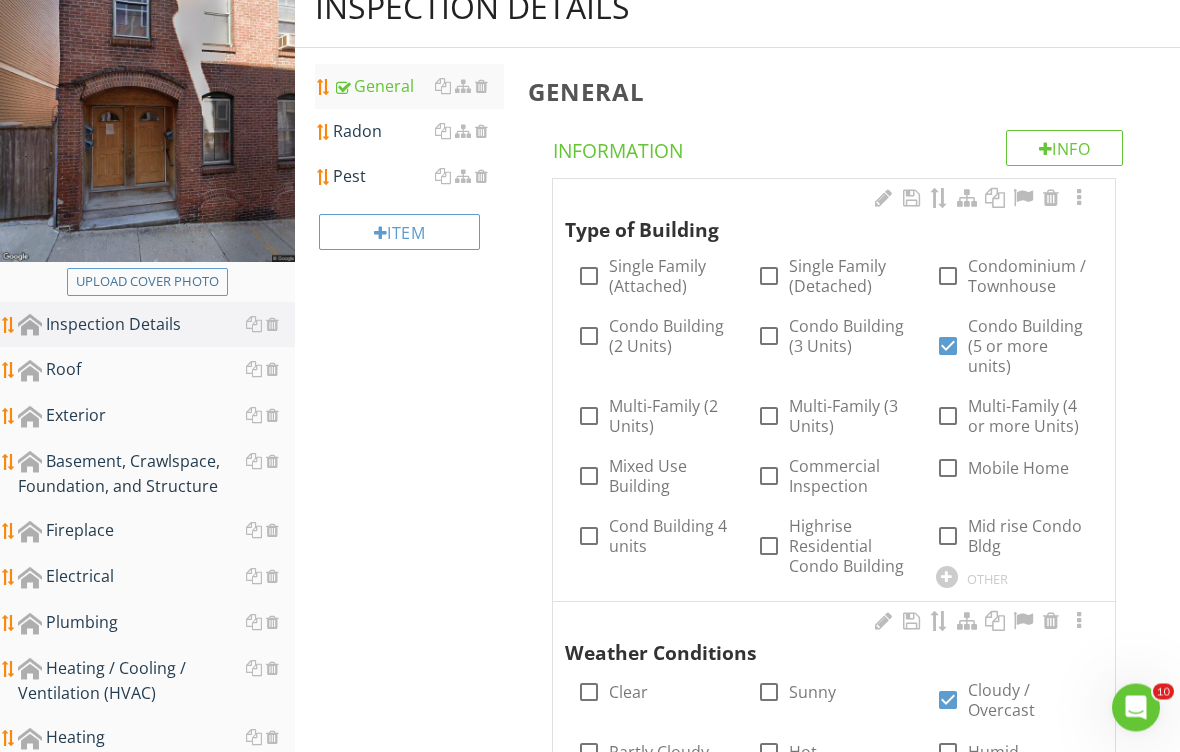 click on "Upload cover photo" at bounding box center [147, 283] 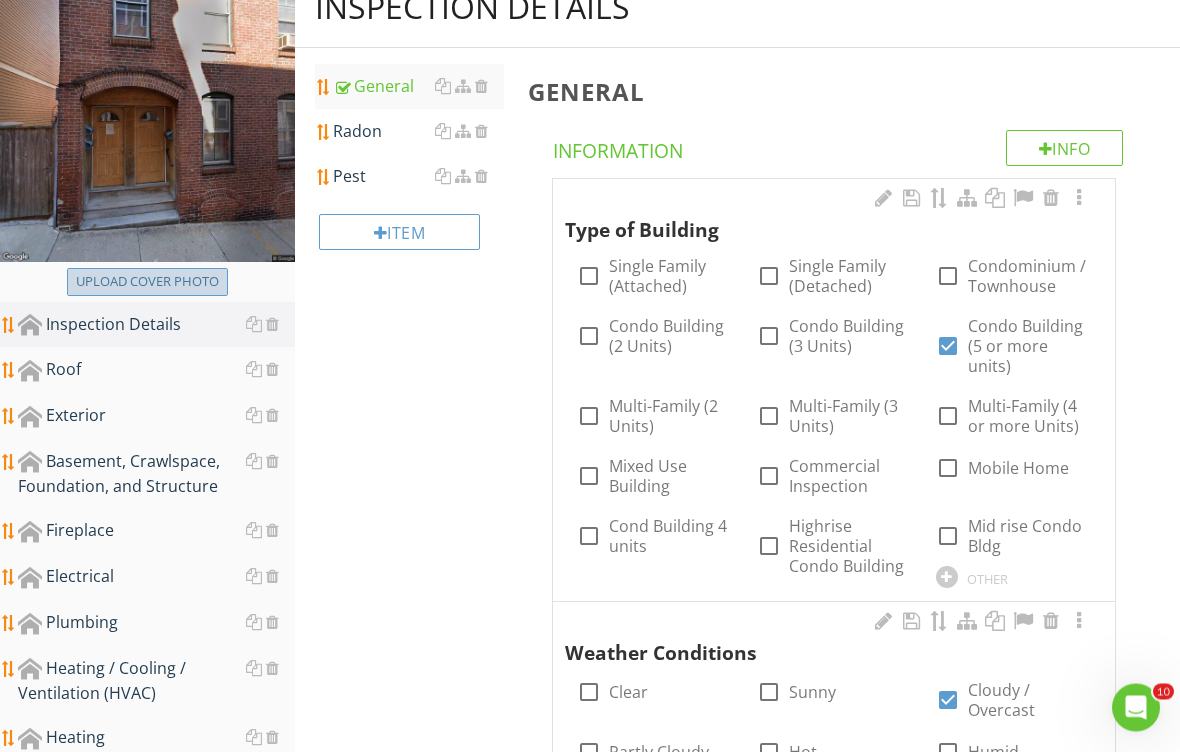 scroll, scrollTop: 254, scrollLeft: 0, axis: vertical 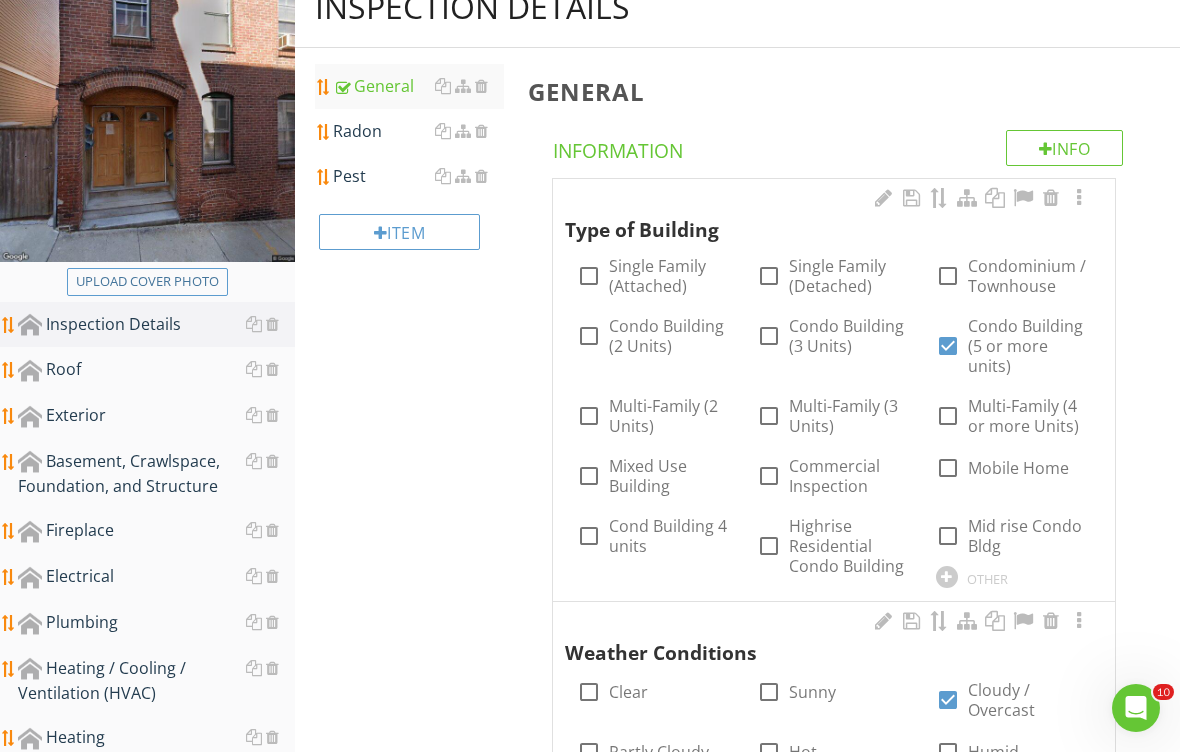 type on "C:\fakepath\image.jpg" 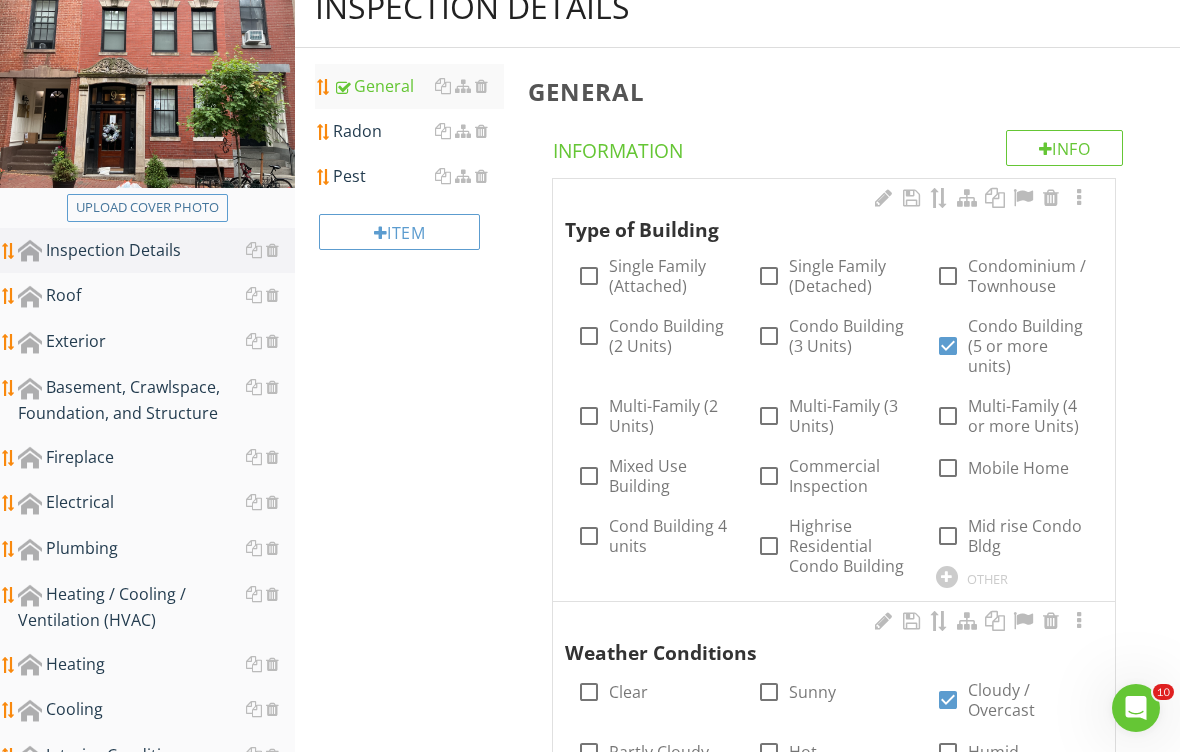 click on "Exterior" at bounding box center (156, 342) 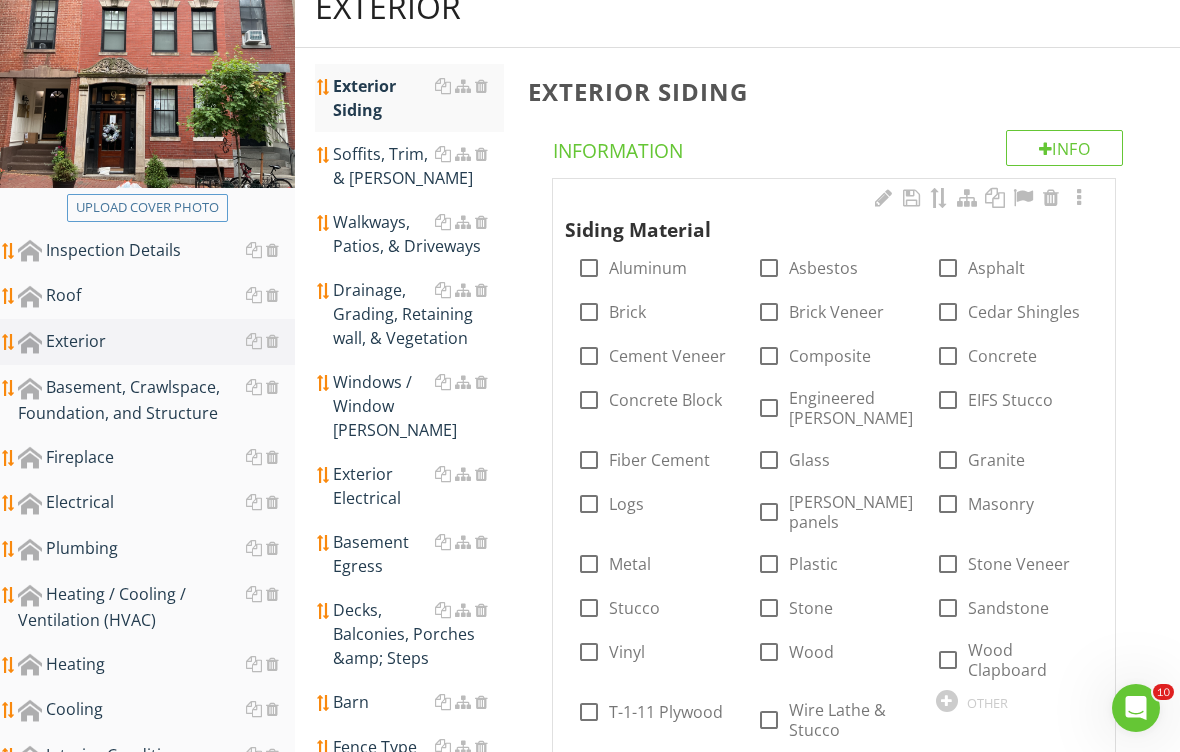 click on "Exterior" at bounding box center (388, 7) 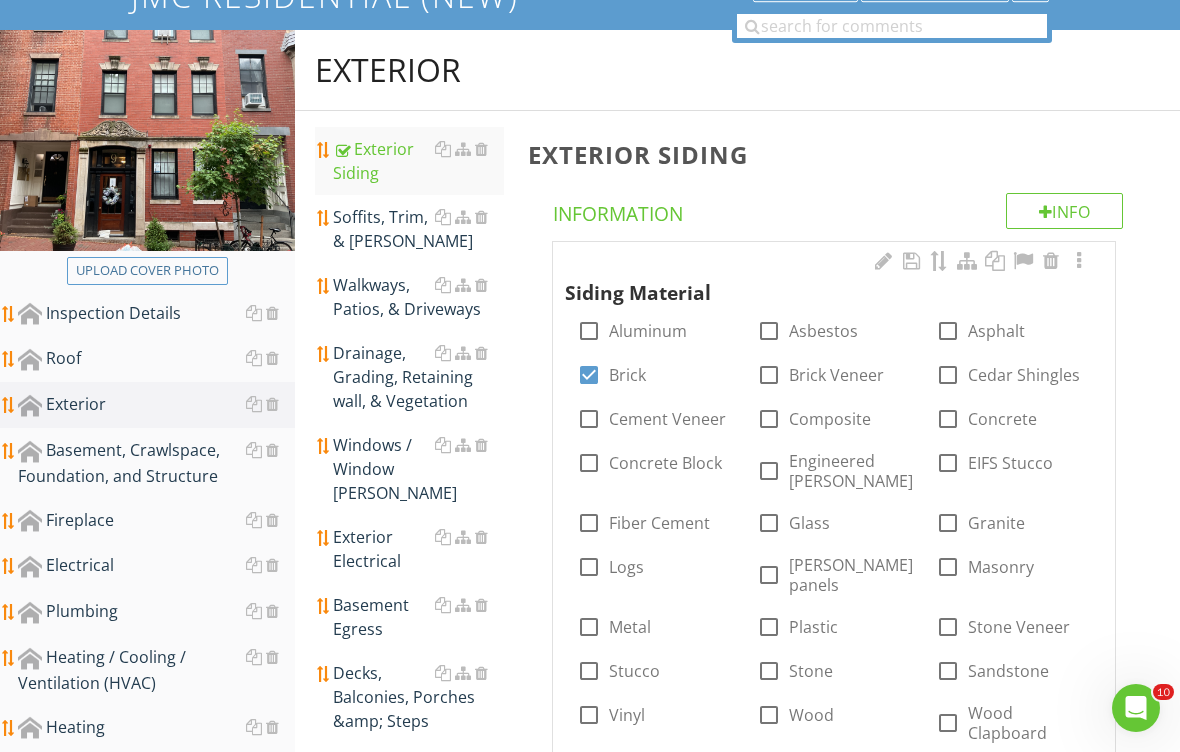 scroll, scrollTop: 171, scrollLeft: 0, axis: vertical 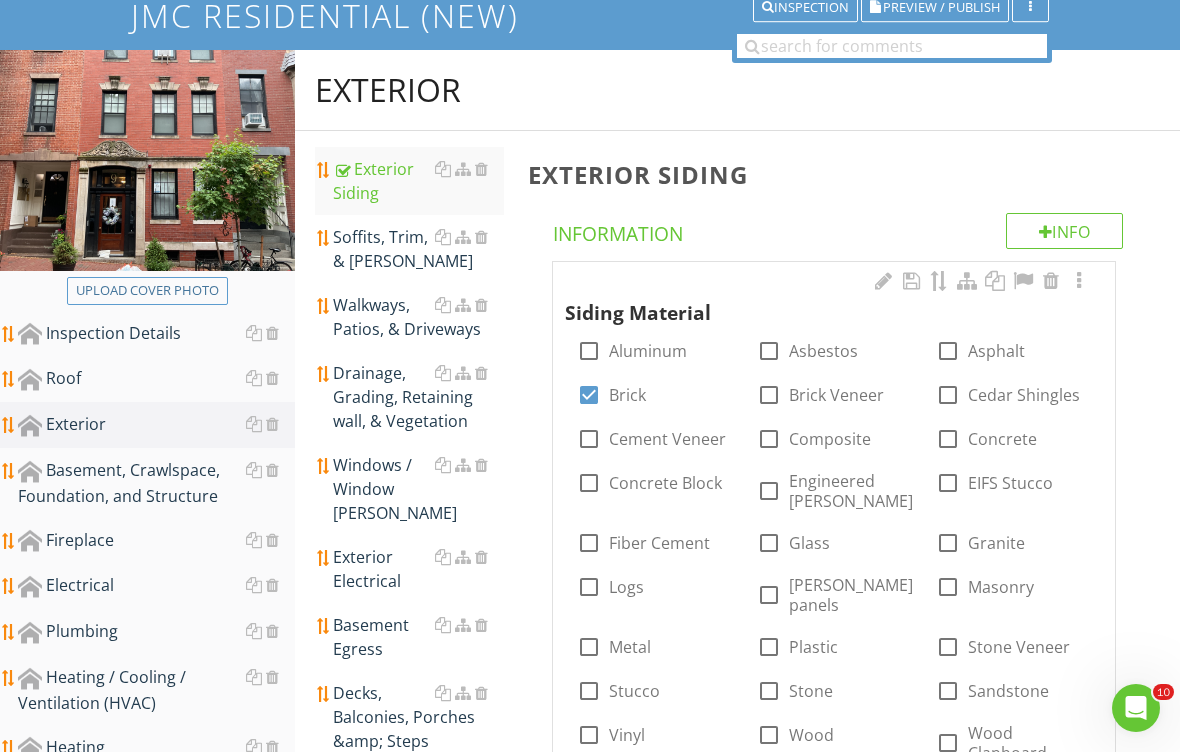 click on "Soffits, Trim, & Fascia" at bounding box center [418, 249] 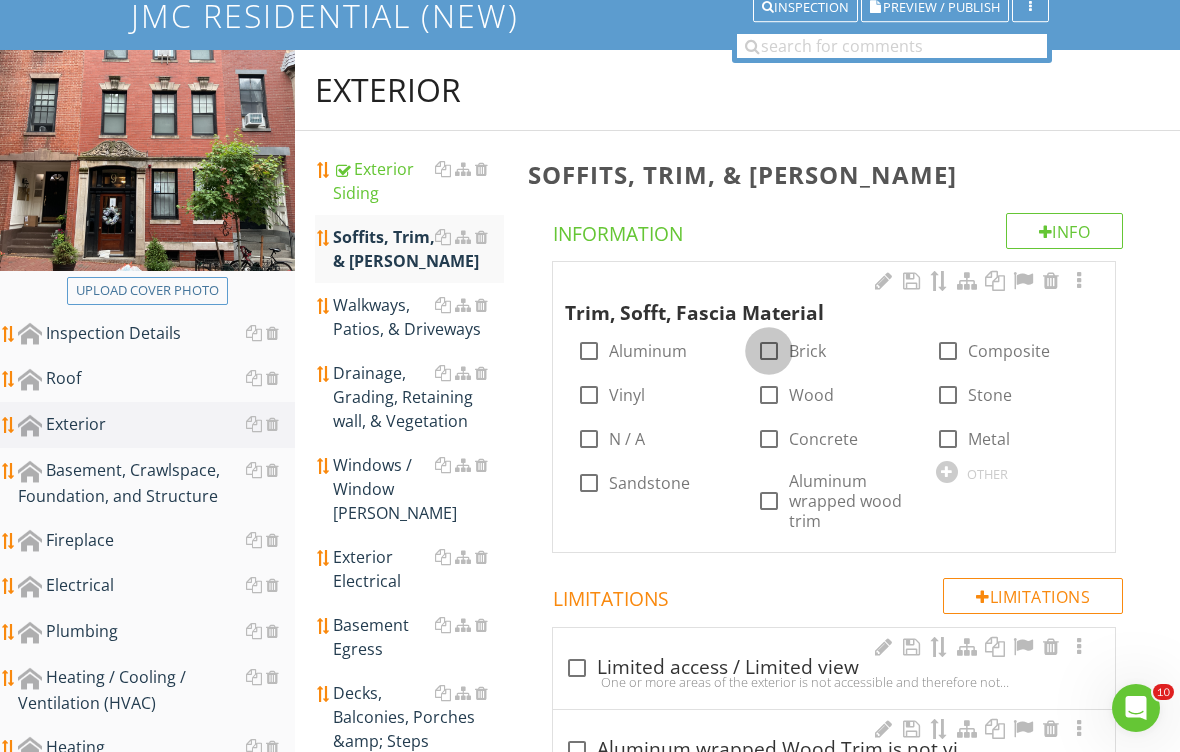 click at bounding box center (769, 351) 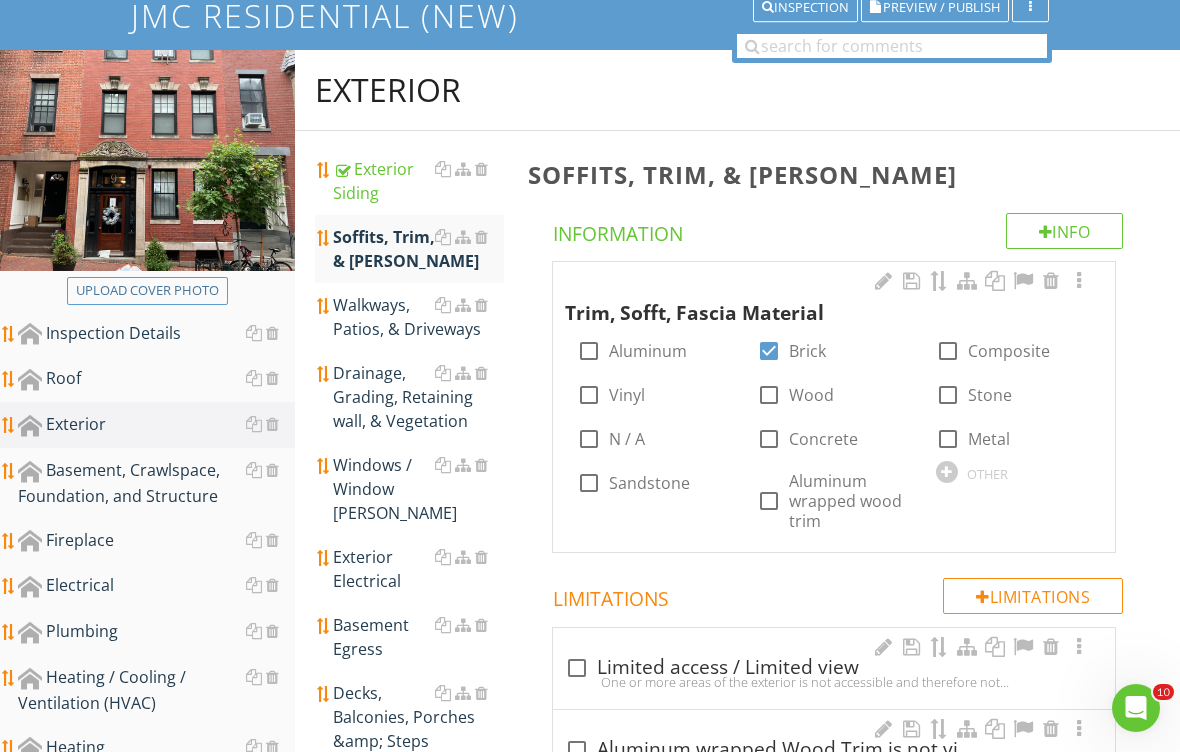 click on "Wood" at bounding box center (811, 395) 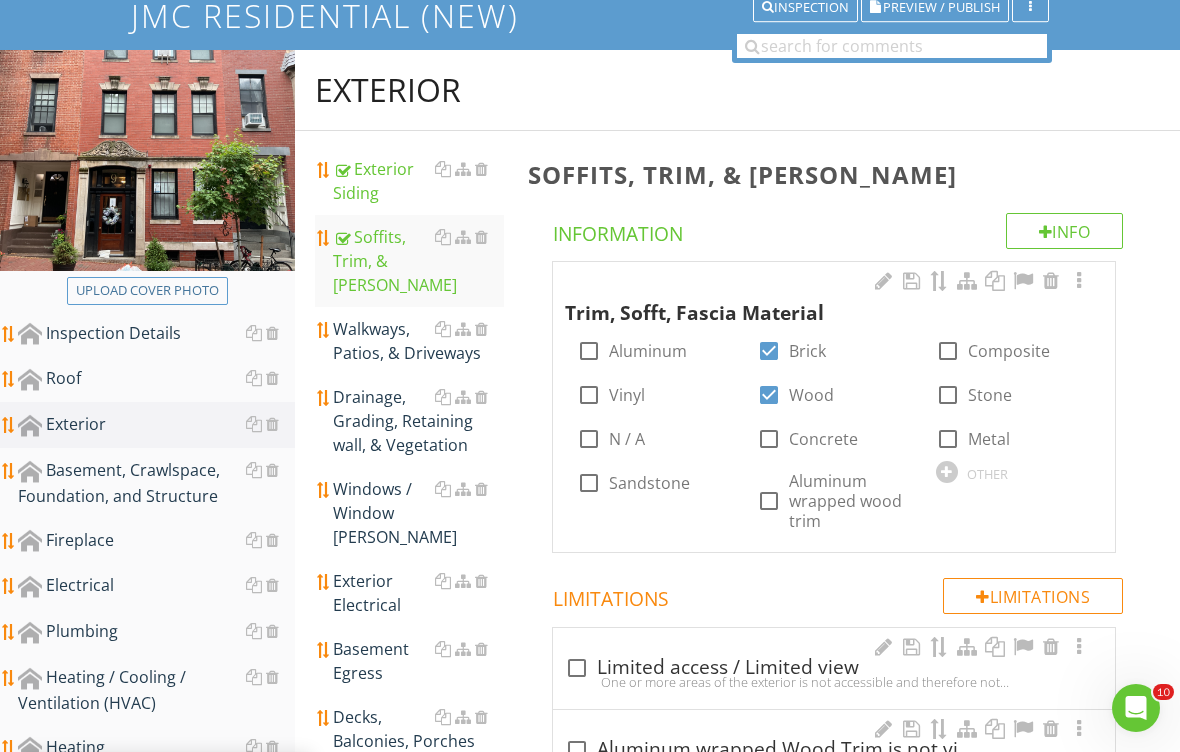 click on "Walkways, Patios, & Driveways" at bounding box center (418, 341) 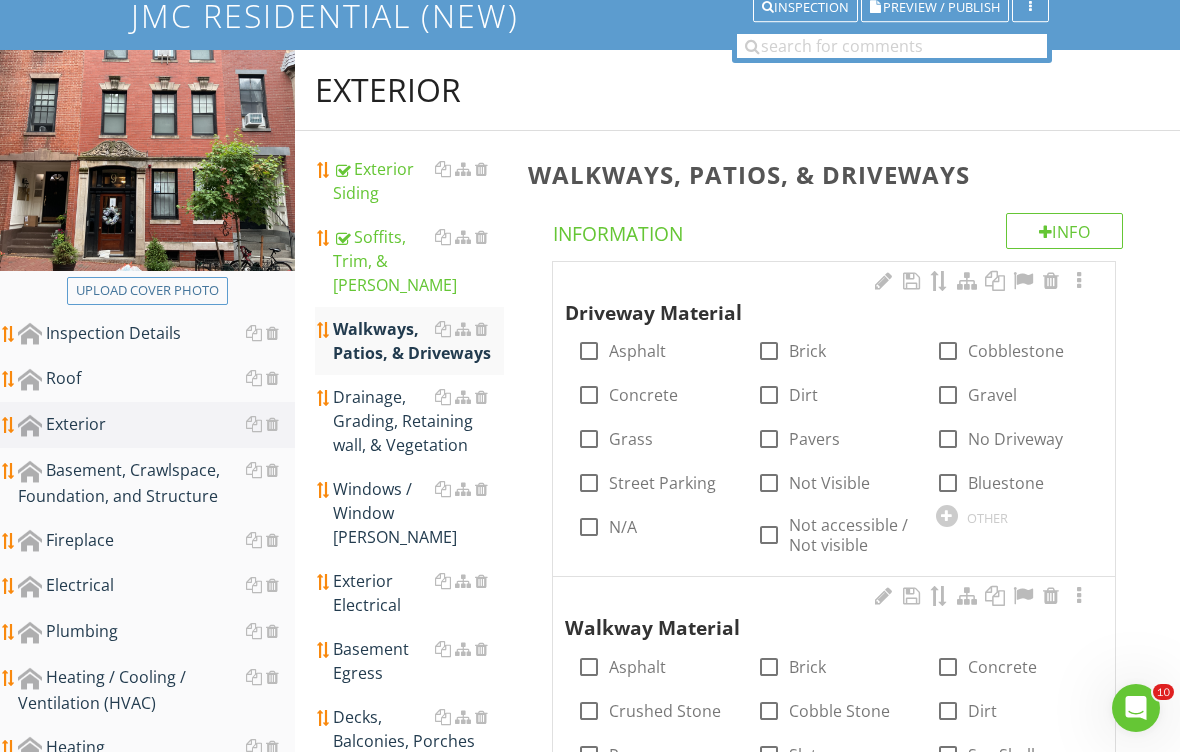 click on "N/A" at bounding box center (623, 527) 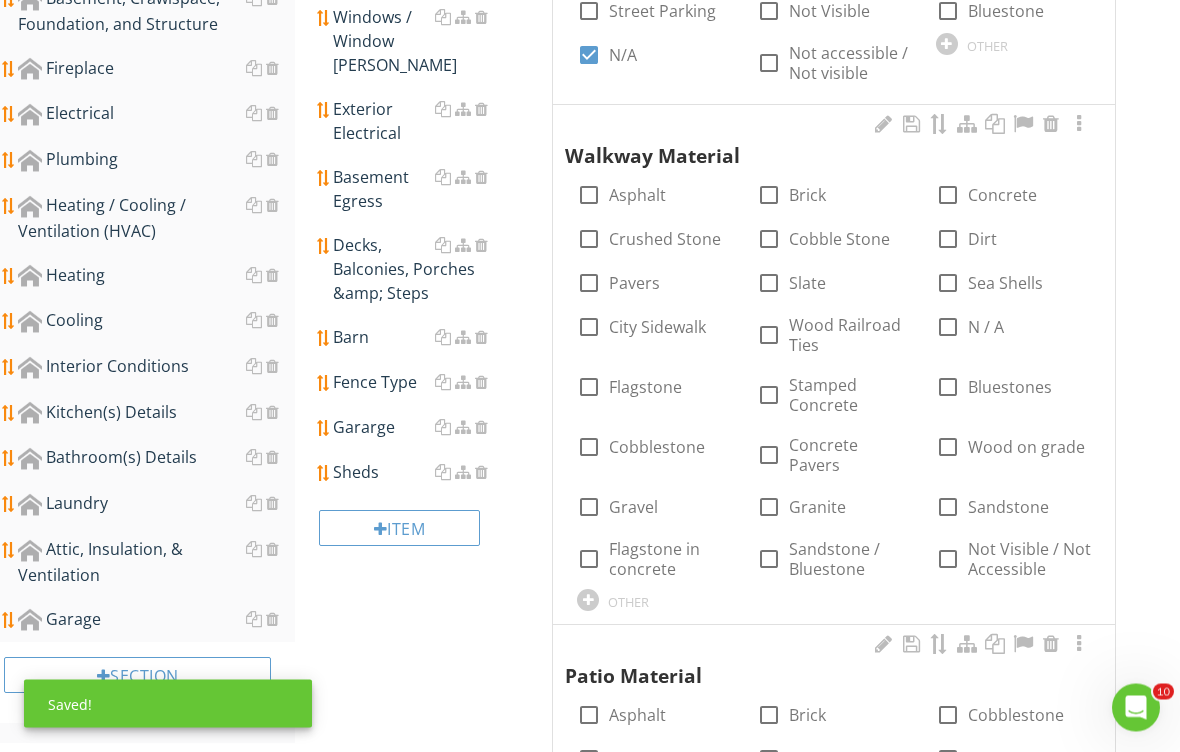 scroll, scrollTop: 643, scrollLeft: 0, axis: vertical 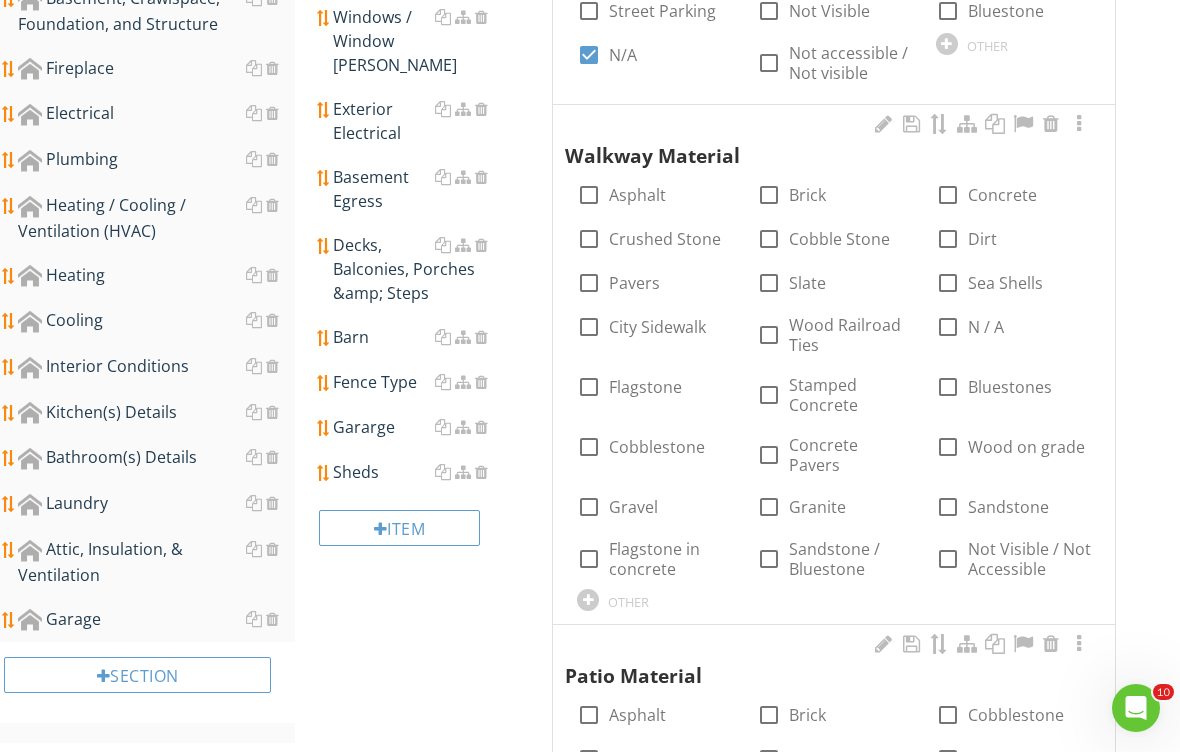 click on "Brick" at bounding box center (807, 195) 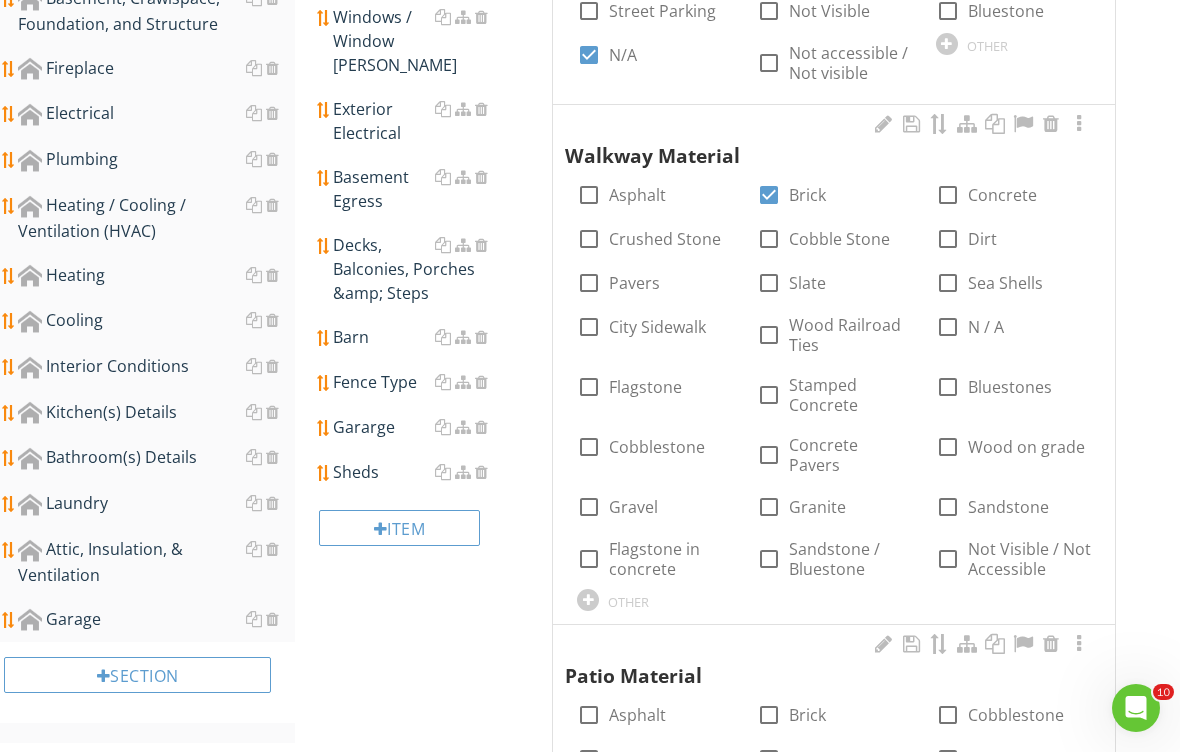 click at bounding box center [481, 472] 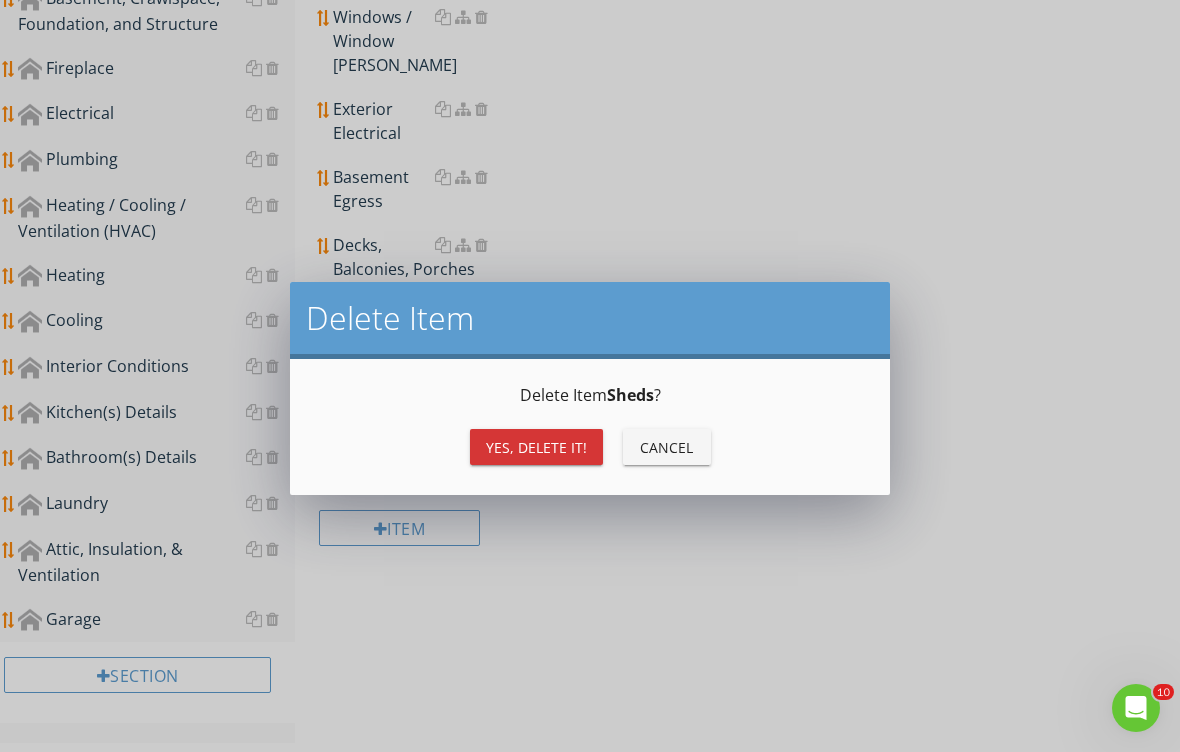 scroll, scrollTop: 609, scrollLeft: 0, axis: vertical 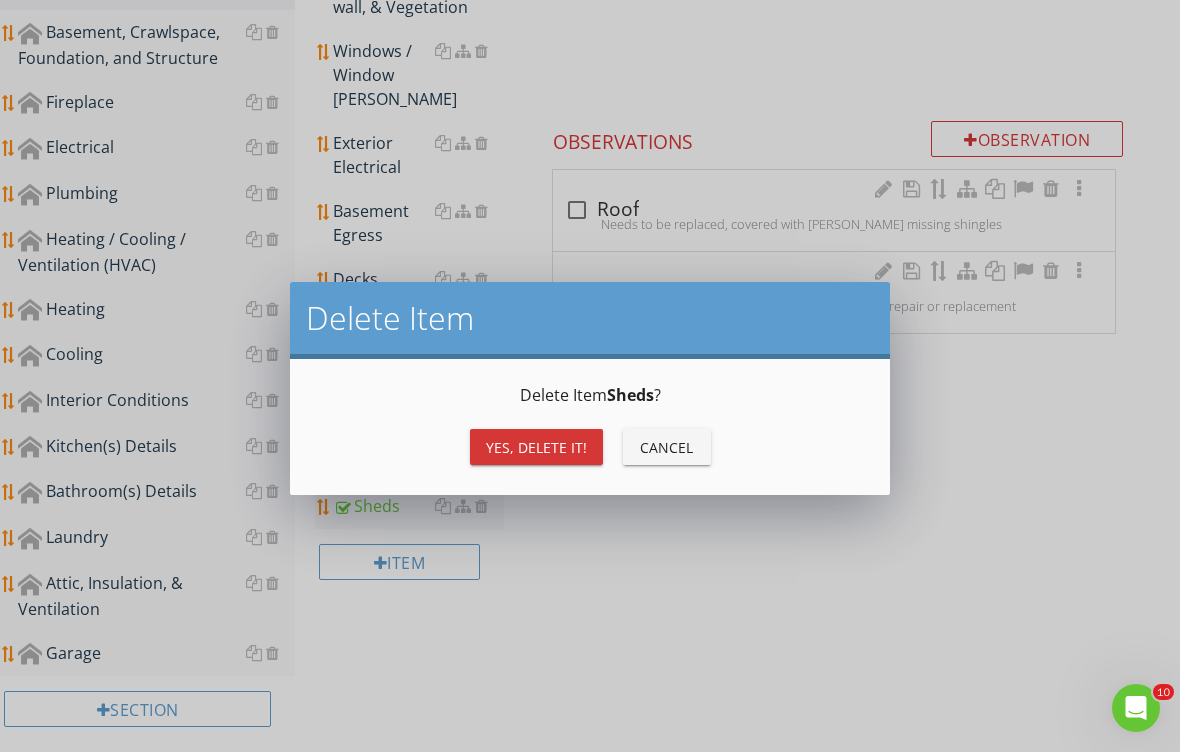 click on "Yes, Delete it!" at bounding box center [536, 447] 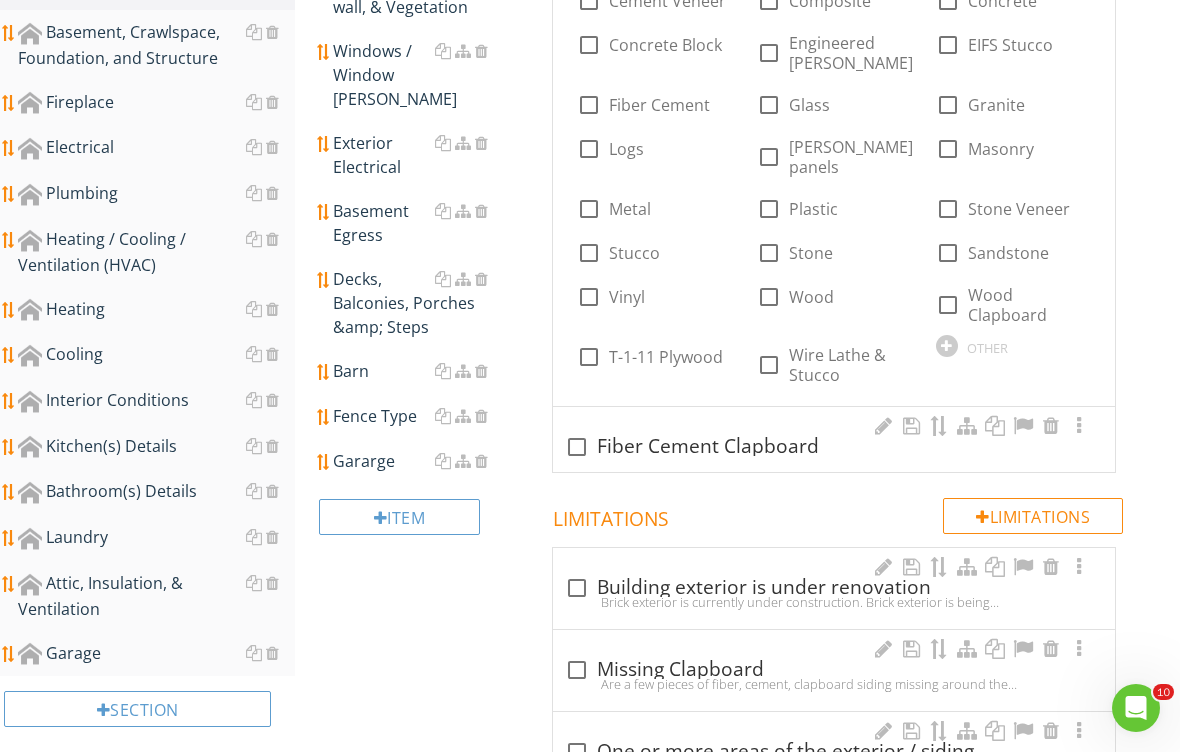 click at bounding box center [481, 461] 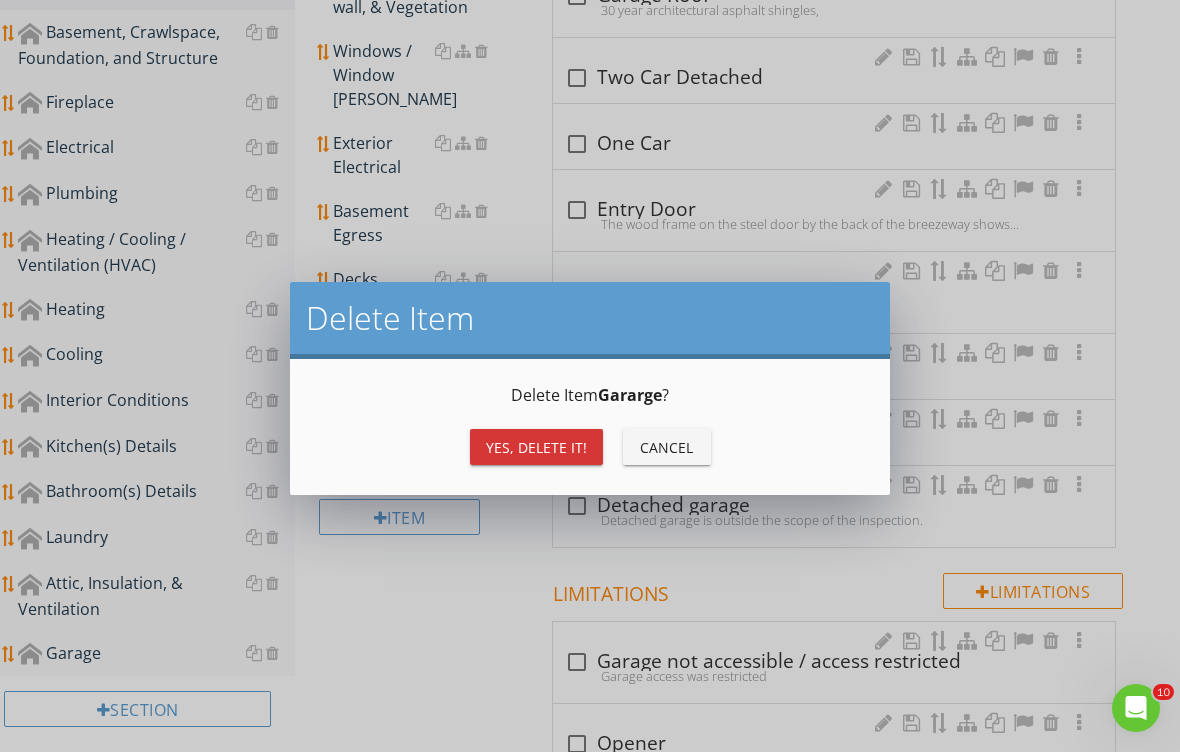 click on "Yes, Delete it!" at bounding box center (536, 447) 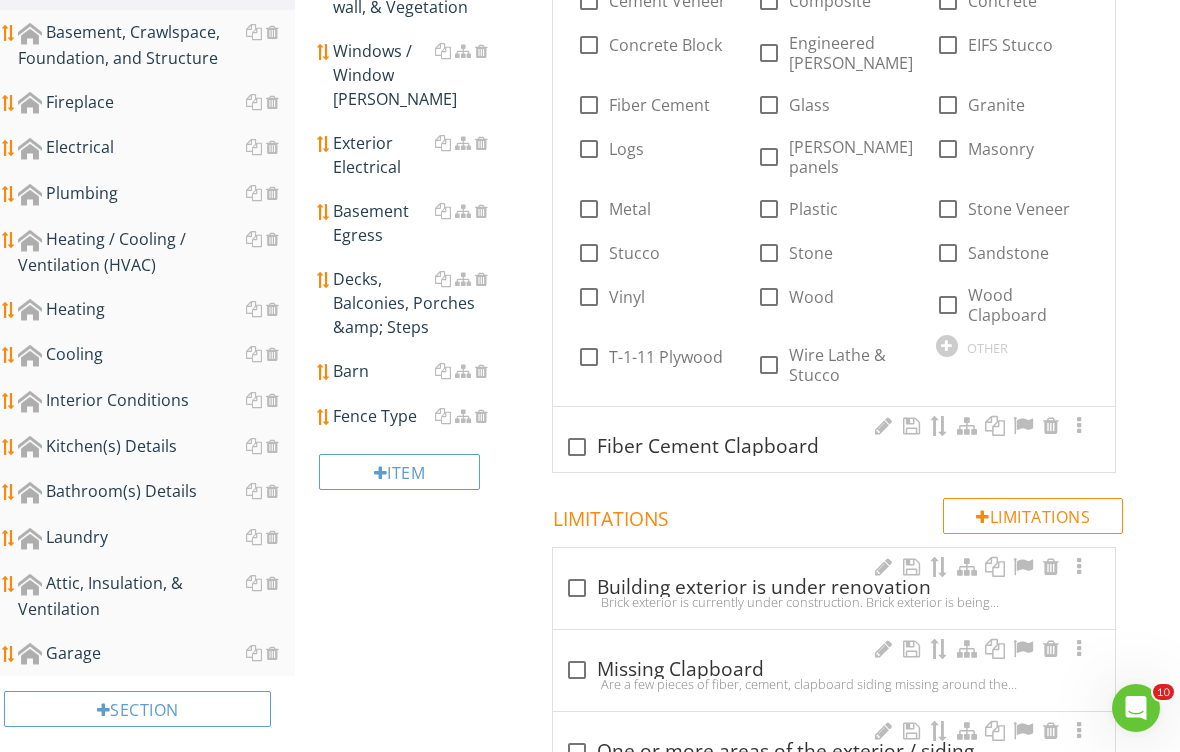 click at bounding box center [481, 371] 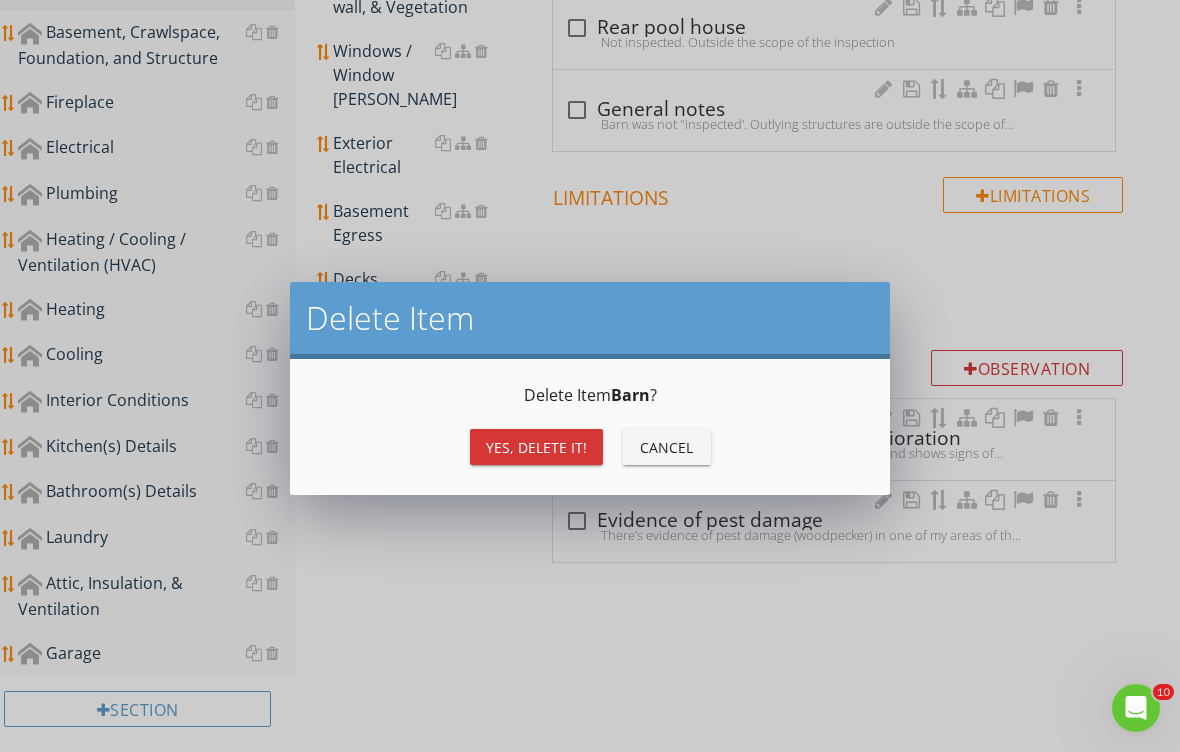 click on "Yes, Delete it!" at bounding box center (536, 447) 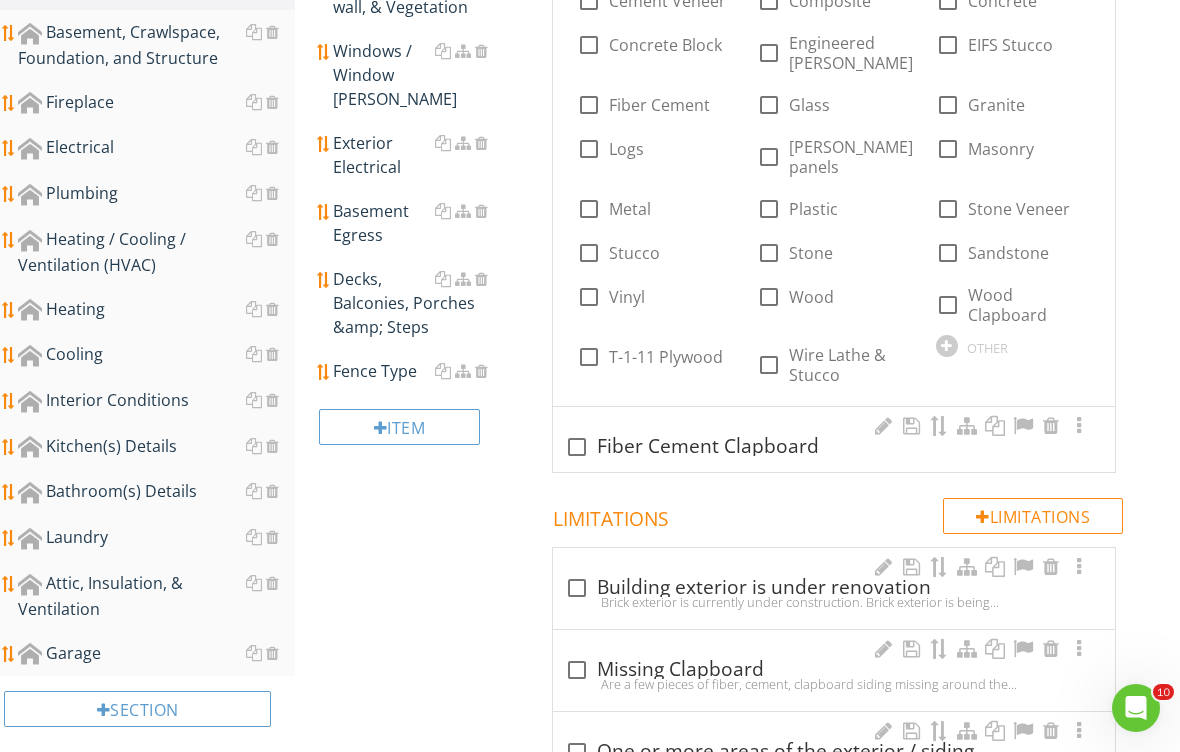 click on "Fence Type" at bounding box center (418, 371) 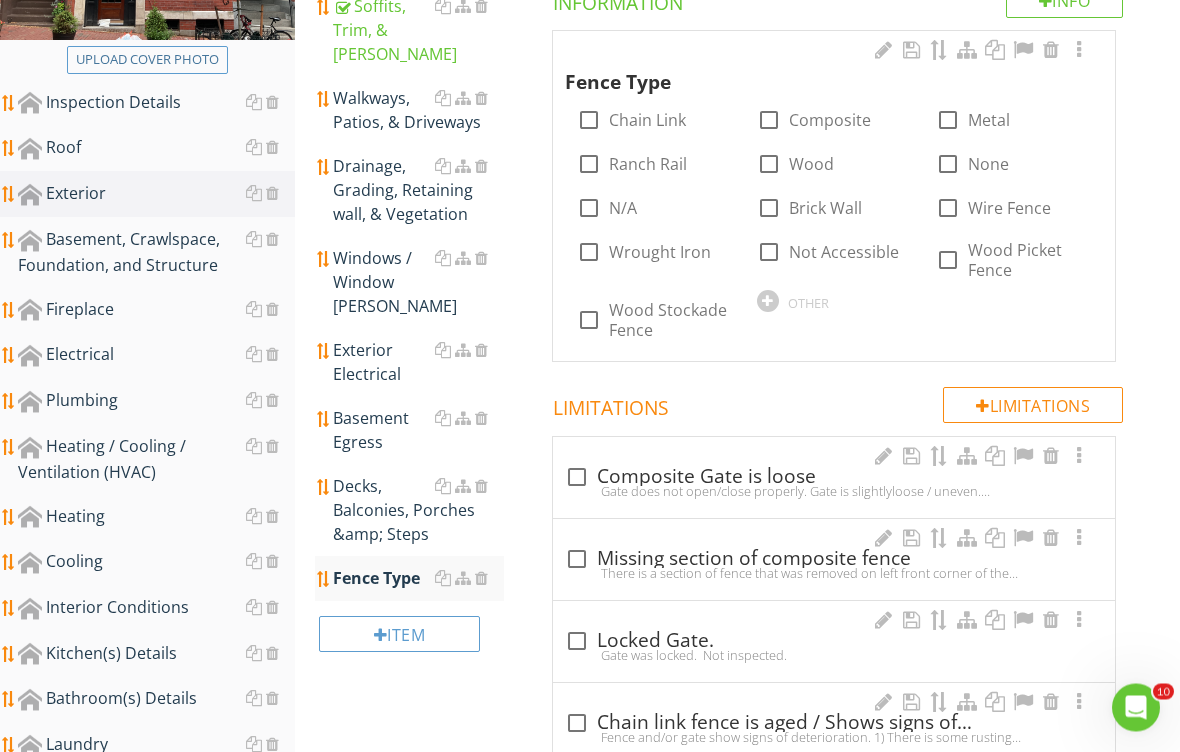 scroll, scrollTop: 400, scrollLeft: 0, axis: vertical 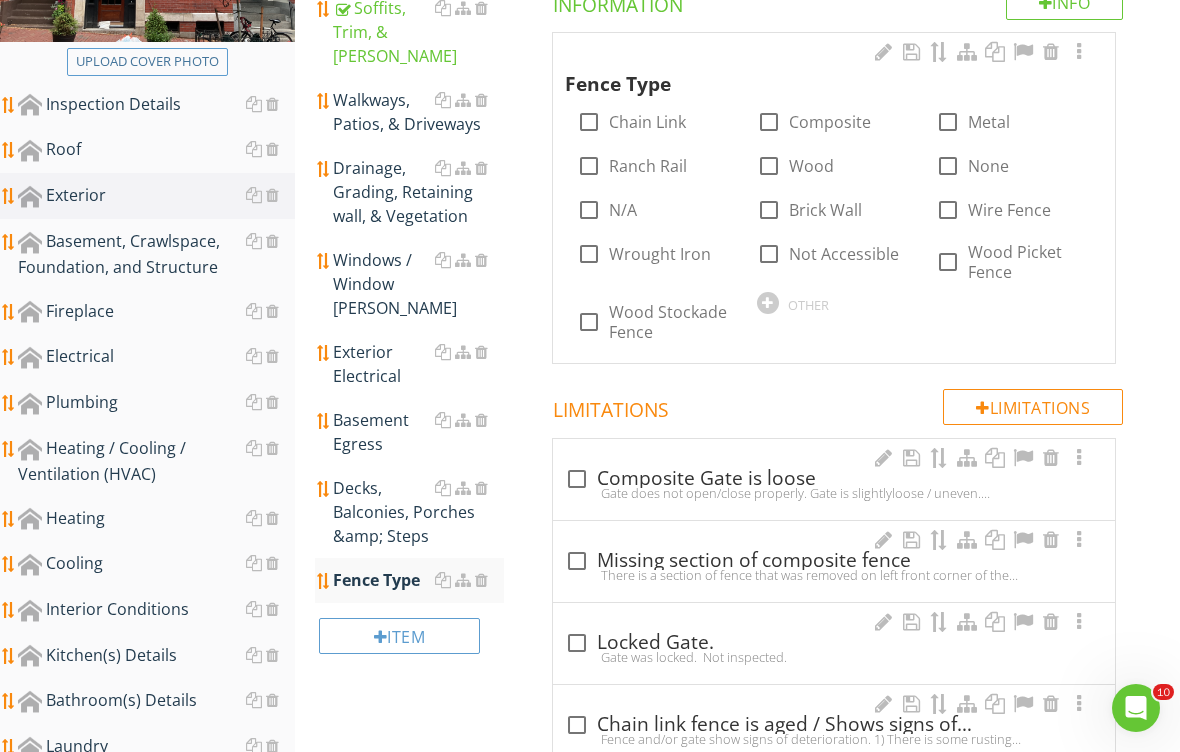 click at bounding box center [589, 210] 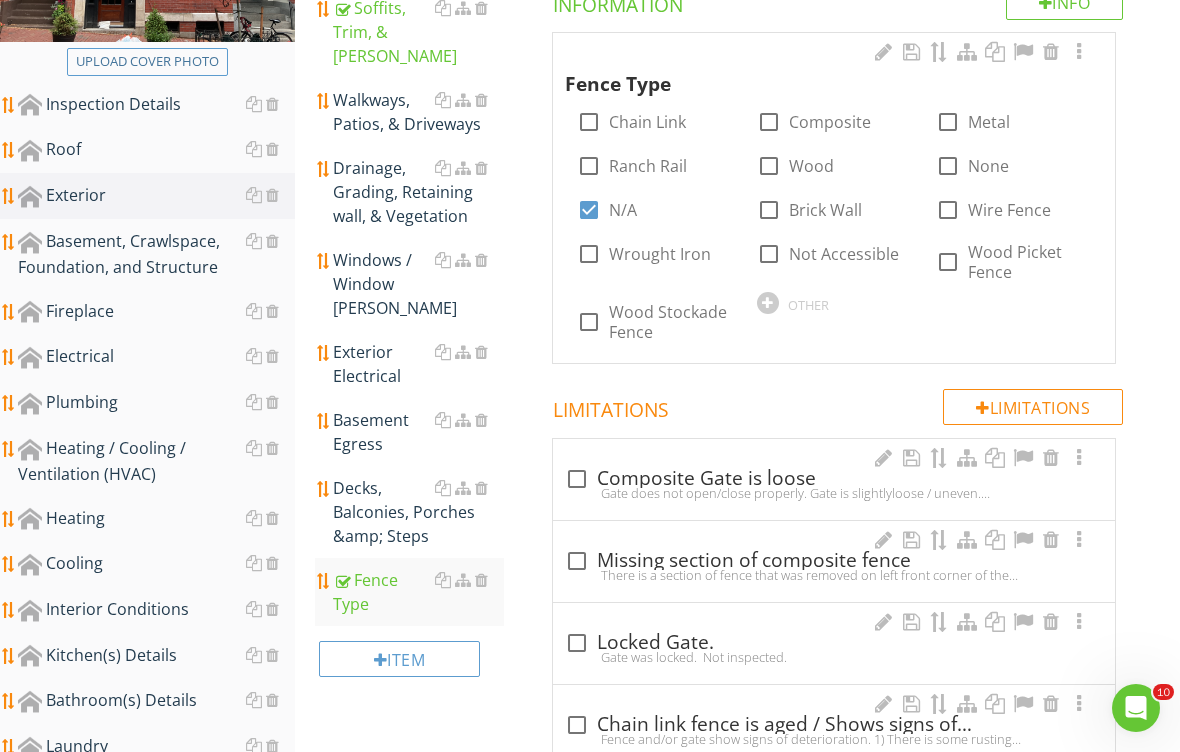 click on "Windows / Window Wells" at bounding box center [418, 284] 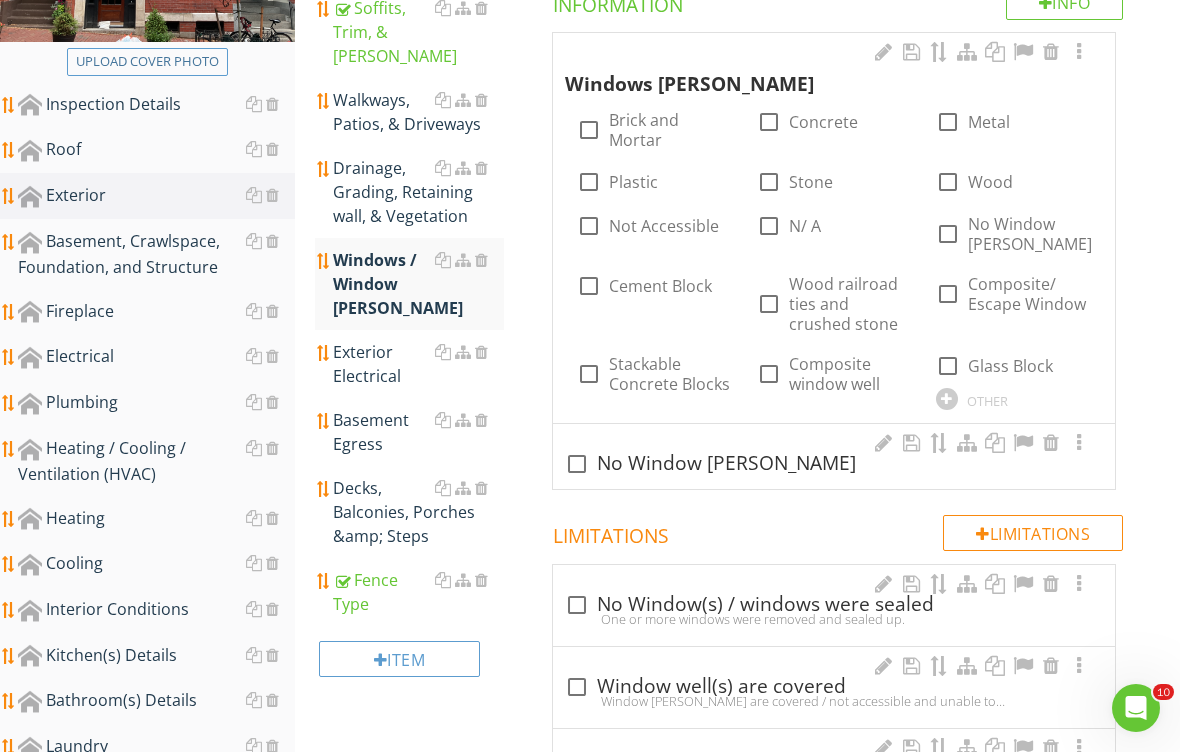 click on "N/ A" at bounding box center (805, 226) 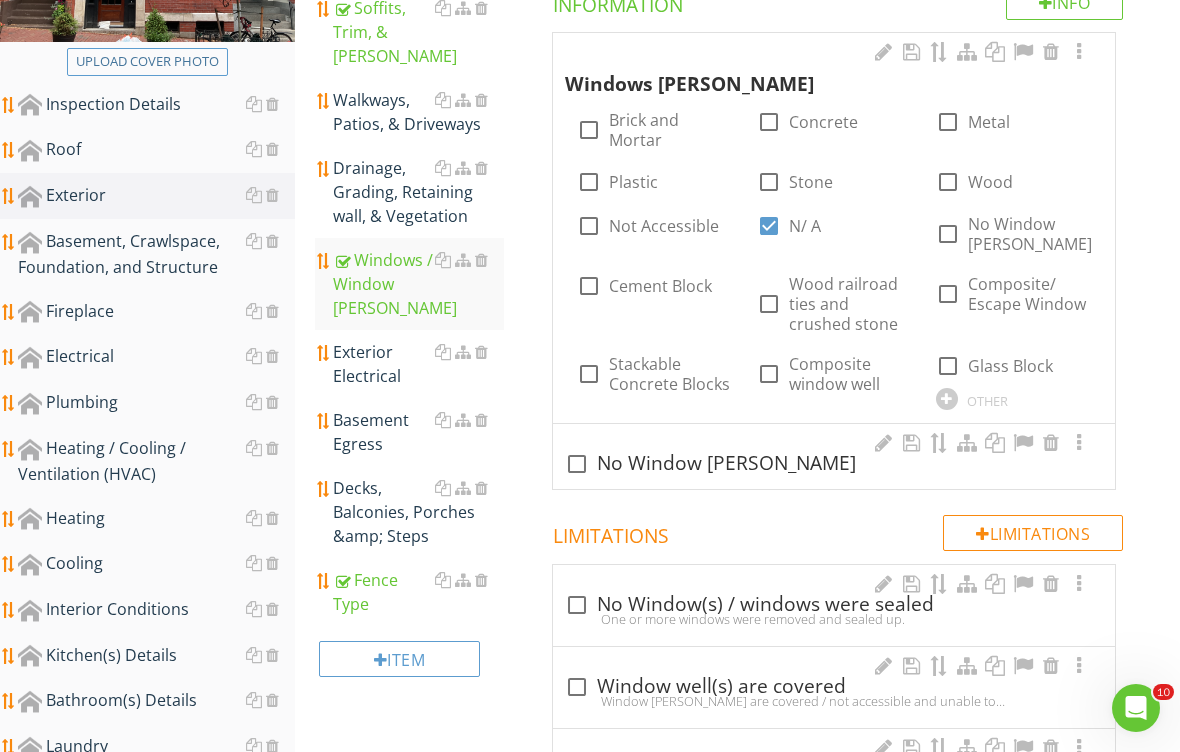 click on "Walkways, Patios, & Driveways" at bounding box center [418, 112] 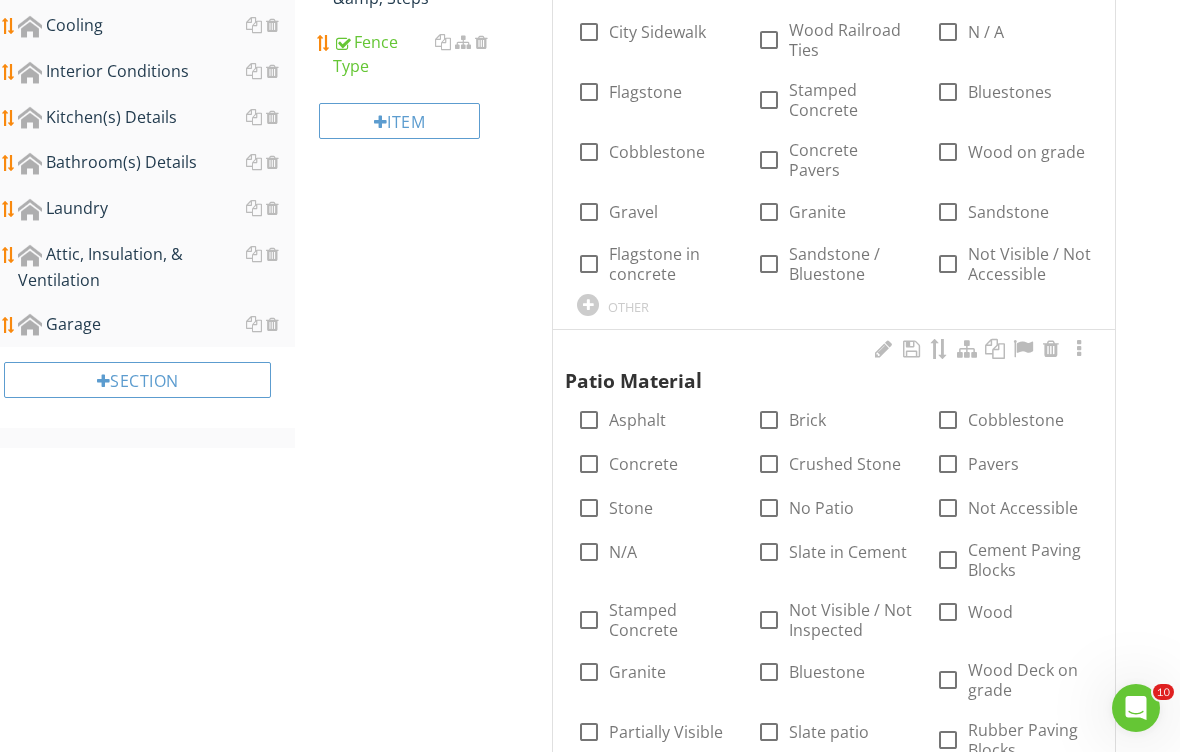 scroll, scrollTop: 979, scrollLeft: 0, axis: vertical 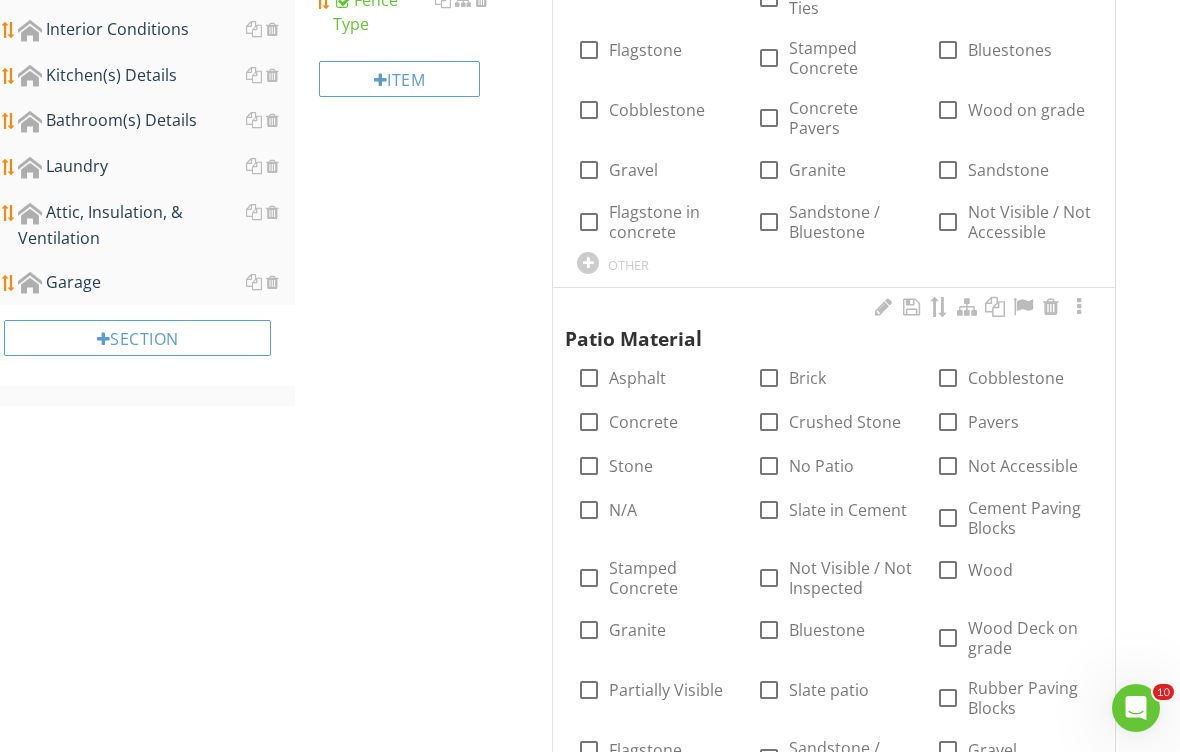 click on "N/A" at bounding box center (623, 510) 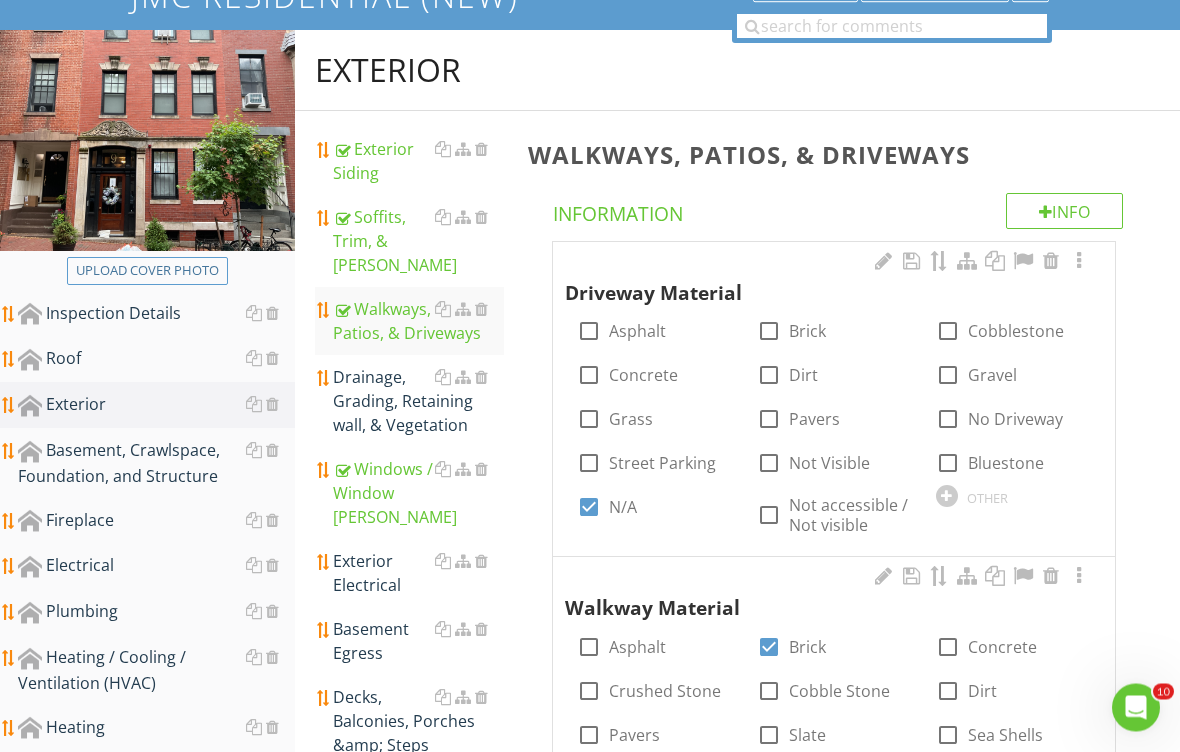 scroll, scrollTop: 191, scrollLeft: 0, axis: vertical 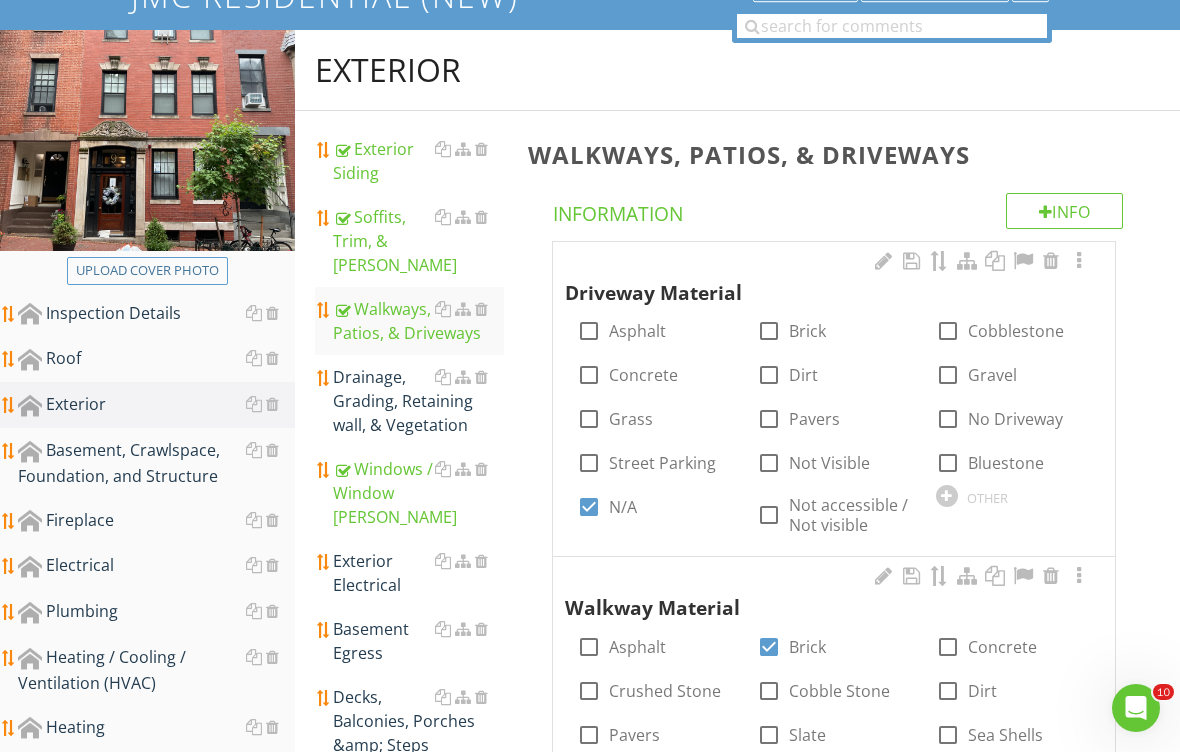 click on "Drainage, Grading, Retaining wall, & Vegetation" at bounding box center (418, 401) 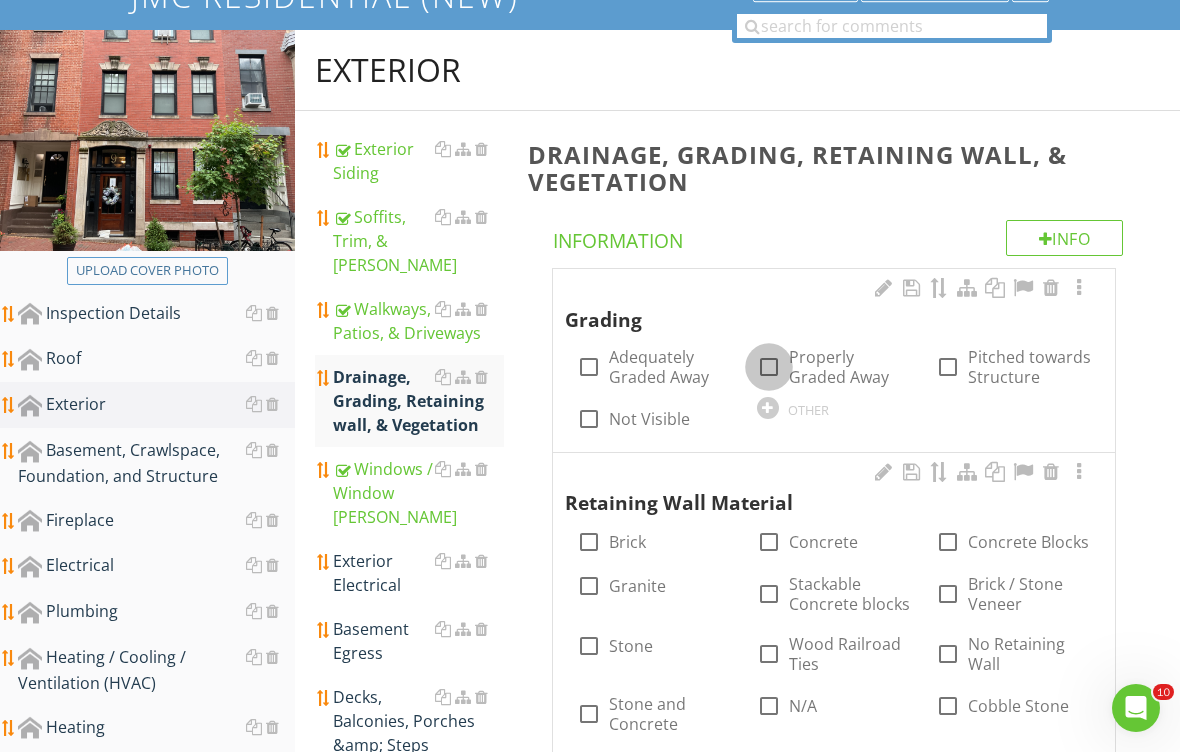 click at bounding box center [769, 367] 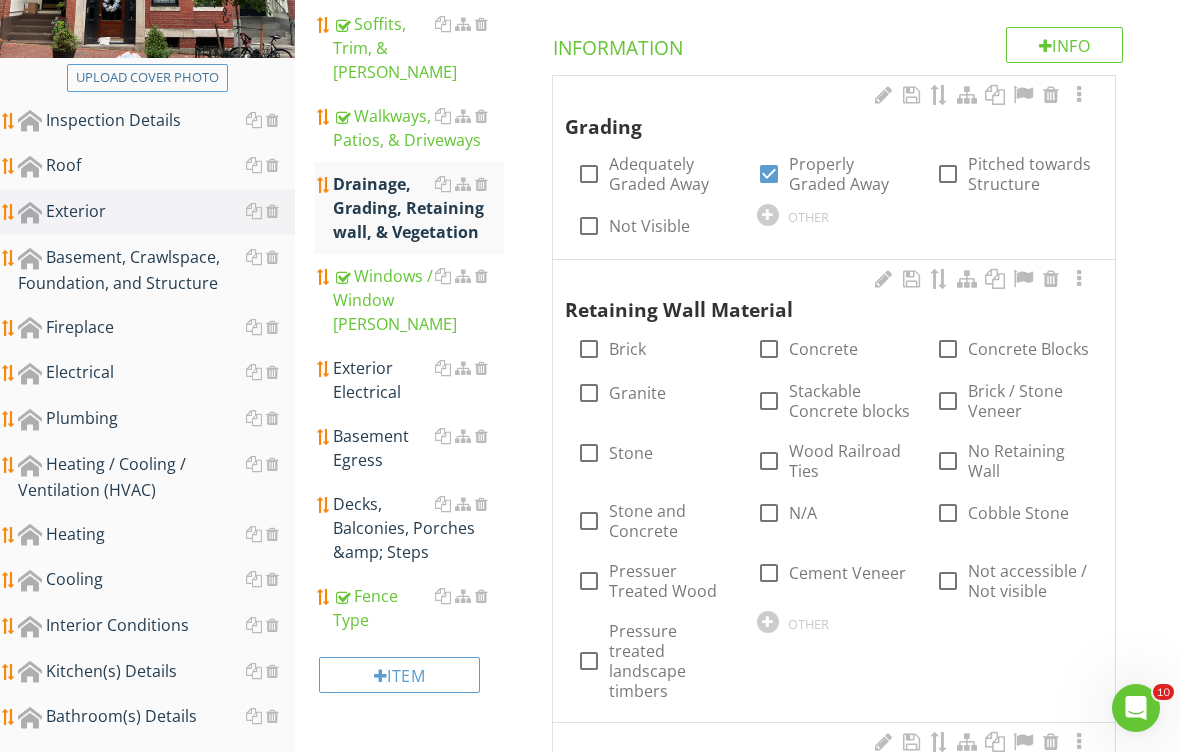scroll, scrollTop: 387, scrollLeft: 0, axis: vertical 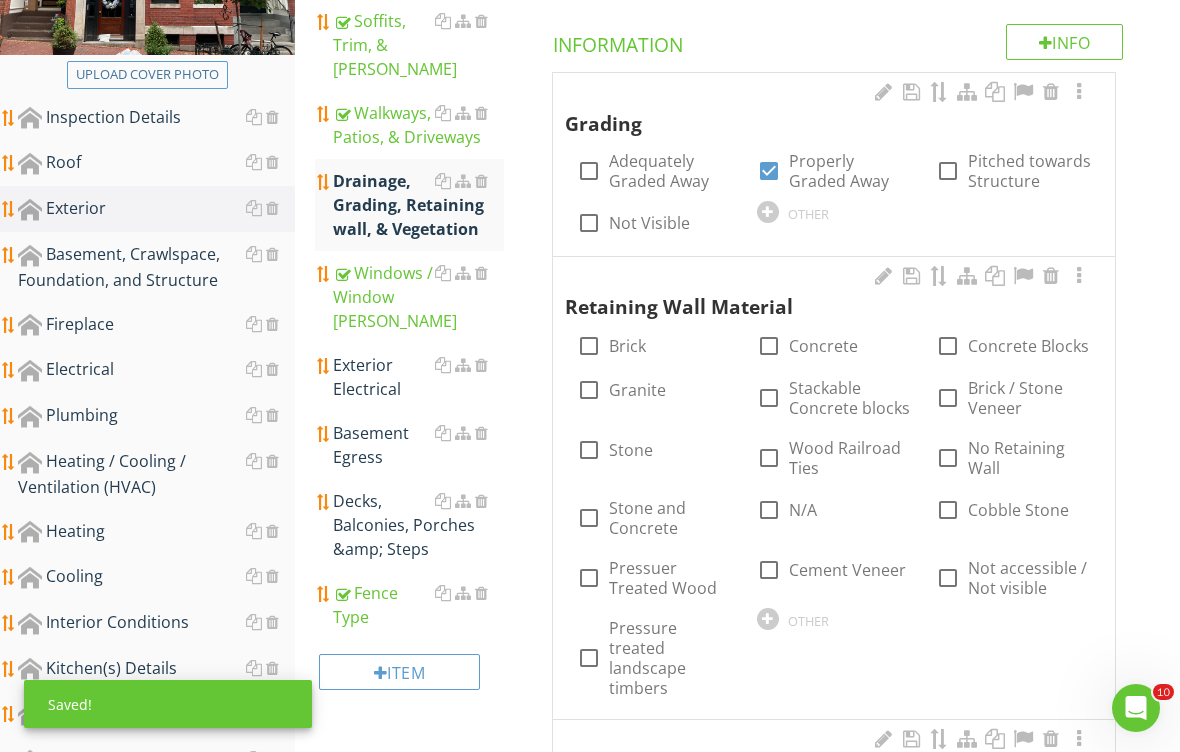 click on "N/A" at bounding box center (803, 510) 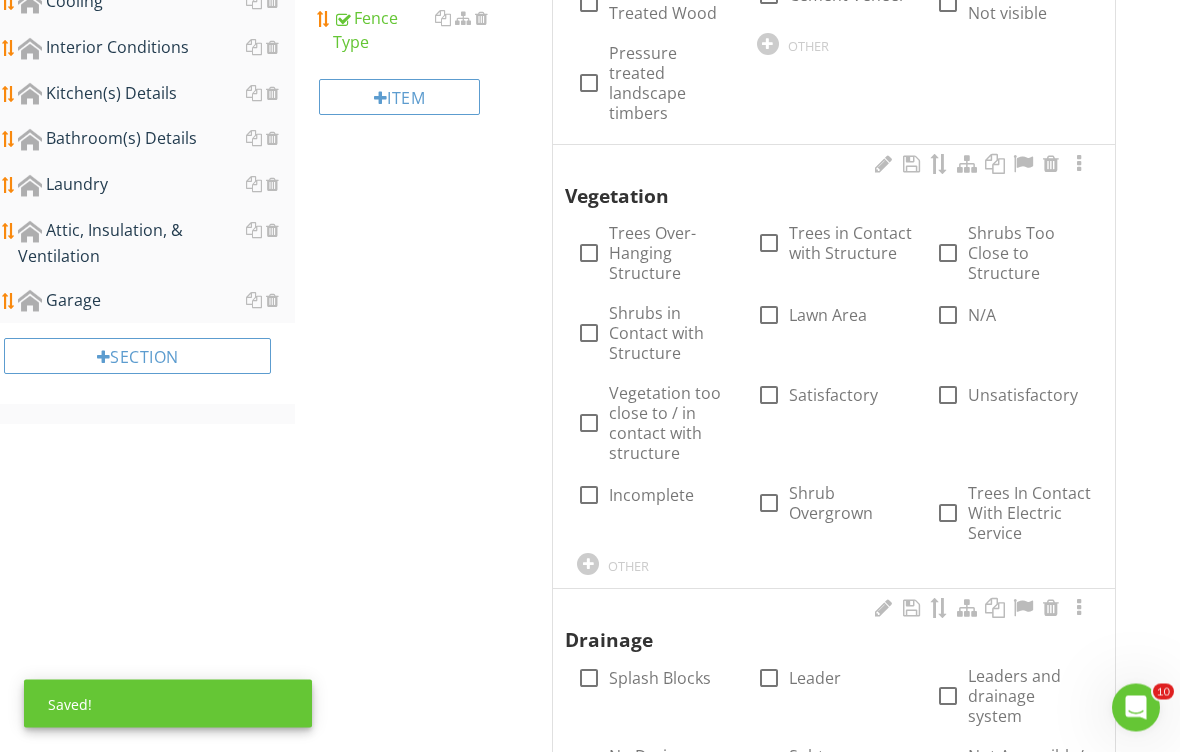 scroll, scrollTop: 962, scrollLeft: 0, axis: vertical 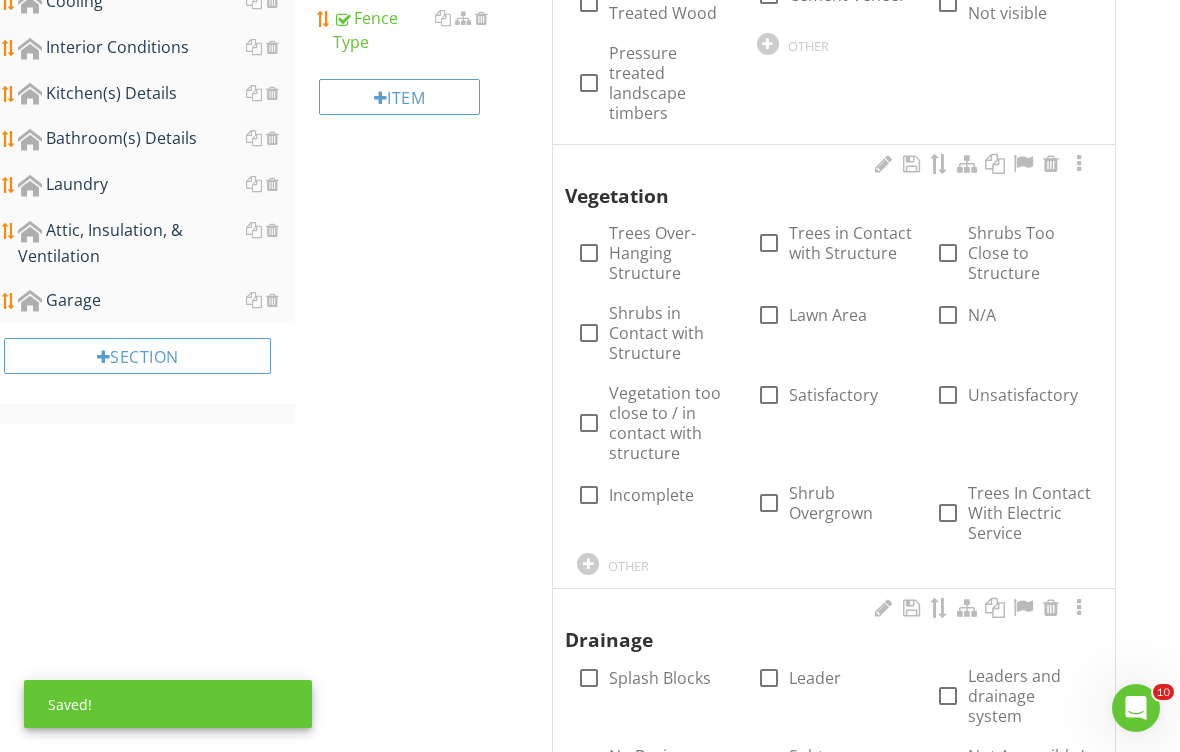 click at bounding box center (948, 315) 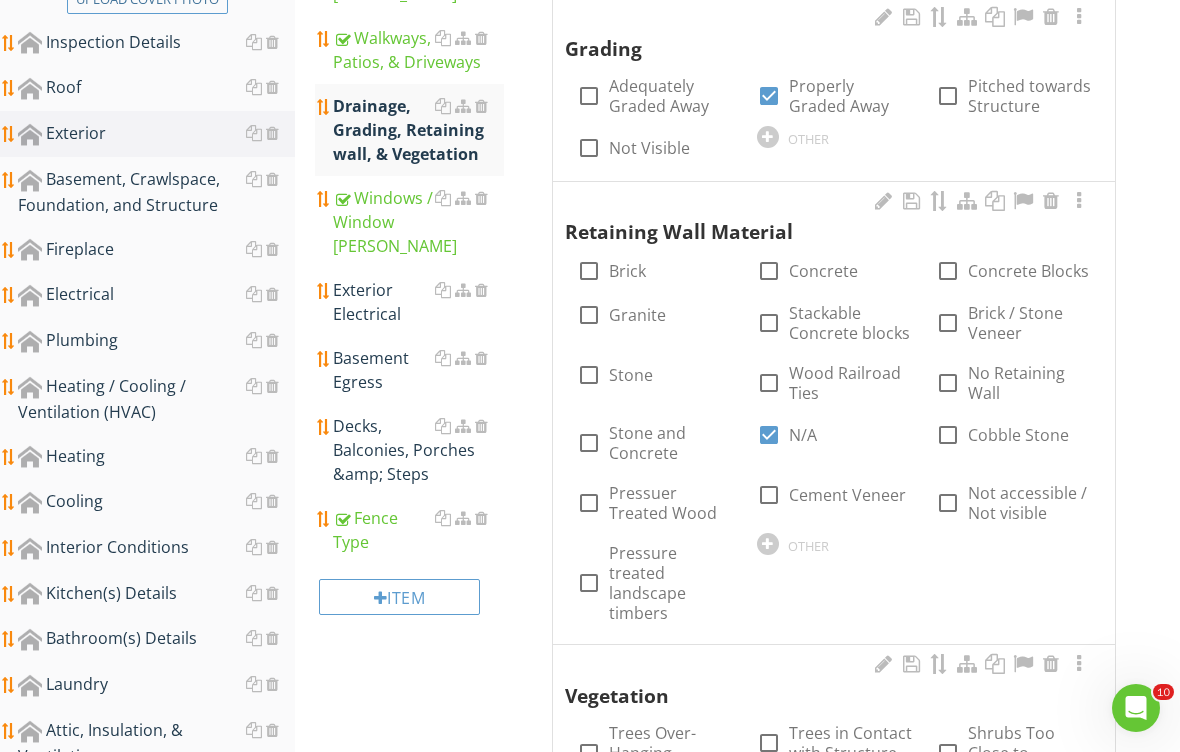scroll, scrollTop: 461, scrollLeft: 0, axis: vertical 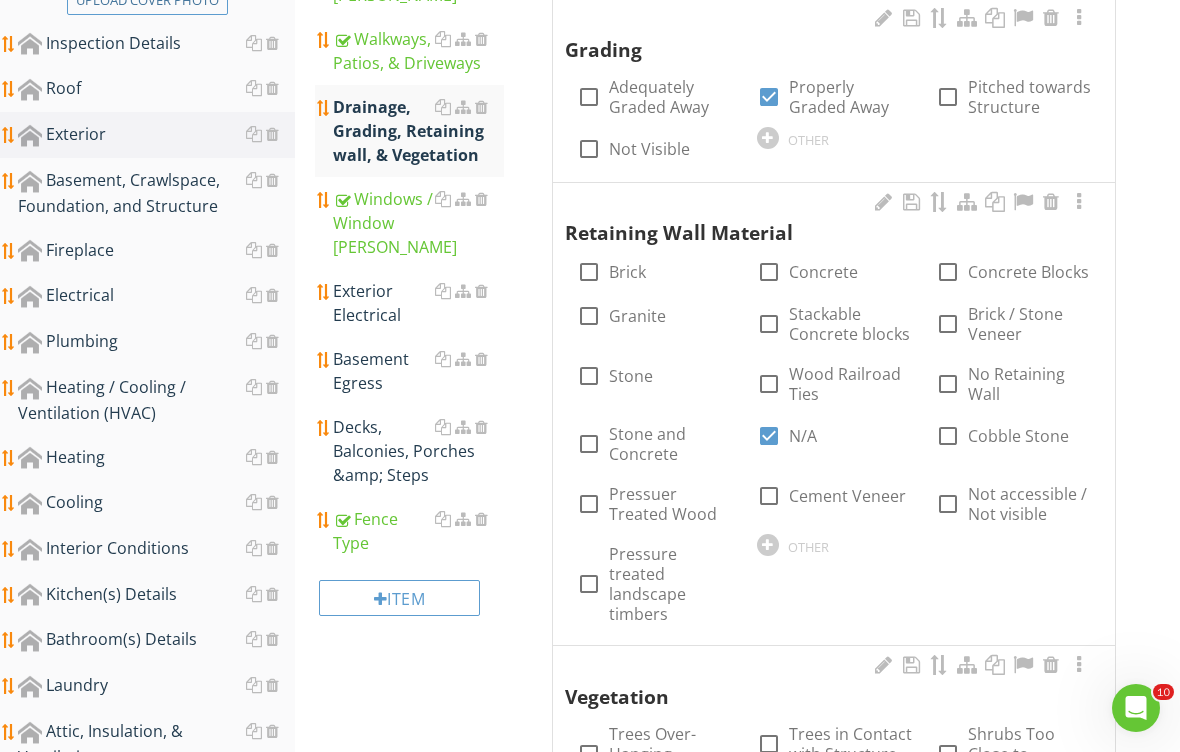 click on "Exterior Electrical" at bounding box center (418, 303) 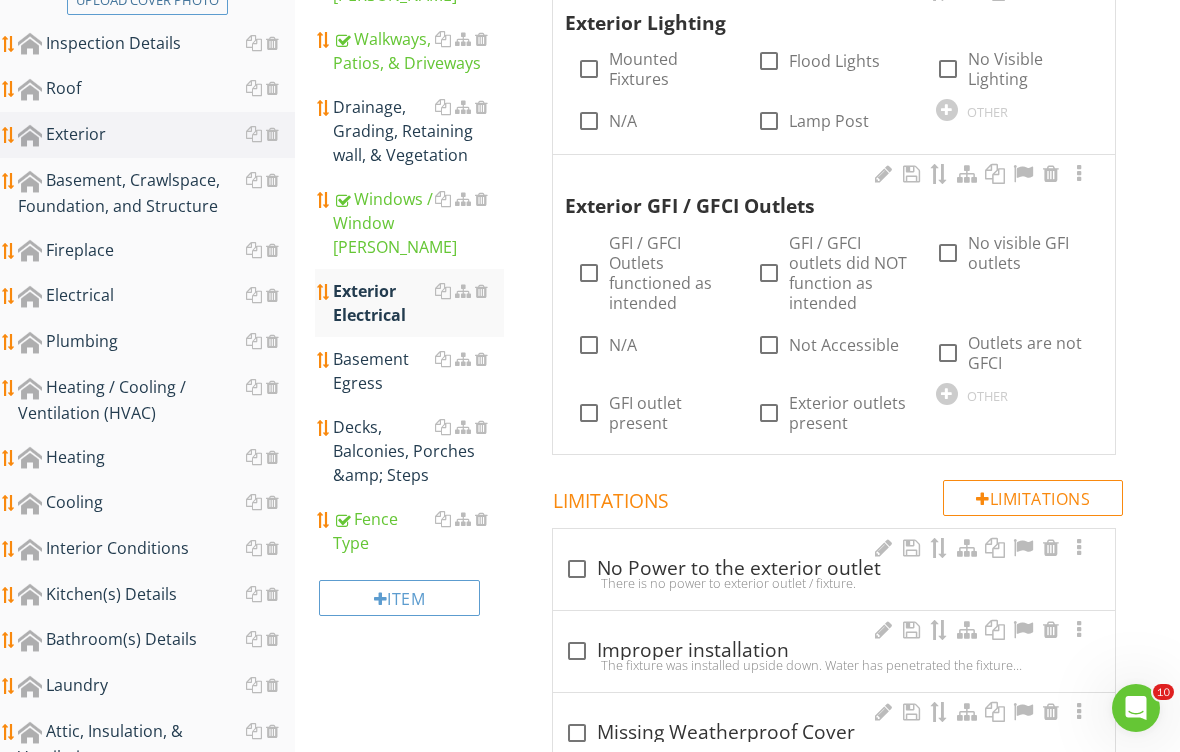 click on "Mounted Fixtures" at bounding box center [670, 69] 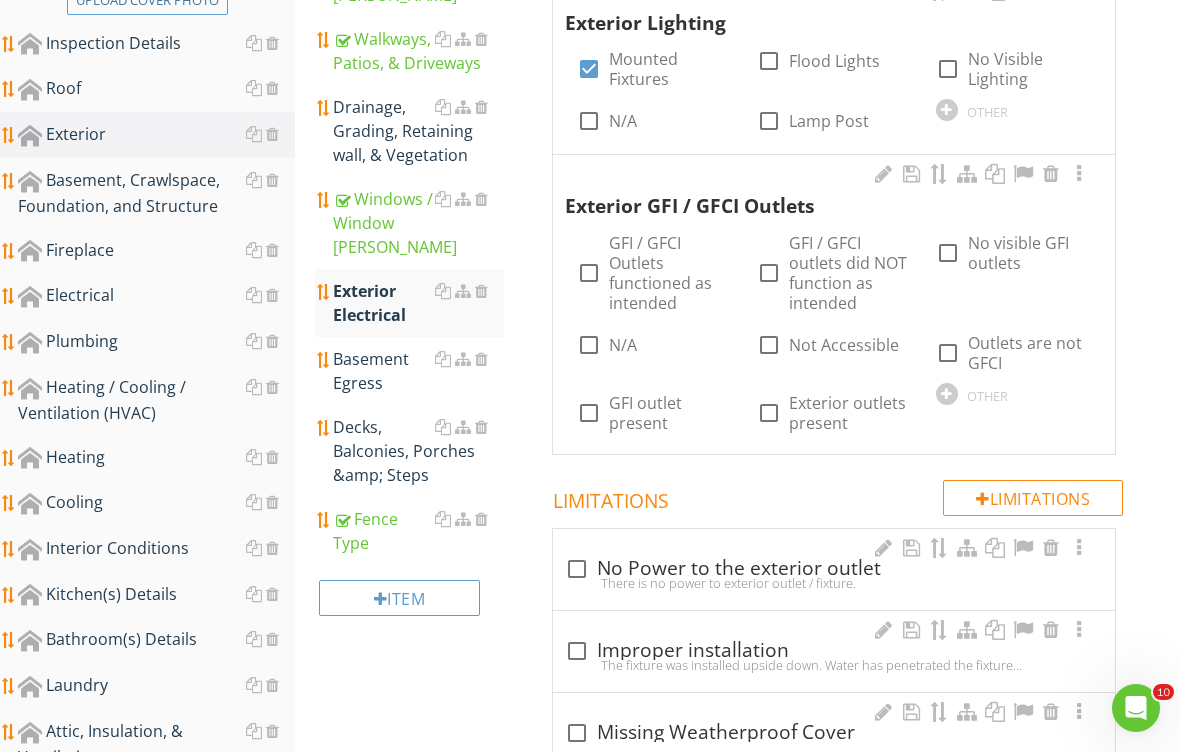 checkbox on "true" 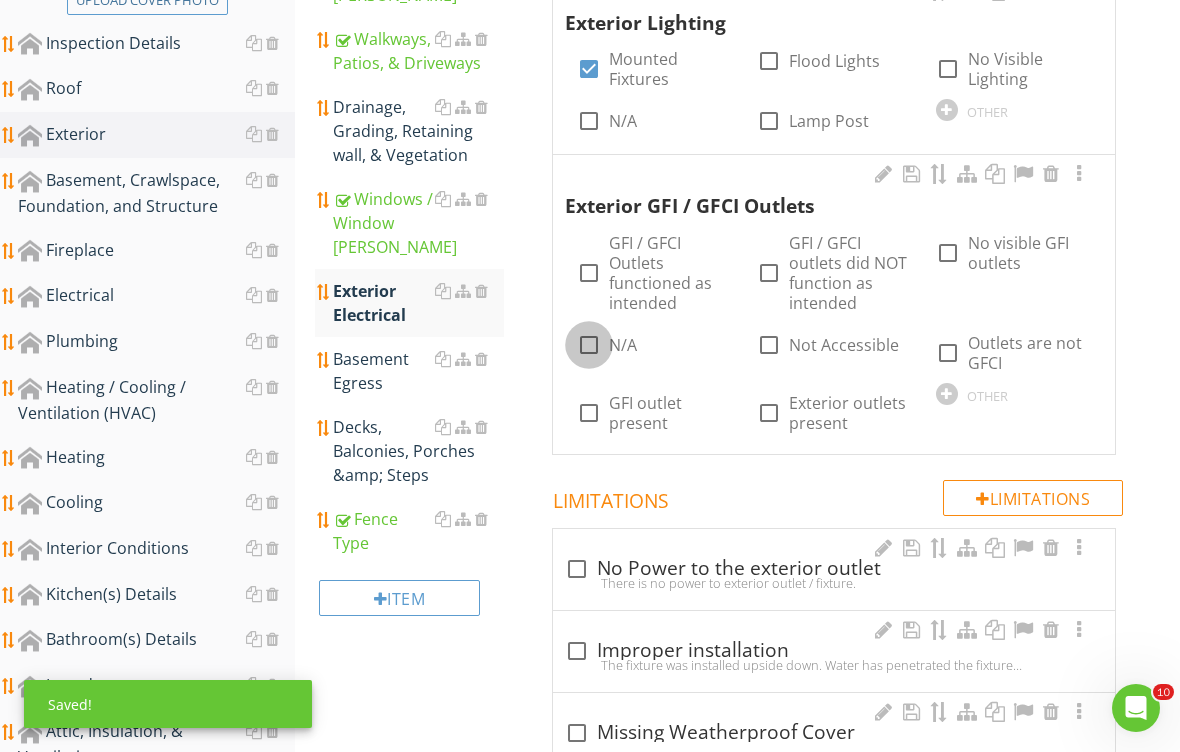 click at bounding box center (589, 345) 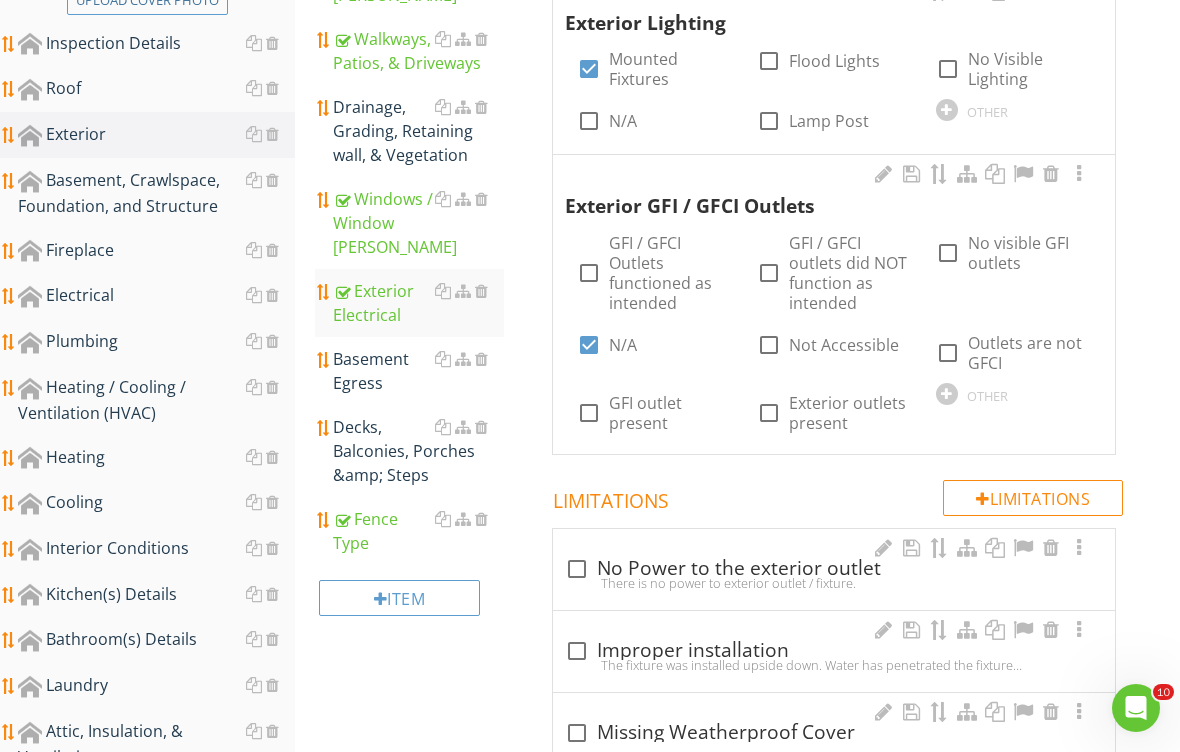 click at bounding box center [272, 387] 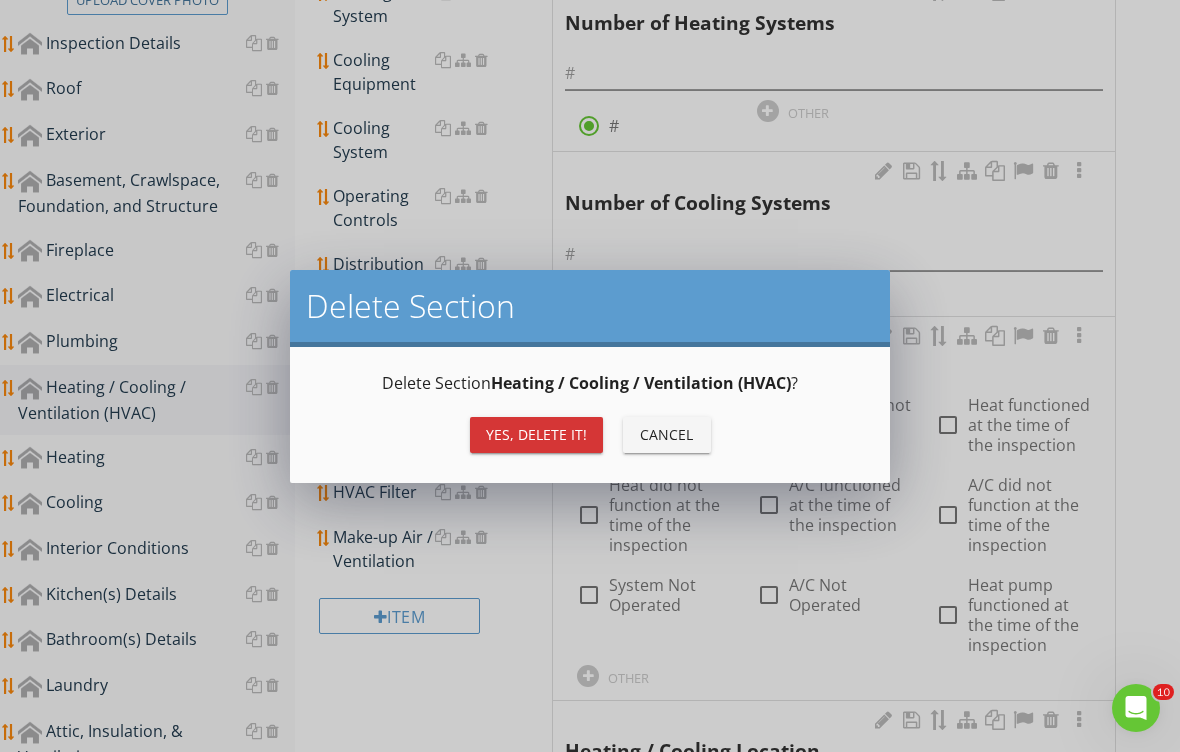 click on "Yes, Delete it!" at bounding box center [536, 434] 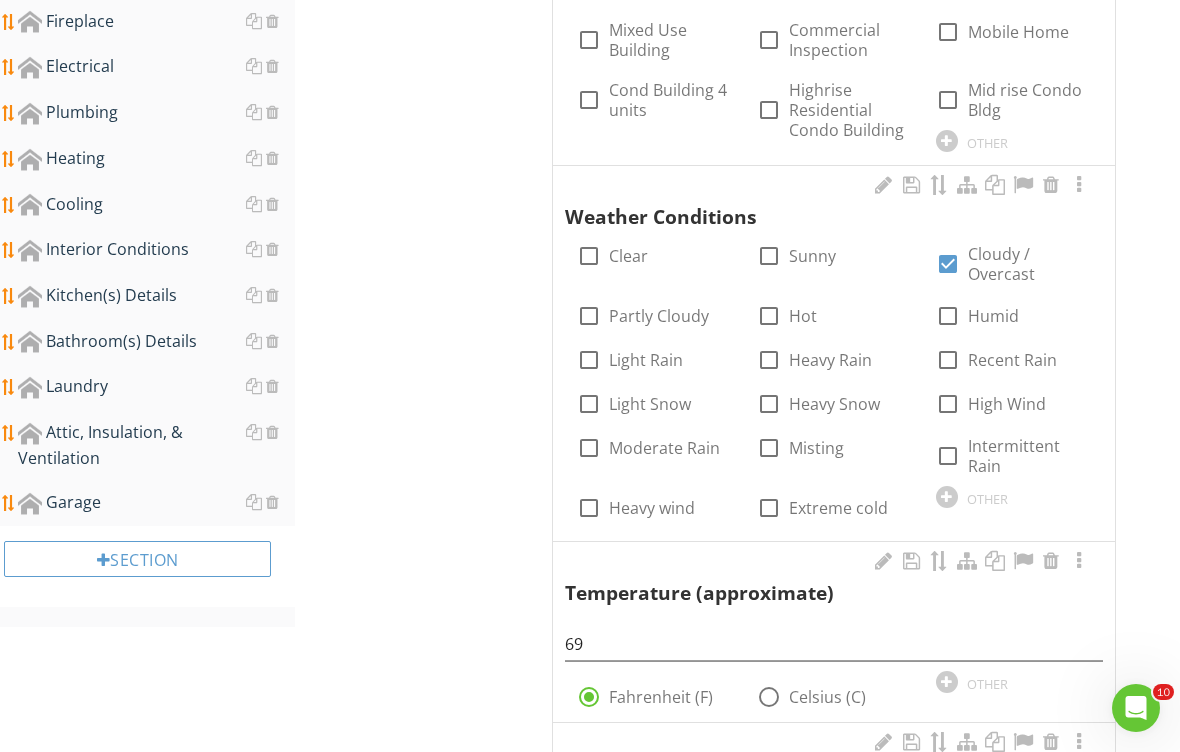 scroll, scrollTop: 701, scrollLeft: 0, axis: vertical 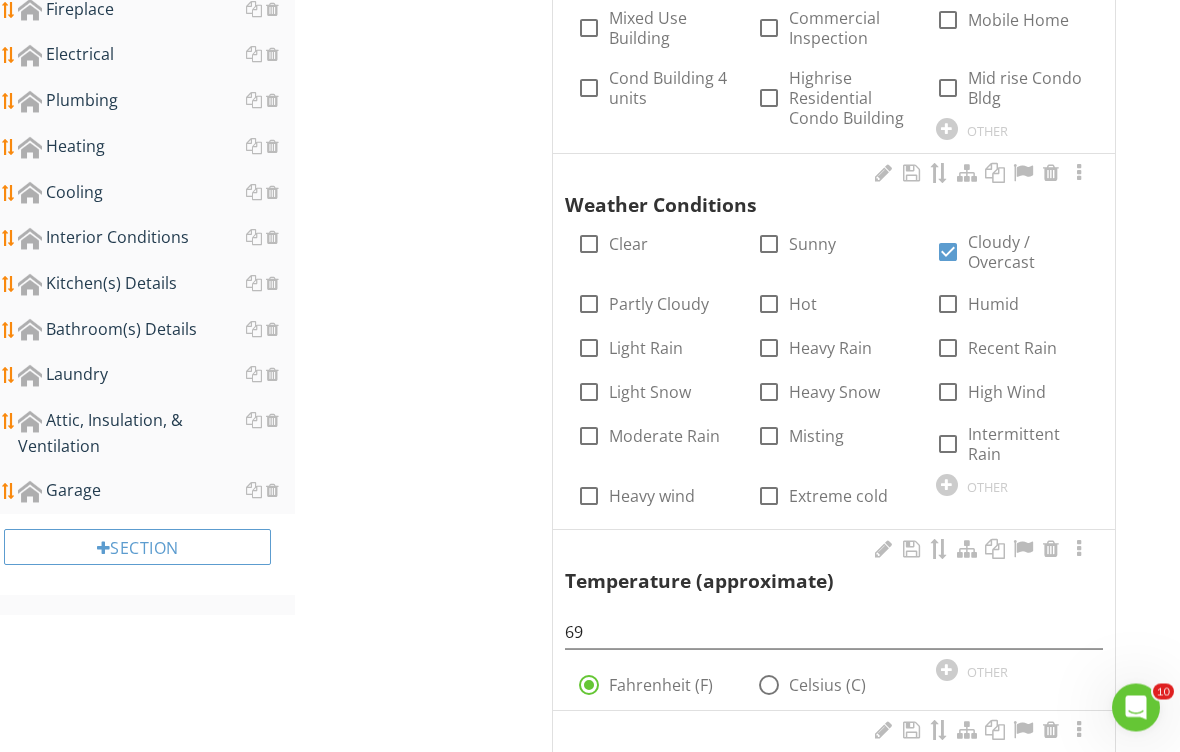 click at bounding box center (272, 491) 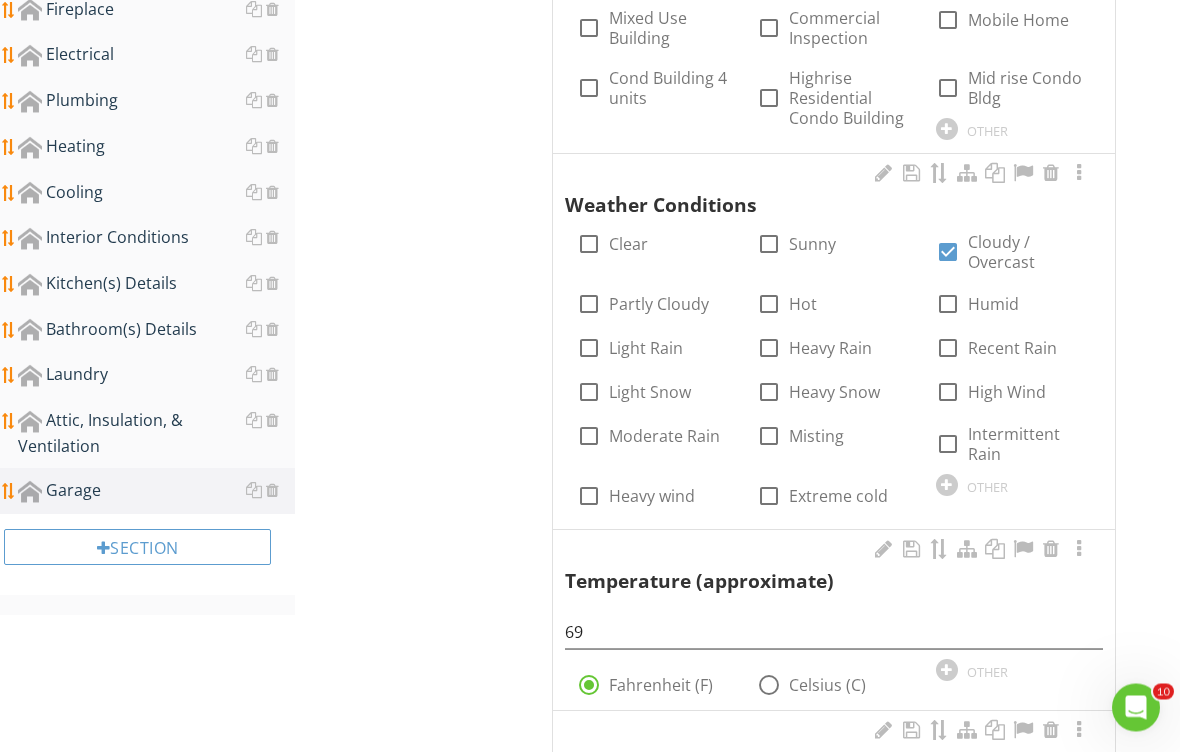 scroll, scrollTop: 702, scrollLeft: 0, axis: vertical 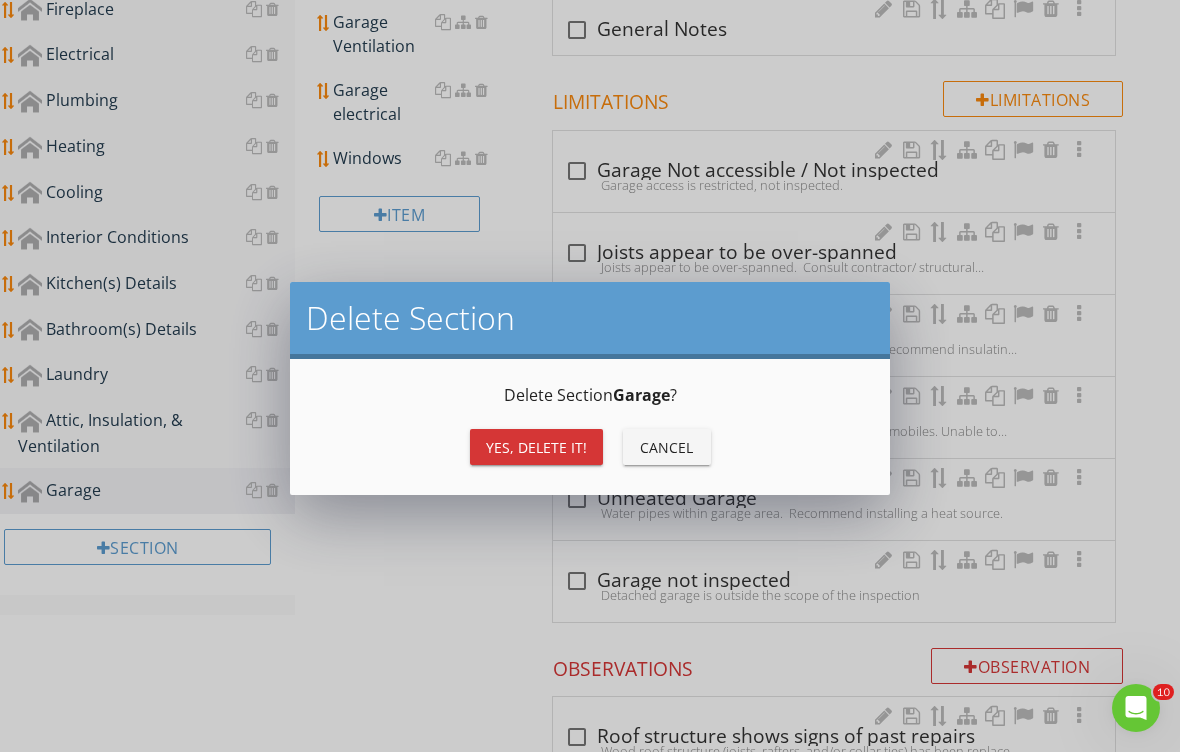 click on "Yes, Delete it!" at bounding box center (536, 447) 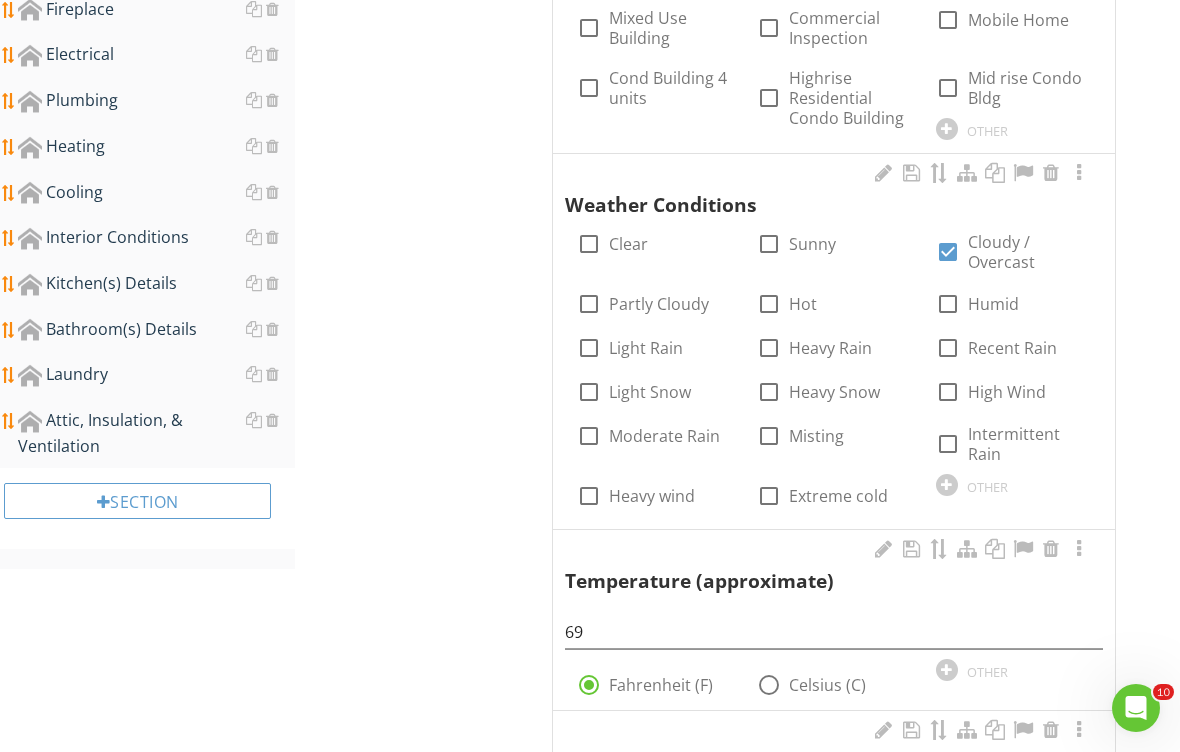 click at bounding box center (272, 420) 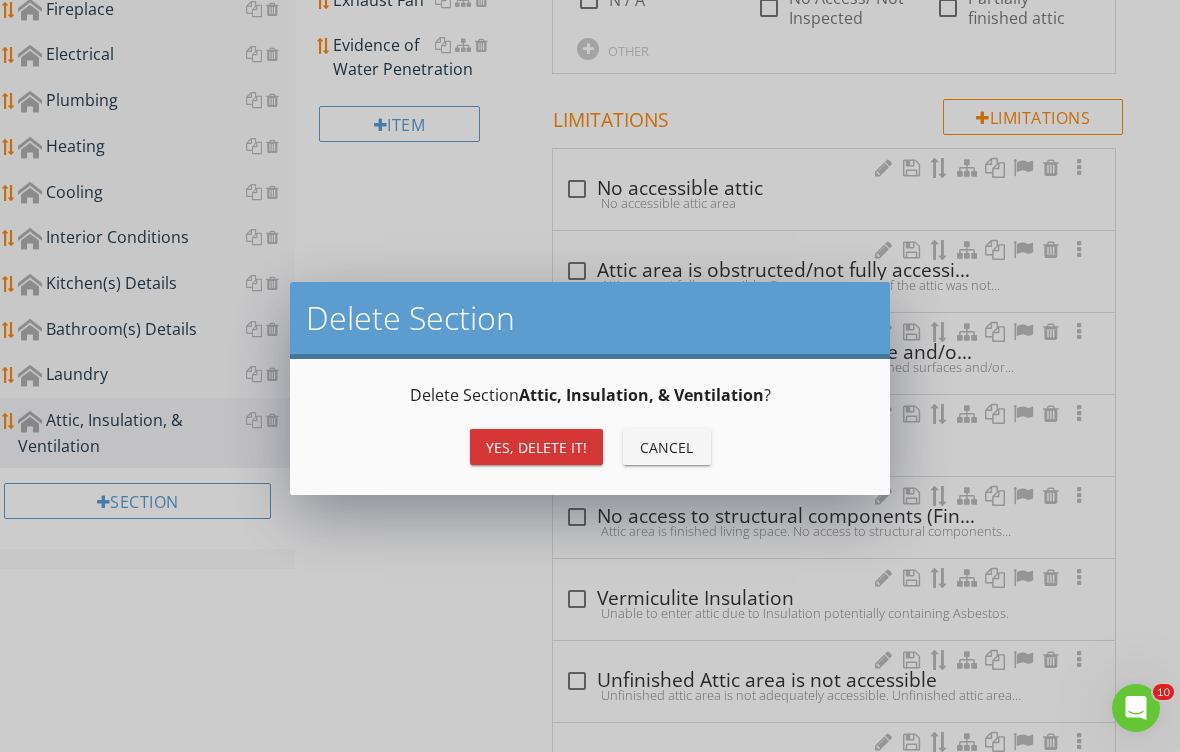 click on "Yes, Delete it!" at bounding box center (536, 447) 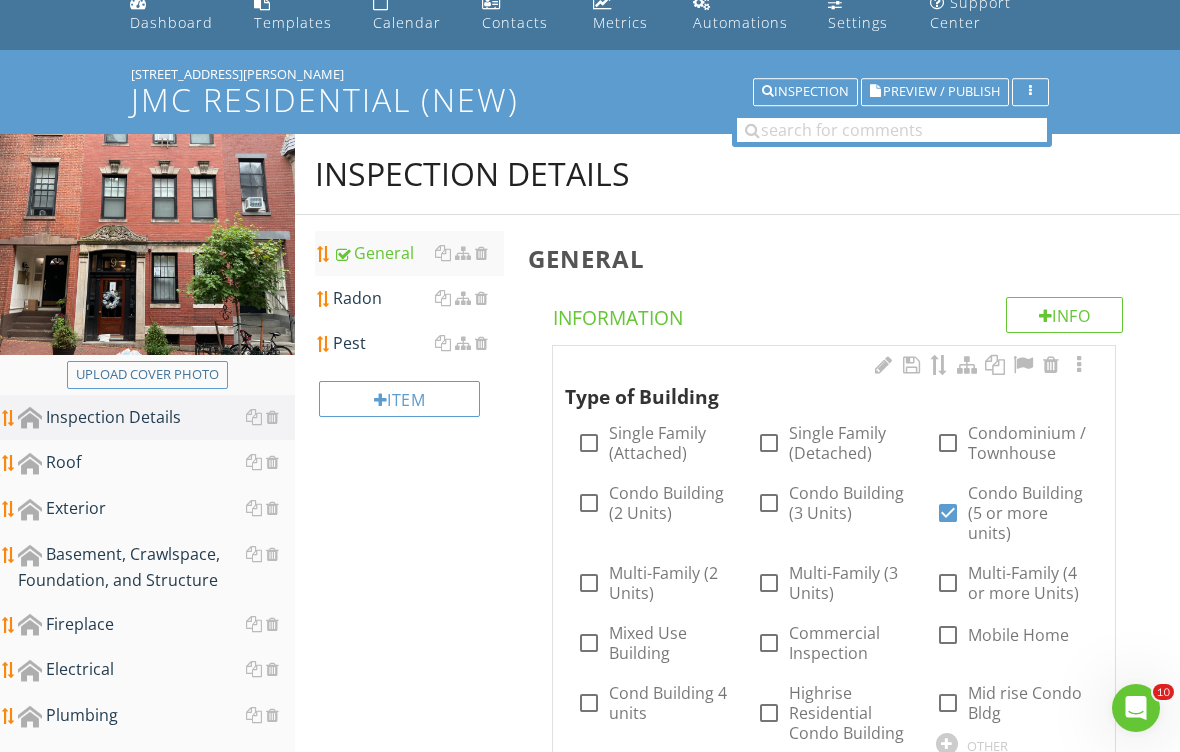 scroll, scrollTop: 83, scrollLeft: 0, axis: vertical 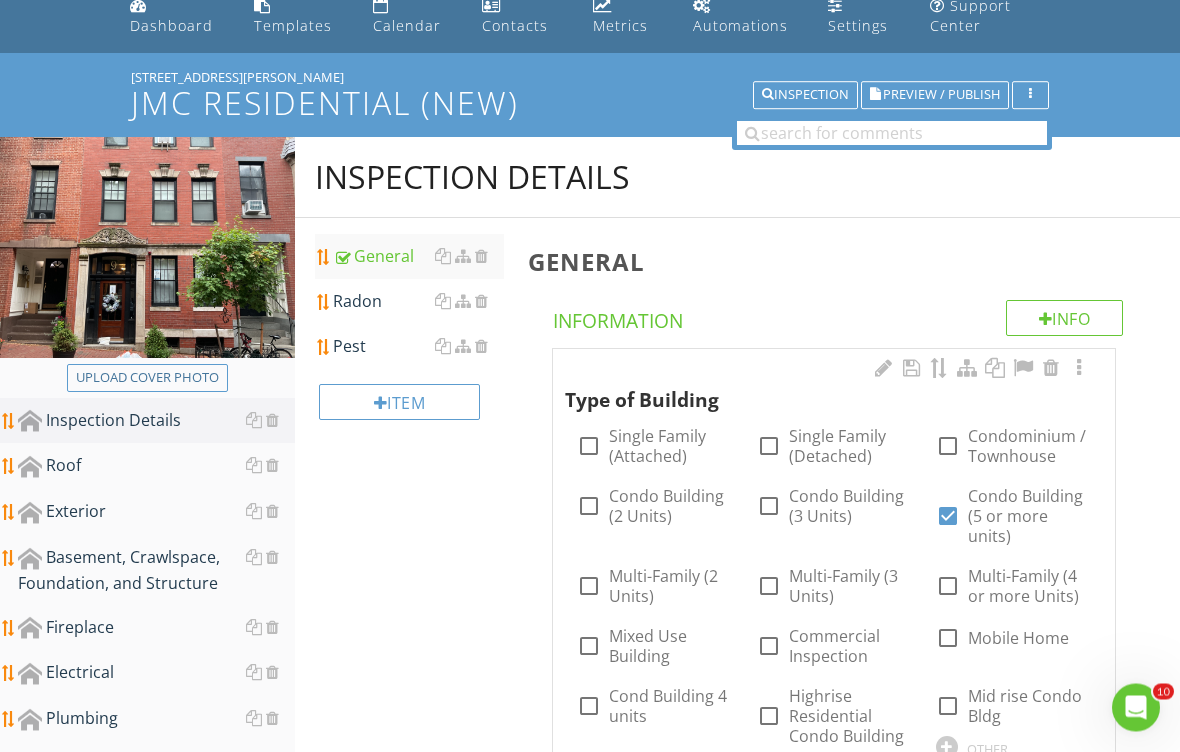 click on "Radon" at bounding box center [418, 302] 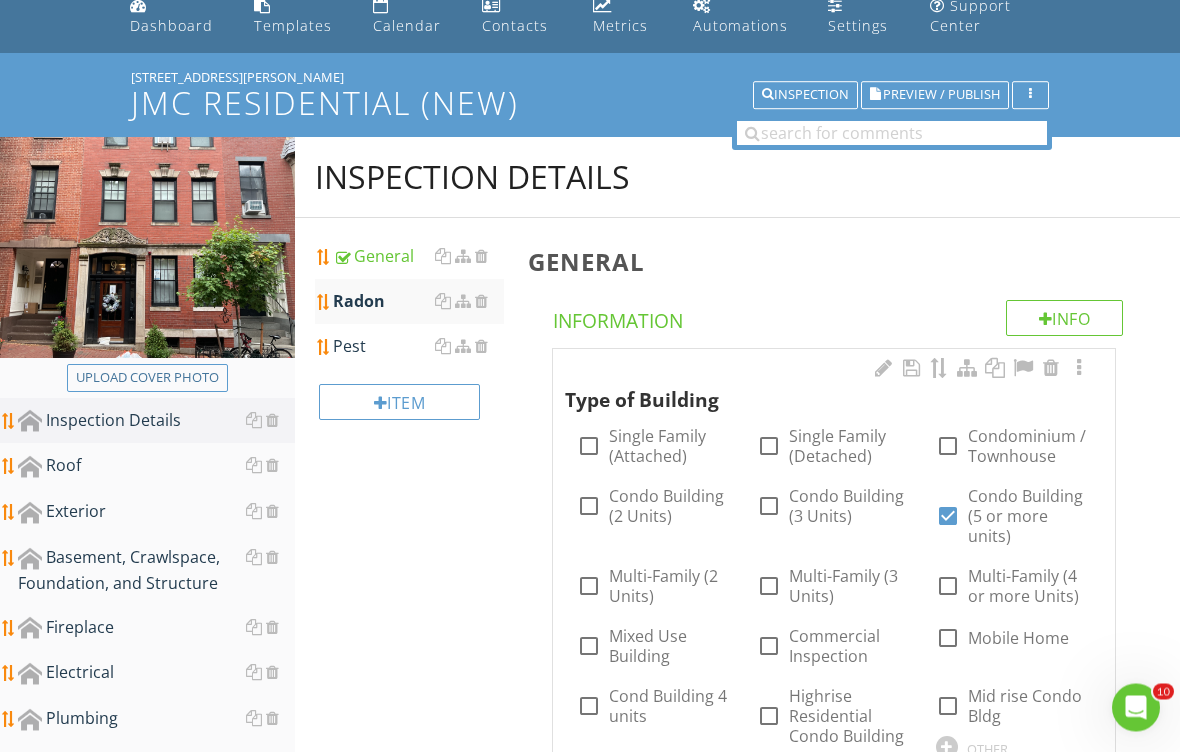 scroll, scrollTop: 84, scrollLeft: 0, axis: vertical 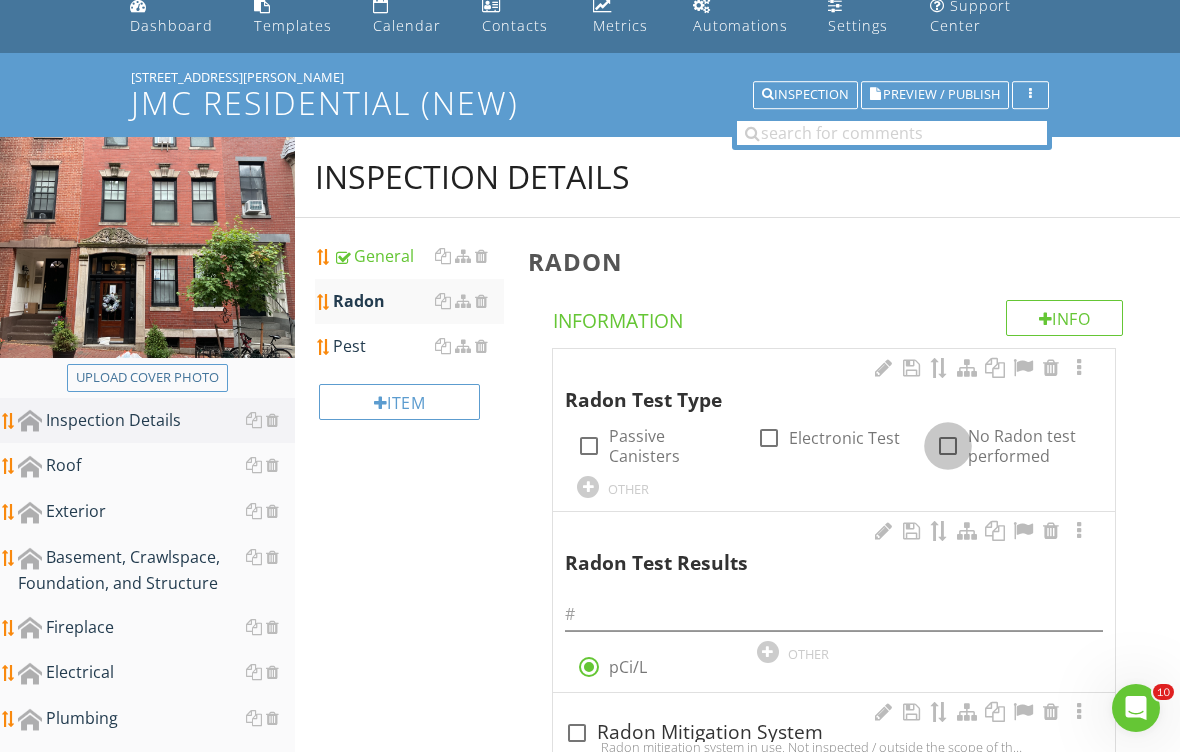 click on "check_box_outline_blank No Radon test performed" at bounding box center (1013, 446) 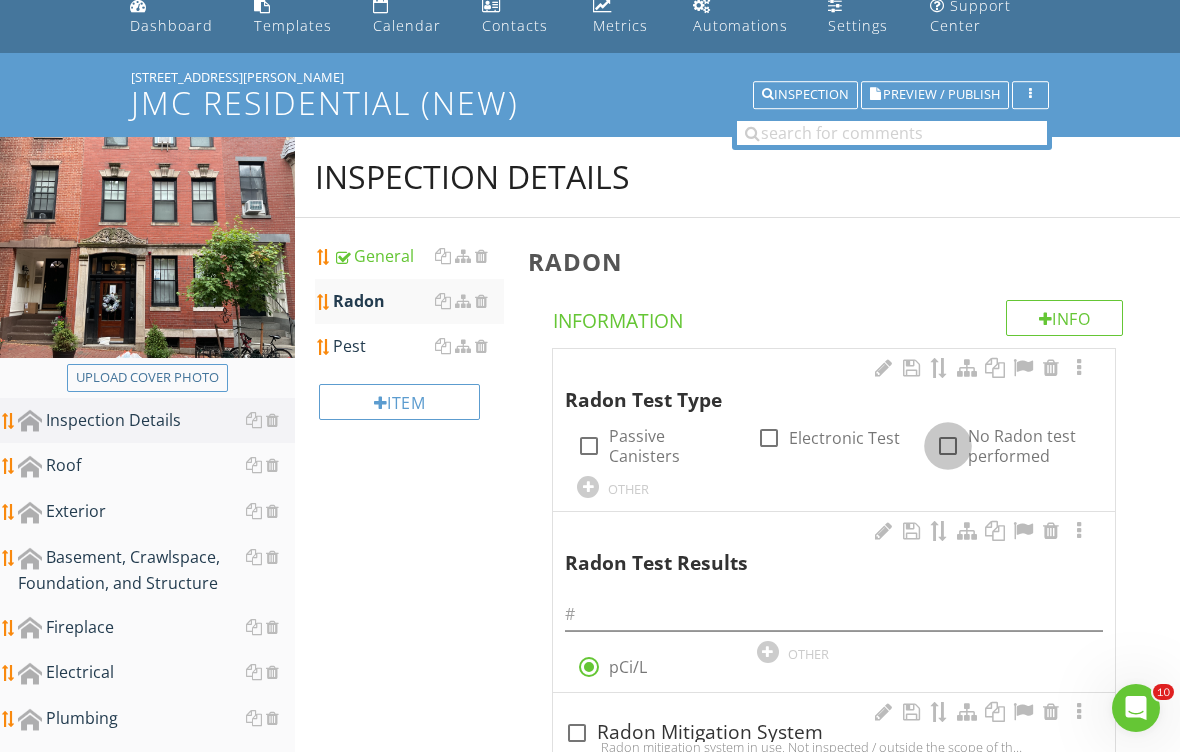 click at bounding box center [948, 446] 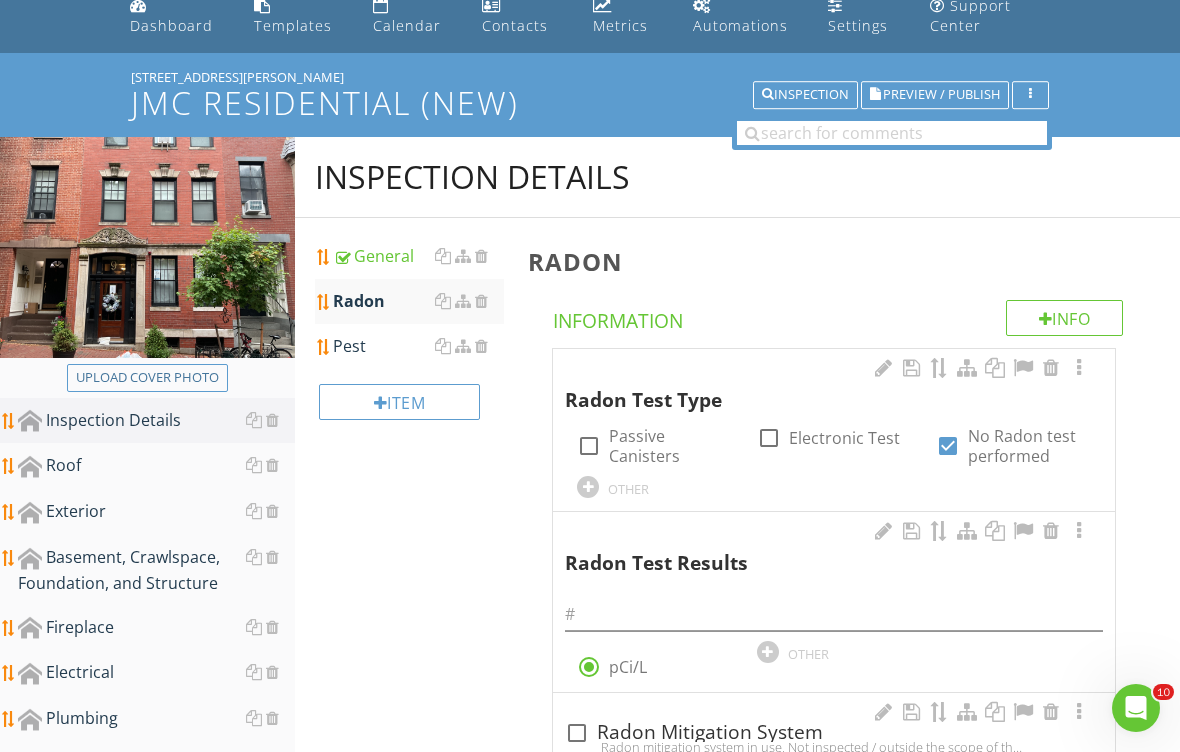 click at bounding box center [1051, 531] 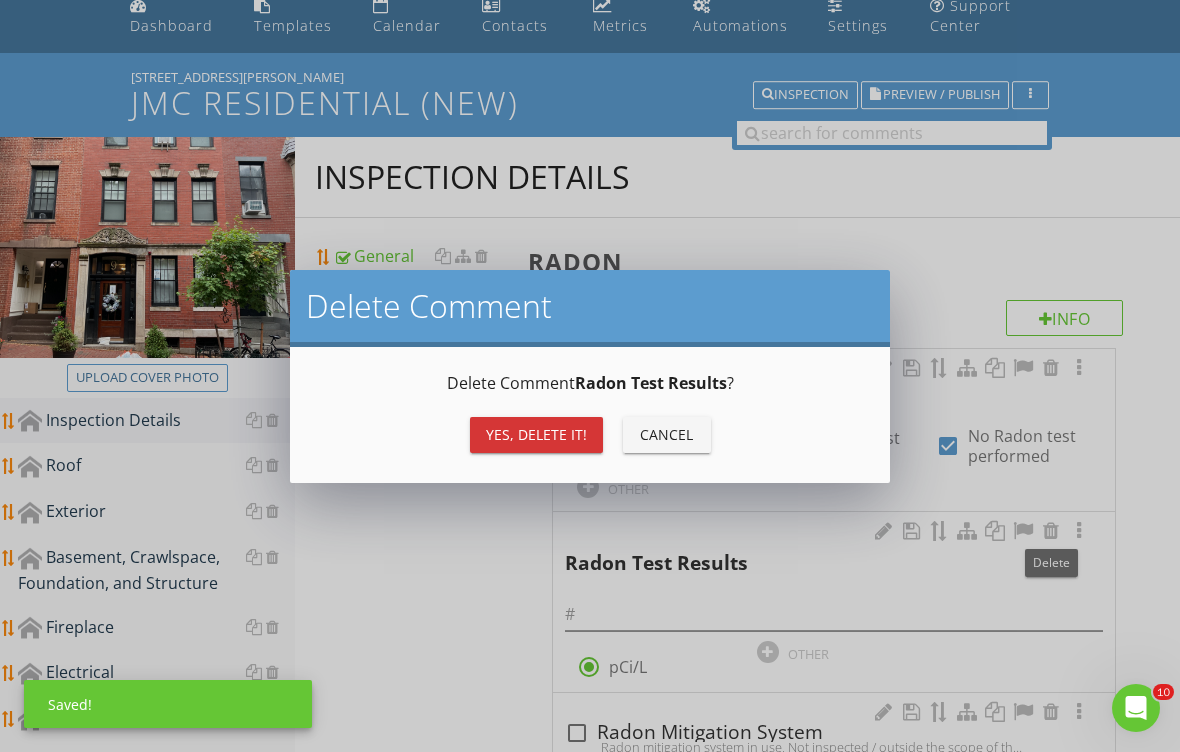 click on "Yes, Delete it!" at bounding box center (536, 434) 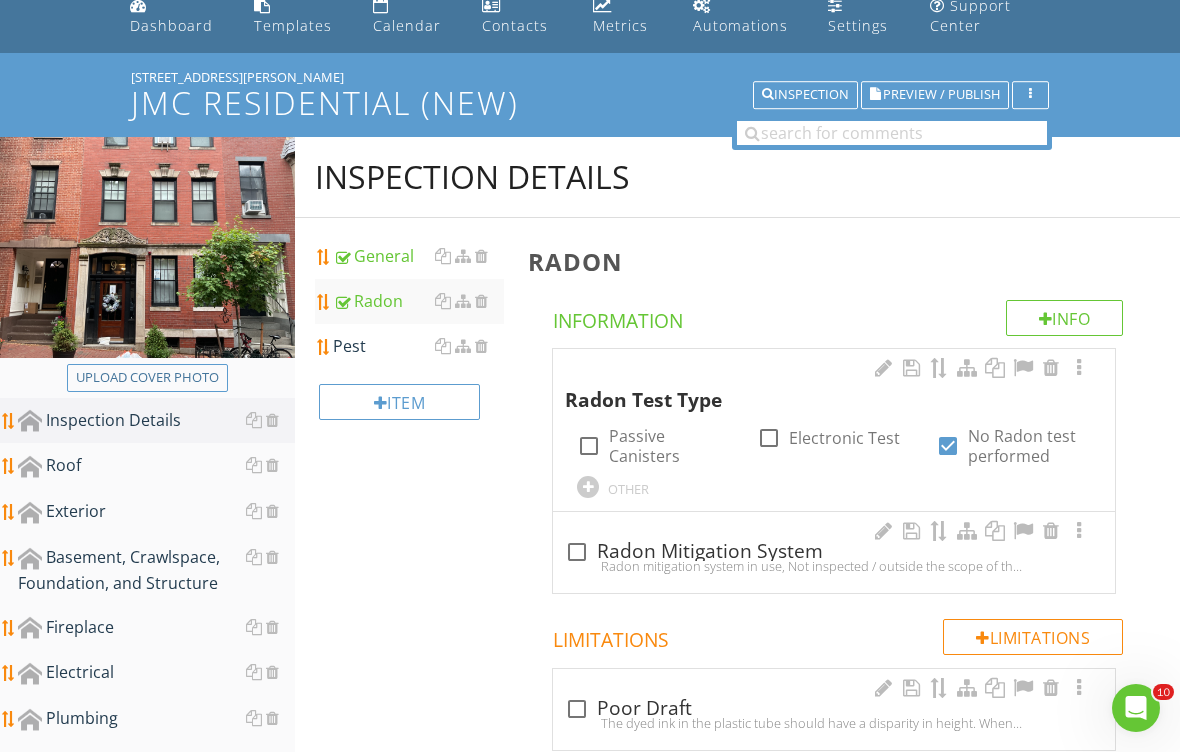 click on "Exterior" at bounding box center [156, 512] 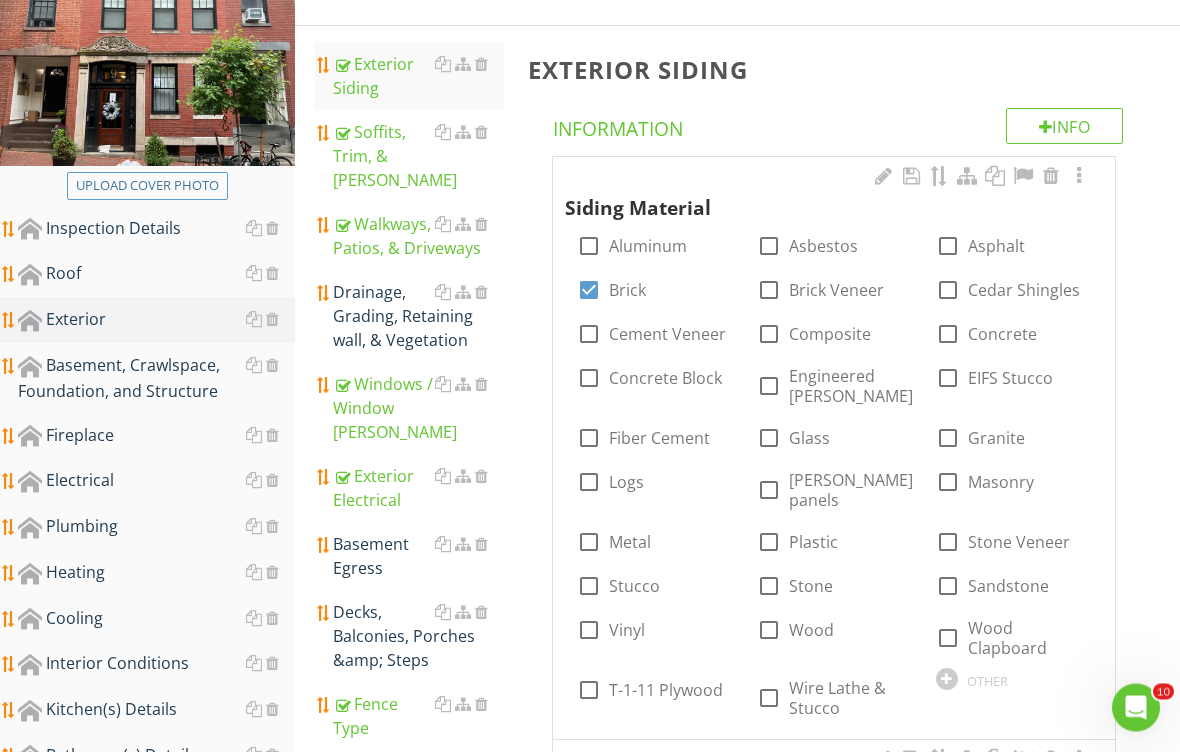 scroll, scrollTop: 276, scrollLeft: 0, axis: vertical 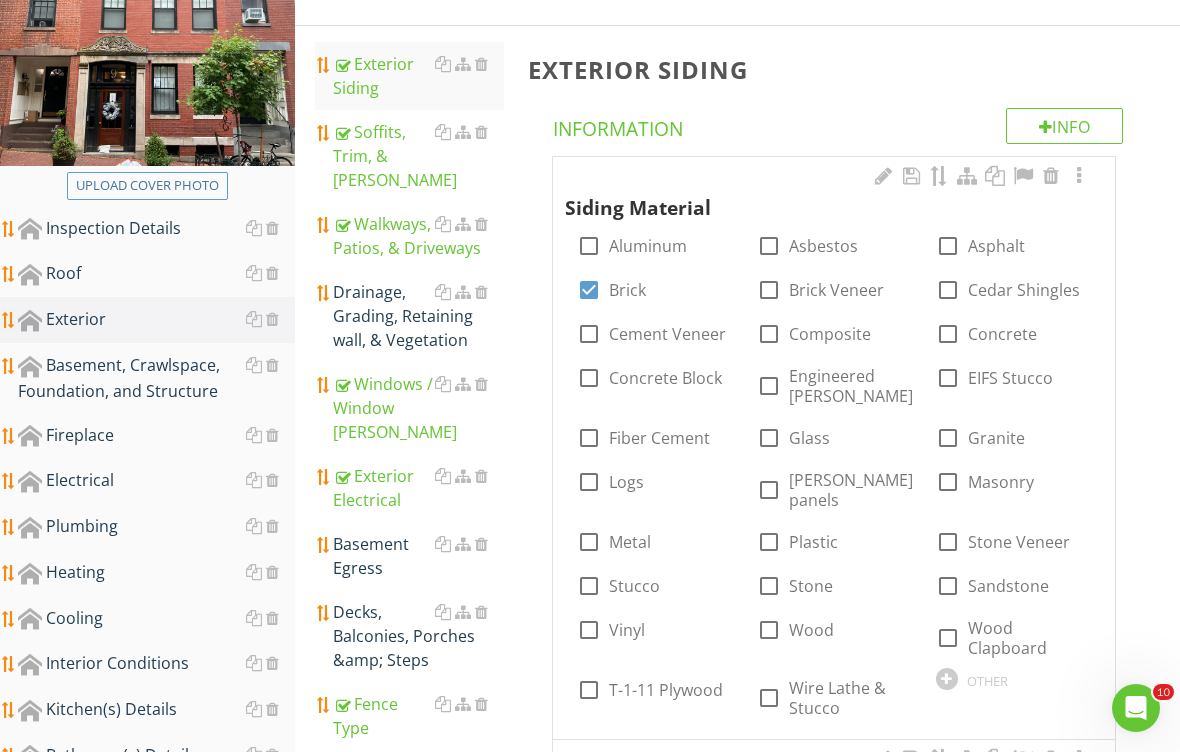 click on "Walkways, Patios, & Driveways" at bounding box center [418, 236] 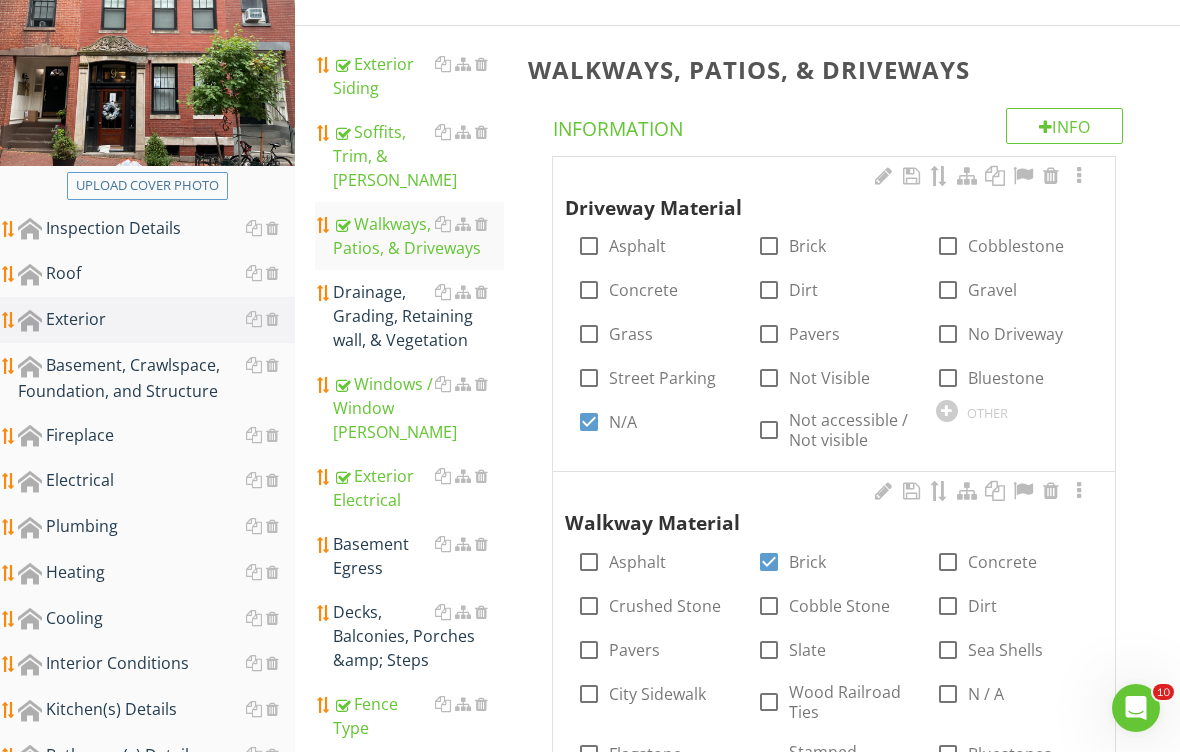 click on "Decks, Balconies, Porches &amp; Steps" at bounding box center [418, 636] 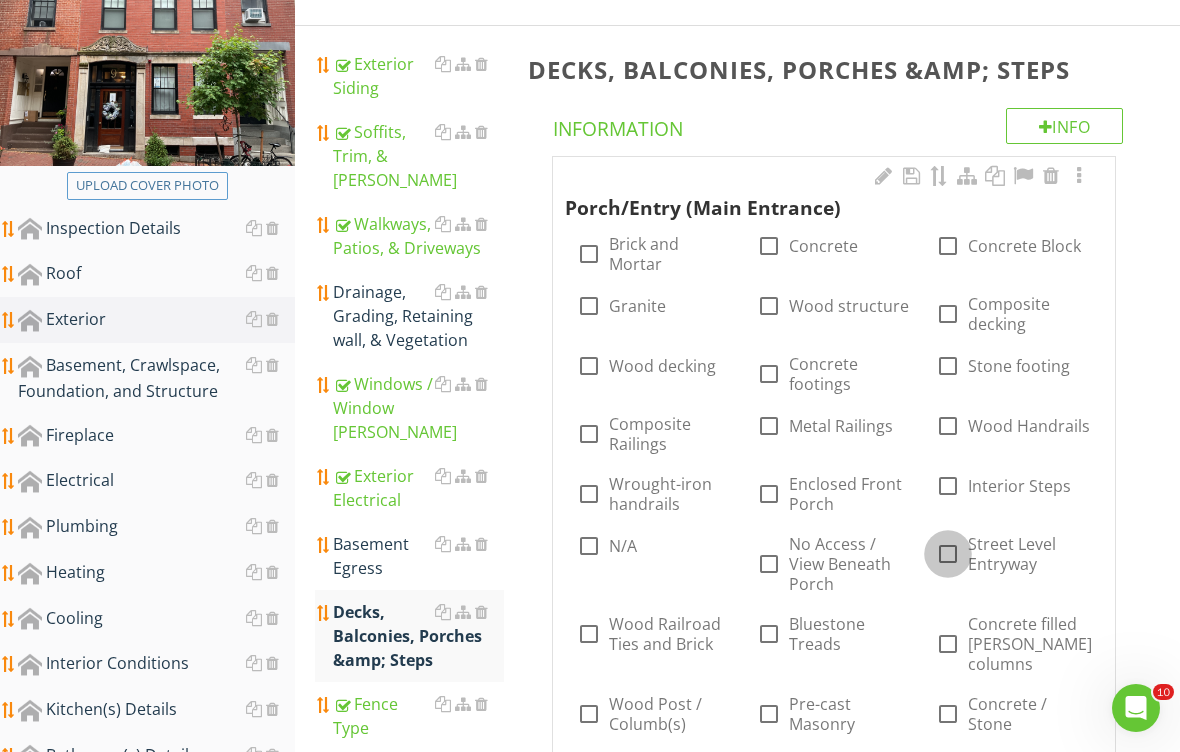 click at bounding box center [948, 554] 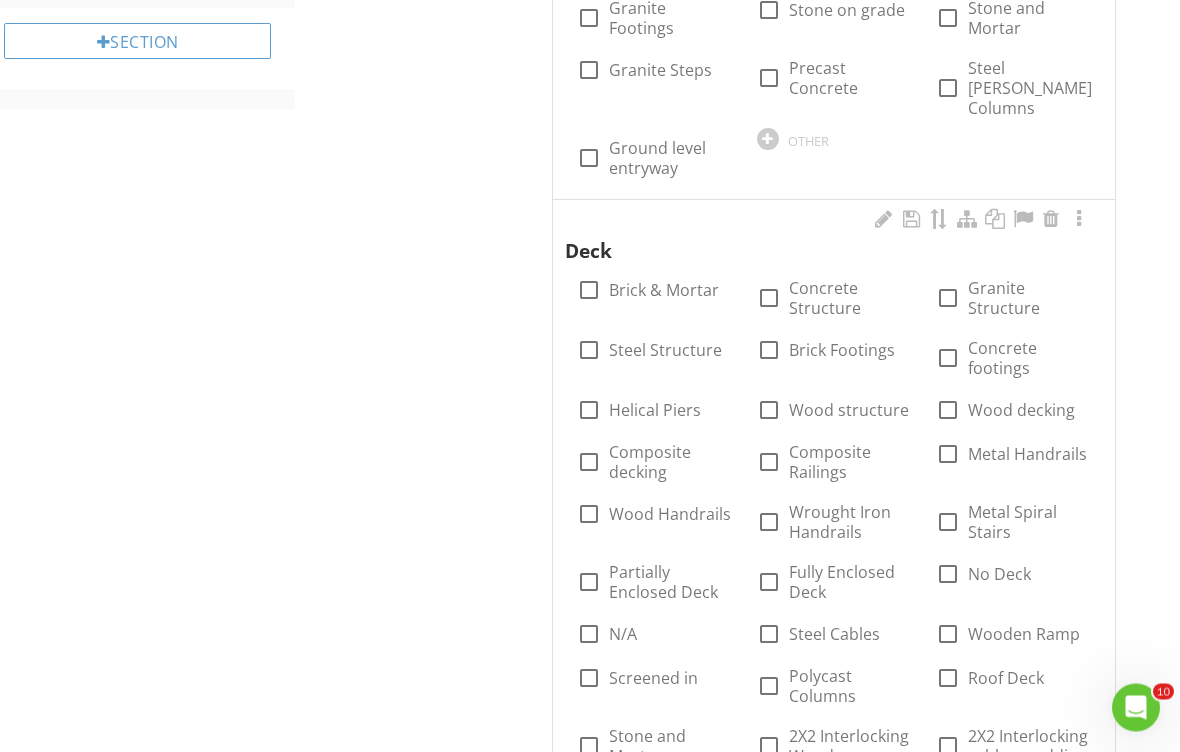 scroll, scrollTop: 1093, scrollLeft: 0, axis: vertical 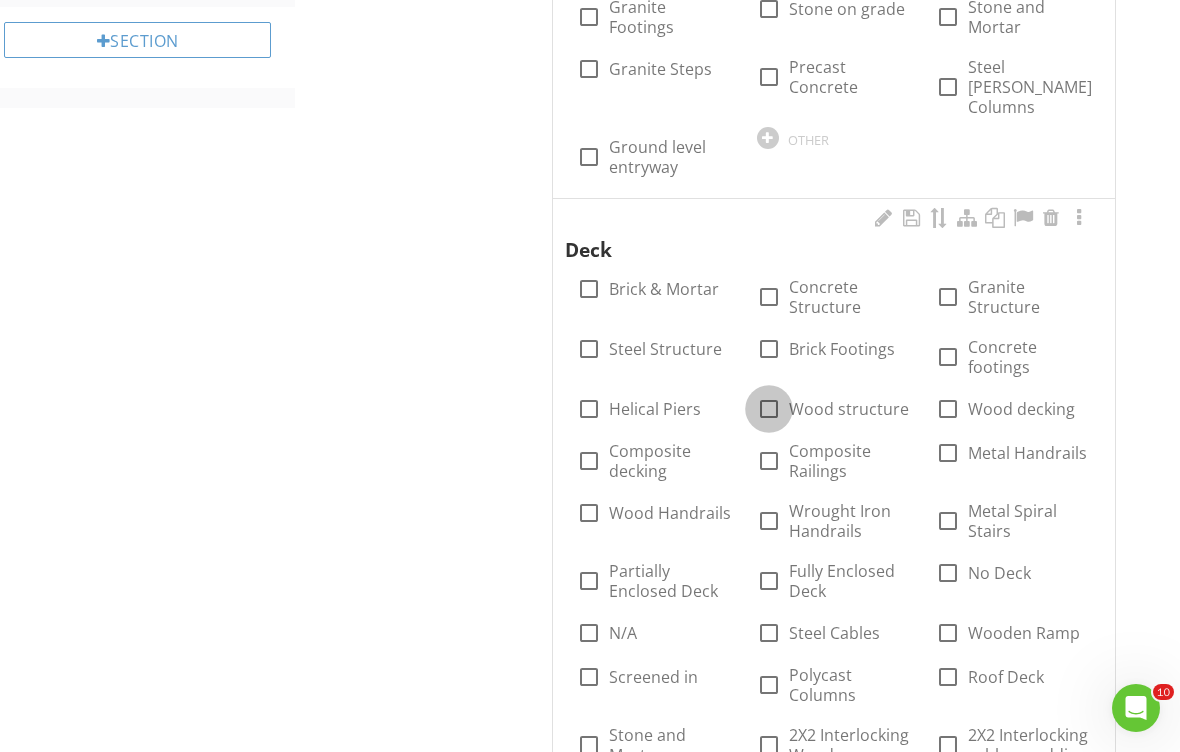 click at bounding box center [769, 409] 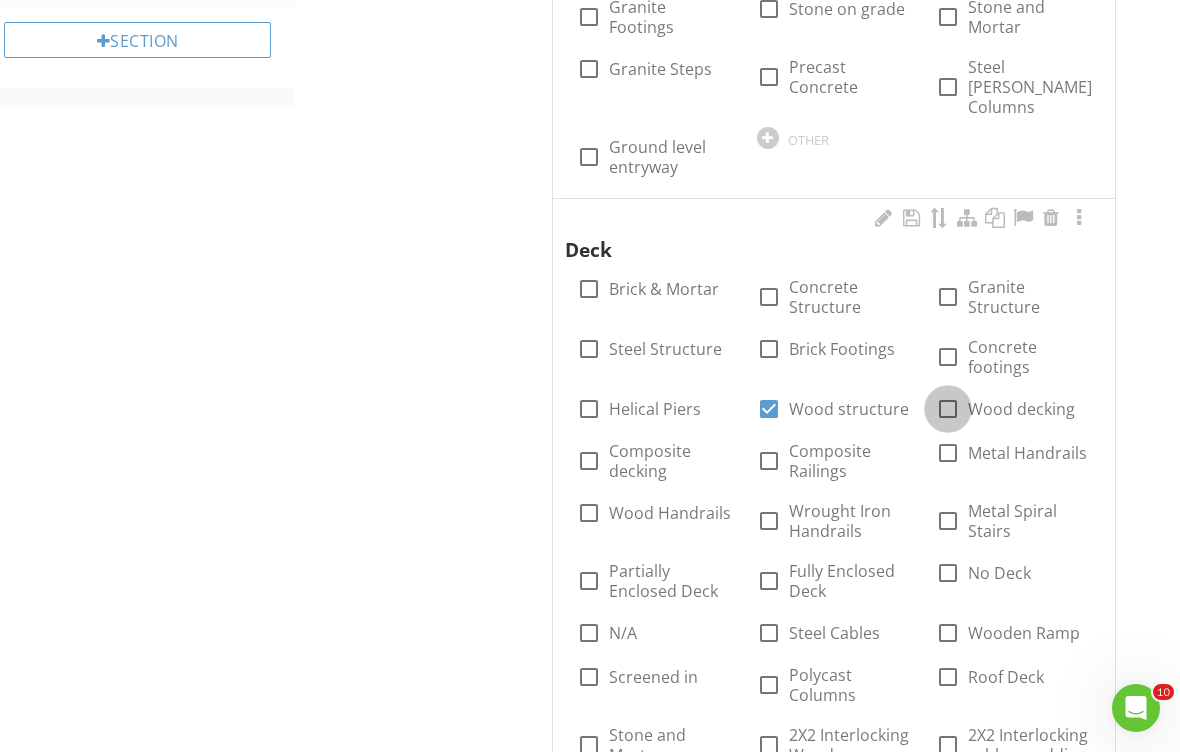 click at bounding box center [948, 409] 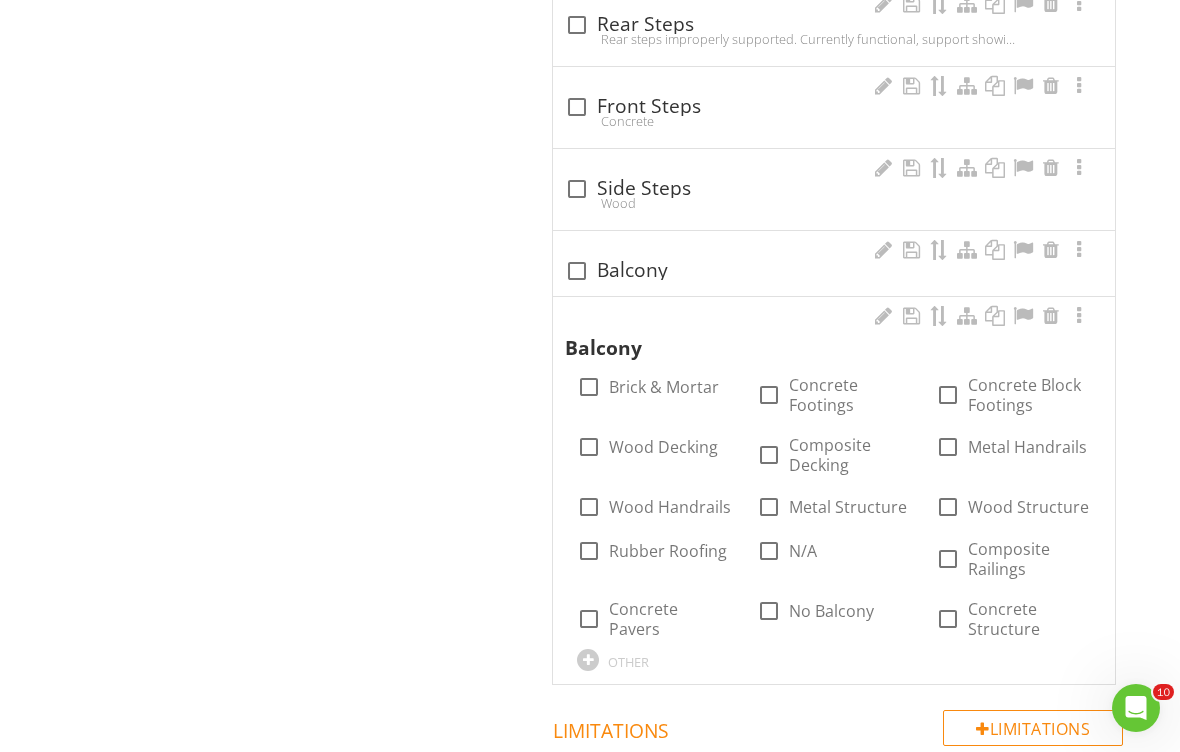 scroll, scrollTop: 1921, scrollLeft: 0, axis: vertical 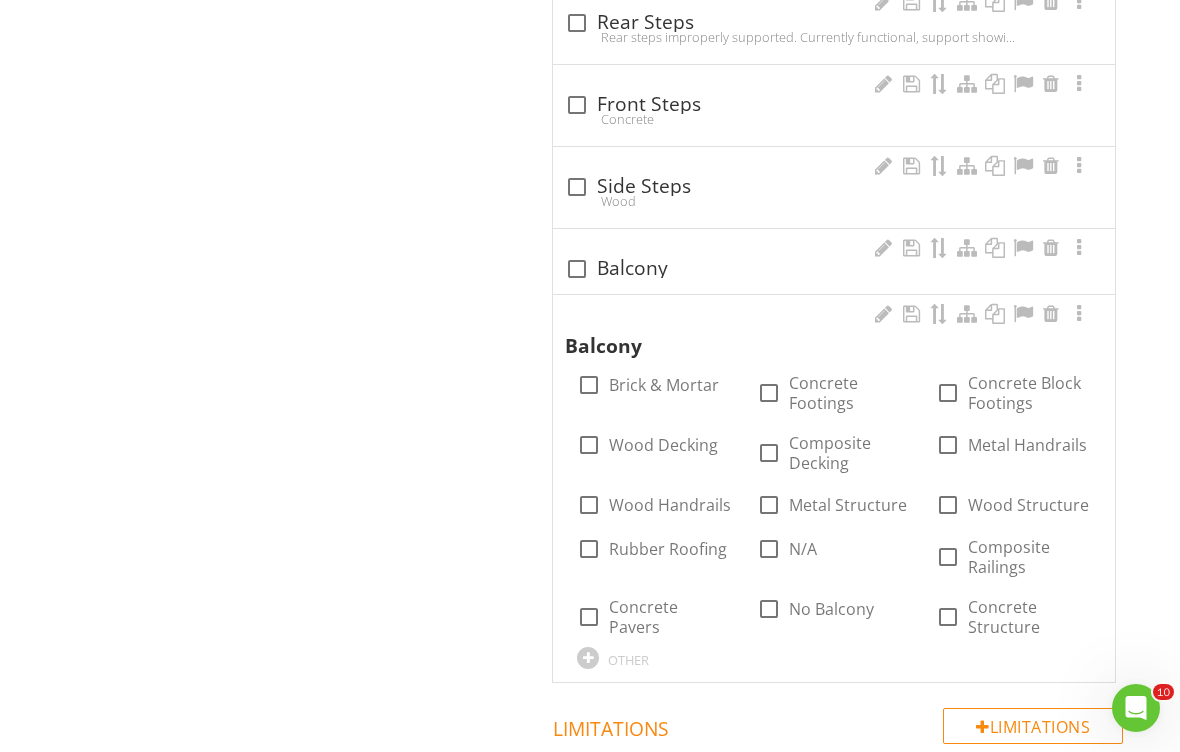 click on "N/A" at bounding box center [803, 549] 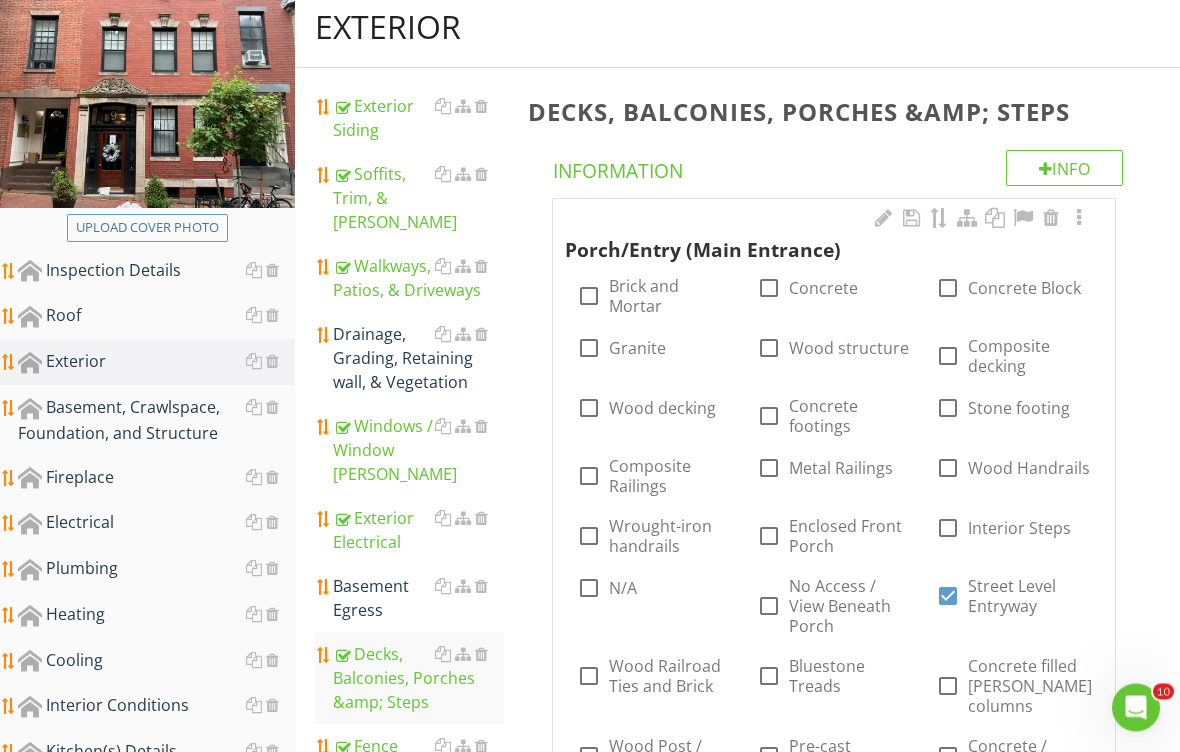 scroll, scrollTop: 234, scrollLeft: 0, axis: vertical 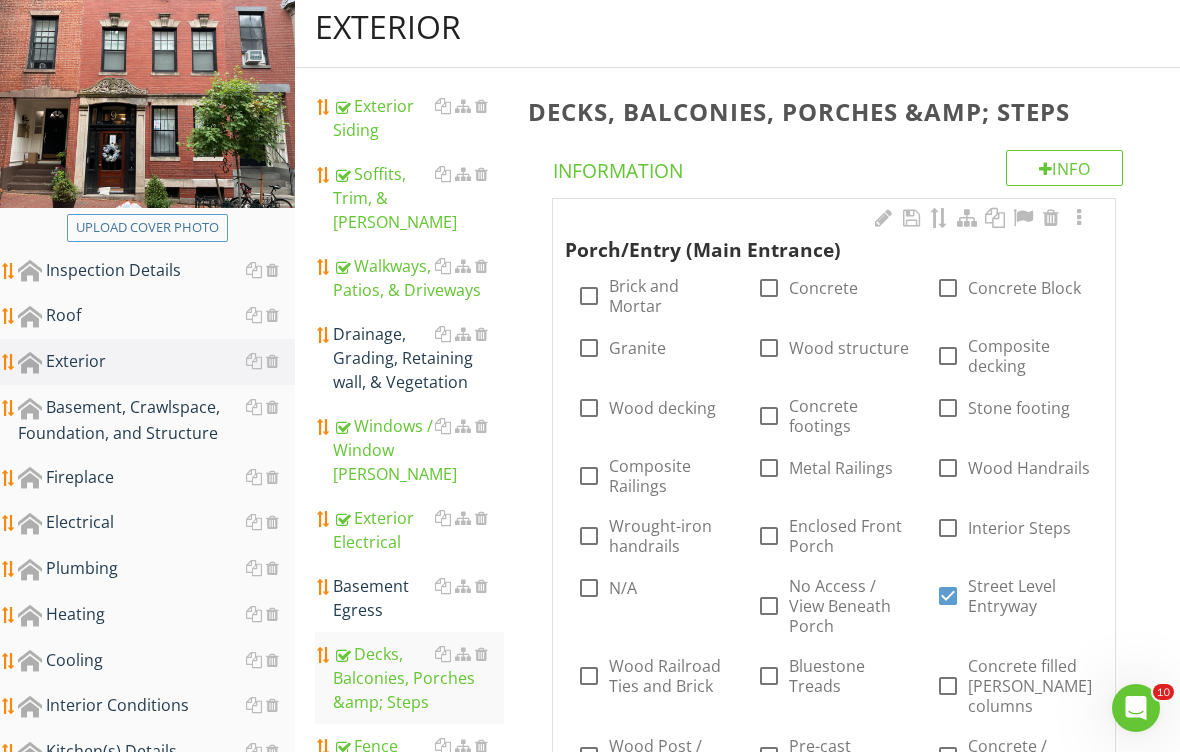 click on "Drainage, Grading, Retaining wall, & Vegetation" at bounding box center [418, 358] 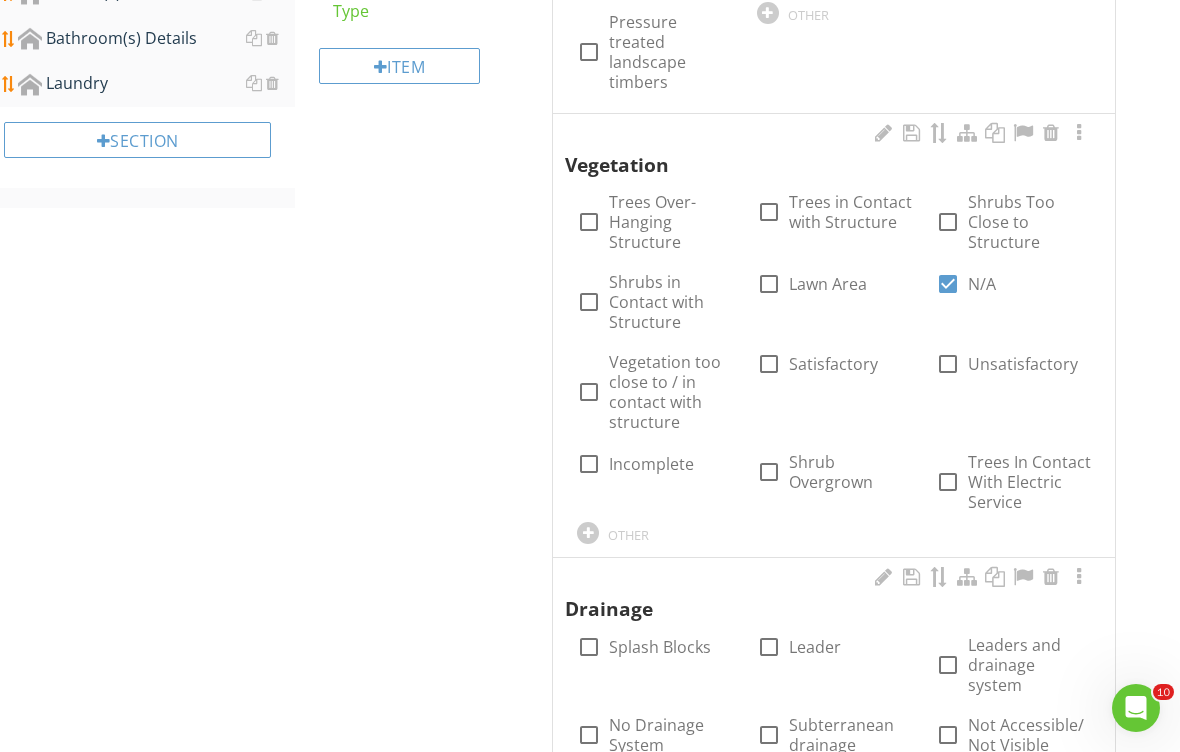 scroll, scrollTop: 990, scrollLeft: 0, axis: vertical 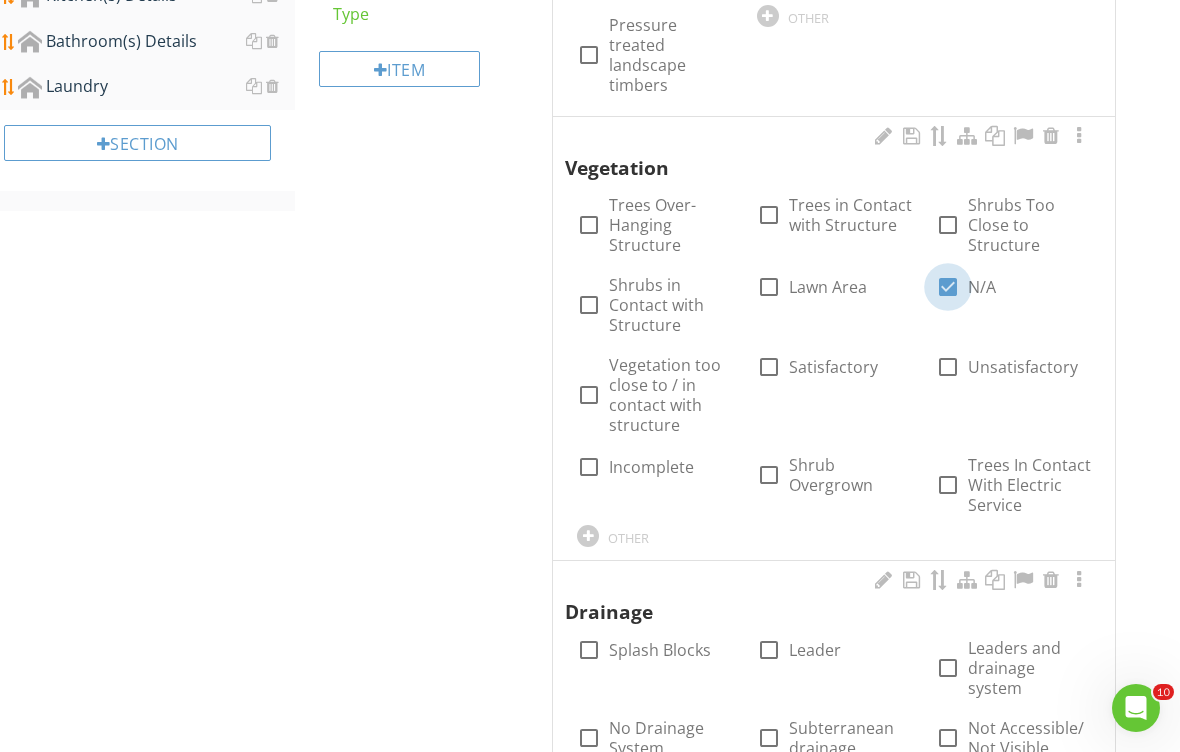 click at bounding box center [948, 287] 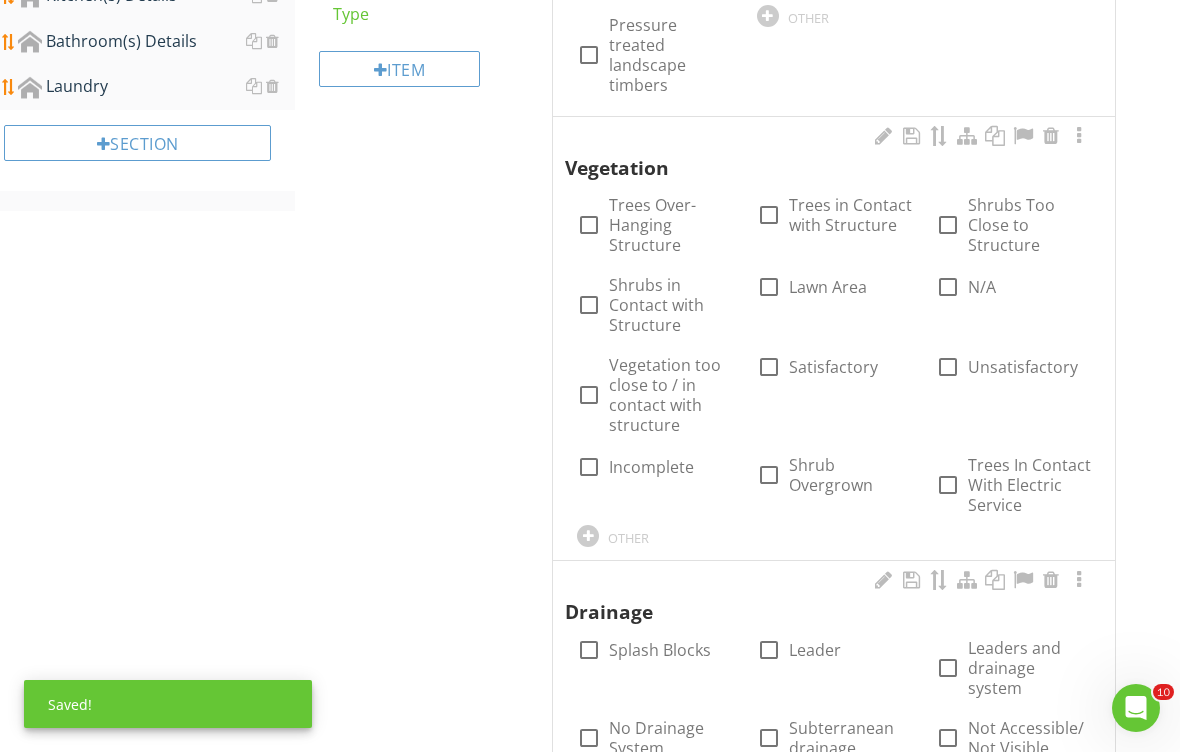 click on "Satisfactory" at bounding box center (833, 367) 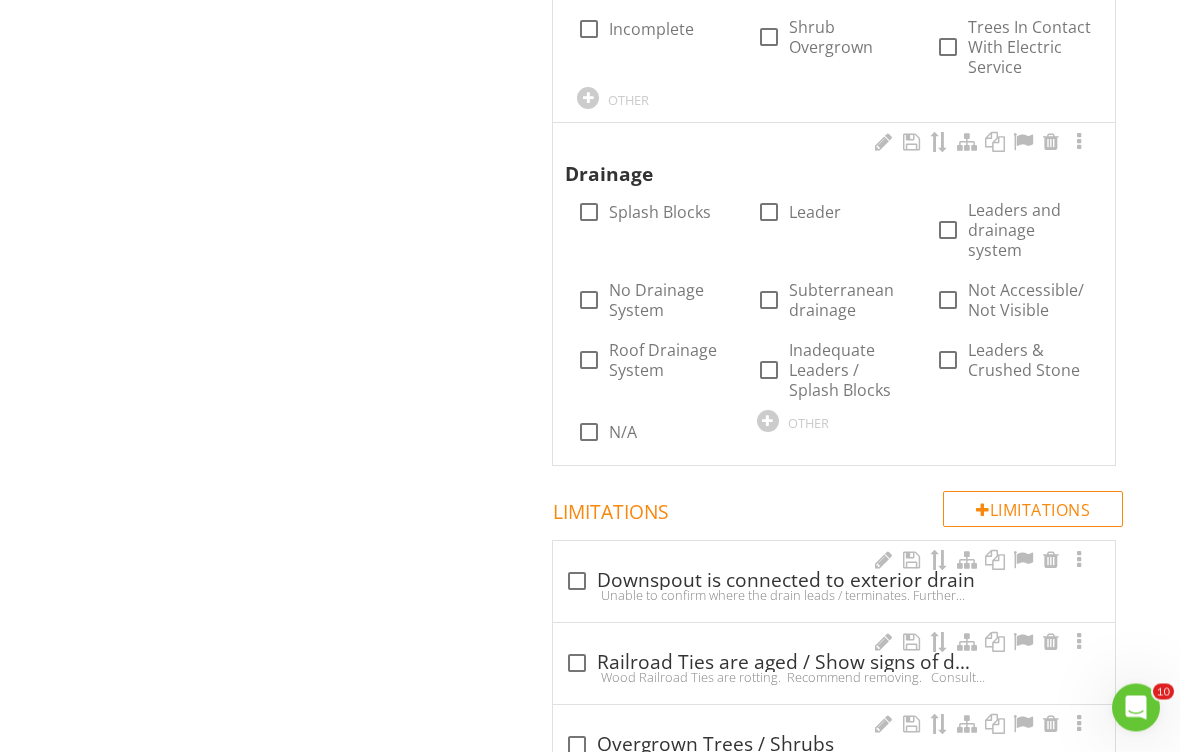scroll, scrollTop: 1428, scrollLeft: 0, axis: vertical 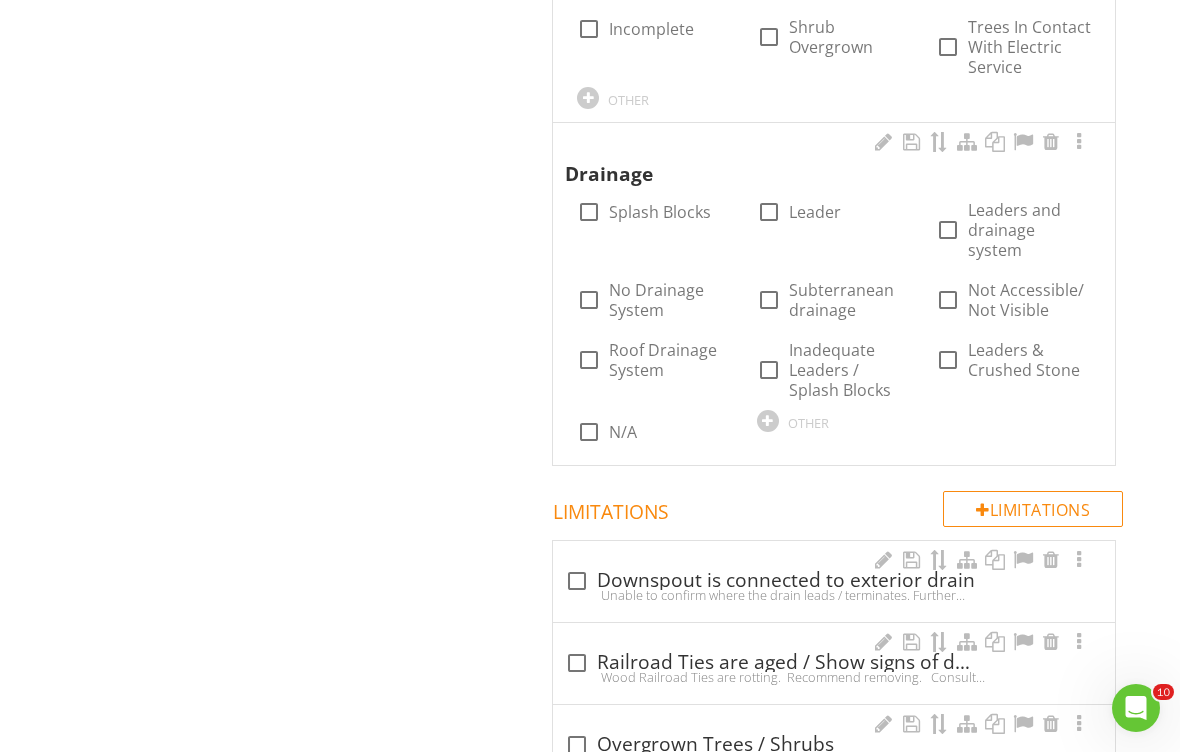 click on "check_box_outline_blank Not Accessible/ Not Visible" at bounding box center (1013, 300) 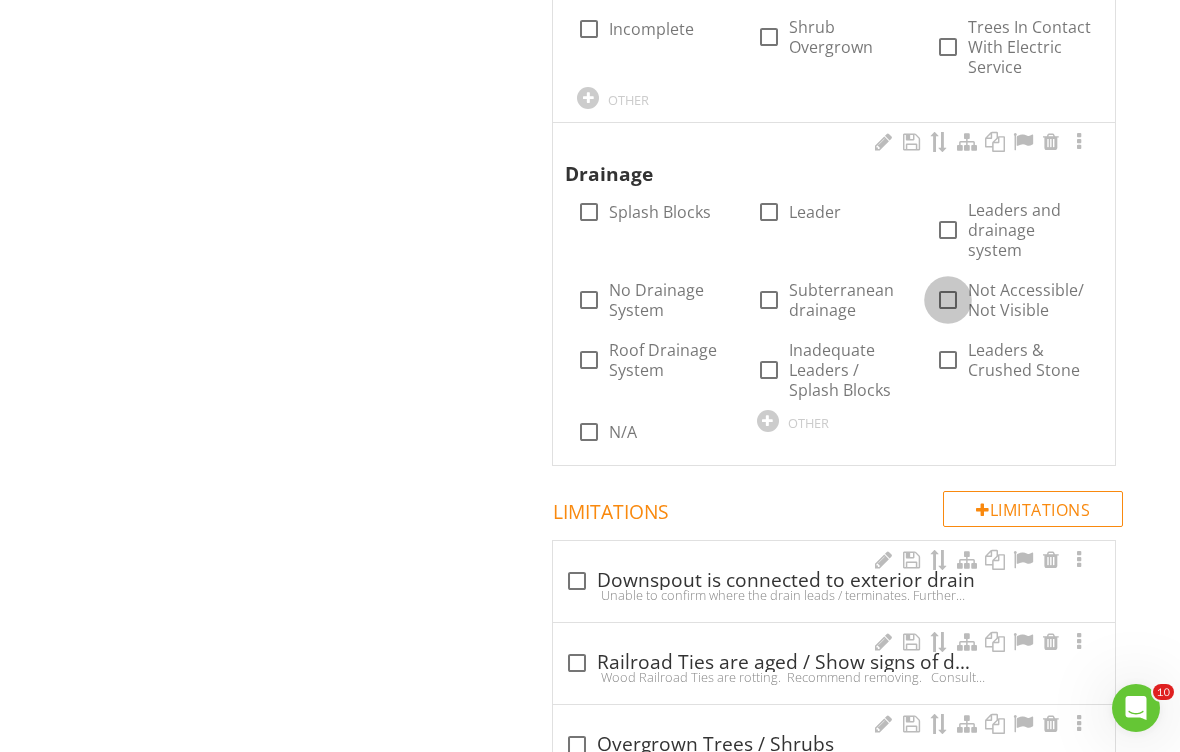 click at bounding box center (948, 300) 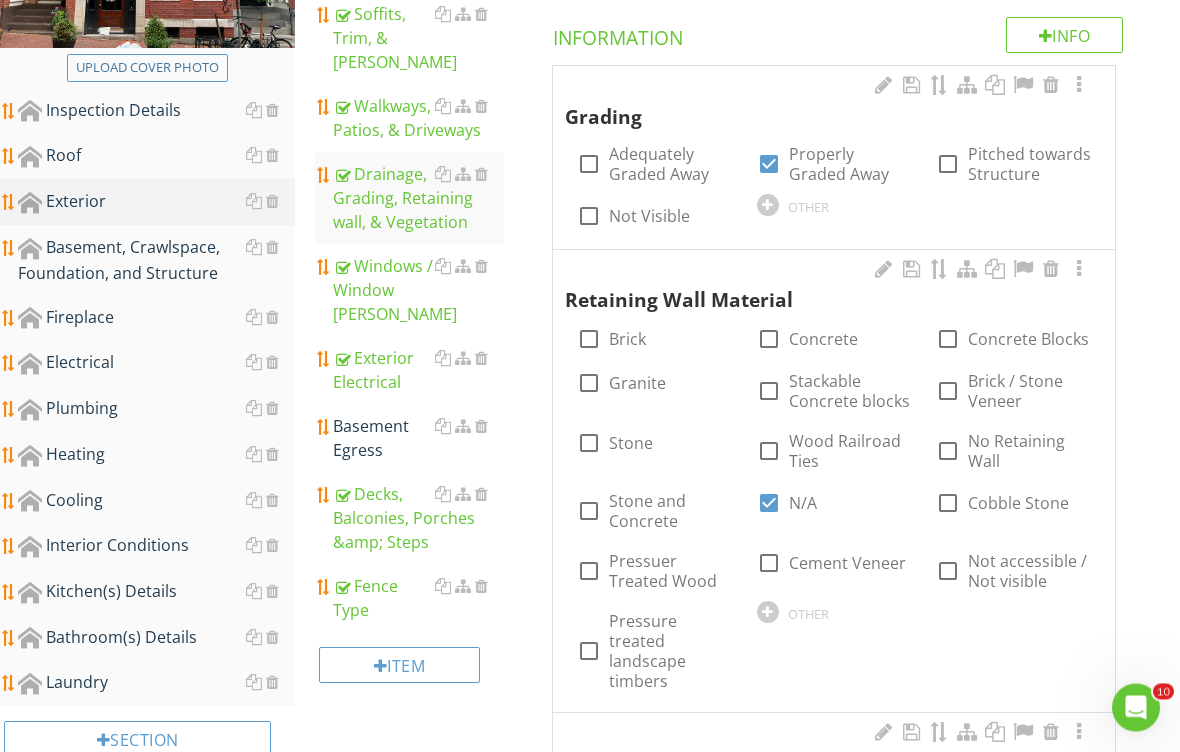 scroll, scrollTop: 391, scrollLeft: 0, axis: vertical 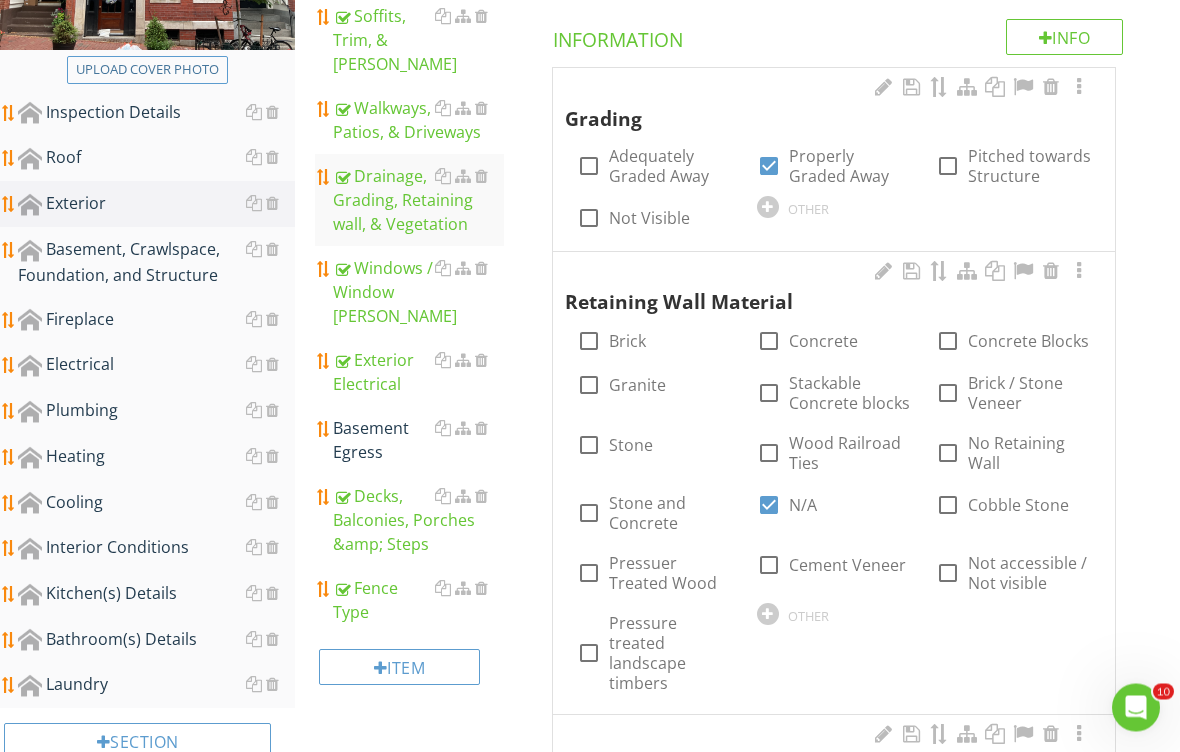 click on "Kitchen(s) Details" at bounding box center (156, 595) 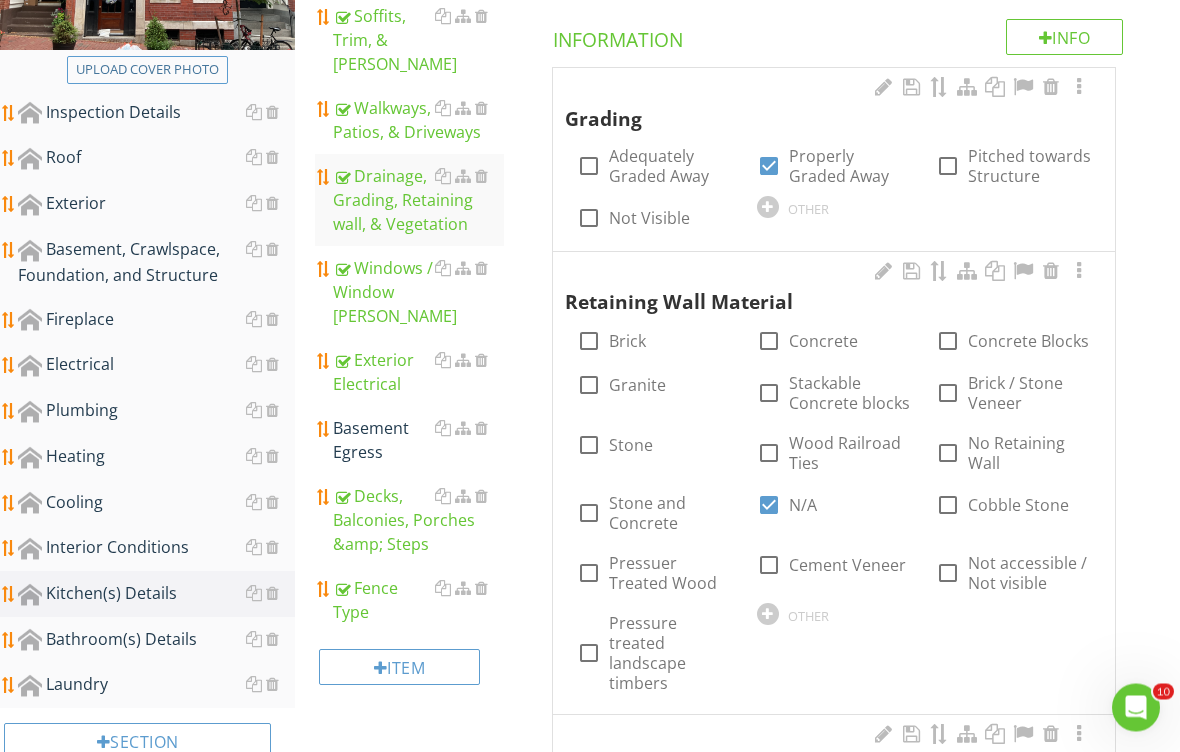 scroll, scrollTop: 392, scrollLeft: 0, axis: vertical 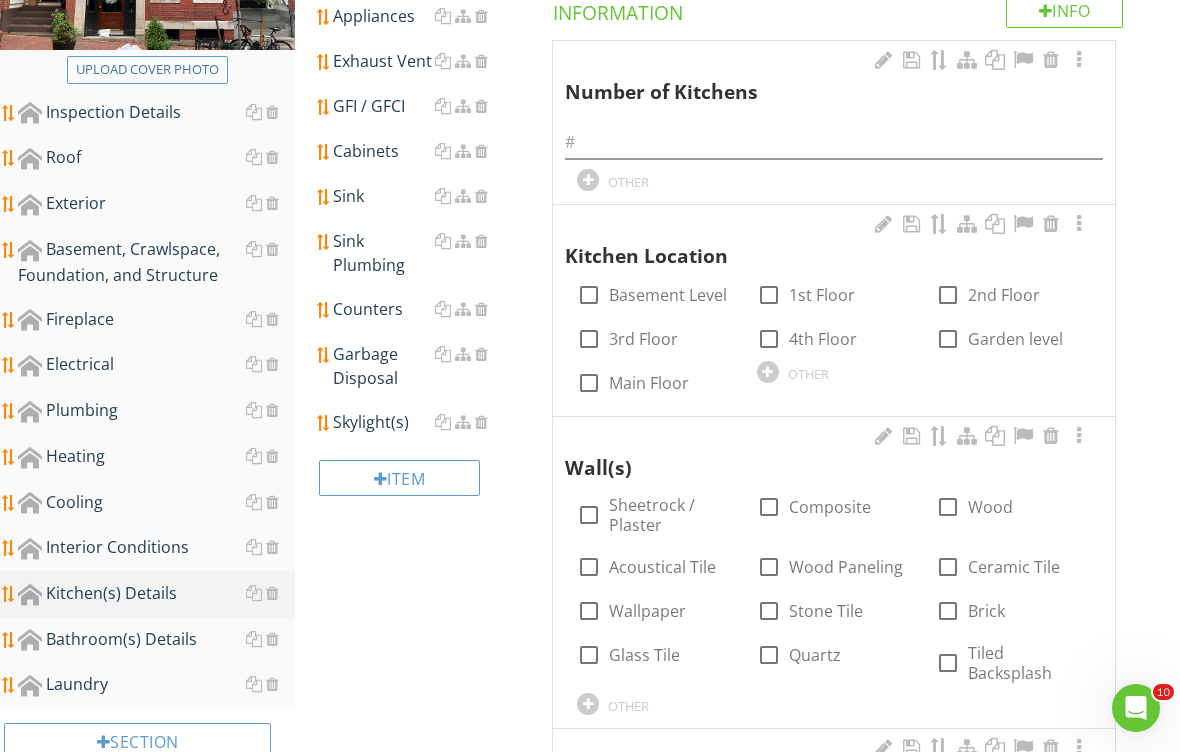 click at bounding box center [1051, 60] 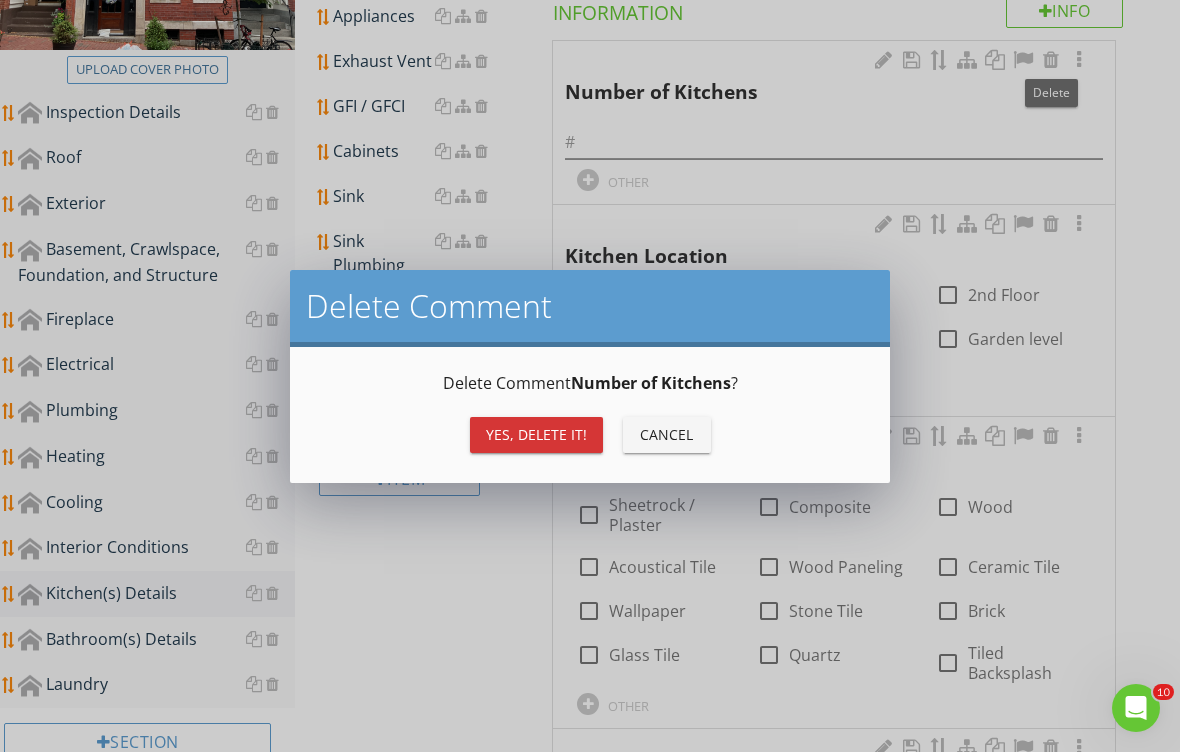 click on "Yes, Delete it!" at bounding box center (536, 434) 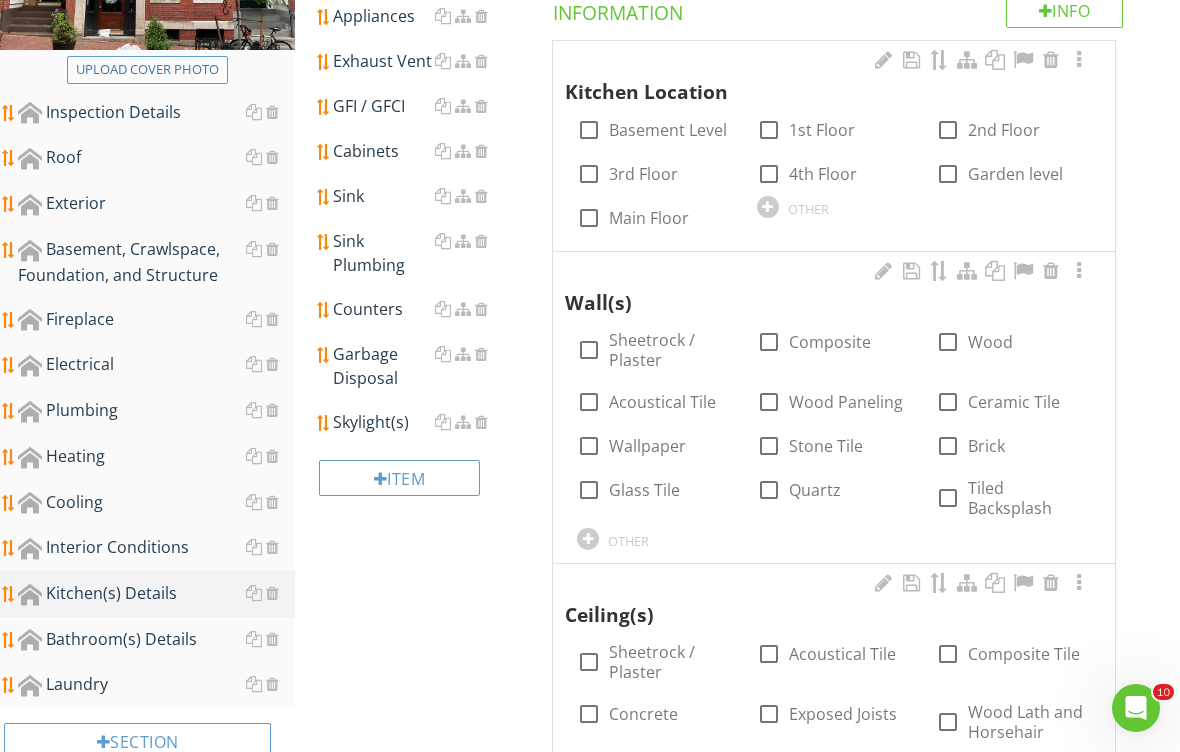 click on "1st Floor" at bounding box center [822, 130] 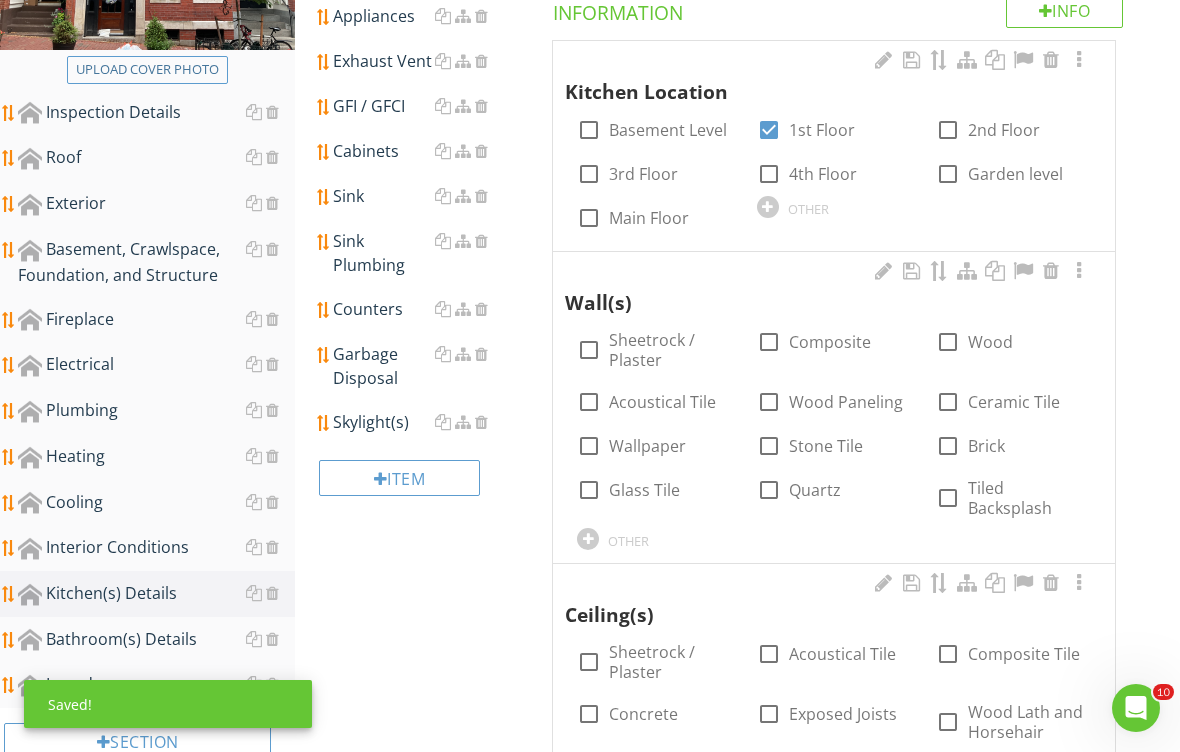 click on "Sheetrock  / Plaster" at bounding box center [670, 350] 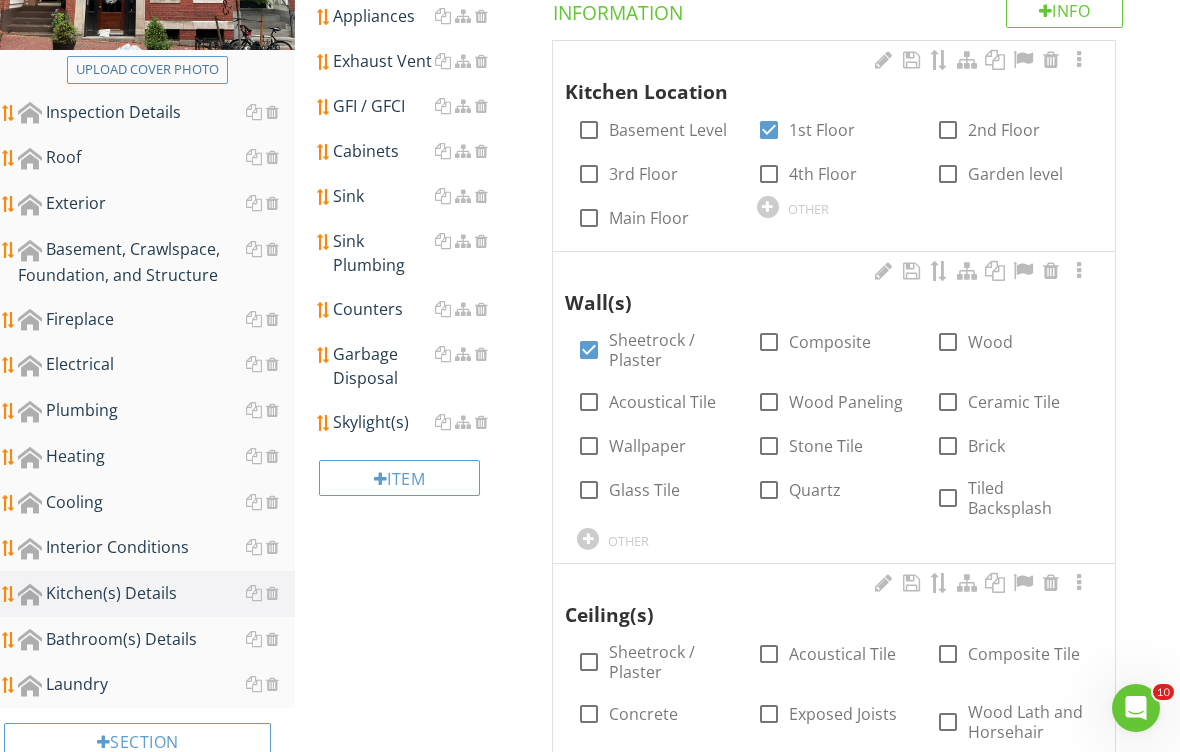 click on "Ceramic Tile" at bounding box center [1014, 402] 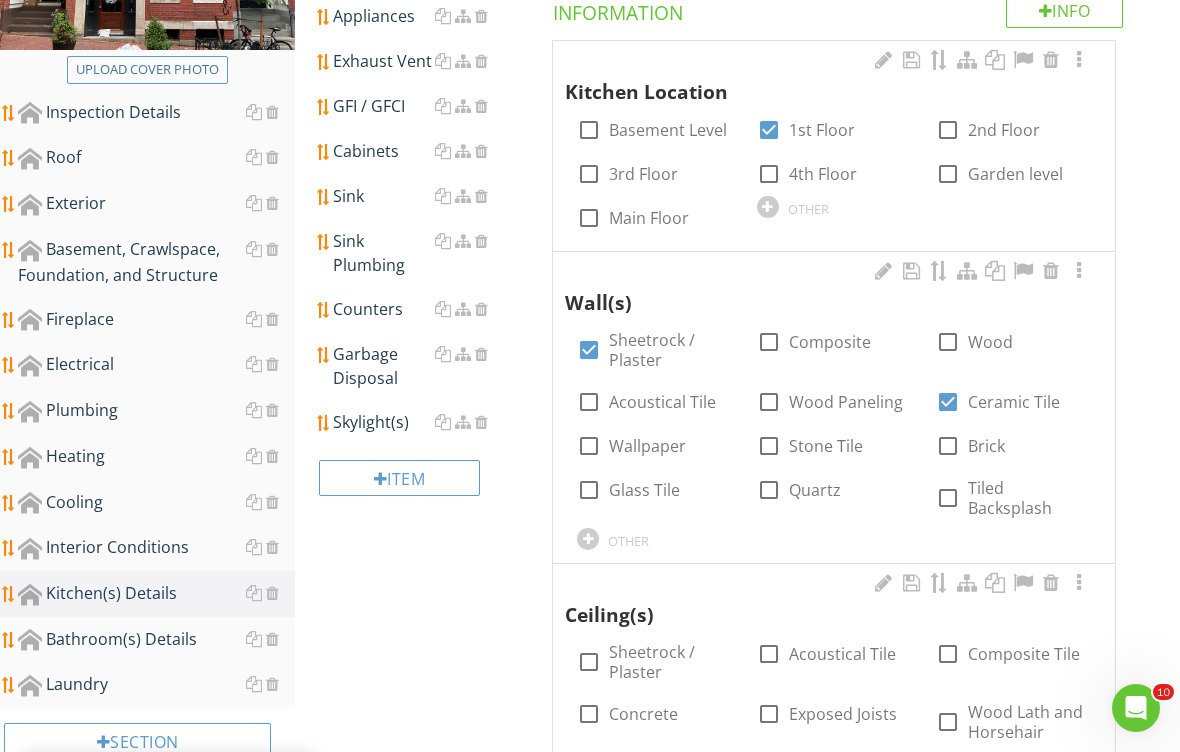 click on "Sheetrock / Plaster" at bounding box center (670, 662) 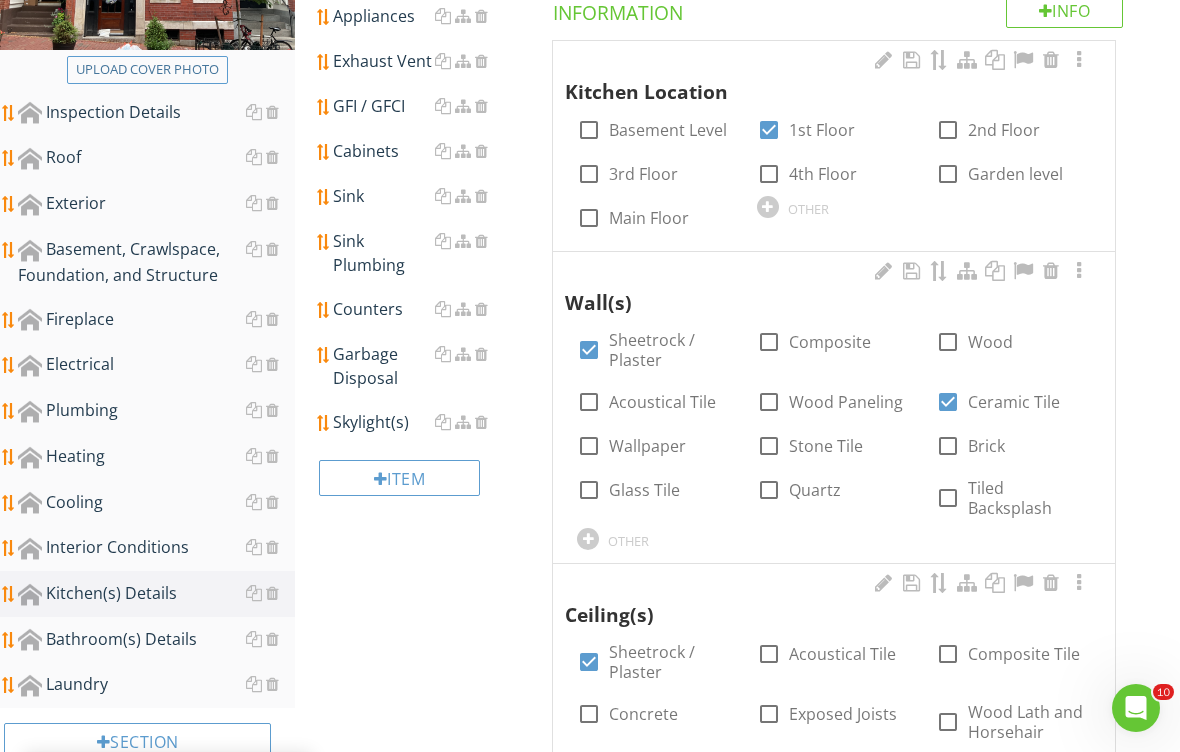 checkbox on "true" 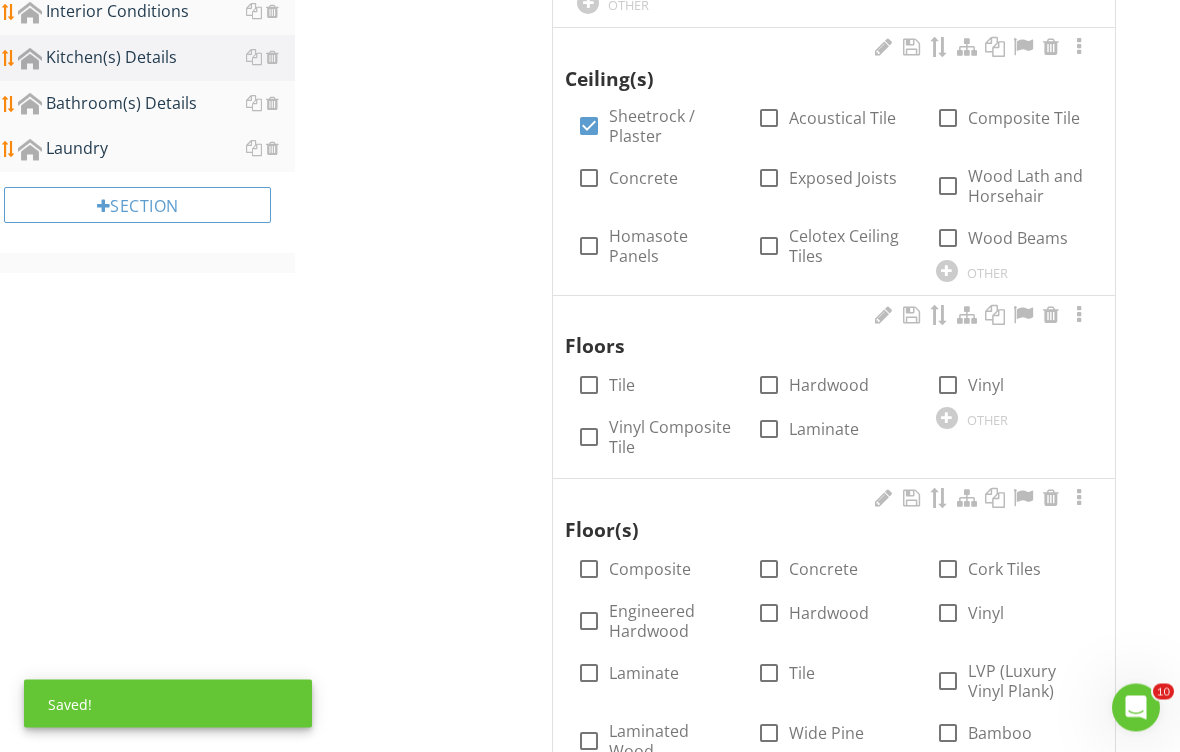 scroll, scrollTop: 928, scrollLeft: 0, axis: vertical 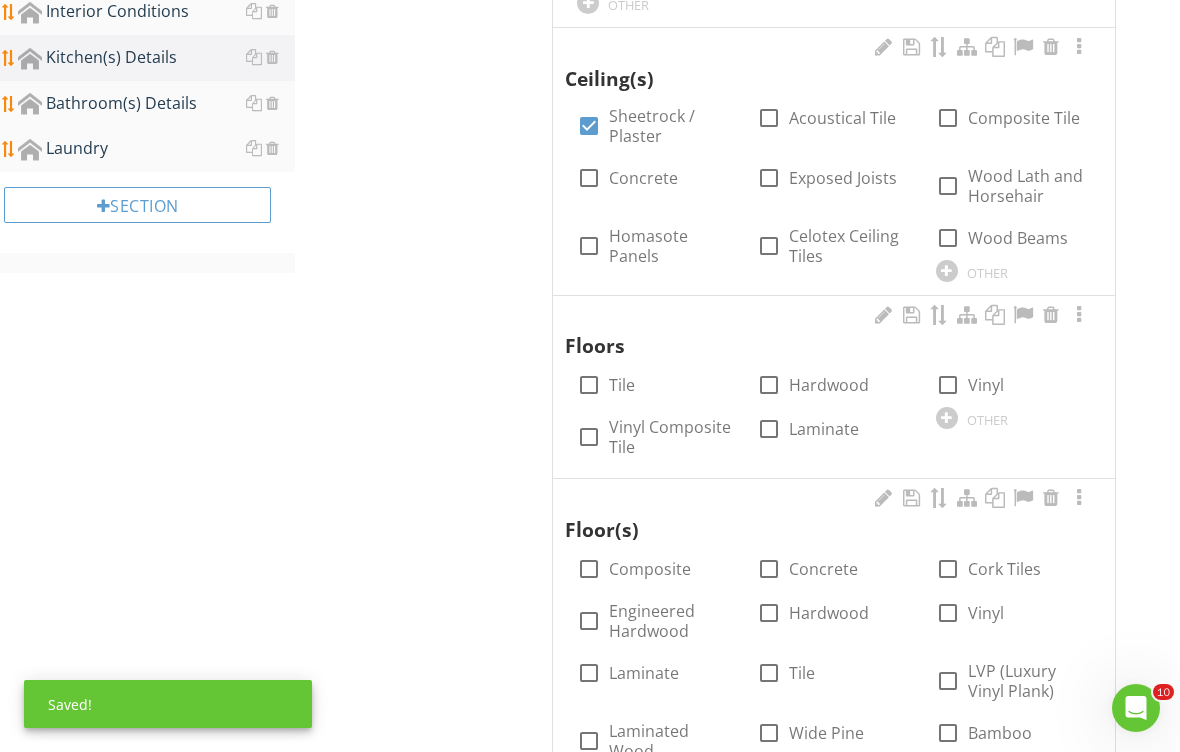 click on "Tile" at bounding box center (622, 385) 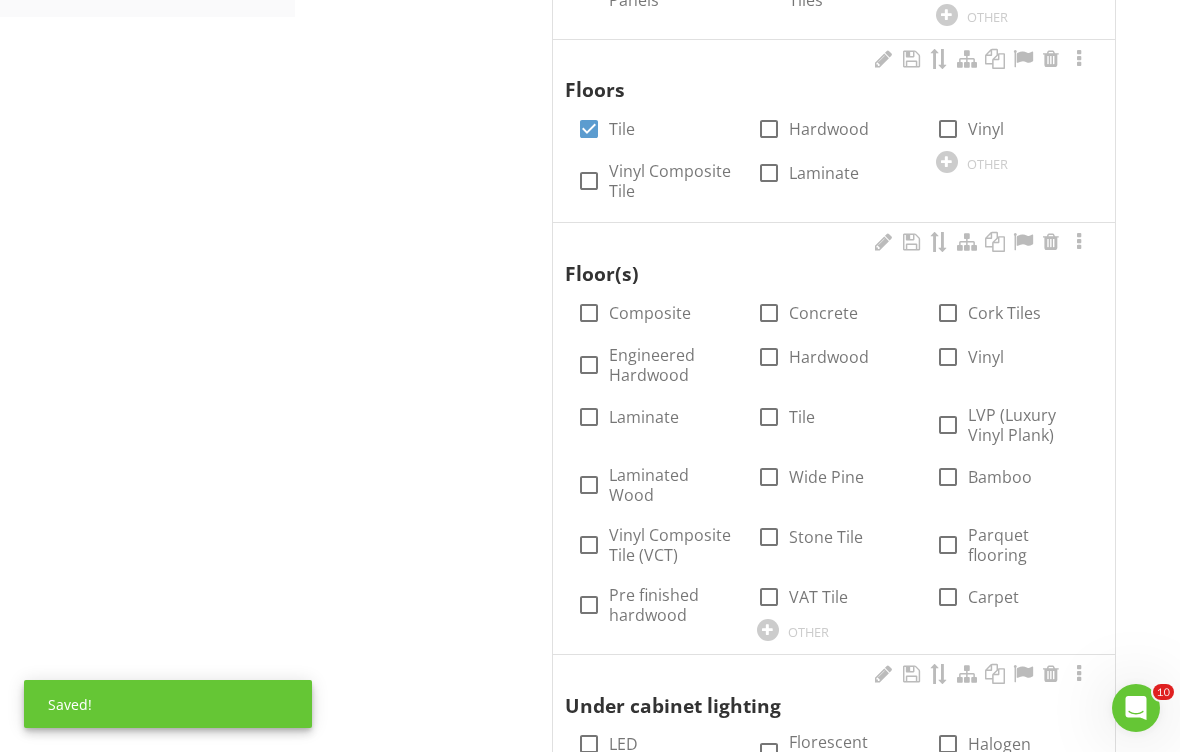 scroll, scrollTop: 1189, scrollLeft: 0, axis: vertical 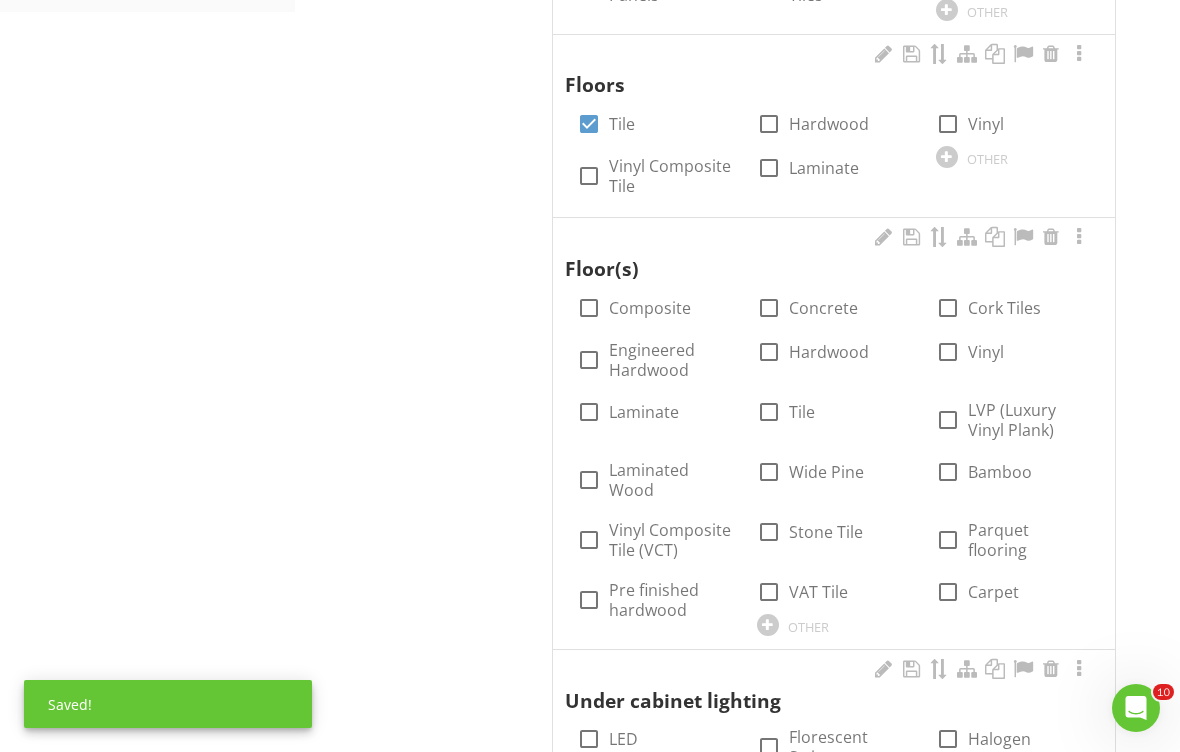 click at bounding box center [1051, 237] 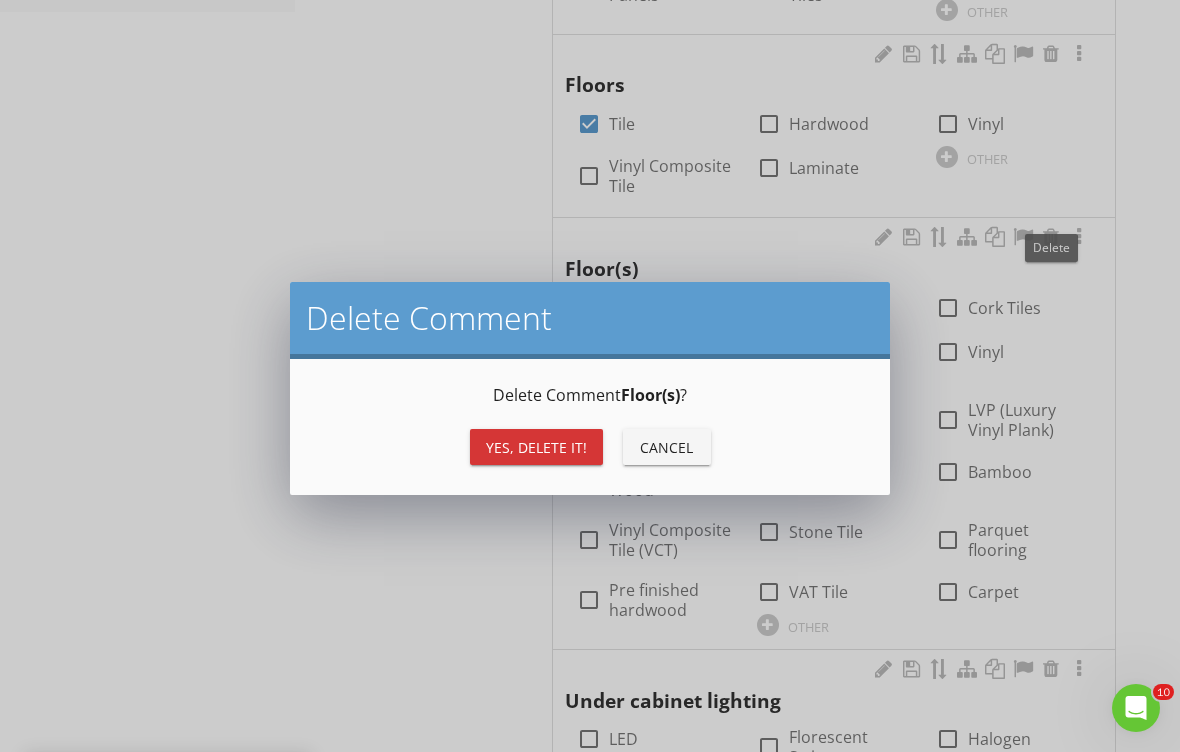 click on "Yes, Delete it!" at bounding box center (536, 447) 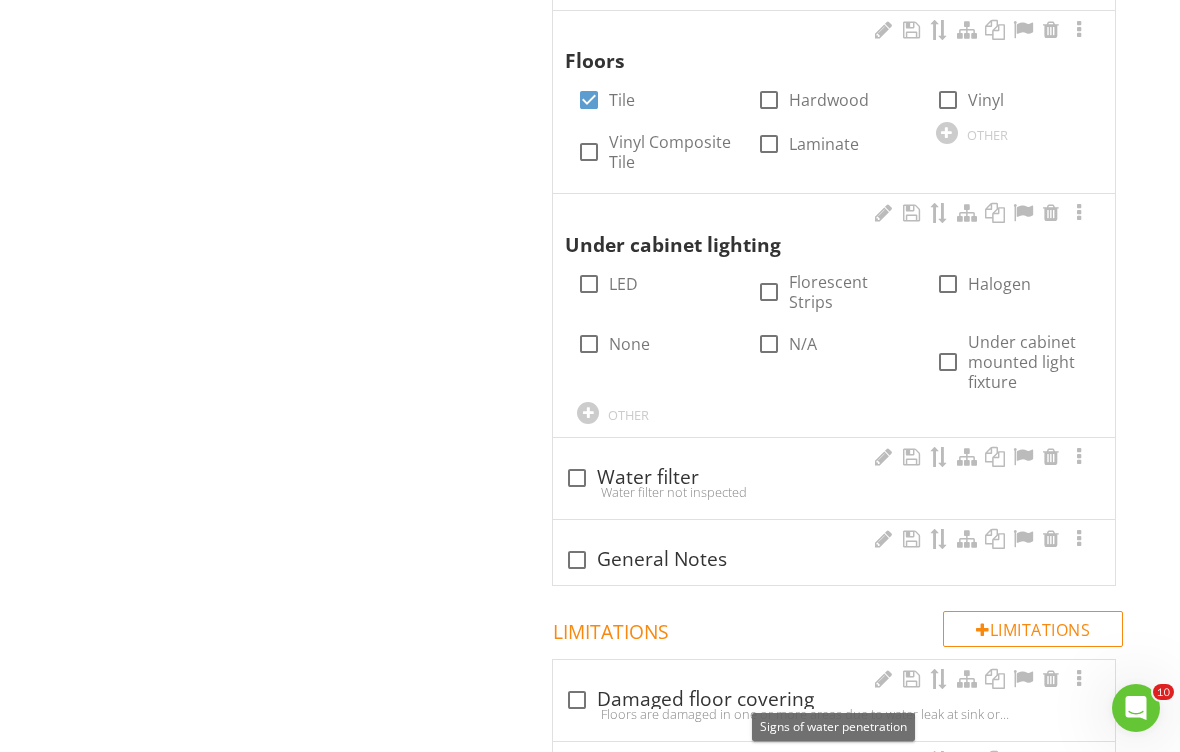 scroll, scrollTop: 1214, scrollLeft: 0, axis: vertical 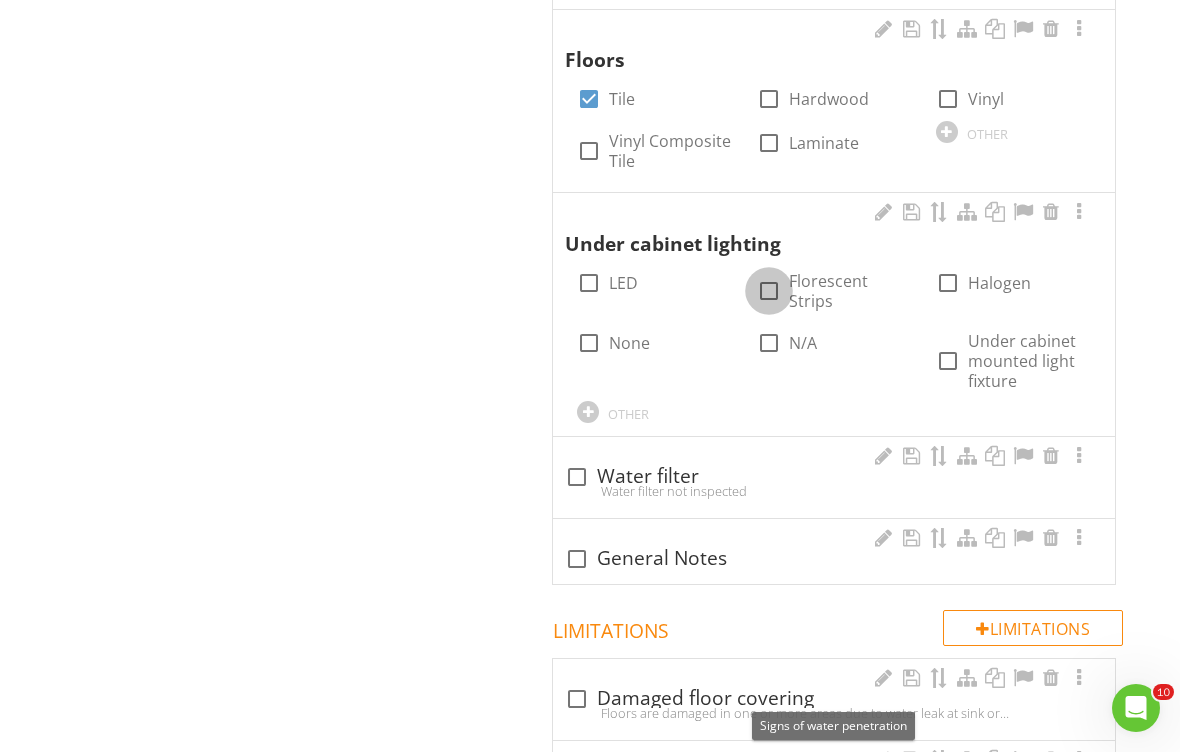 click at bounding box center (769, 291) 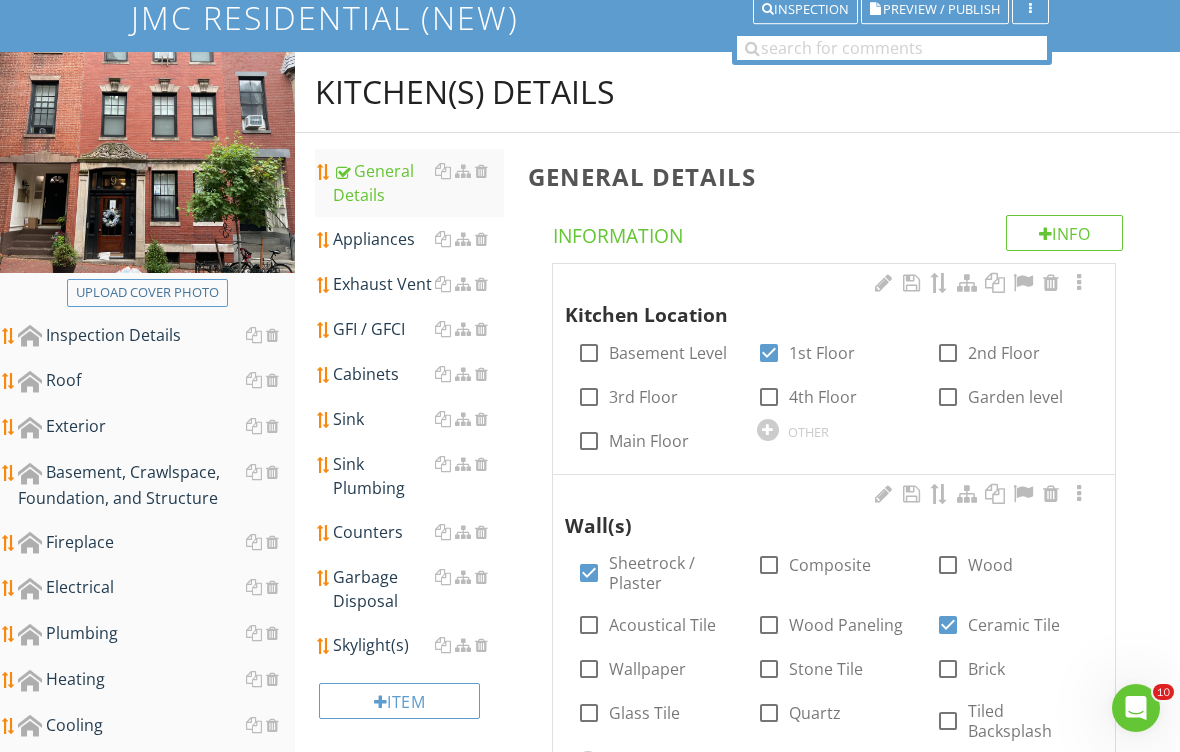scroll, scrollTop: 171, scrollLeft: 0, axis: vertical 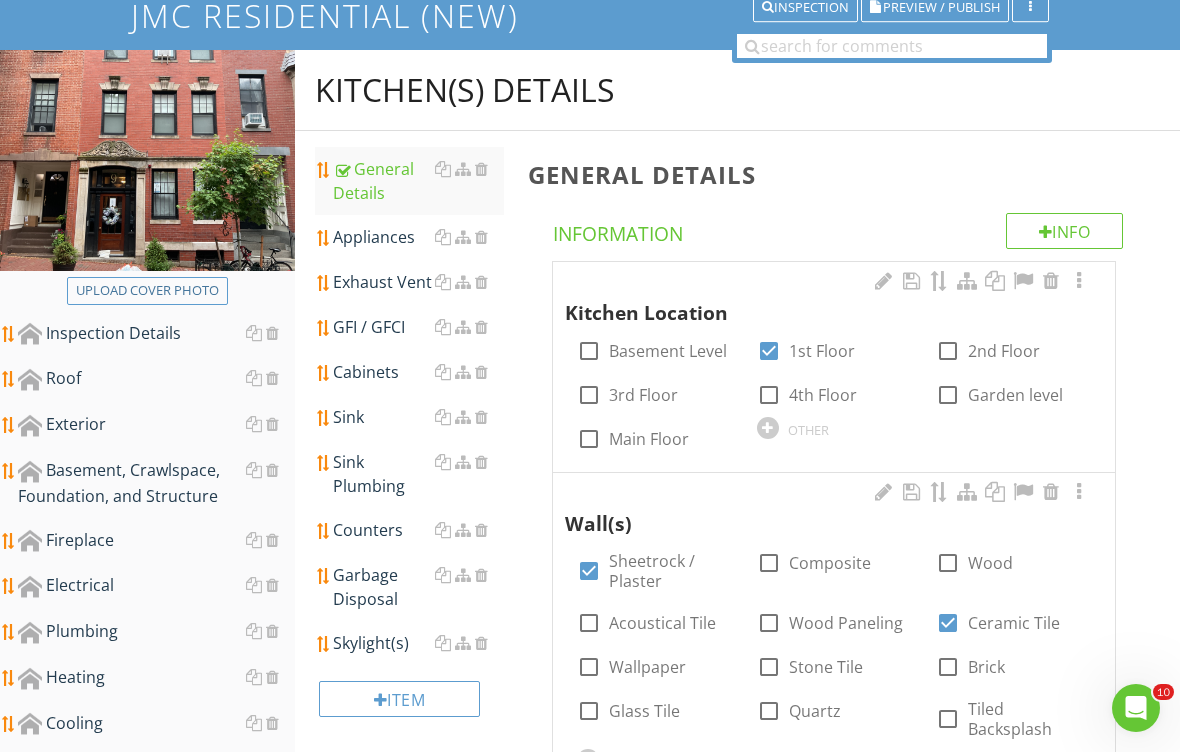 click on "Appliances" at bounding box center [418, 237] 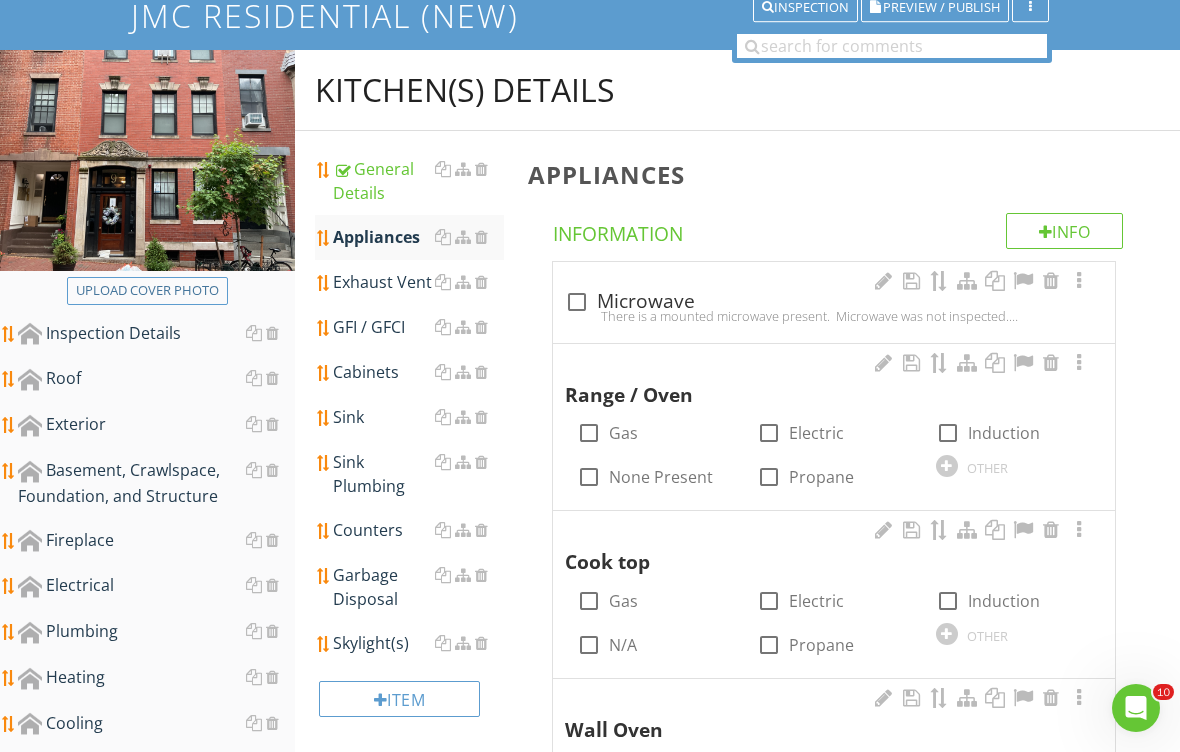 click on "Electric" at bounding box center [816, 433] 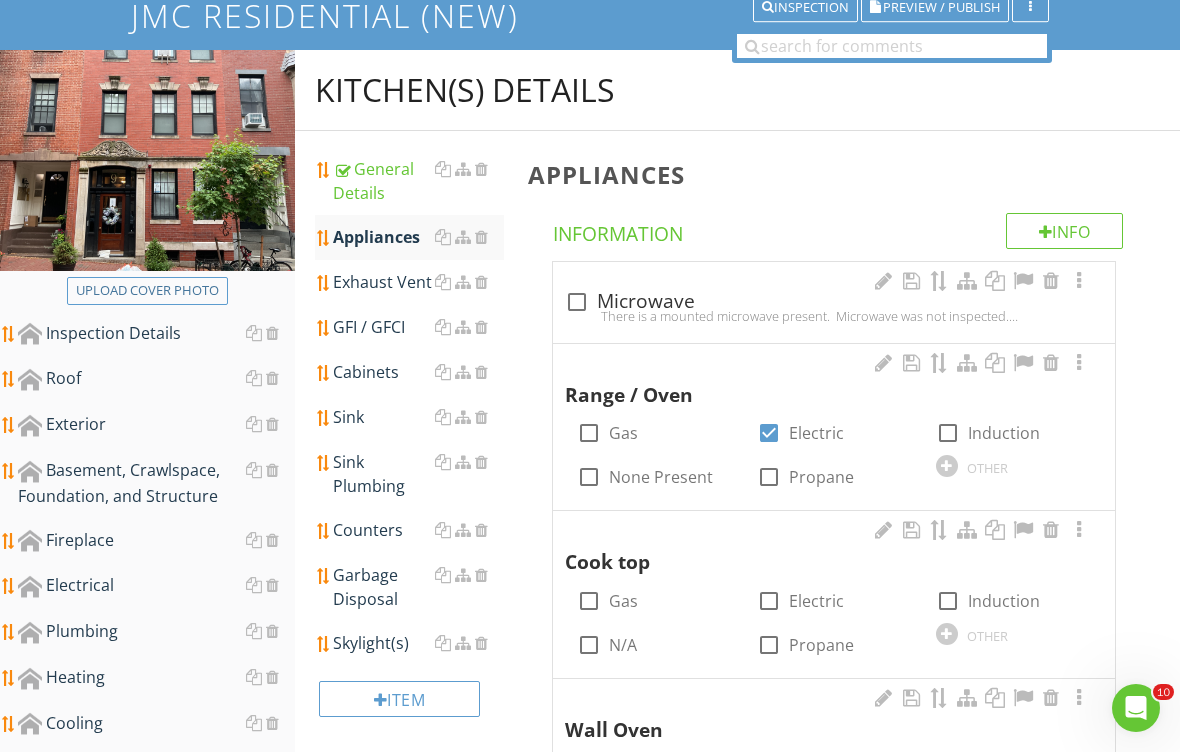 click on "check_box_outline_blank N/A" at bounding box center [654, 643] 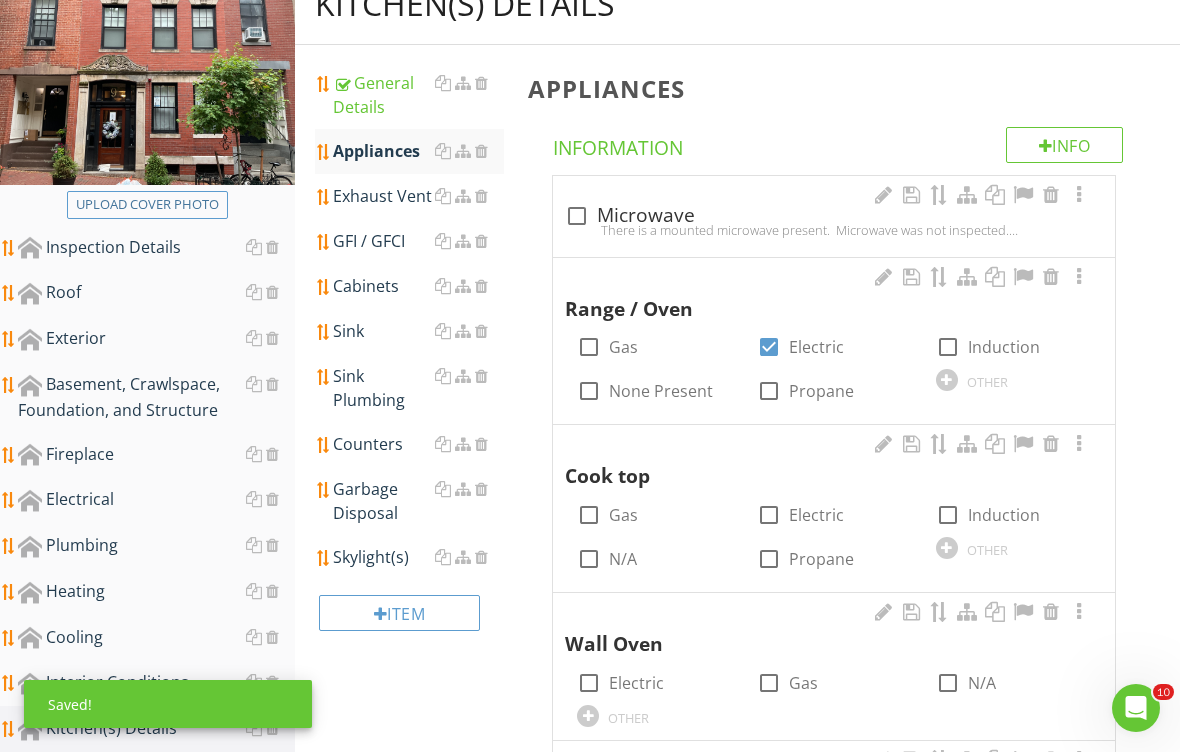 scroll, scrollTop: 294, scrollLeft: 0, axis: vertical 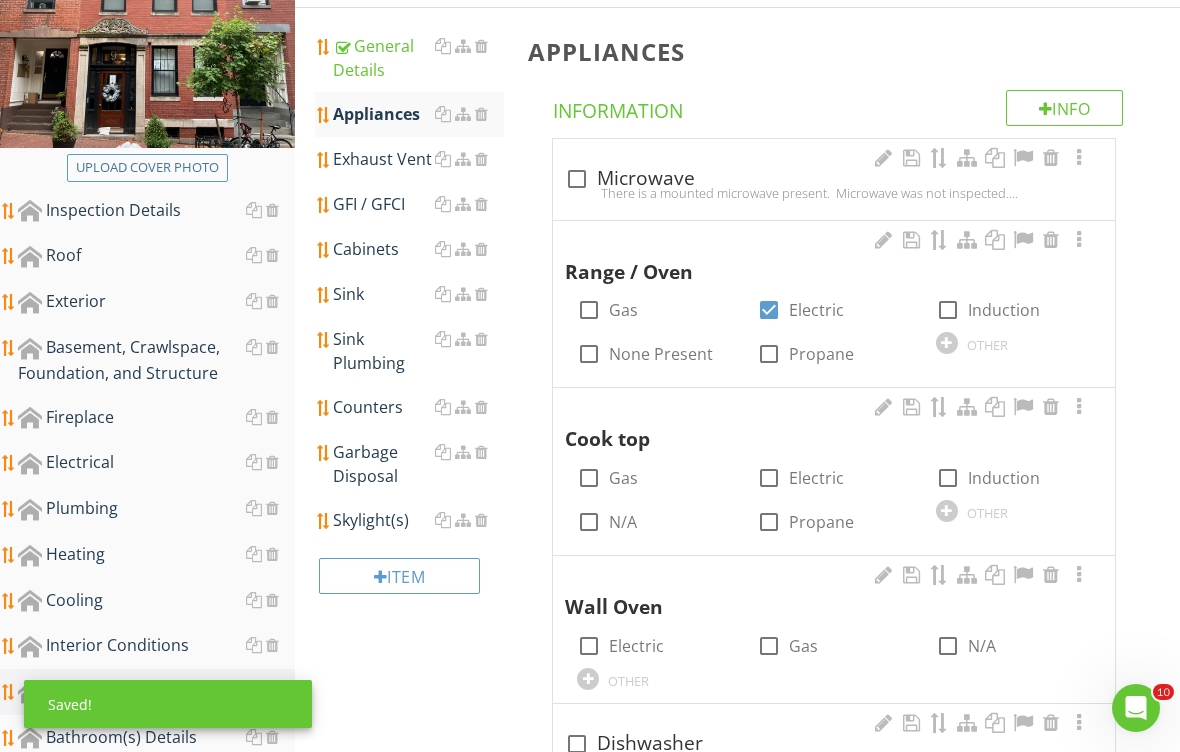 click on "check_box_outline_blank N/A" at bounding box center [654, 520] 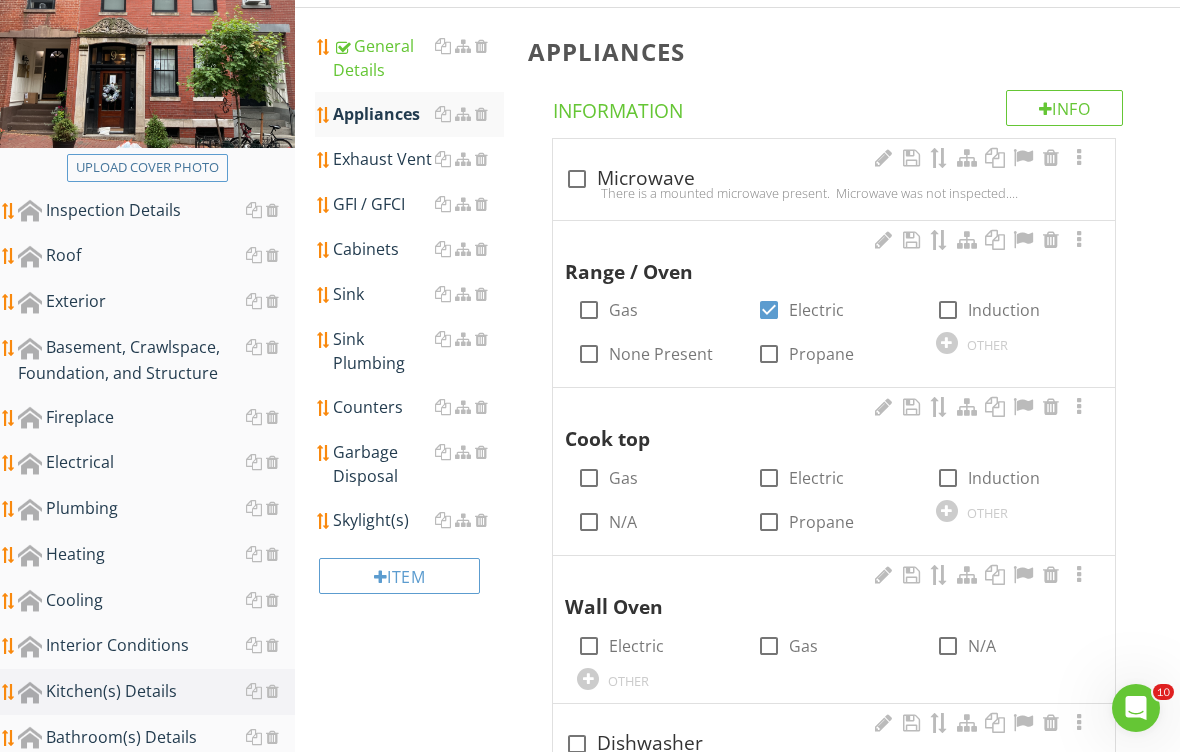 click at bounding box center (589, 522) 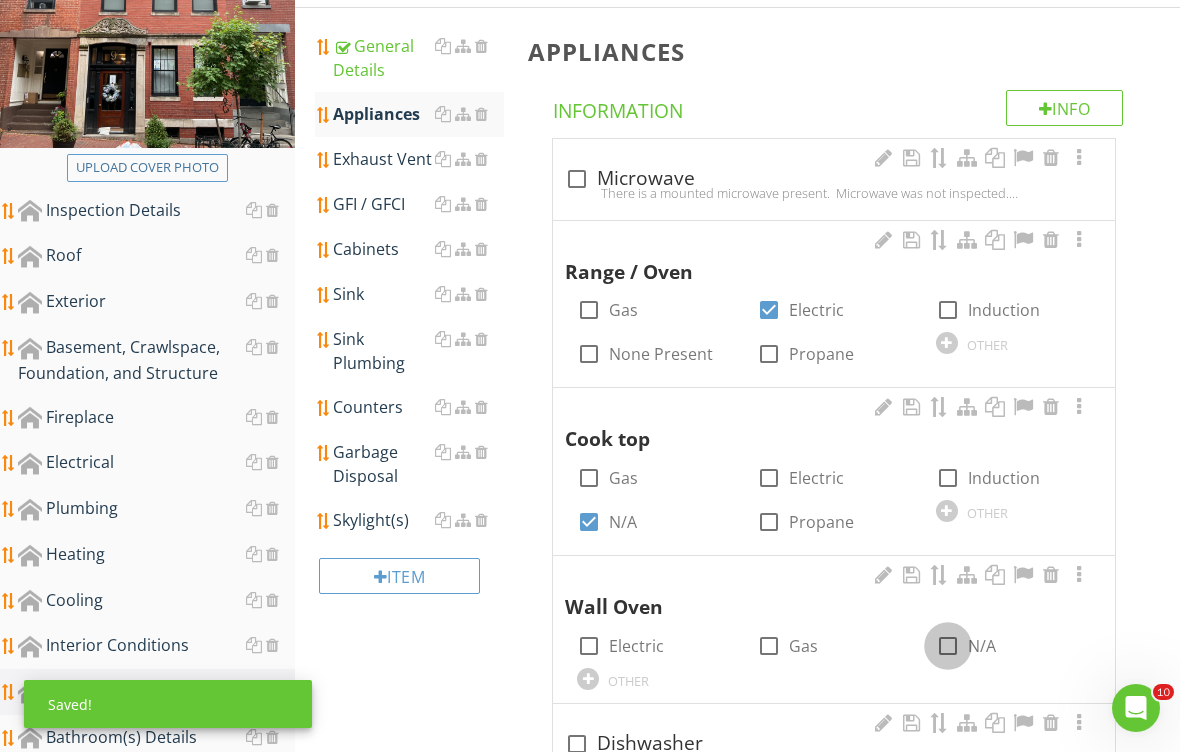 click at bounding box center (948, 646) 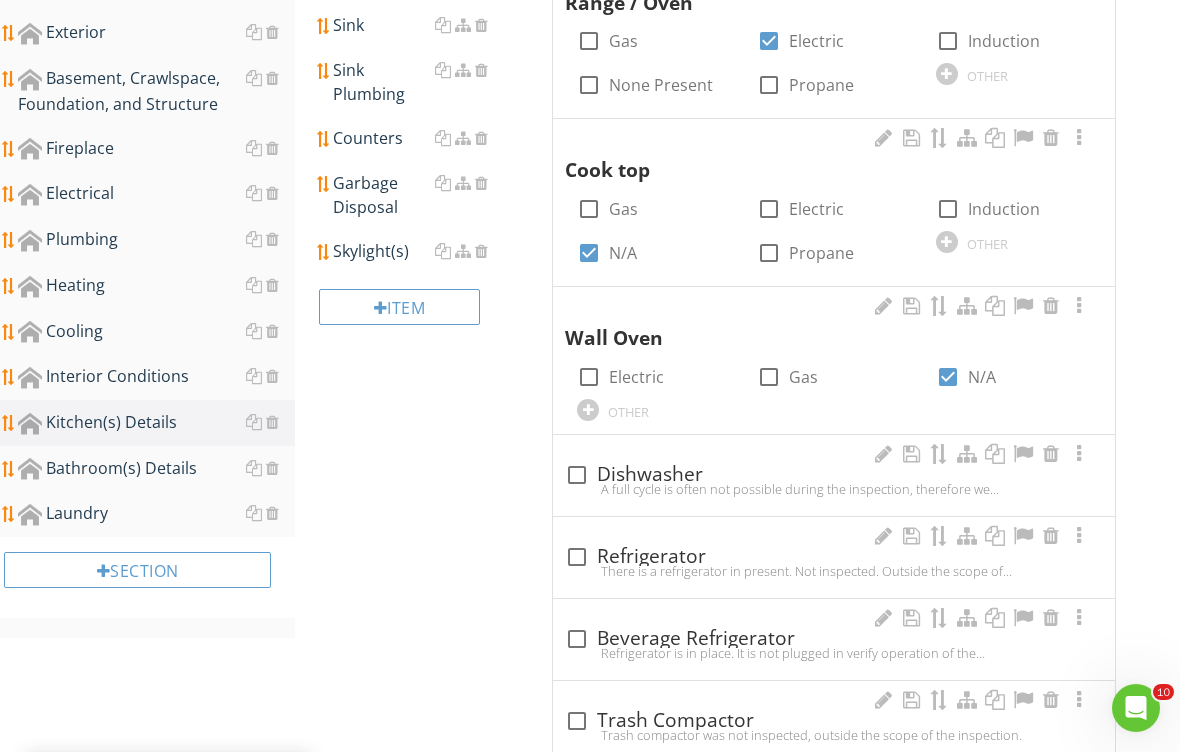 scroll, scrollTop: 562, scrollLeft: 0, axis: vertical 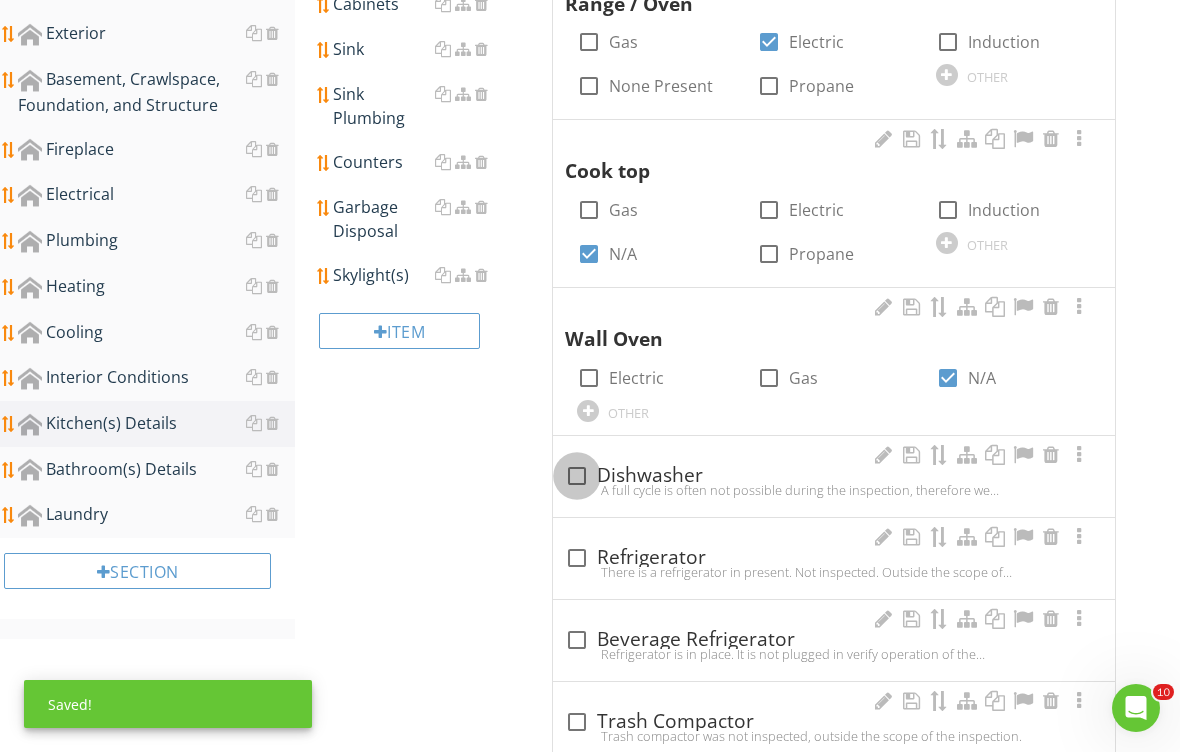 click at bounding box center (577, 476) 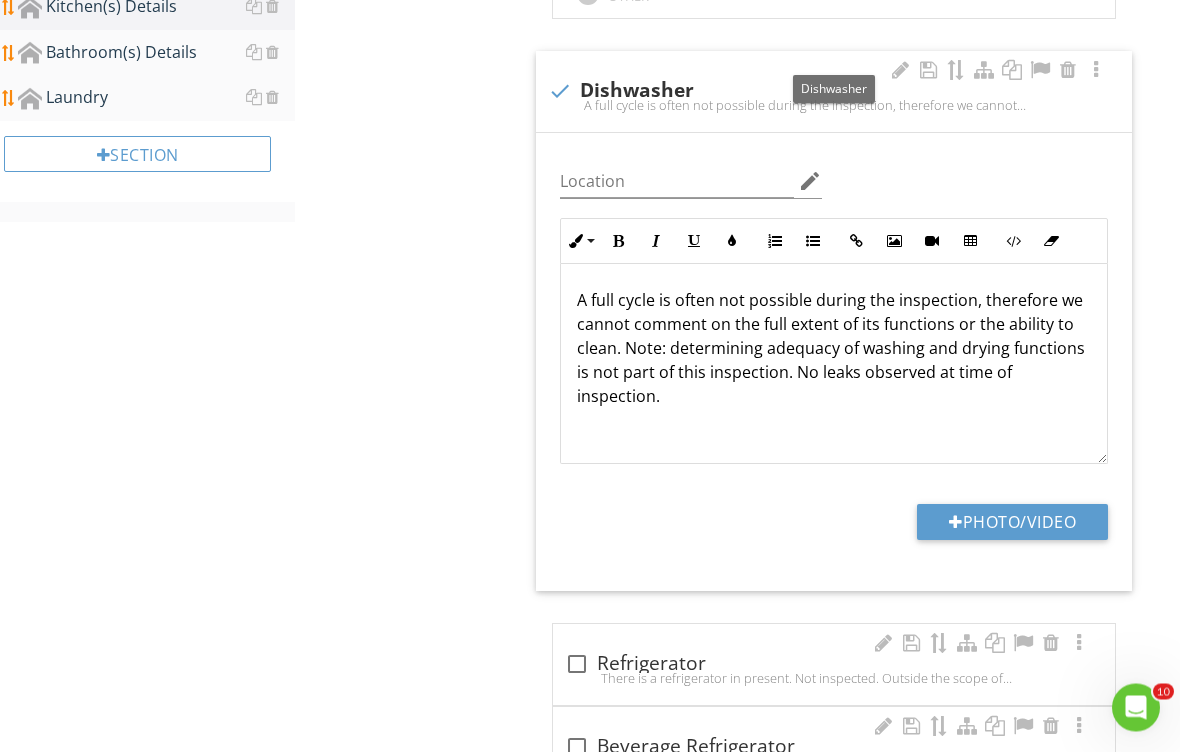 scroll, scrollTop: 979, scrollLeft: 0, axis: vertical 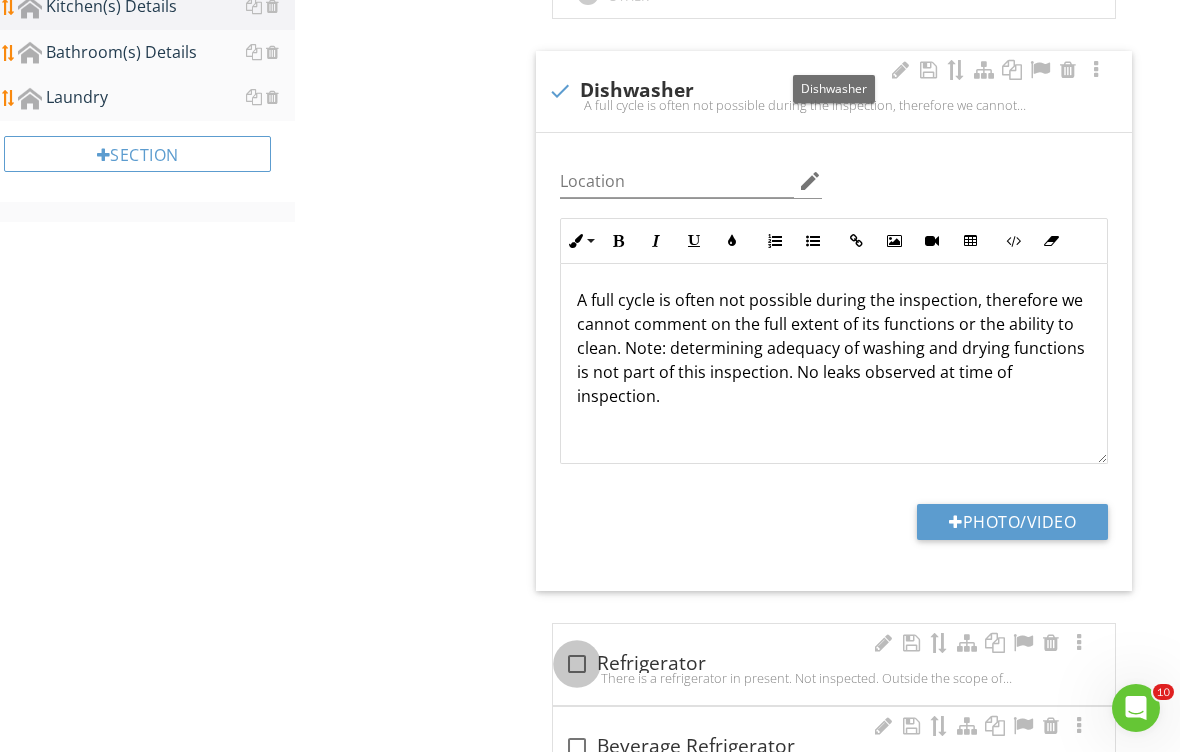 click at bounding box center [577, 664] 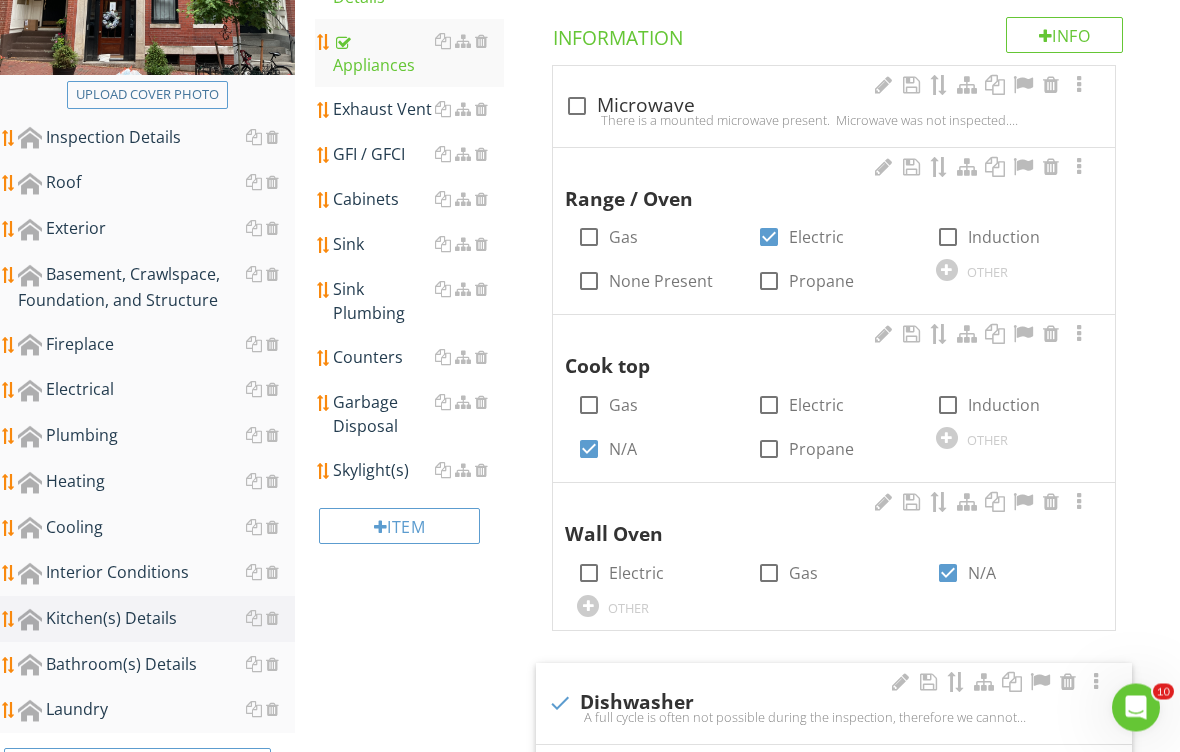 scroll, scrollTop: 367, scrollLeft: 0, axis: vertical 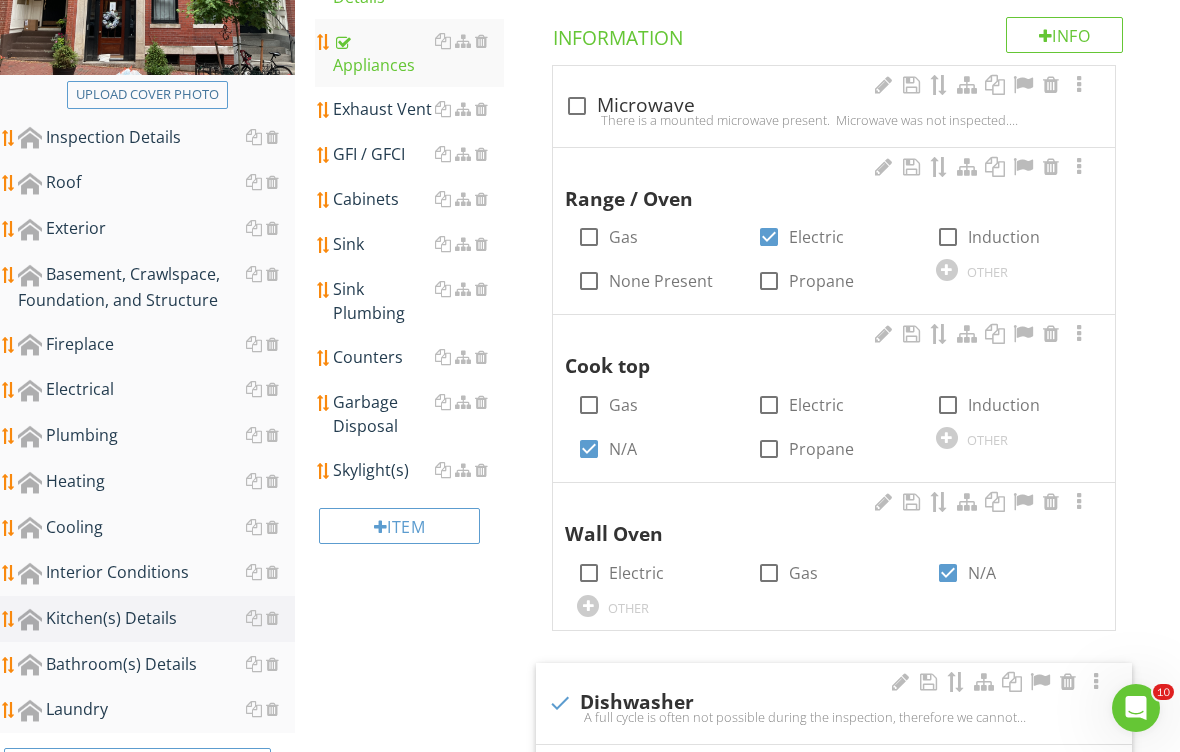 click on "Exhaust Vent" at bounding box center [418, 109] 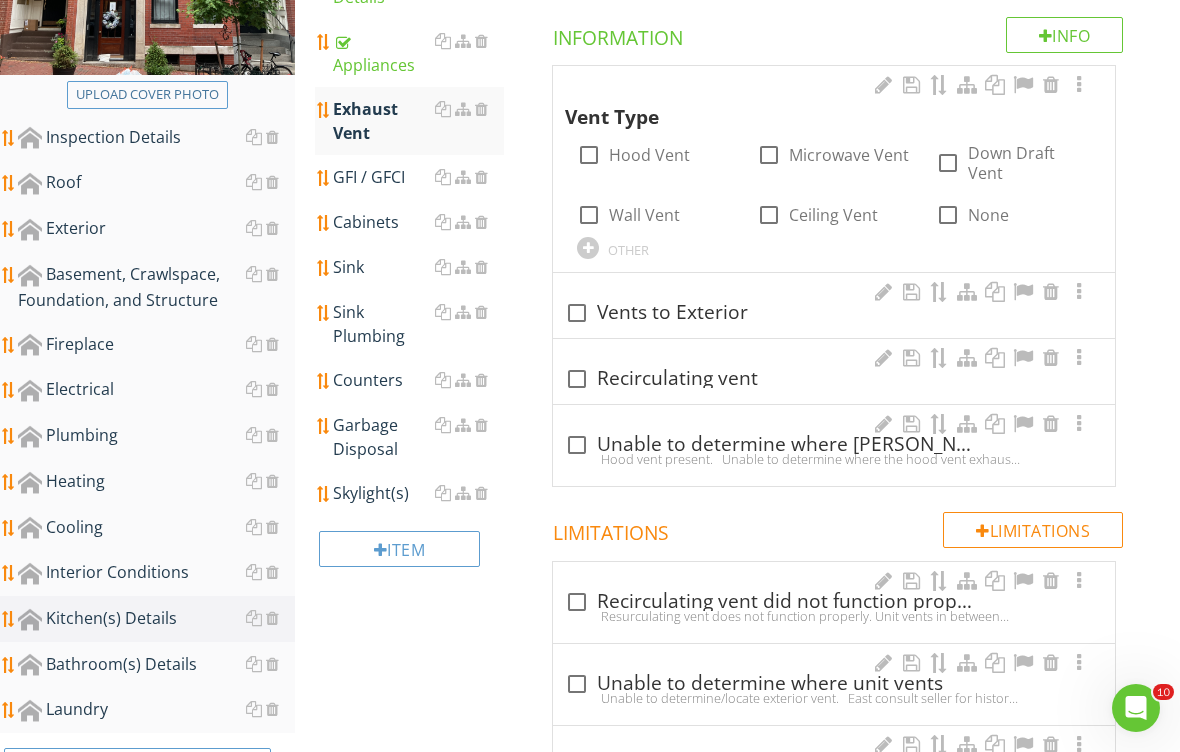 click on "Hood Vent" at bounding box center [649, 155] 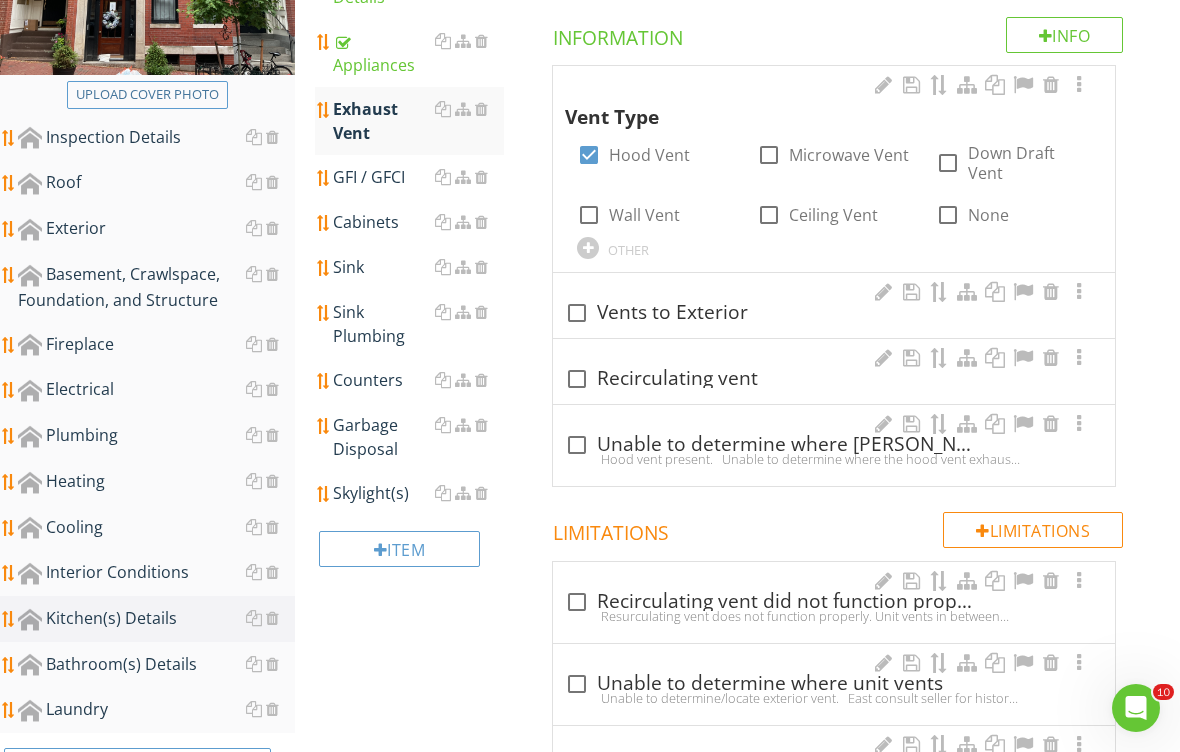 click on "check_box_outline_blank
Recirculating vent" at bounding box center [834, 379] 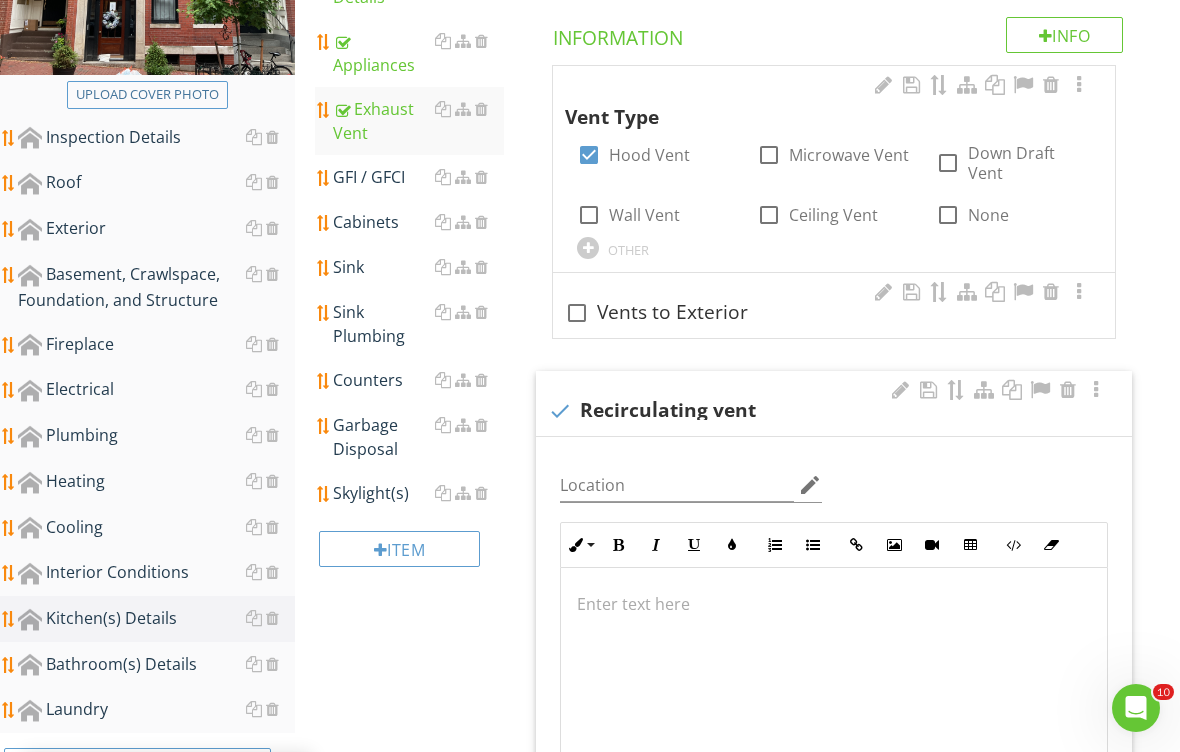 click on "GFI / GFCI" at bounding box center [418, 177] 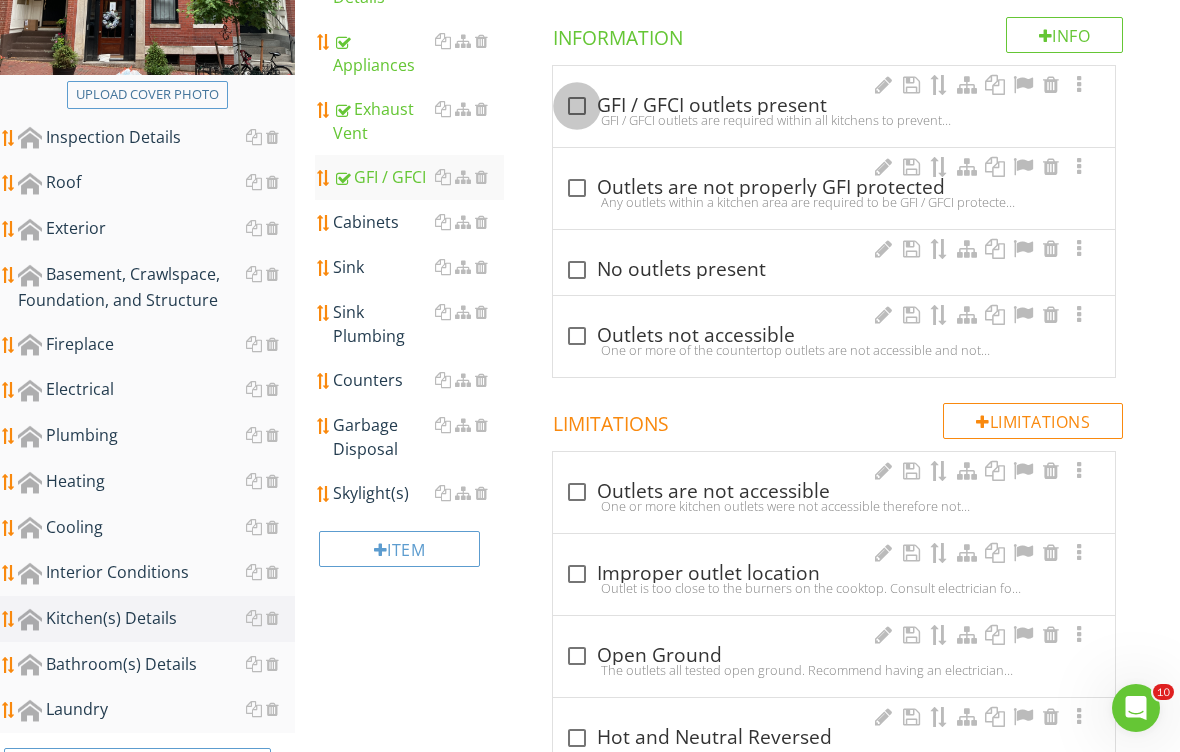 click at bounding box center (577, 106) 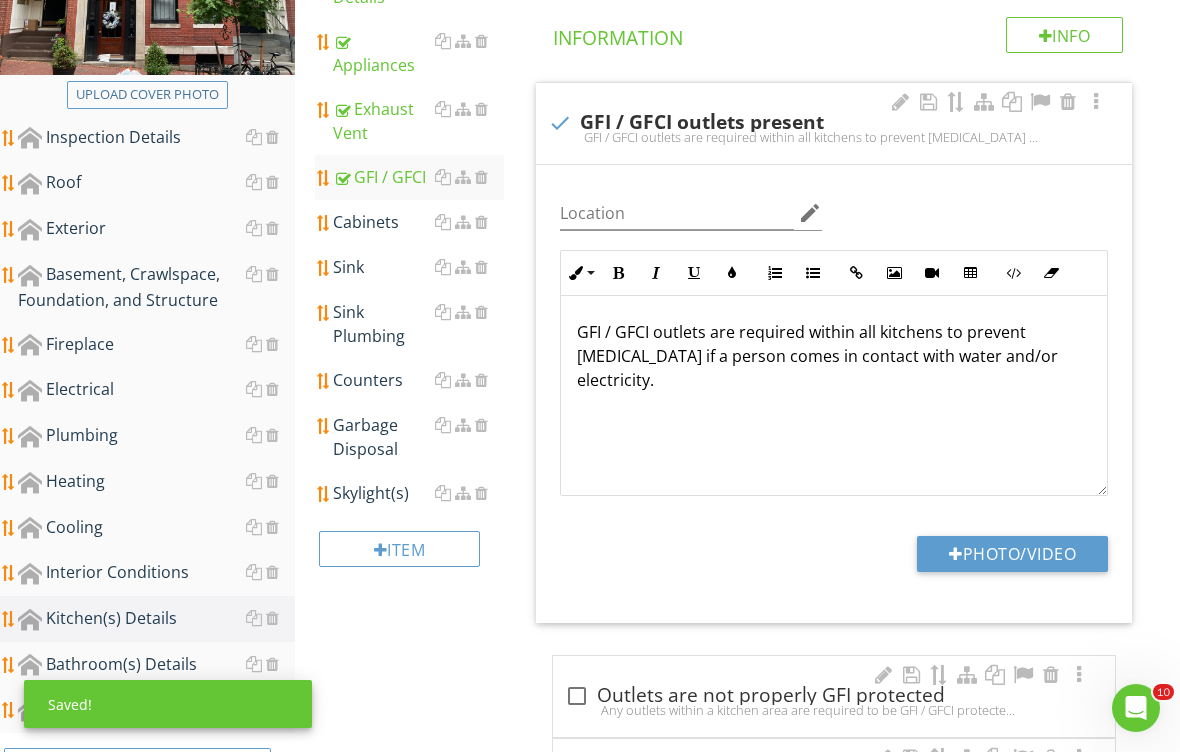 click on "Cabinets" at bounding box center [418, 222] 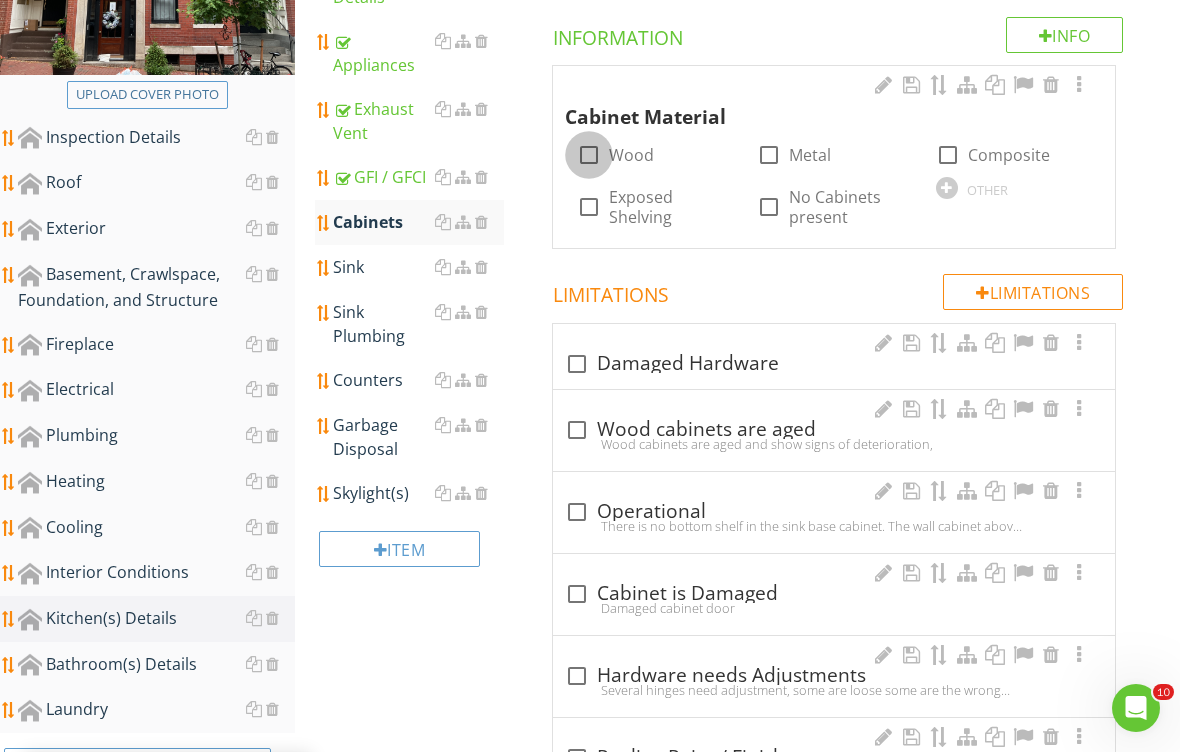 click at bounding box center (589, 155) 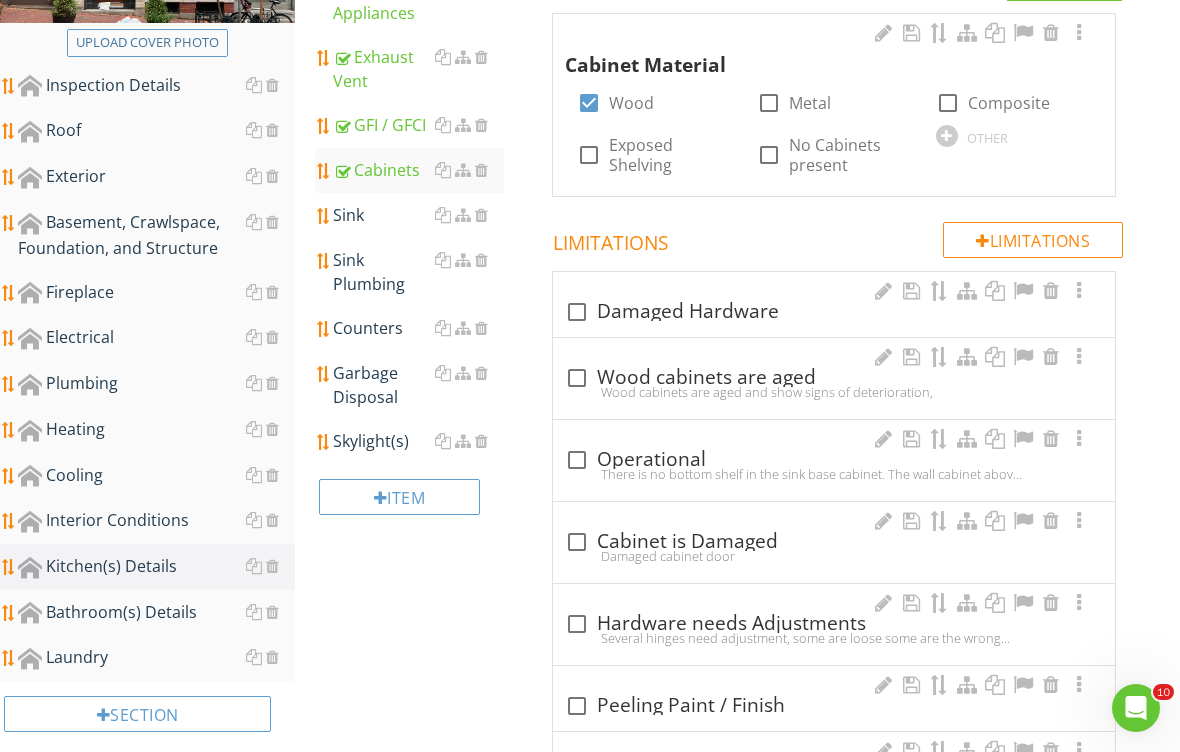 scroll, scrollTop: 420, scrollLeft: 0, axis: vertical 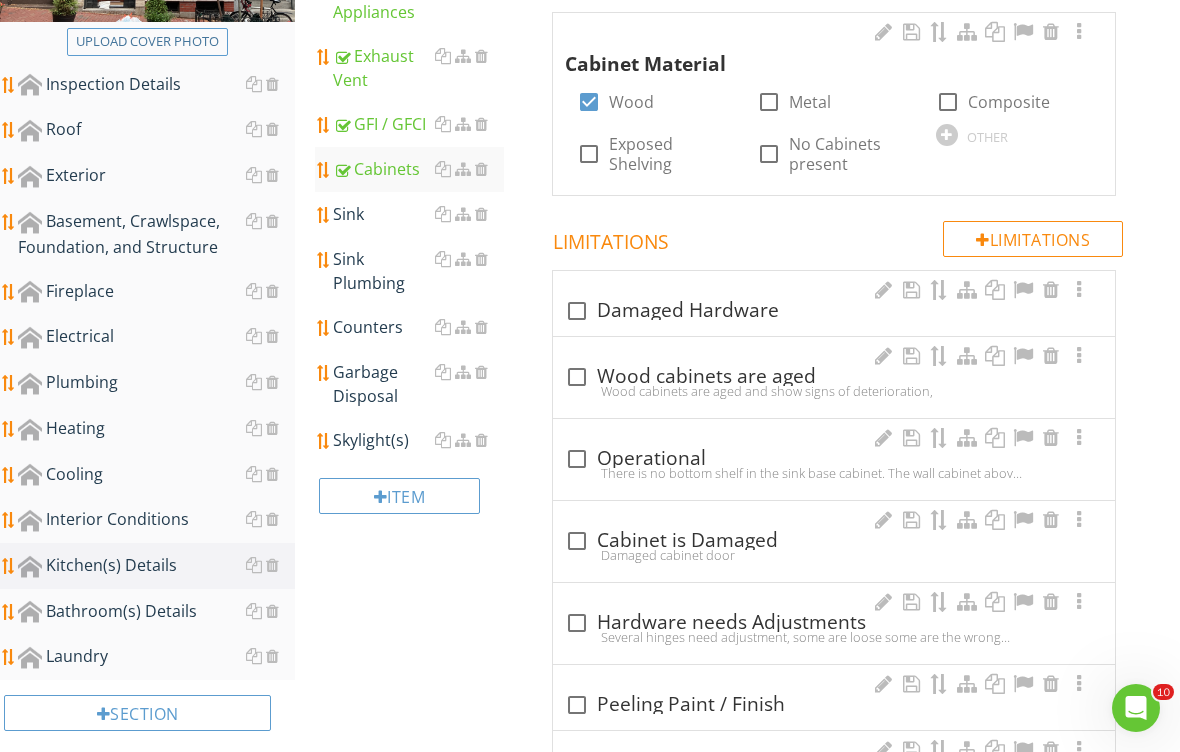 click at bounding box center [324, 328] 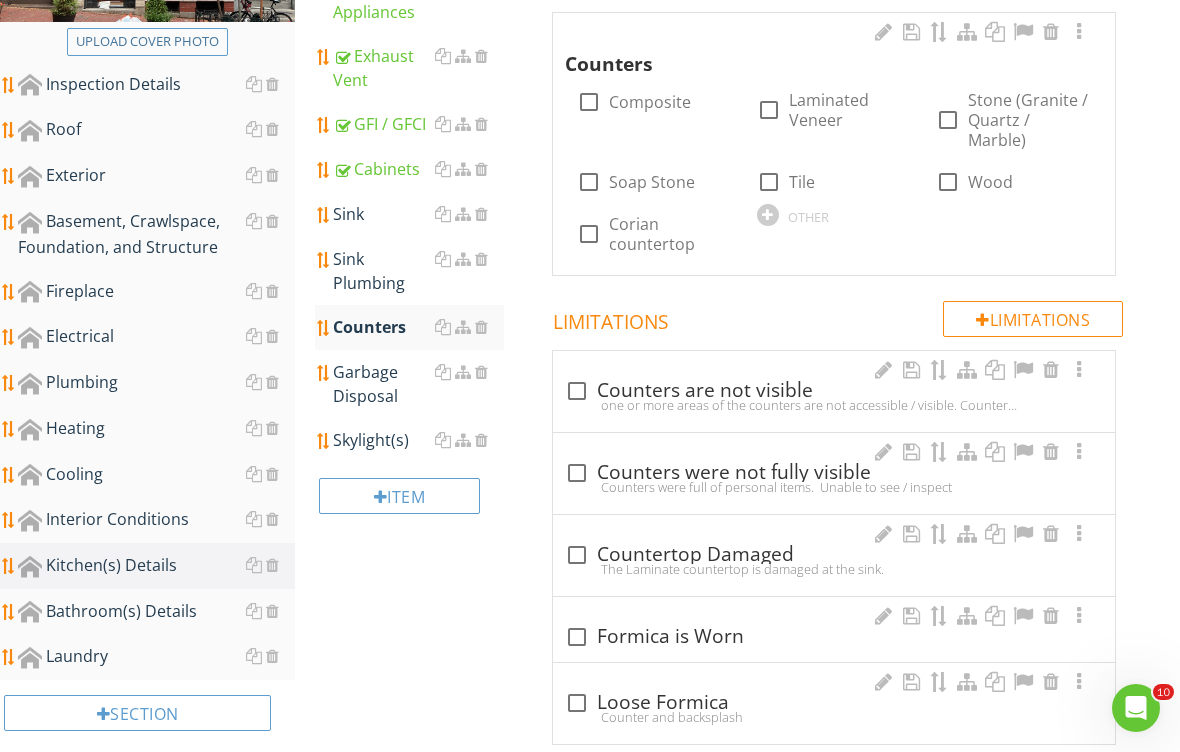 click on "check_box_outline_blank Stone (Granite / Quartz / Marble)" at bounding box center (1013, 120) 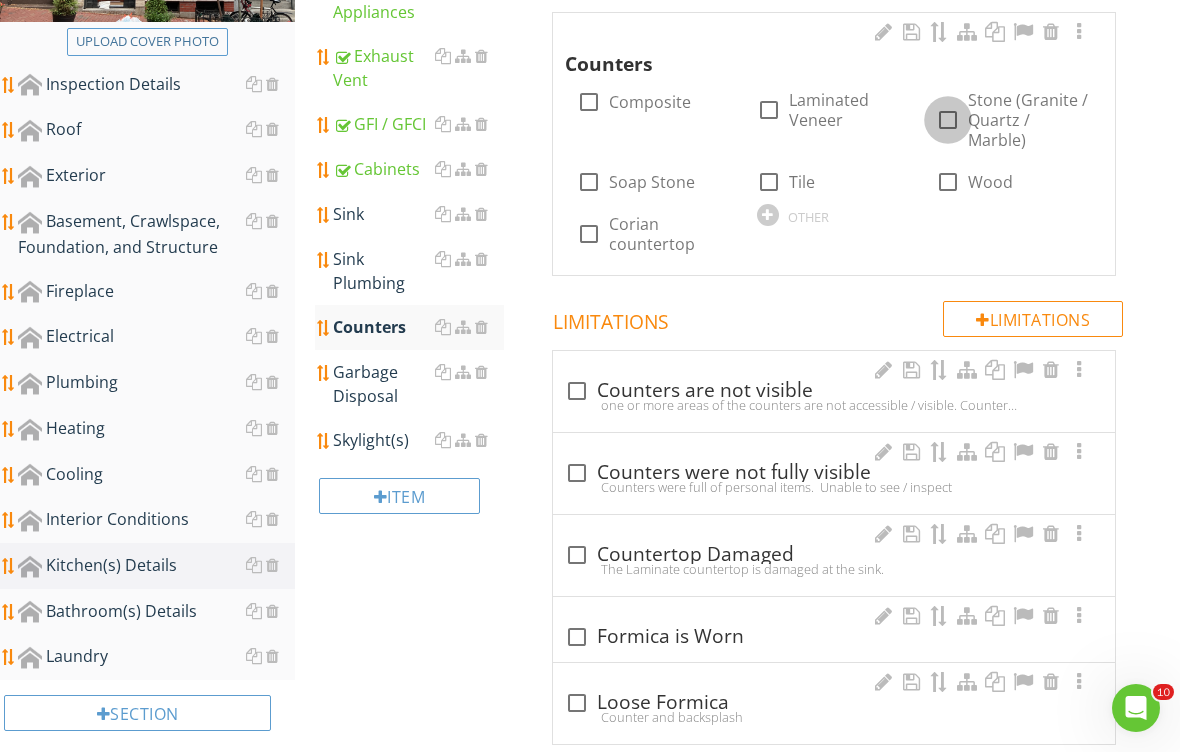 click at bounding box center [948, 120] 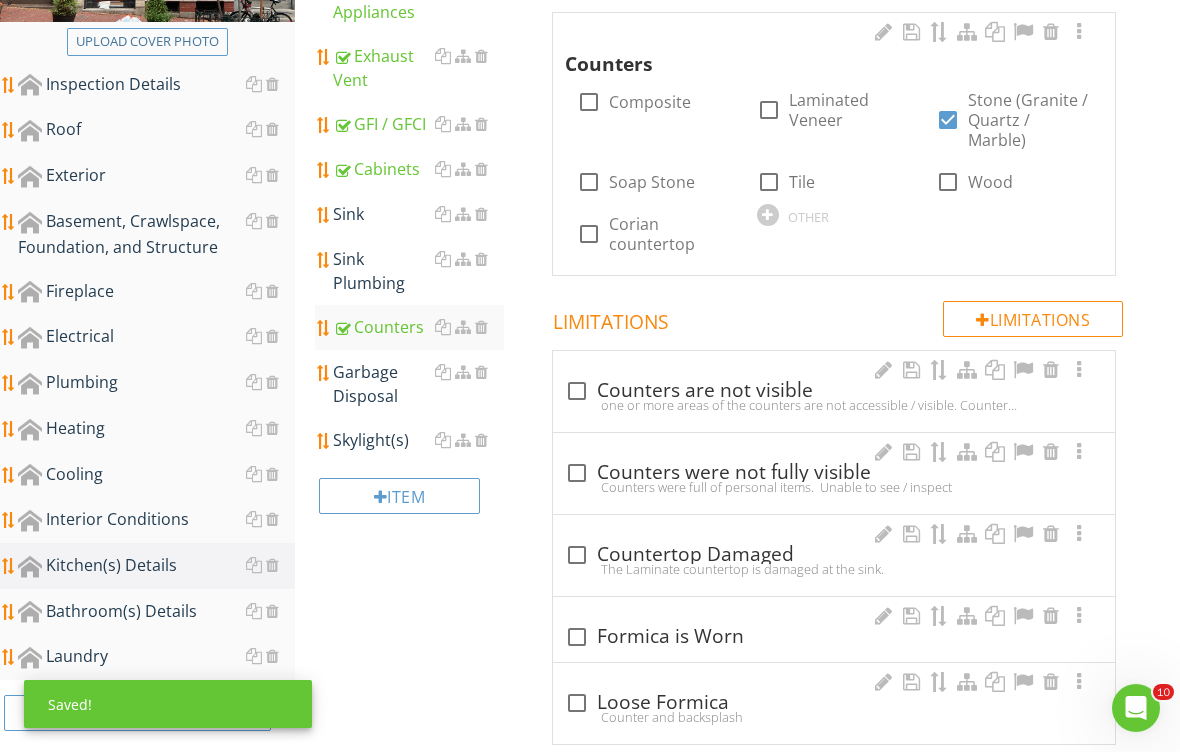 click on "Sink Plumbing" at bounding box center [418, 271] 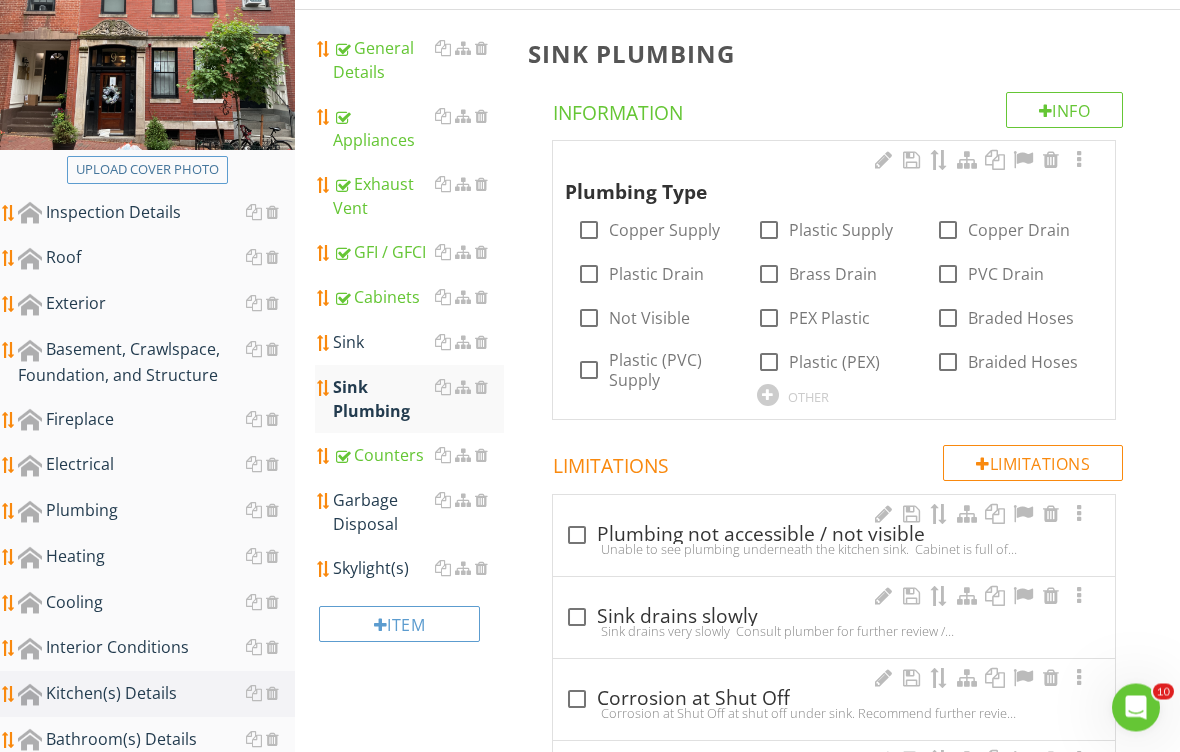 scroll, scrollTop: 277, scrollLeft: 0, axis: vertical 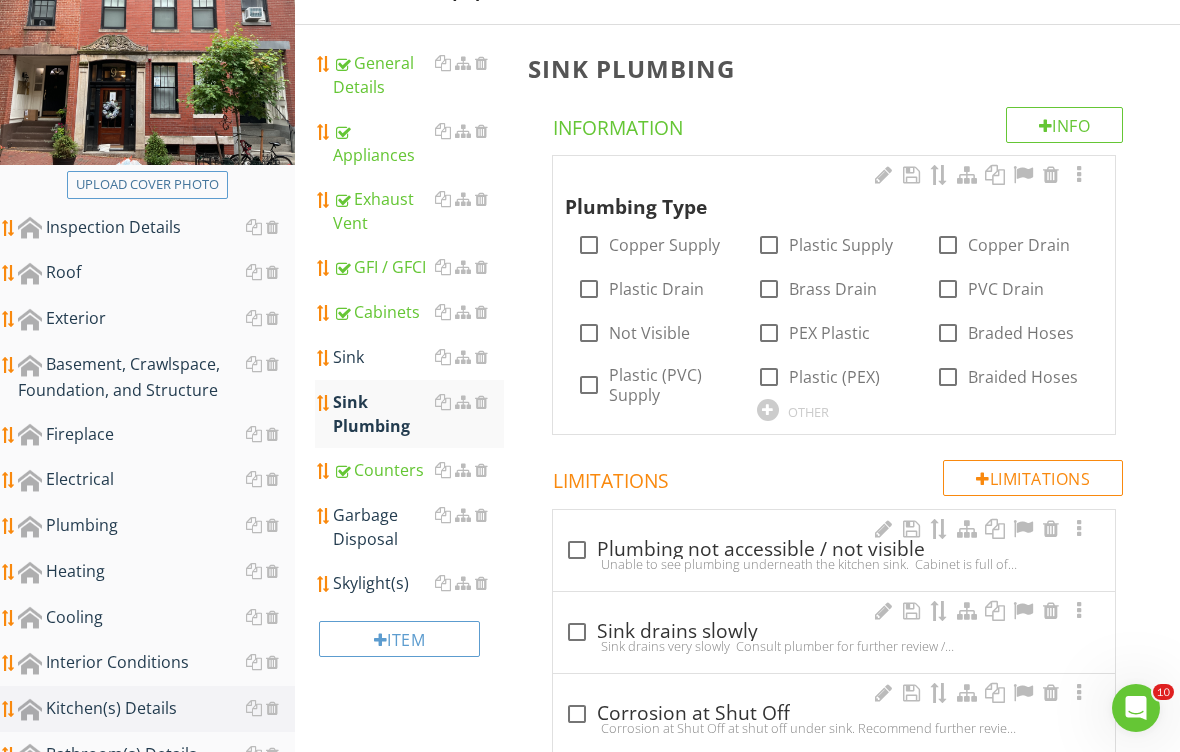 click on "Copper Supply" at bounding box center [664, 245] 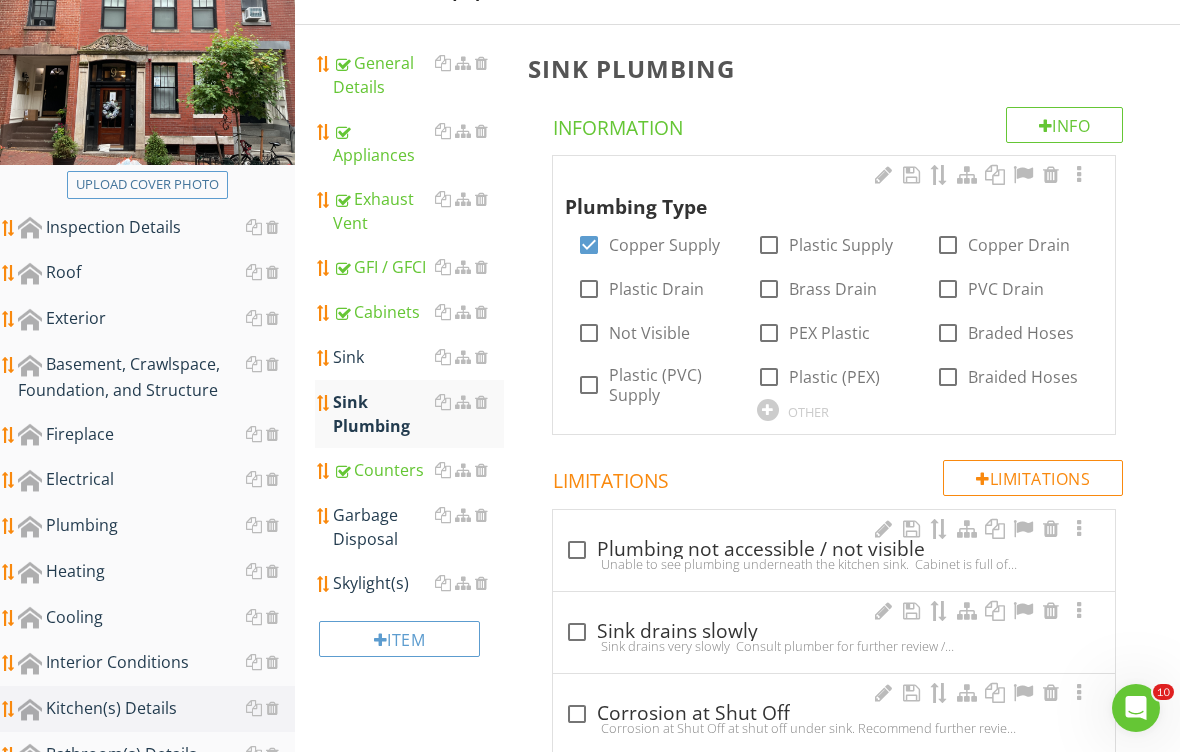 click on "PVC Drain" at bounding box center [1006, 289] 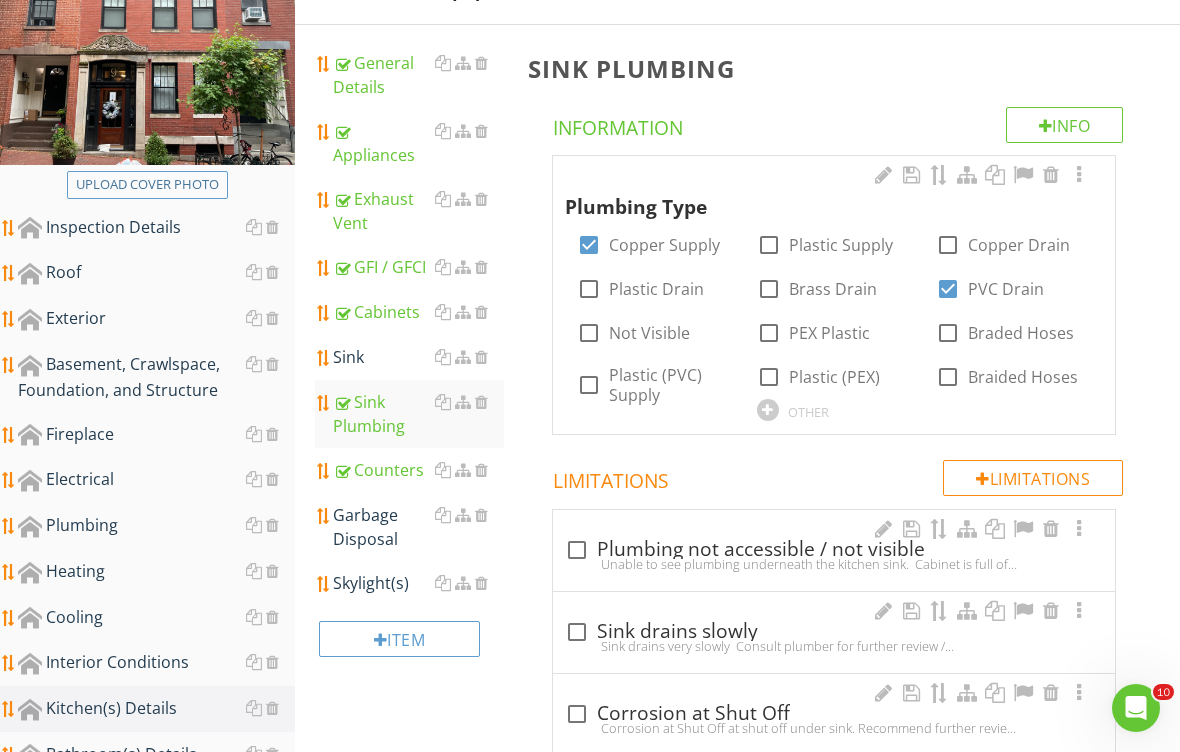 click on "Sink" at bounding box center (418, 357) 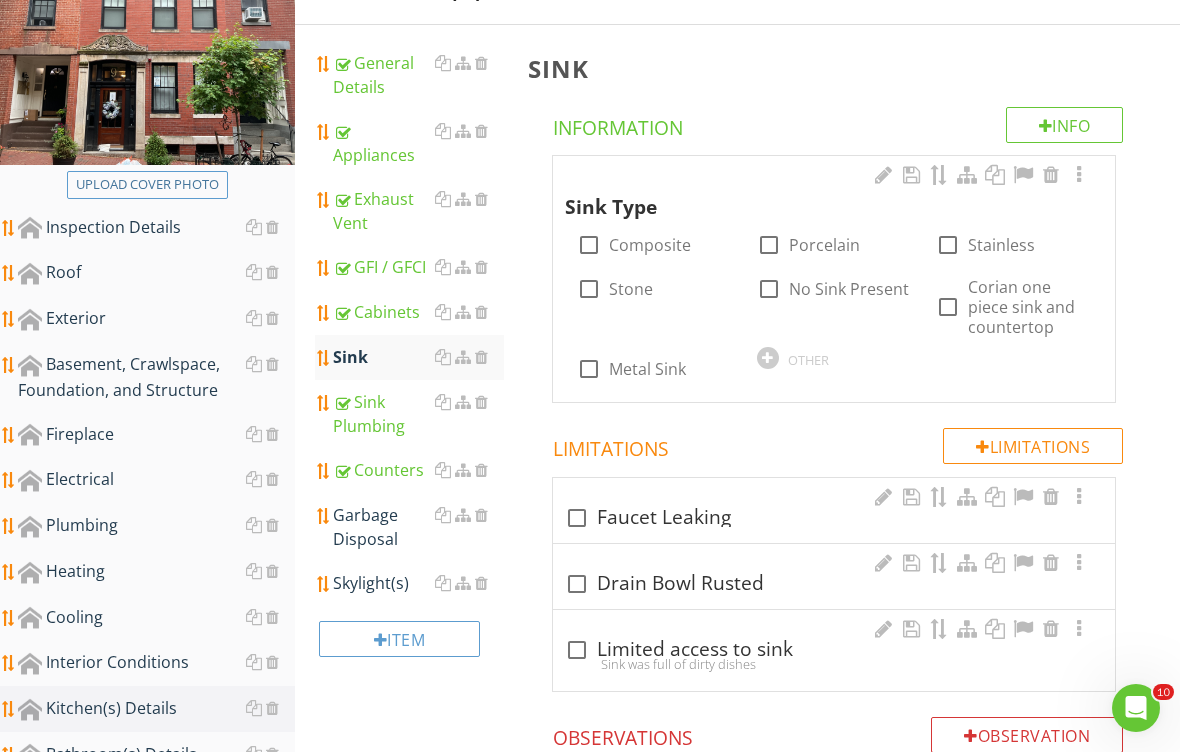 click on "Stainless" at bounding box center [1001, 245] 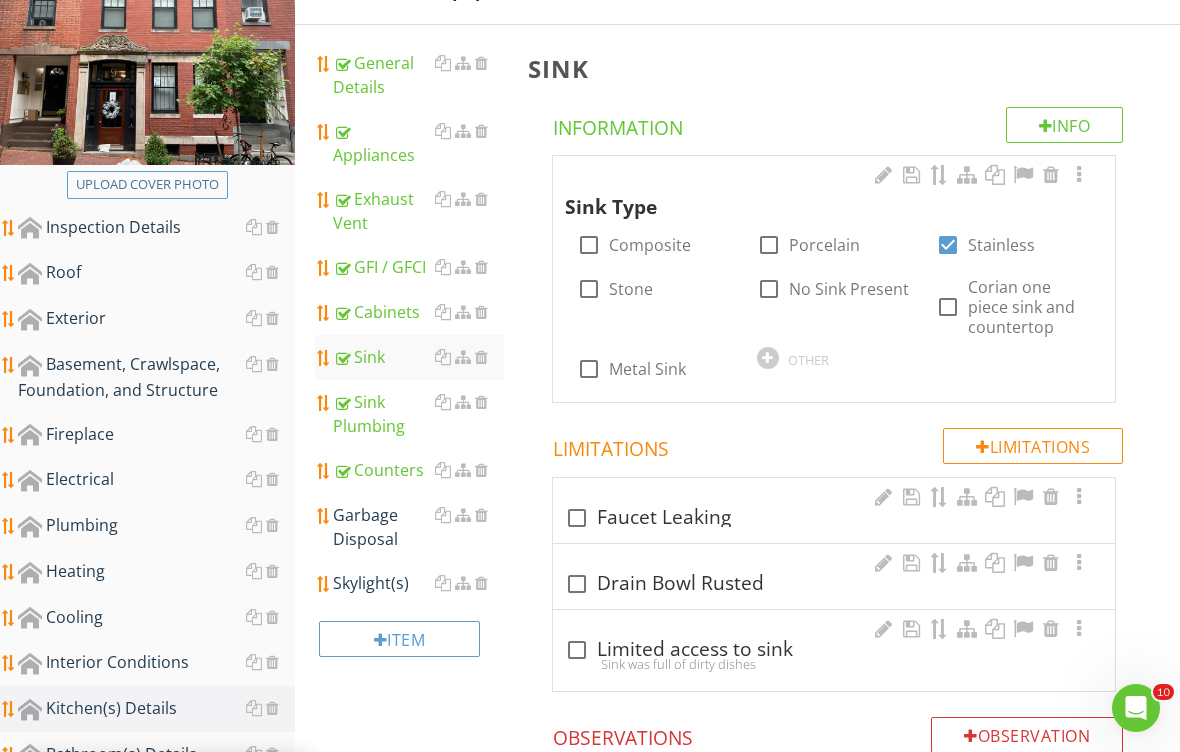 click at bounding box center [481, 583] 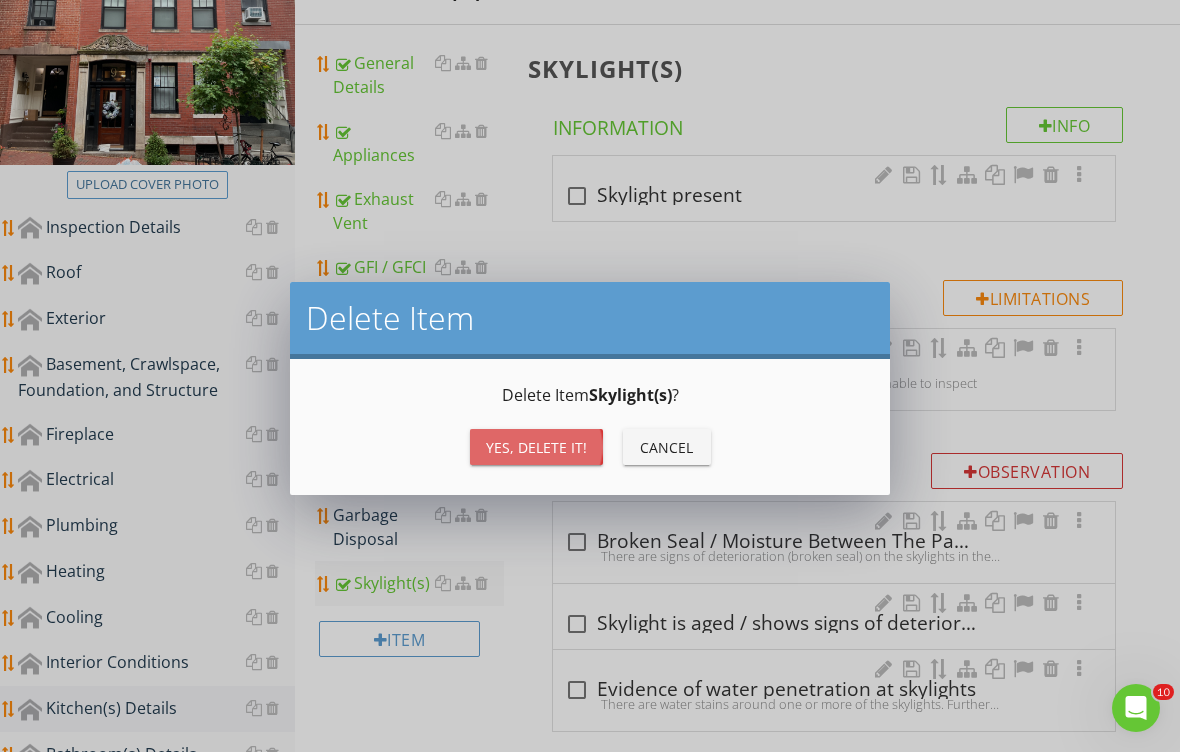 click on "Yes, Delete it!" at bounding box center [536, 447] 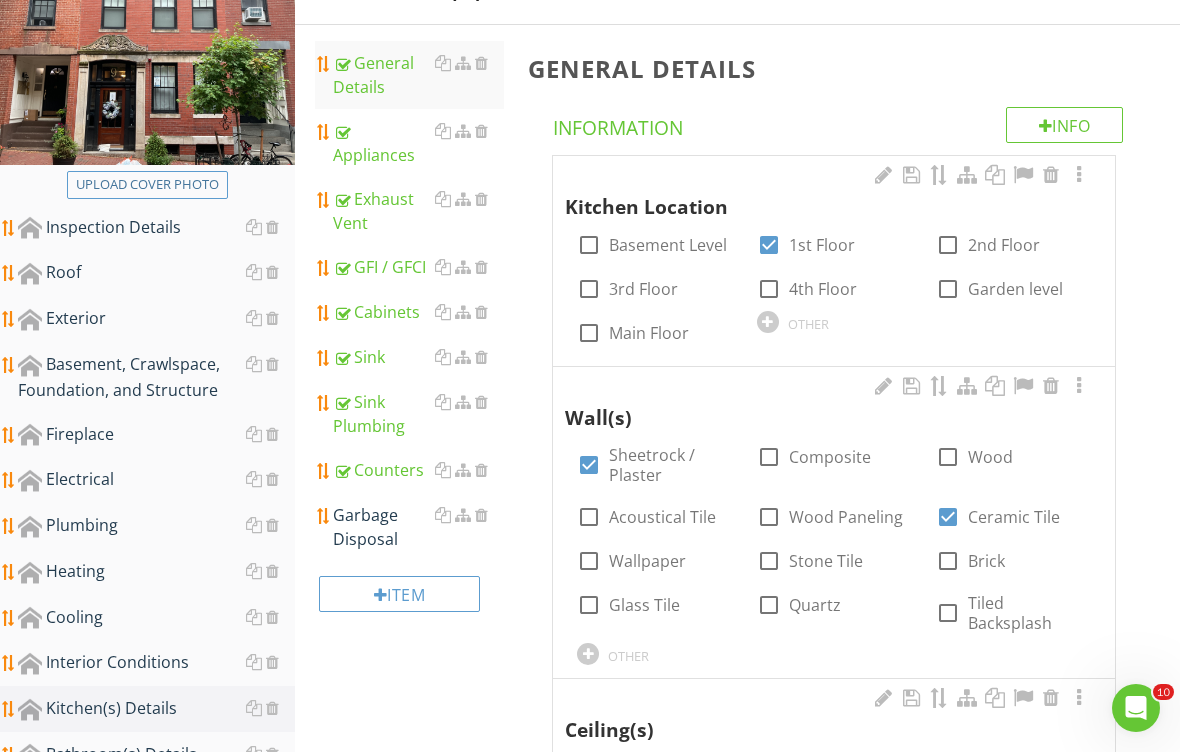 click on "Garbage Disposal" at bounding box center (418, 527) 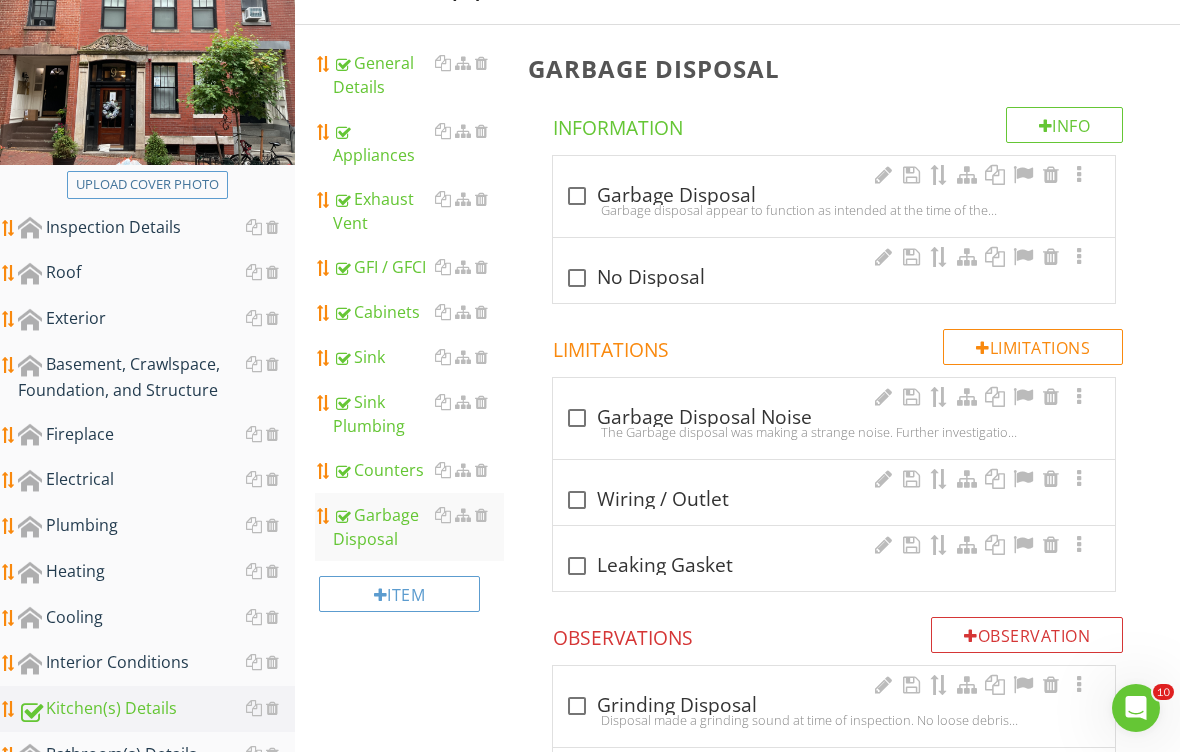 click at bounding box center [577, 196] 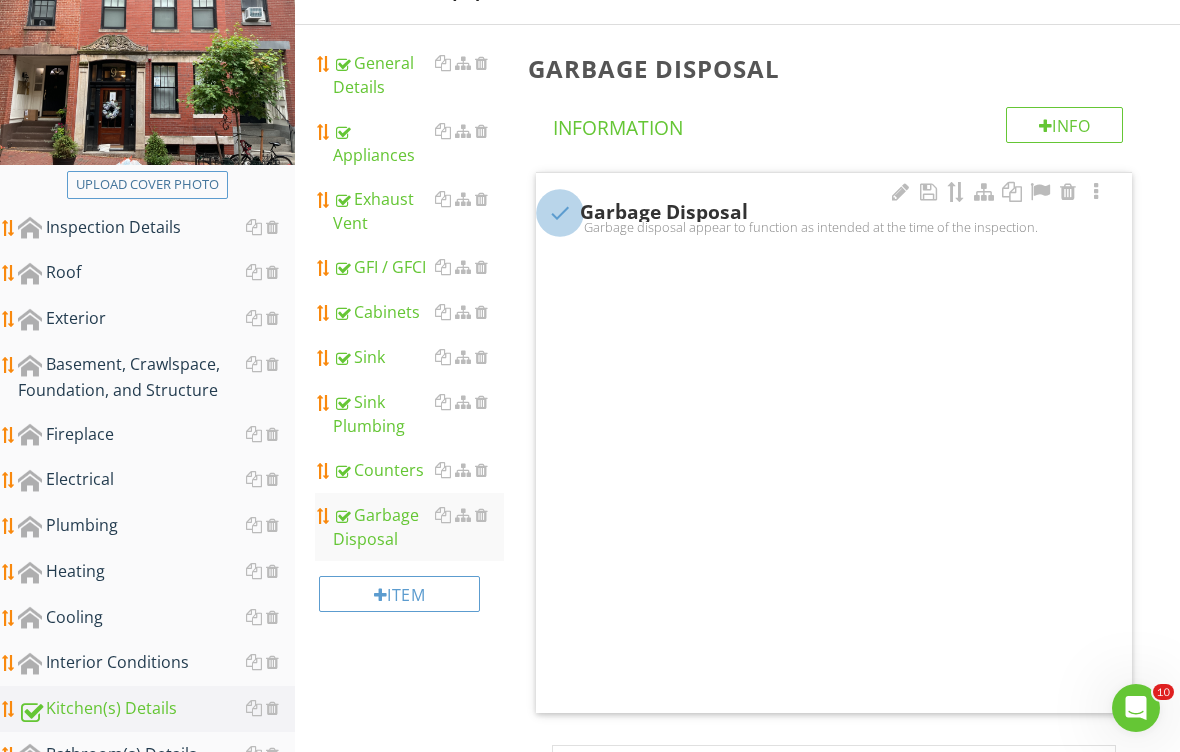 checkbox on "true" 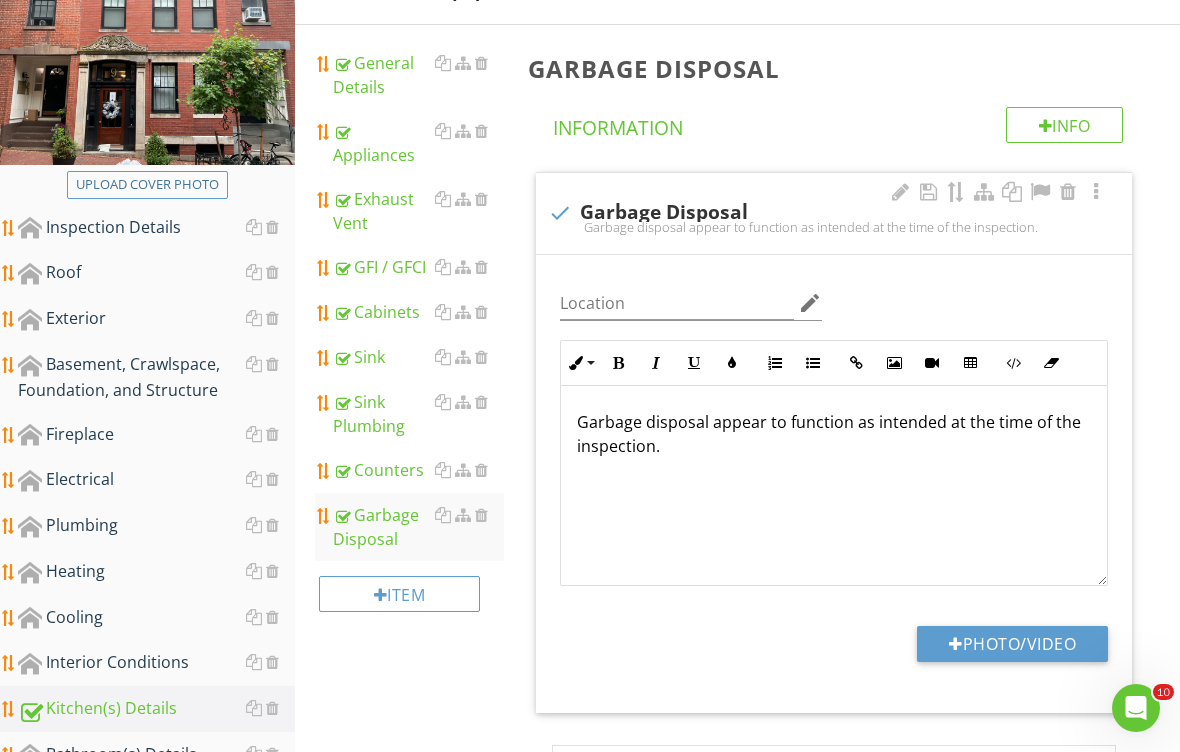 click on "Interior Conditions" at bounding box center [156, 663] 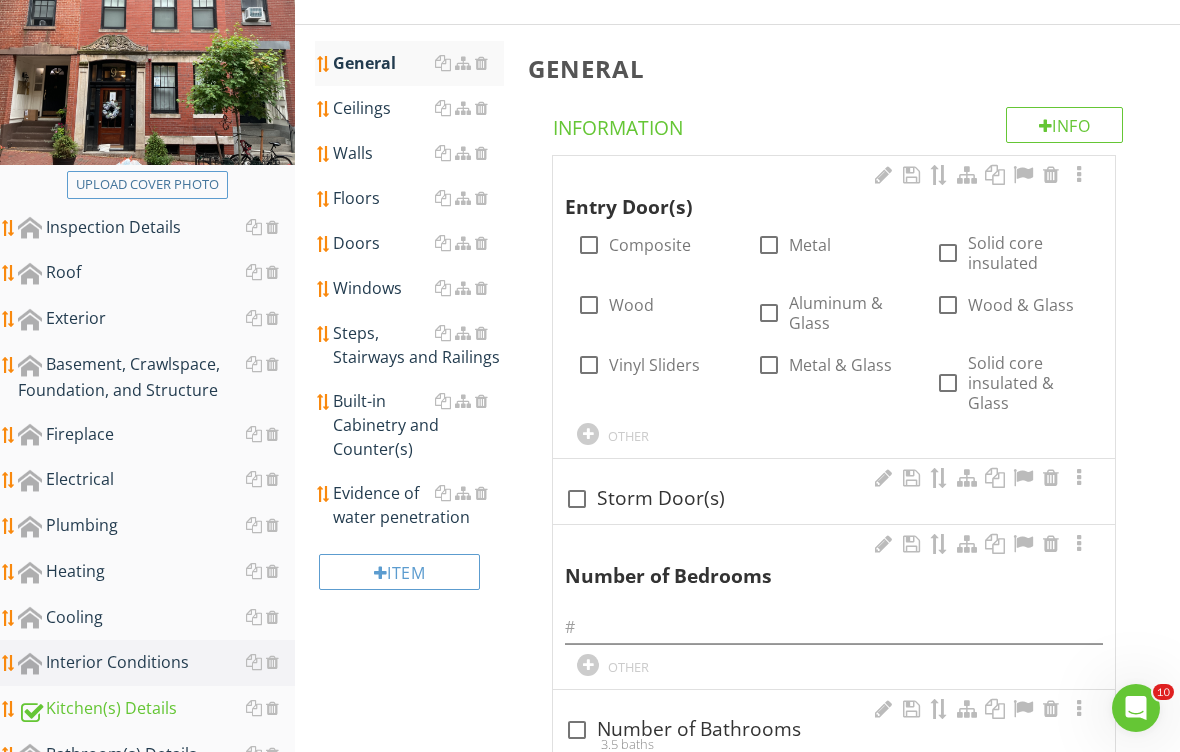 click on "Wood & Glass" at bounding box center [1021, 305] 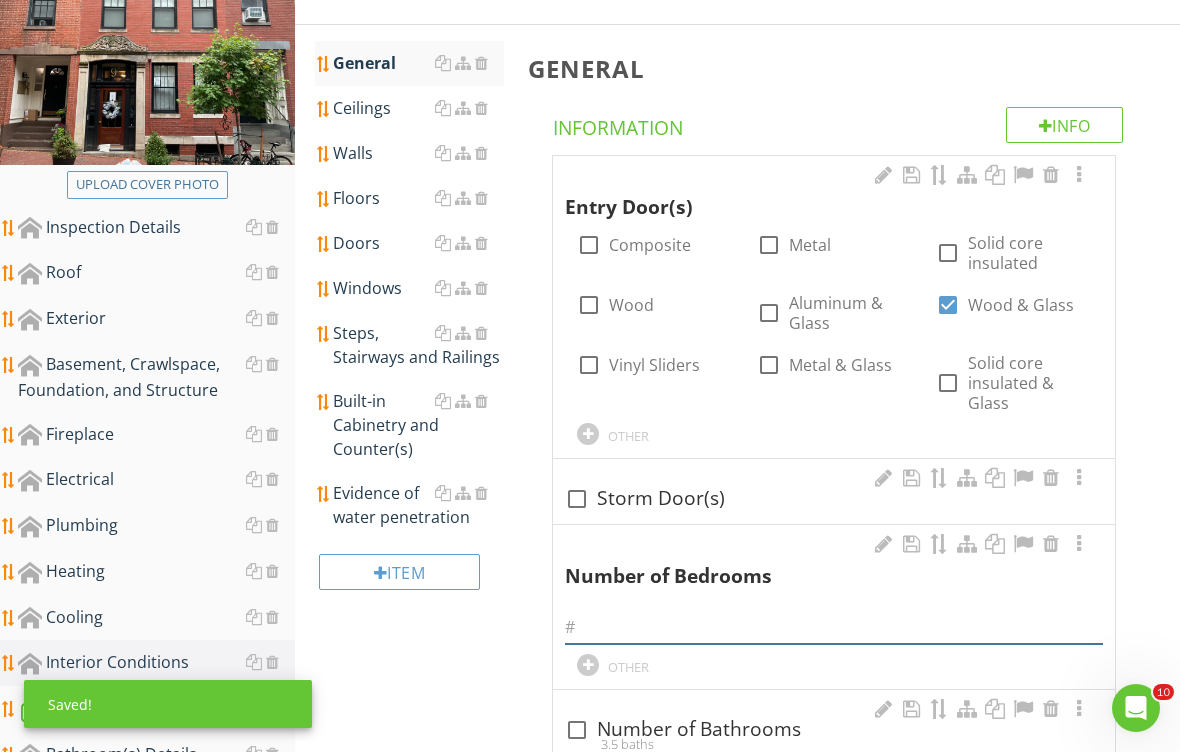 click at bounding box center [834, 627] 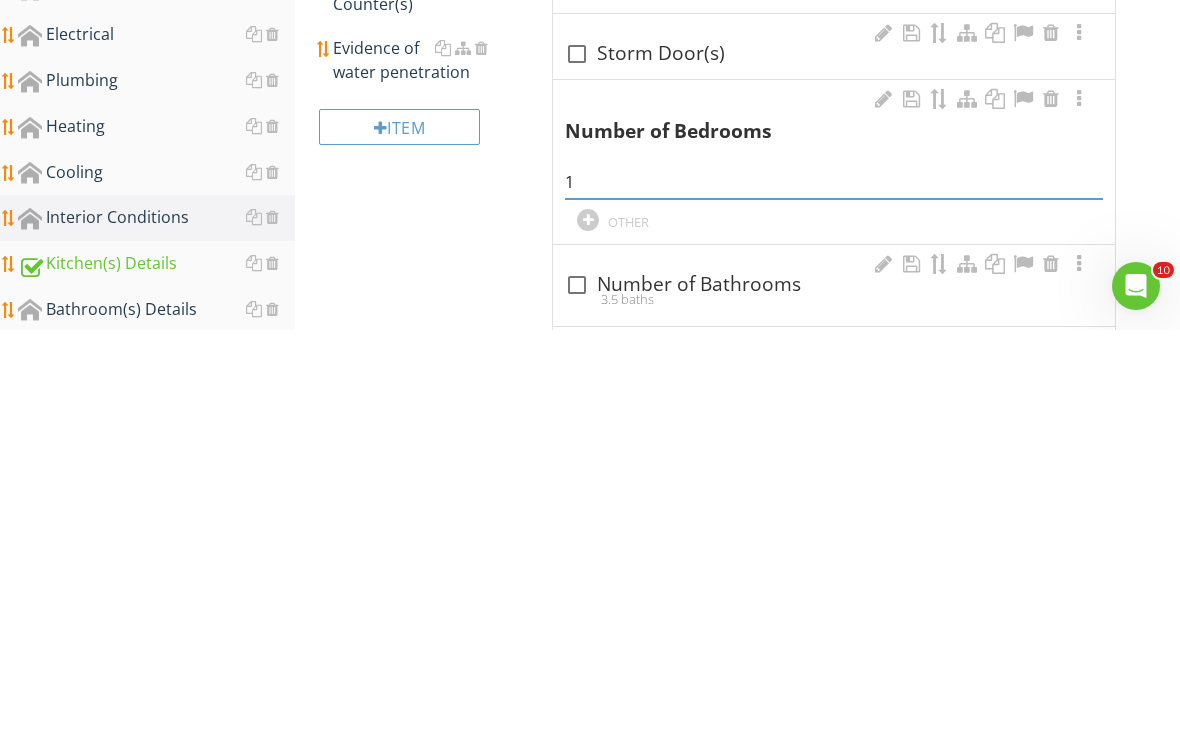scroll, scrollTop: 722, scrollLeft: 0, axis: vertical 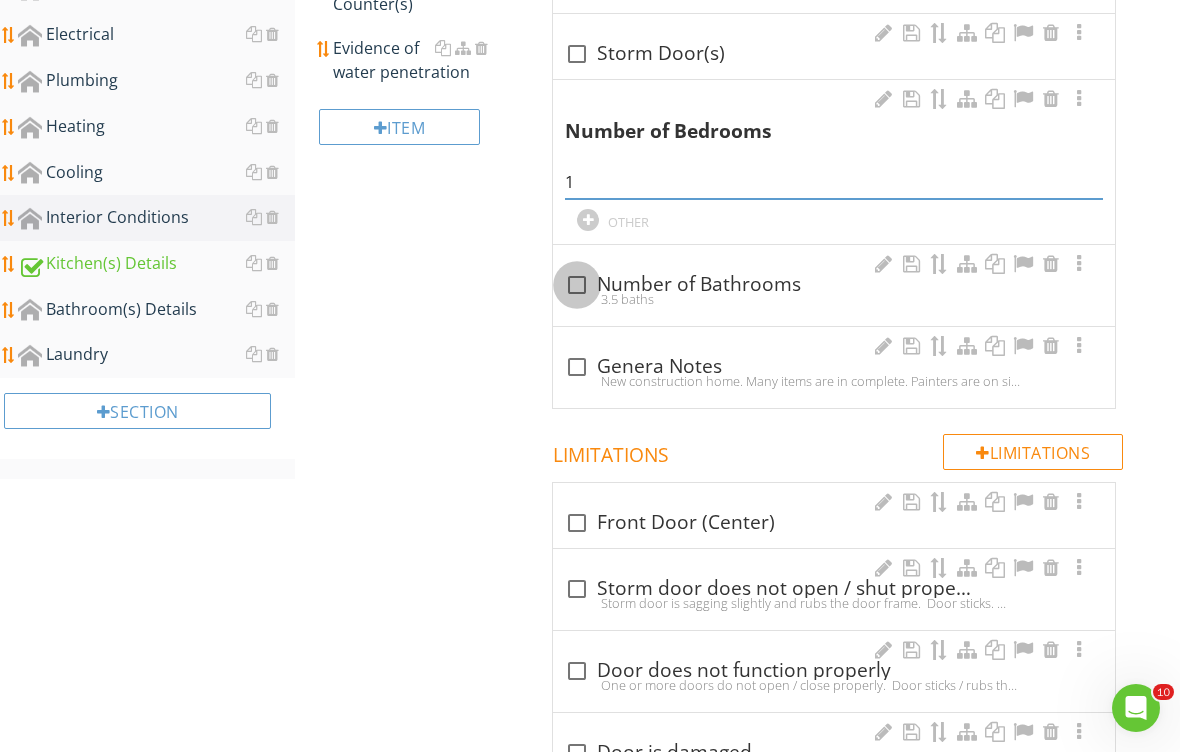 type on "1" 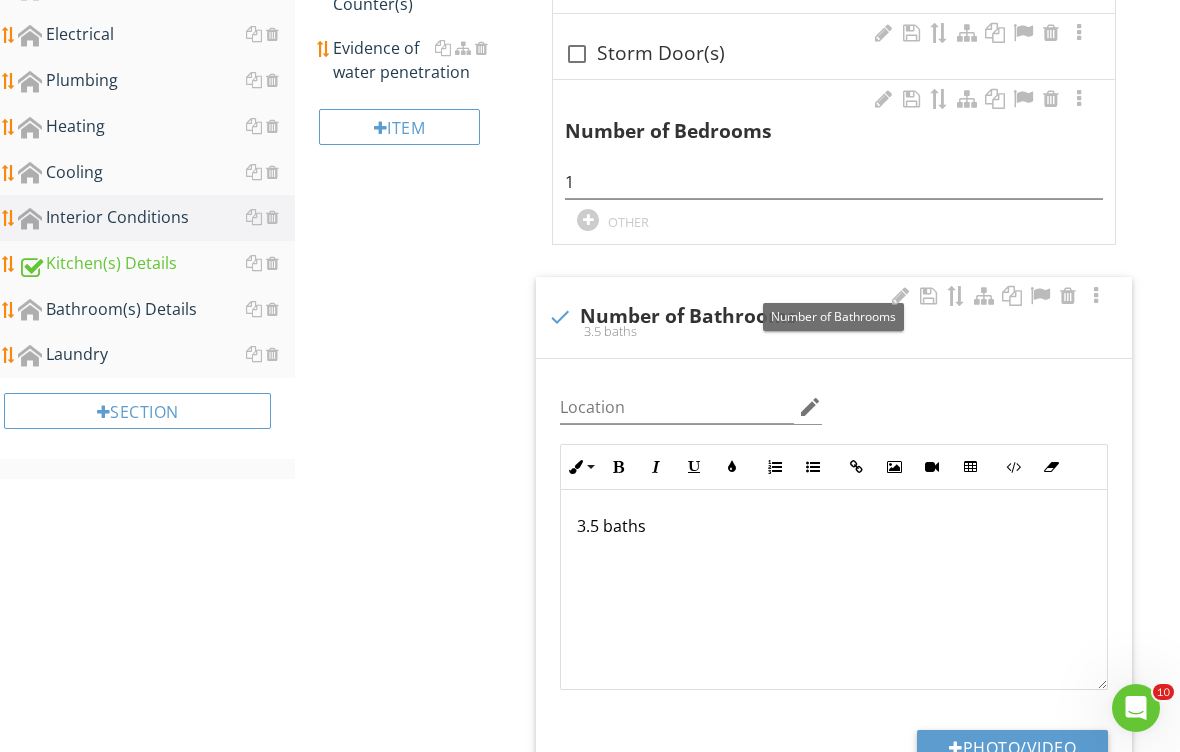click on "check
Number of Bathrooms
3.5 baths" at bounding box center (834, 317) 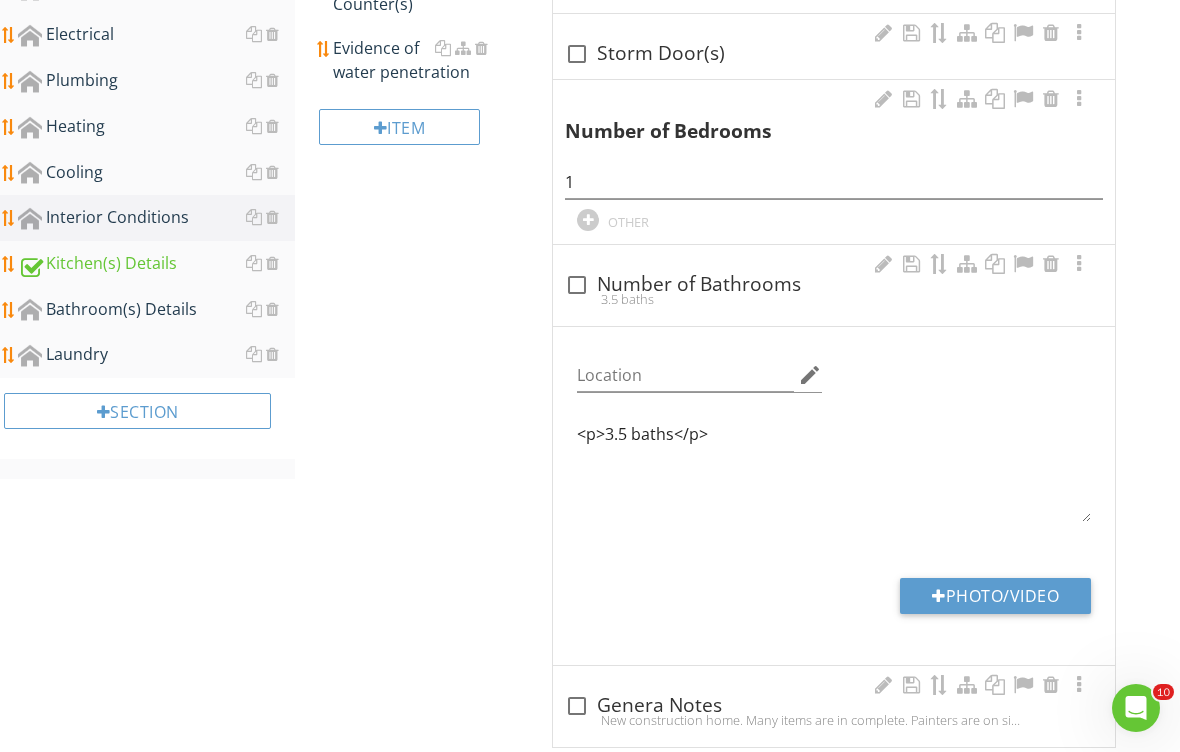 checkbox on "true" 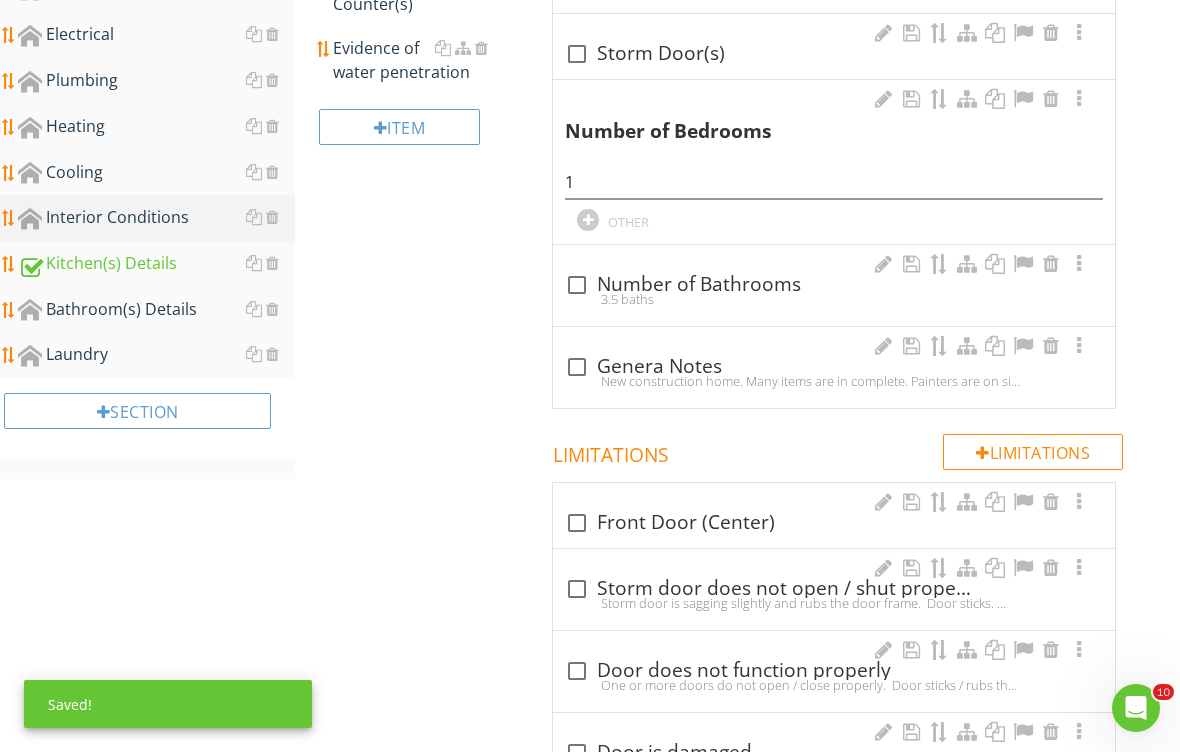 click at bounding box center [577, 285] 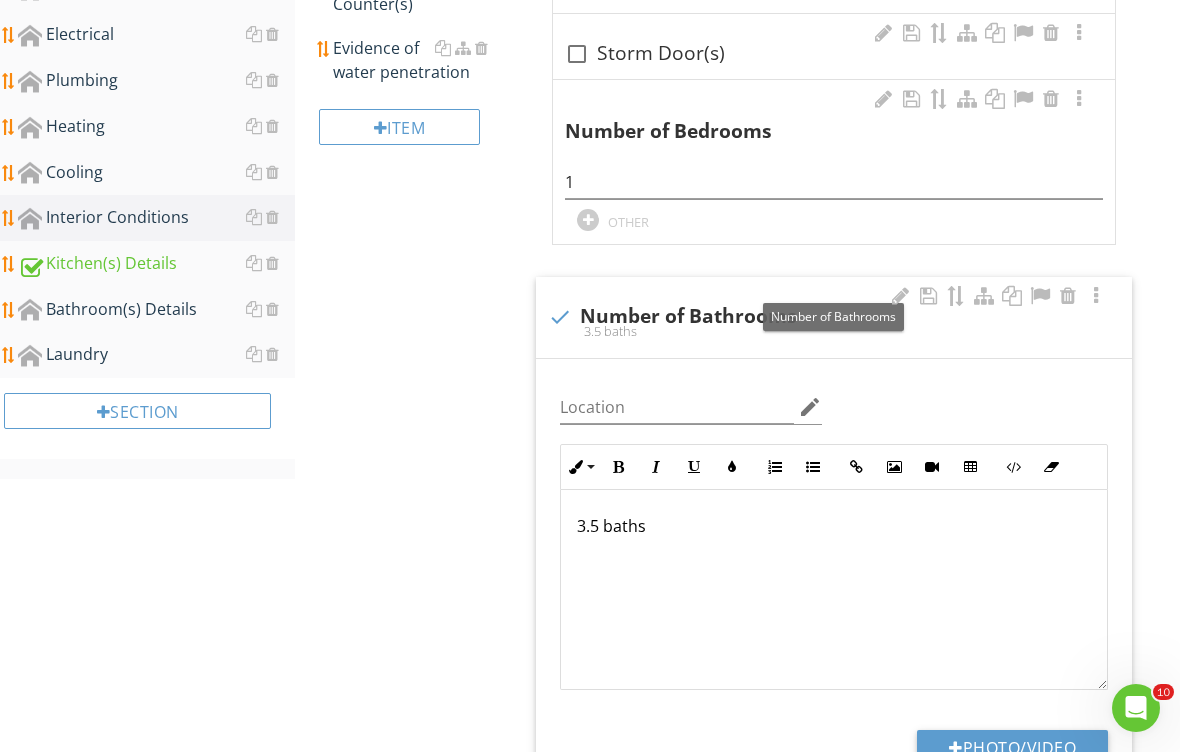 click on "3.5 baths" at bounding box center (834, 526) 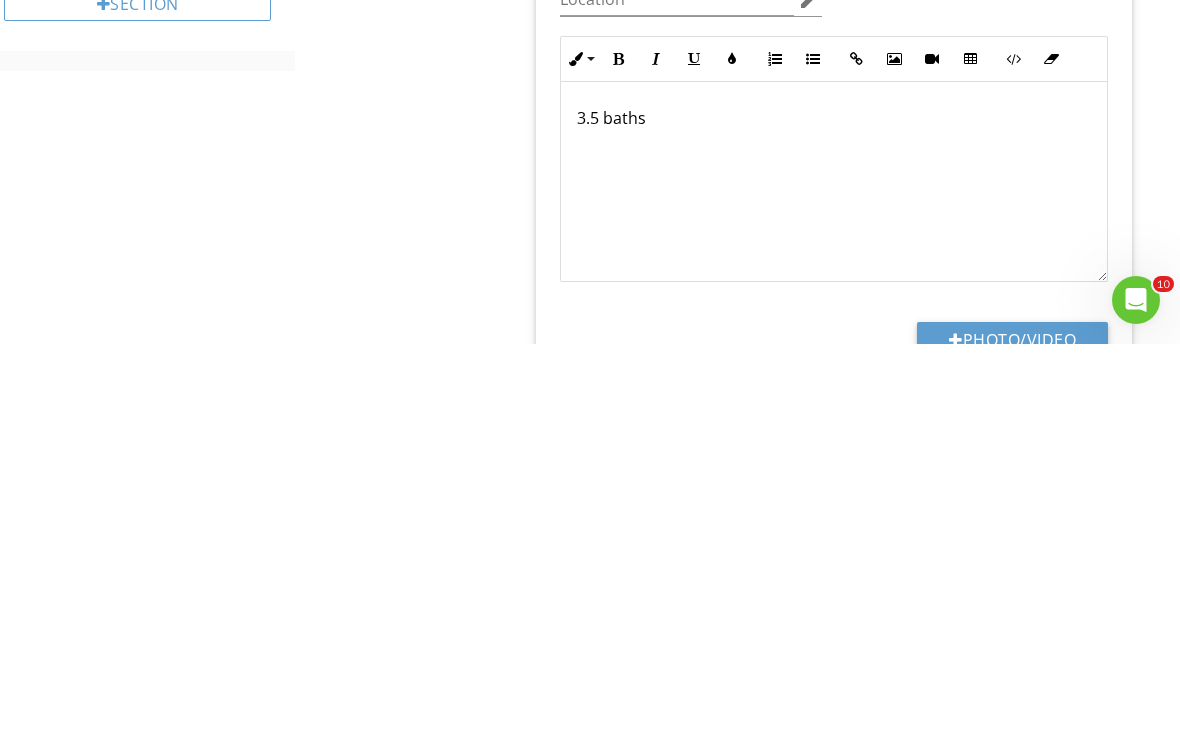type 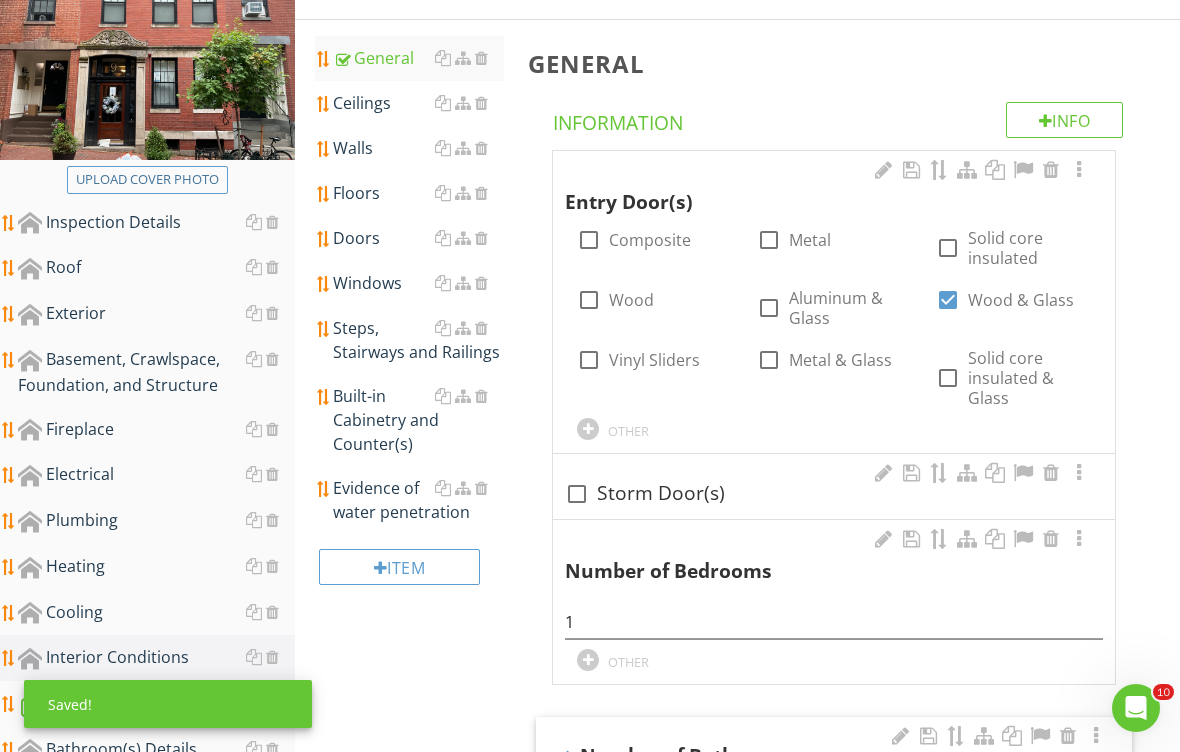 scroll, scrollTop: 280, scrollLeft: 0, axis: vertical 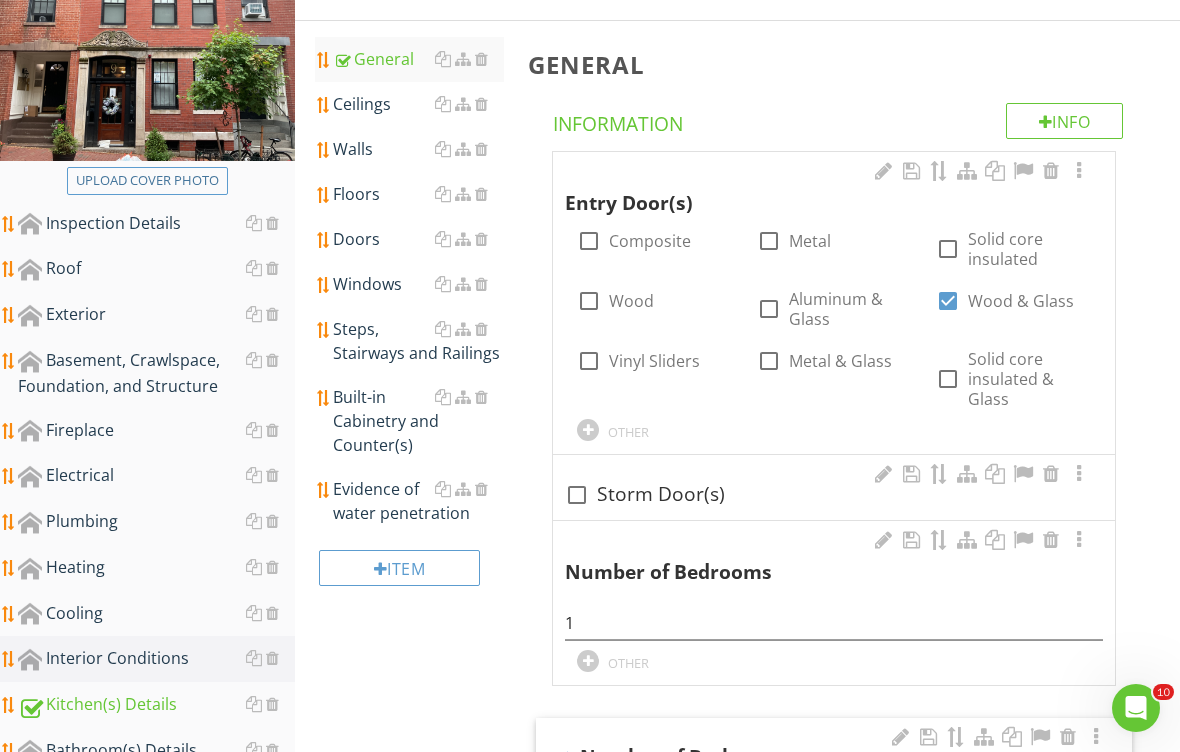 click on "Ceilings" at bounding box center (418, 104) 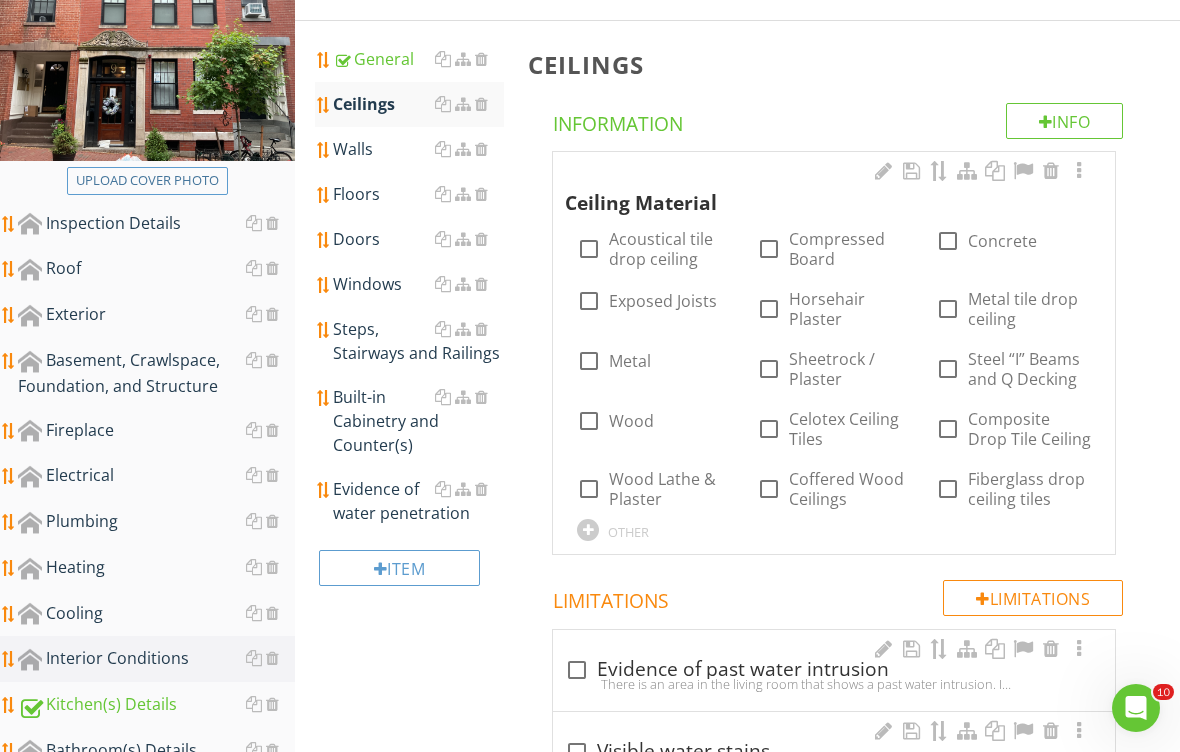 click on "Sheetrock / Plaster" at bounding box center [850, 369] 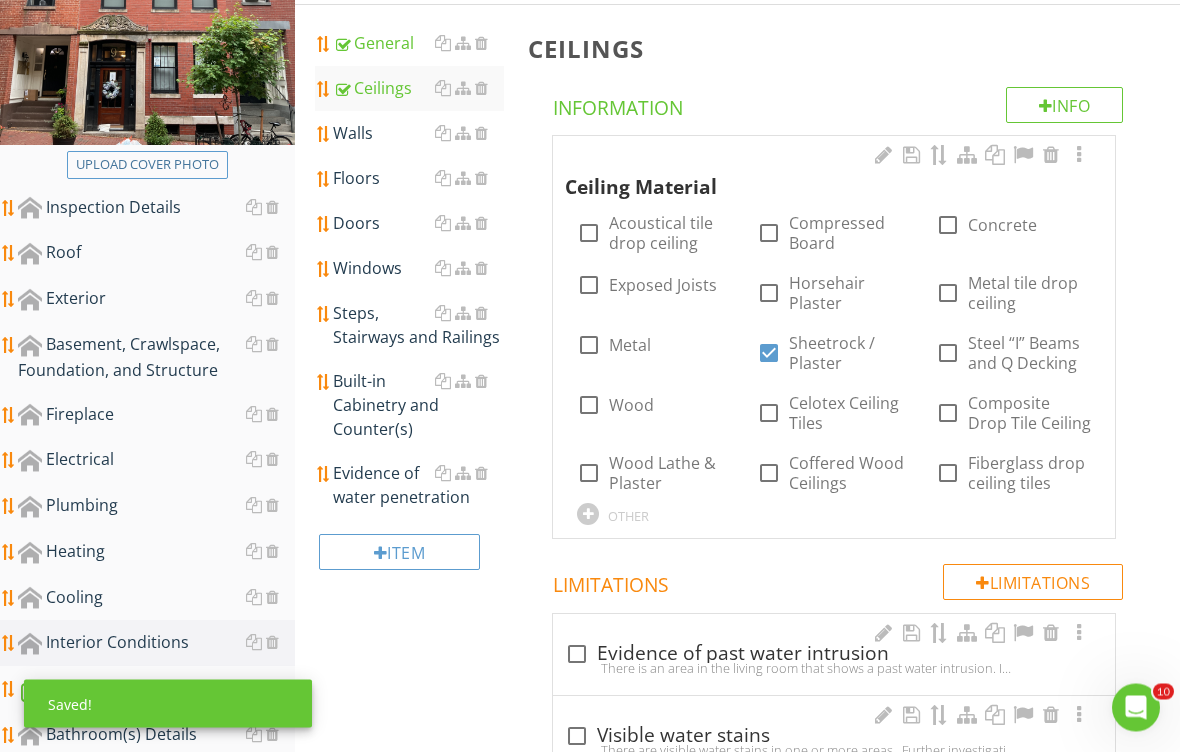 scroll, scrollTop: 297, scrollLeft: 0, axis: vertical 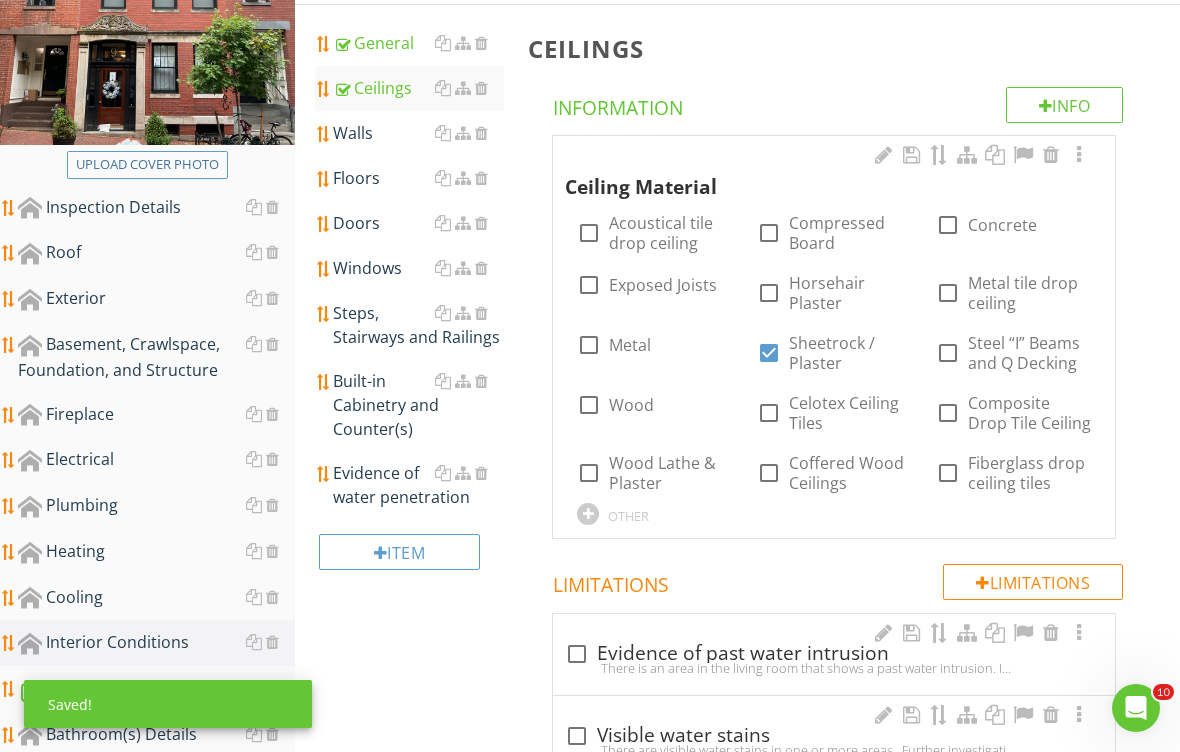 click on "Walls" at bounding box center (418, 133) 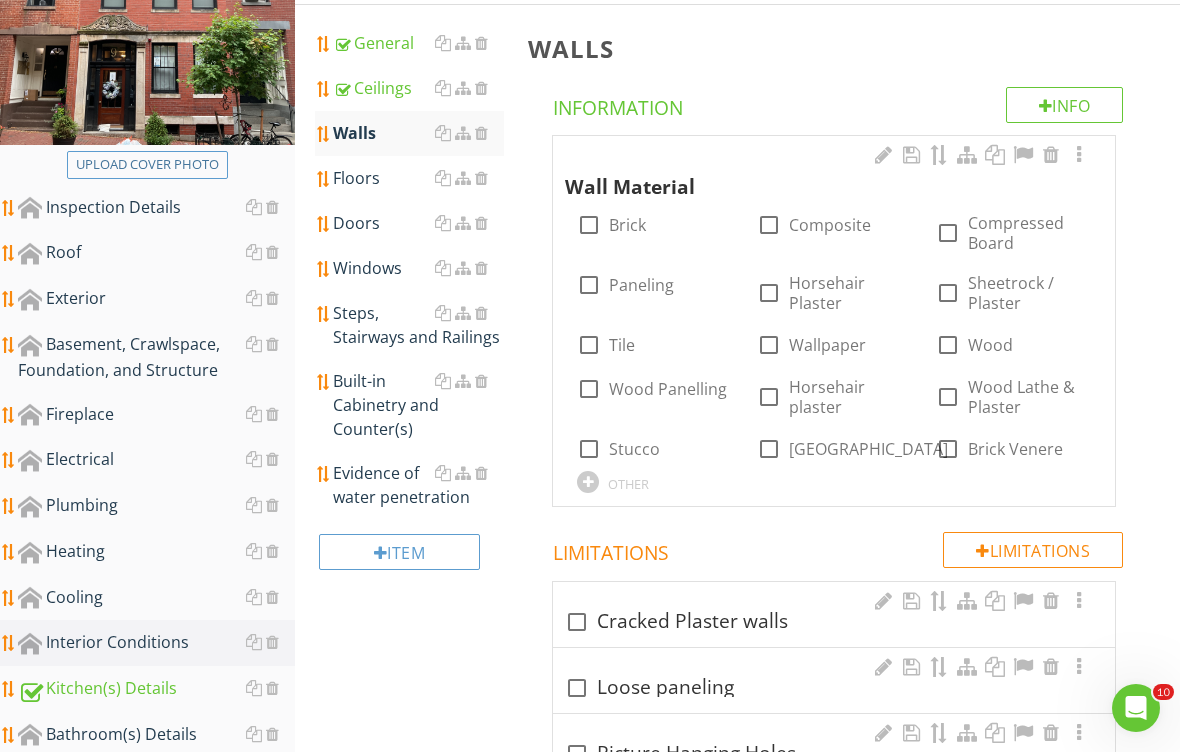 click on "Sheetrock / Plaster" at bounding box center [1029, 293] 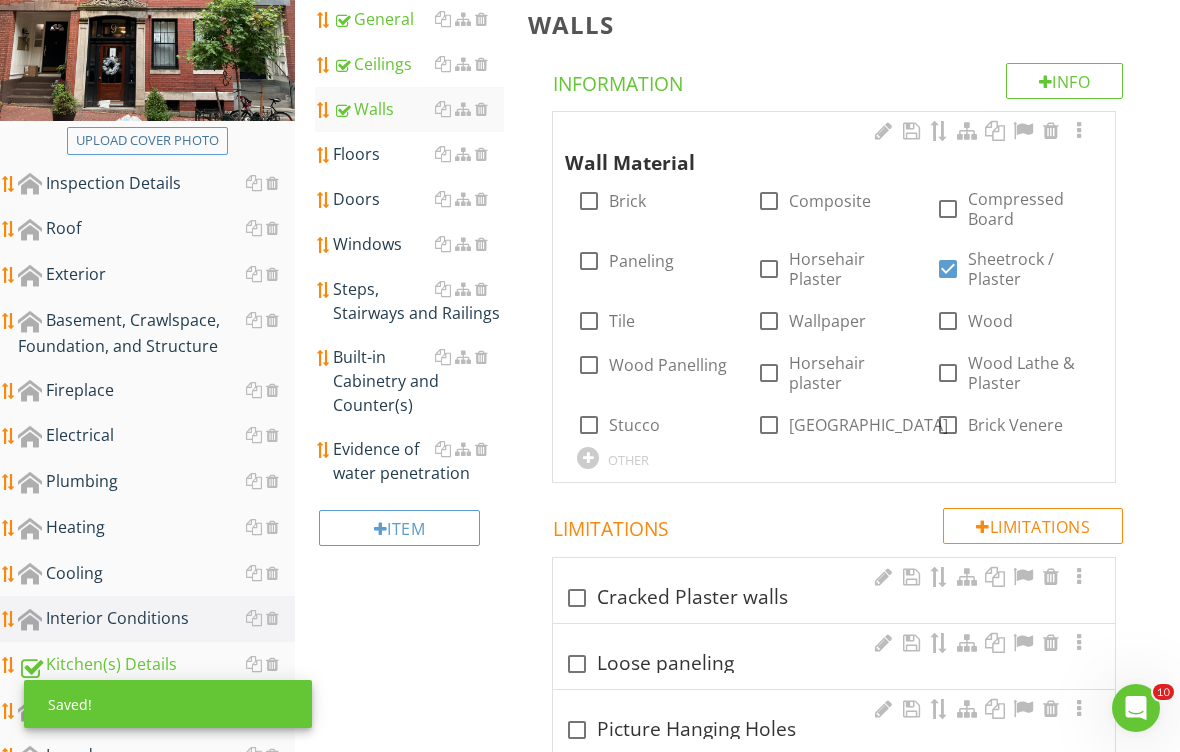 scroll, scrollTop: 322, scrollLeft: 0, axis: vertical 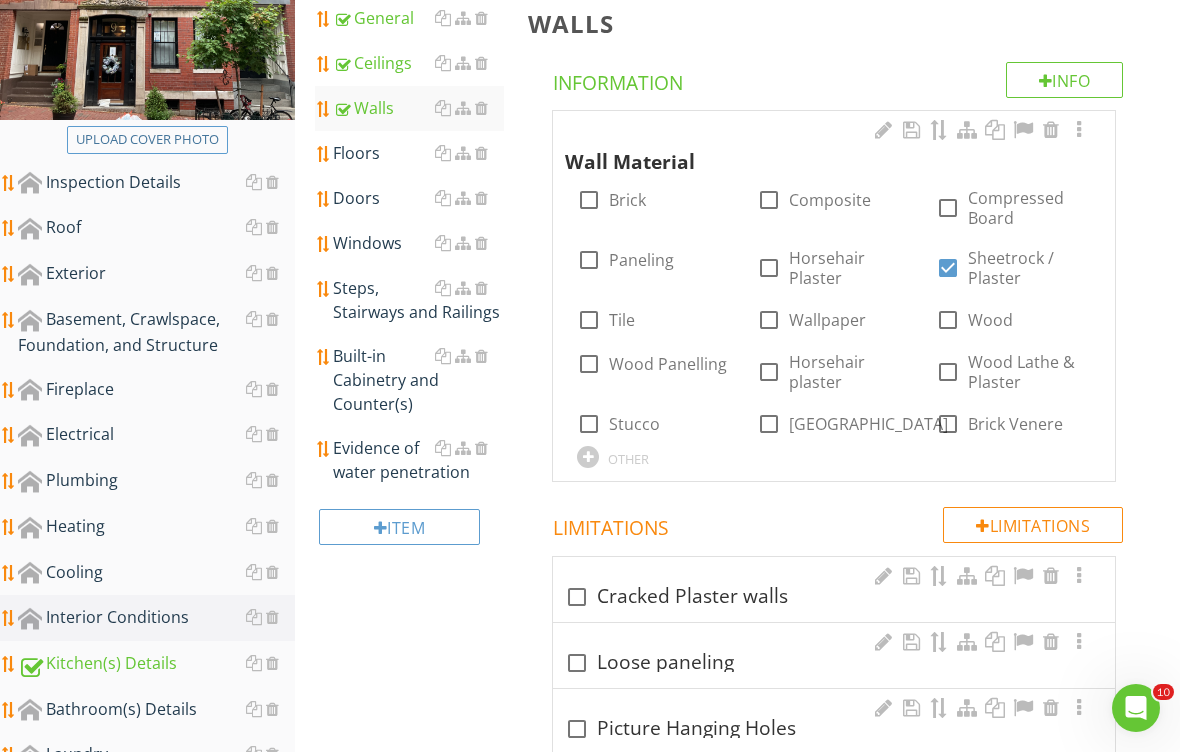 click on "Floors" at bounding box center [418, 153] 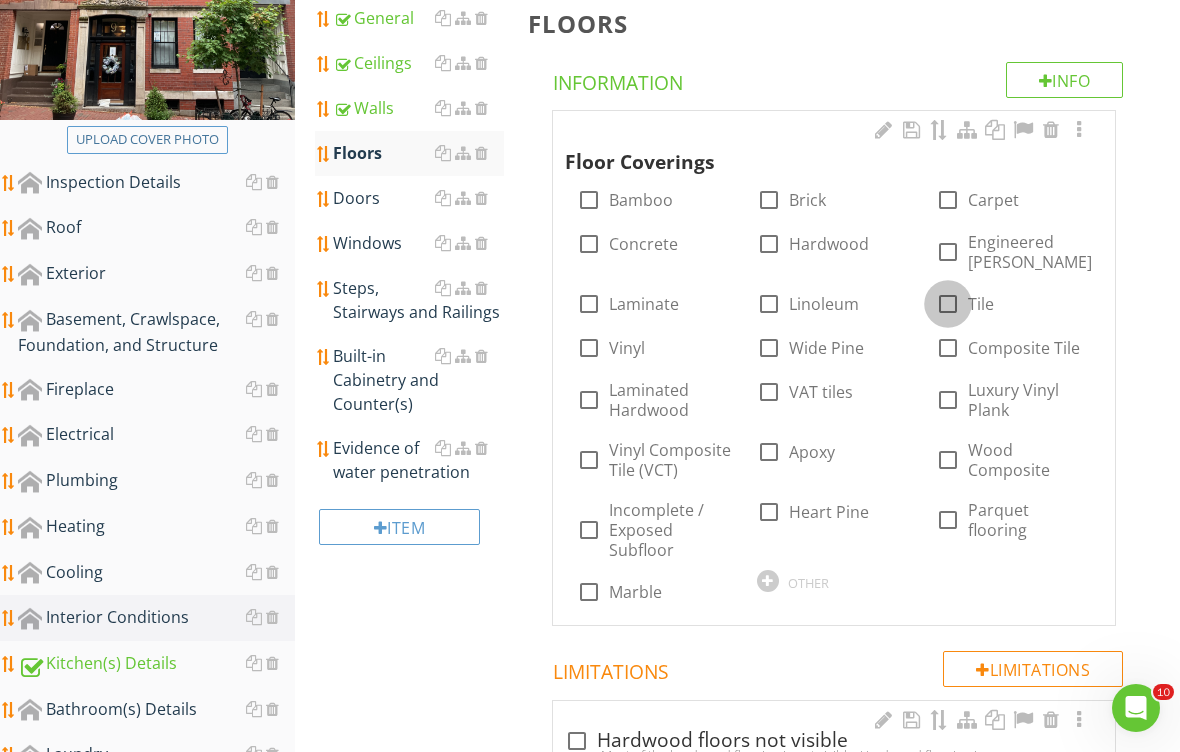 click at bounding box center (948, 304) 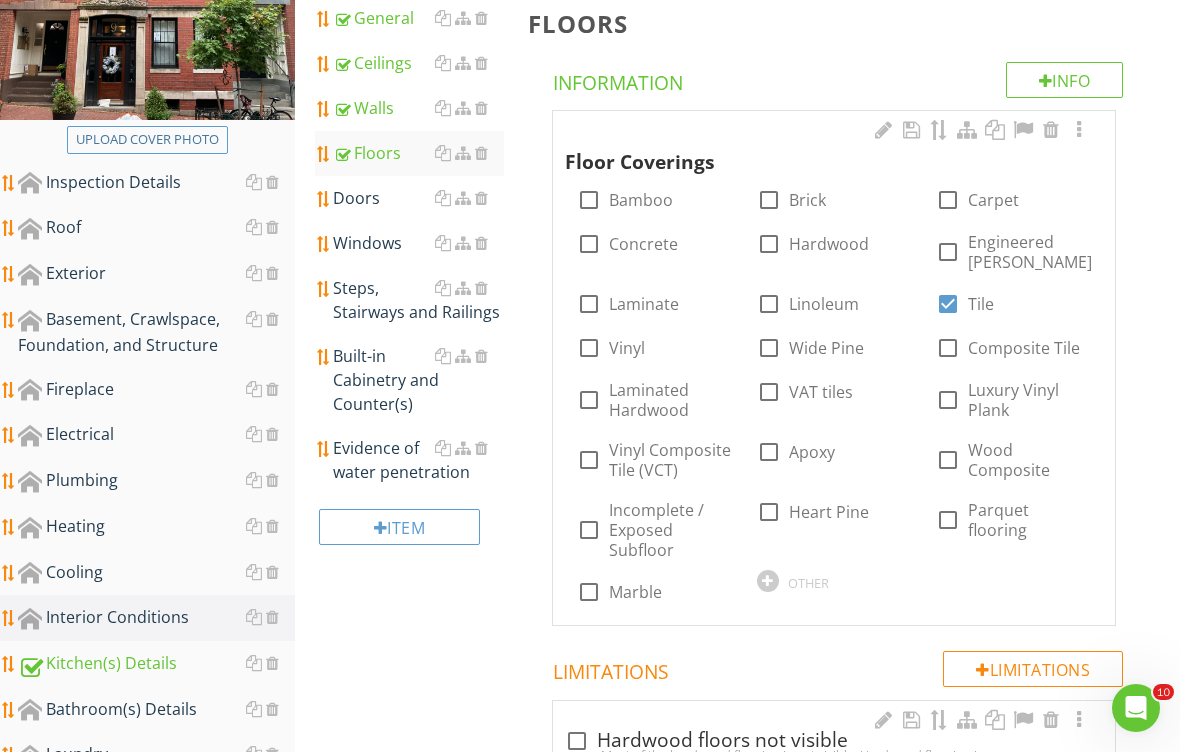 click at bounding box center (769, 244) 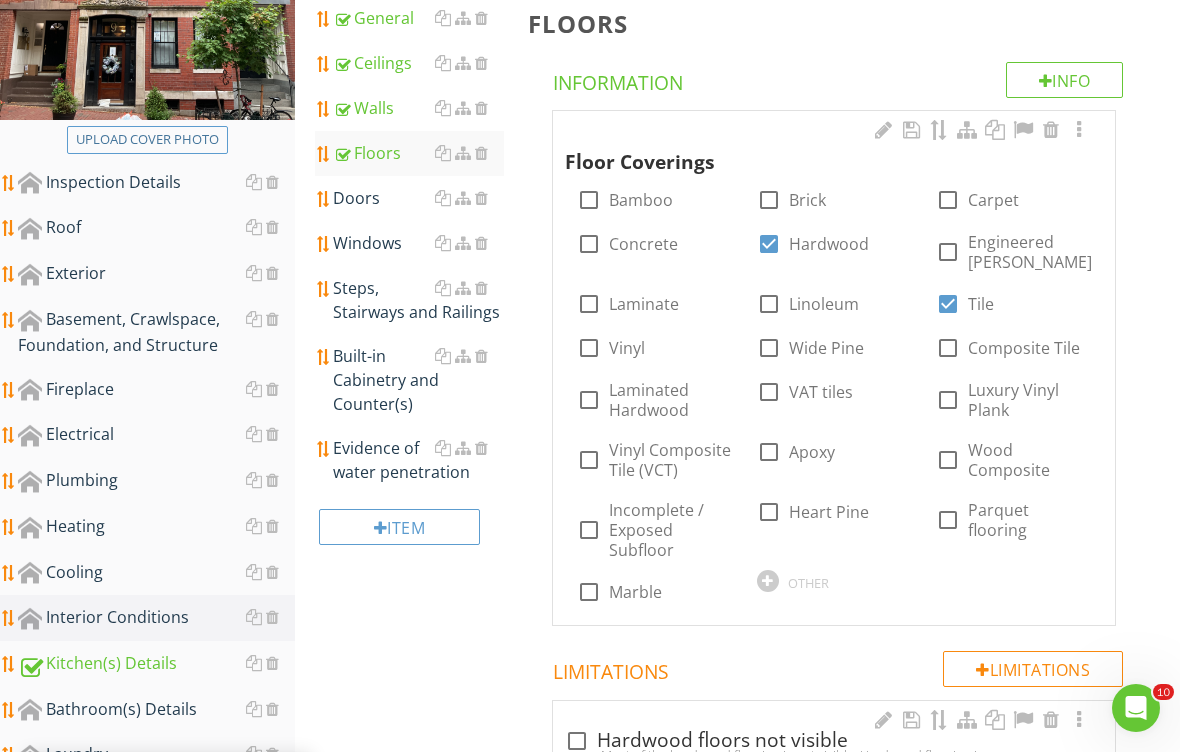 click on "Doors" at bounding box center (418, 198) 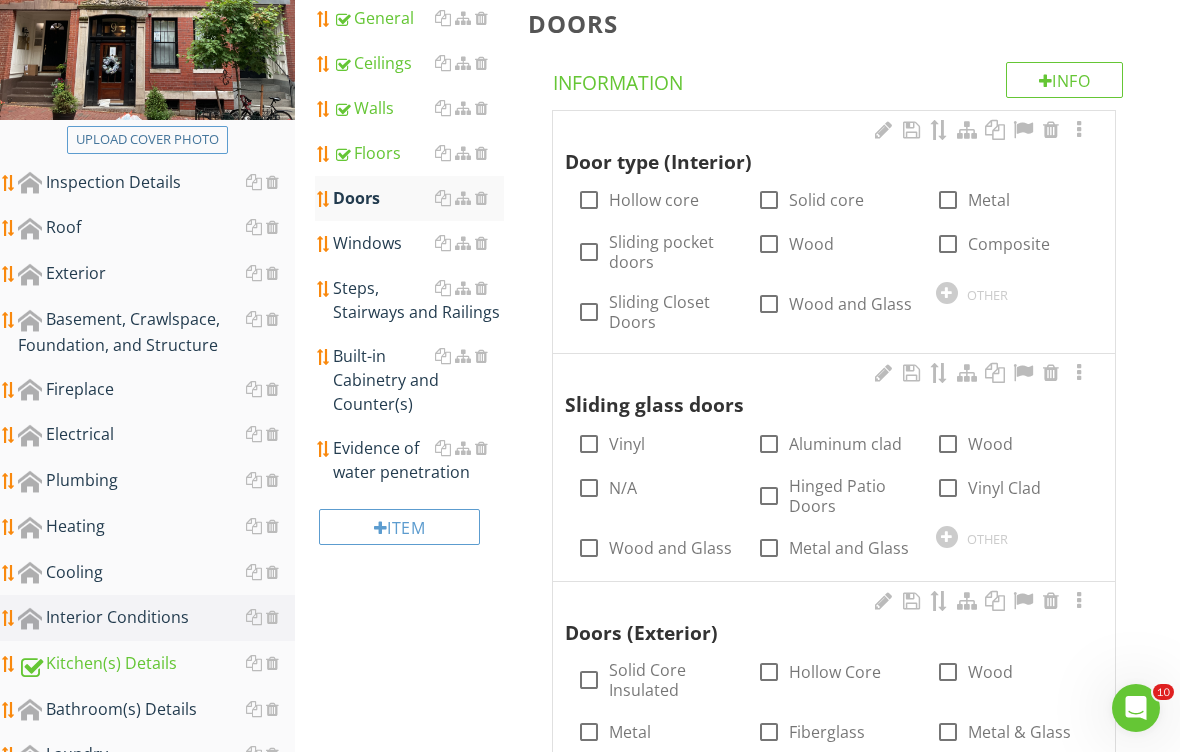 click at bounding box center [948, 244] 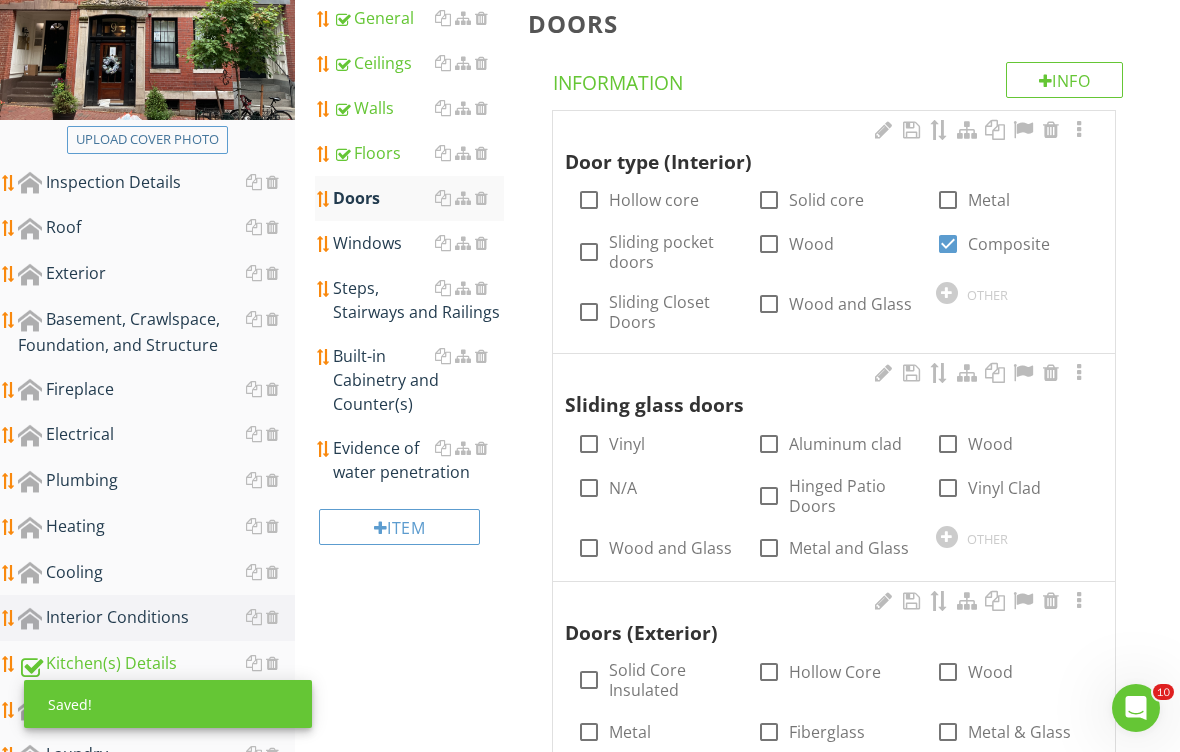 click on "Hollow core" at bounding box center (654, 200) 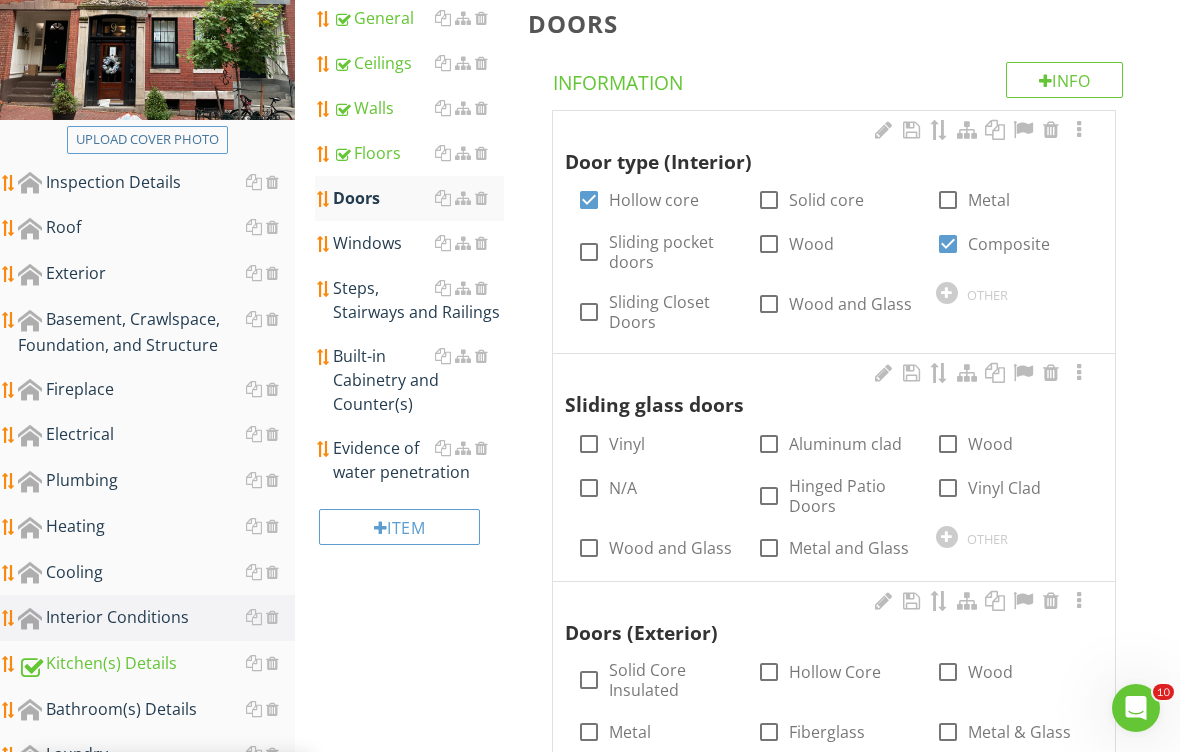 checkbox on "true" 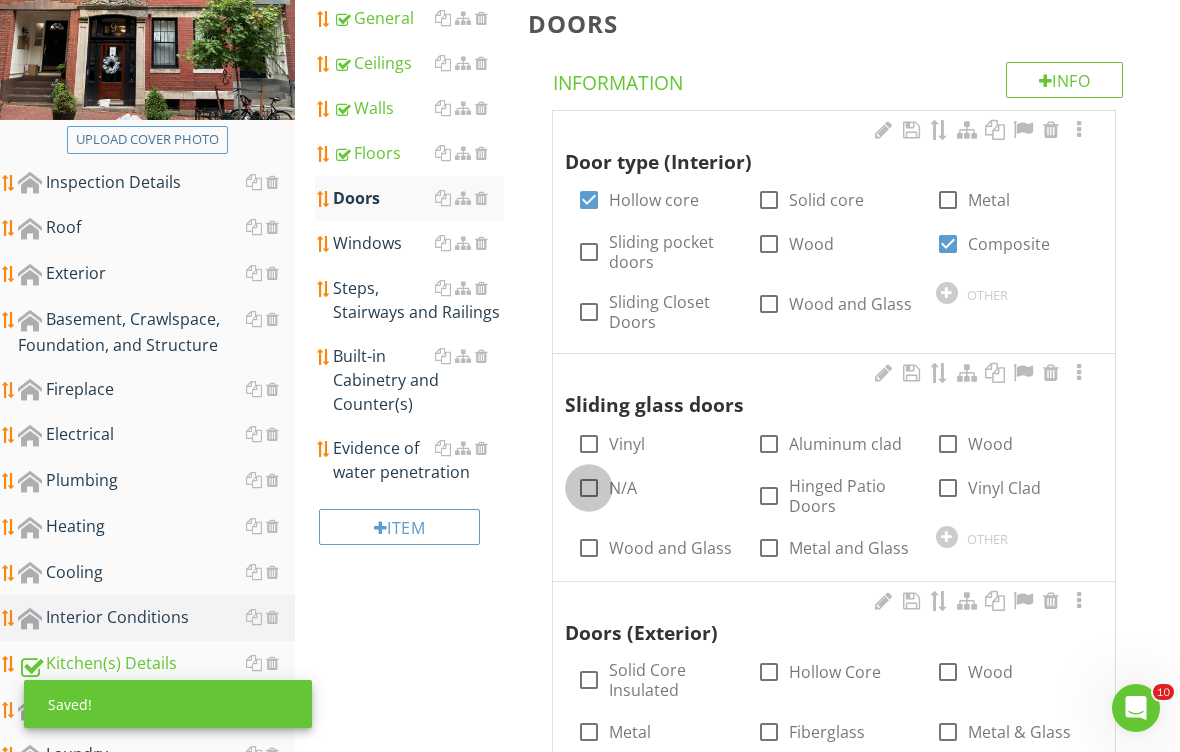 click at bounding box center (589, 488) 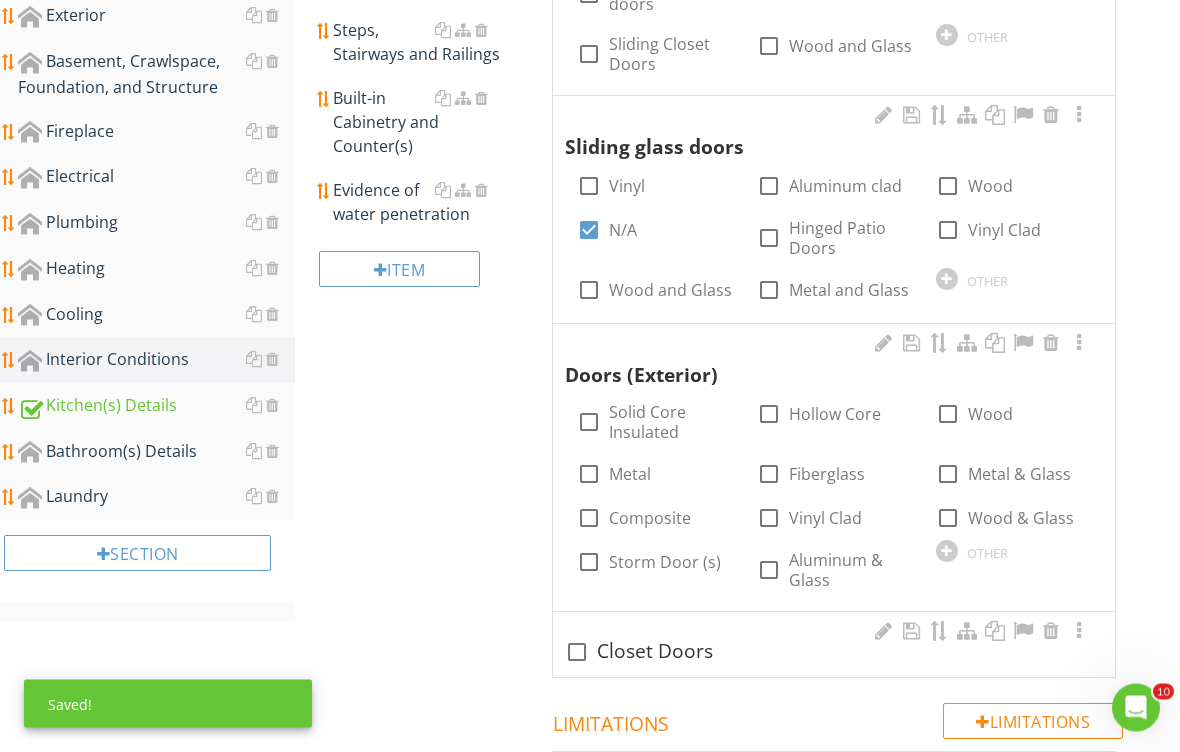 scroll, scrollTop: 580, scrollLeft: 0, axis: vertical 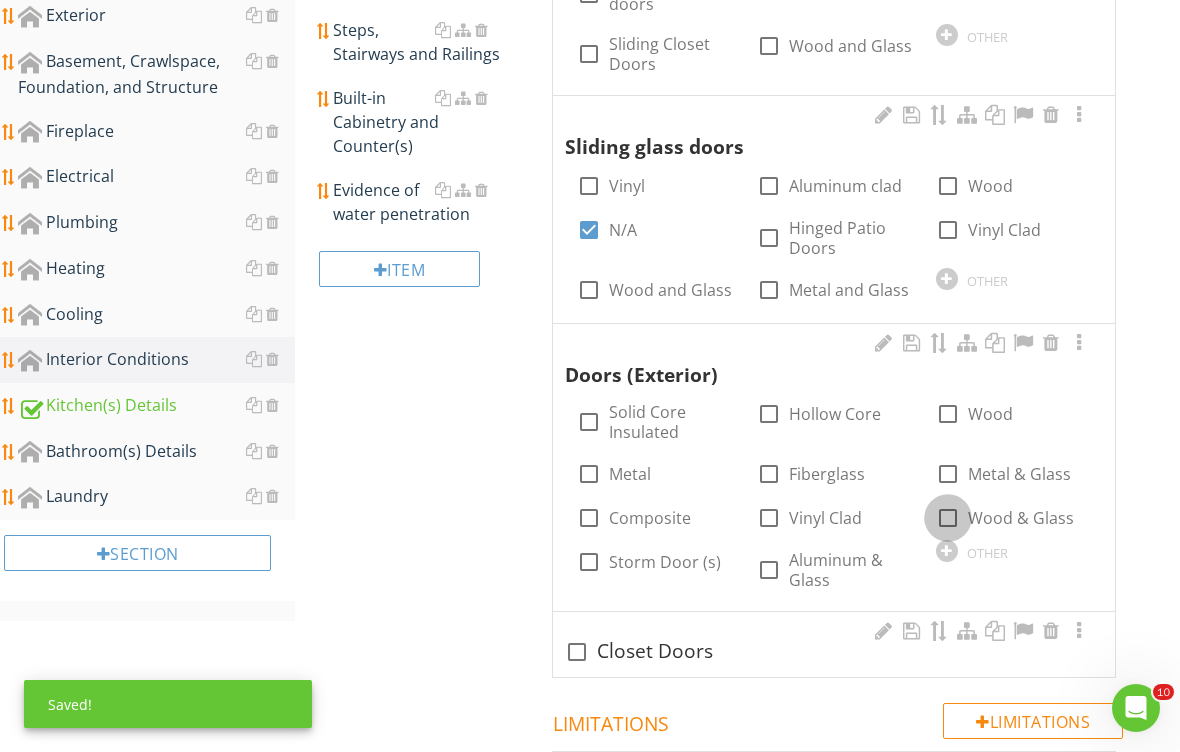 click at bounding box center [948, 518] 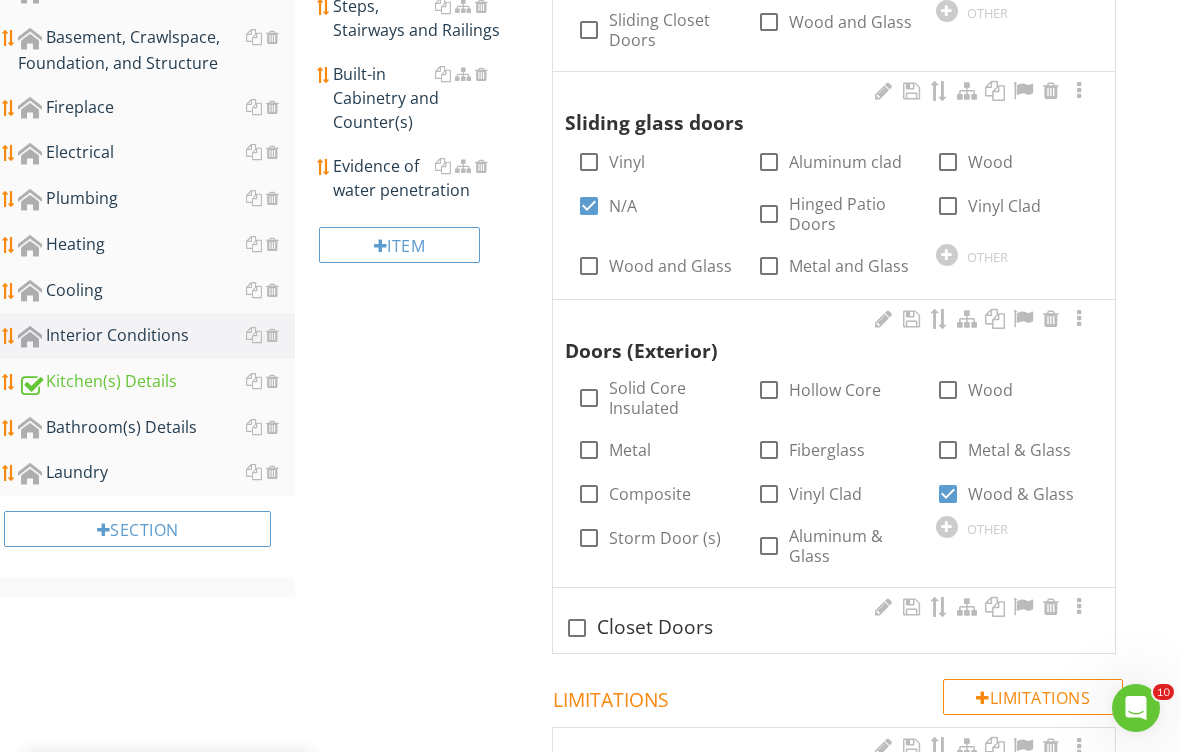 scroll, scrollTop: 605, scrollLeft: 0, axis: vertical 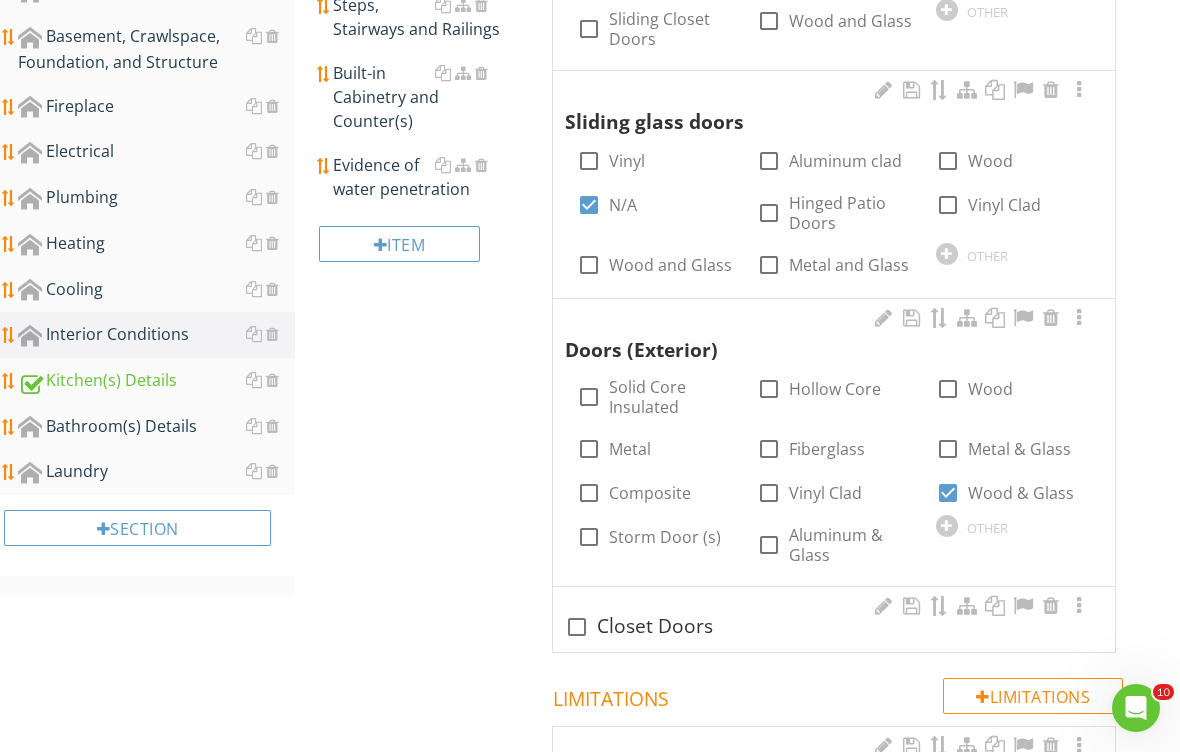 click at bounding box center [589, 397] 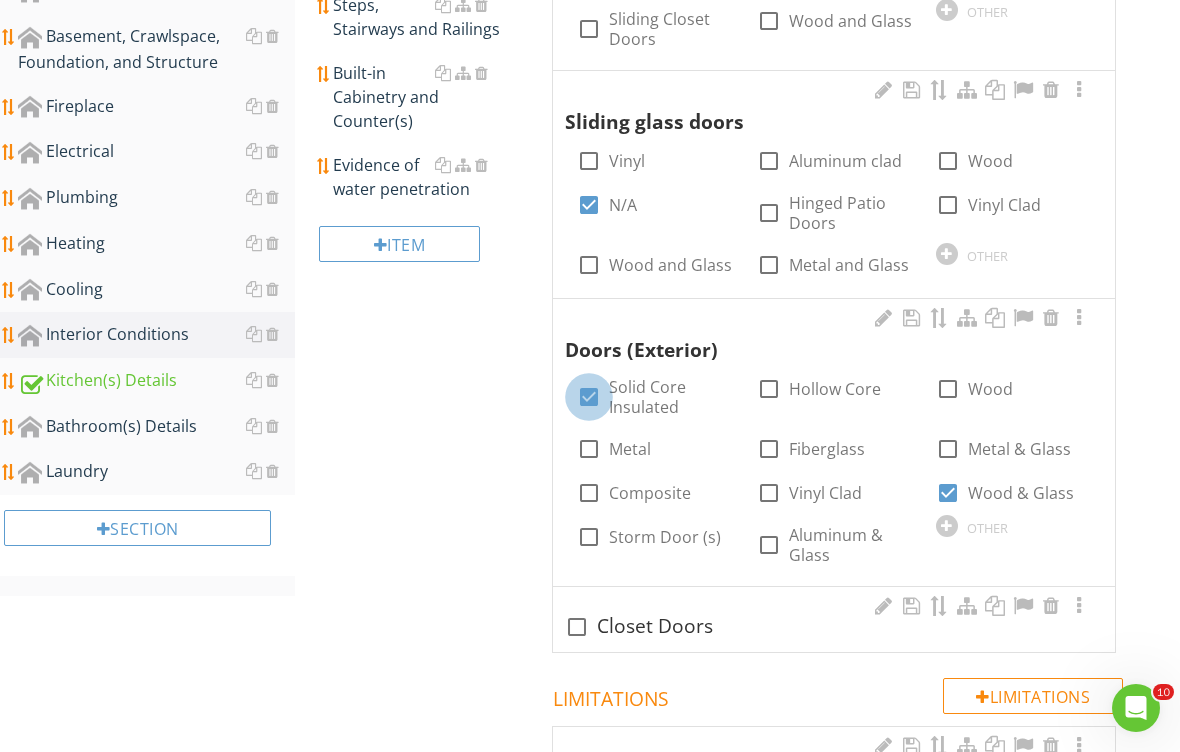 checkbox on "true" 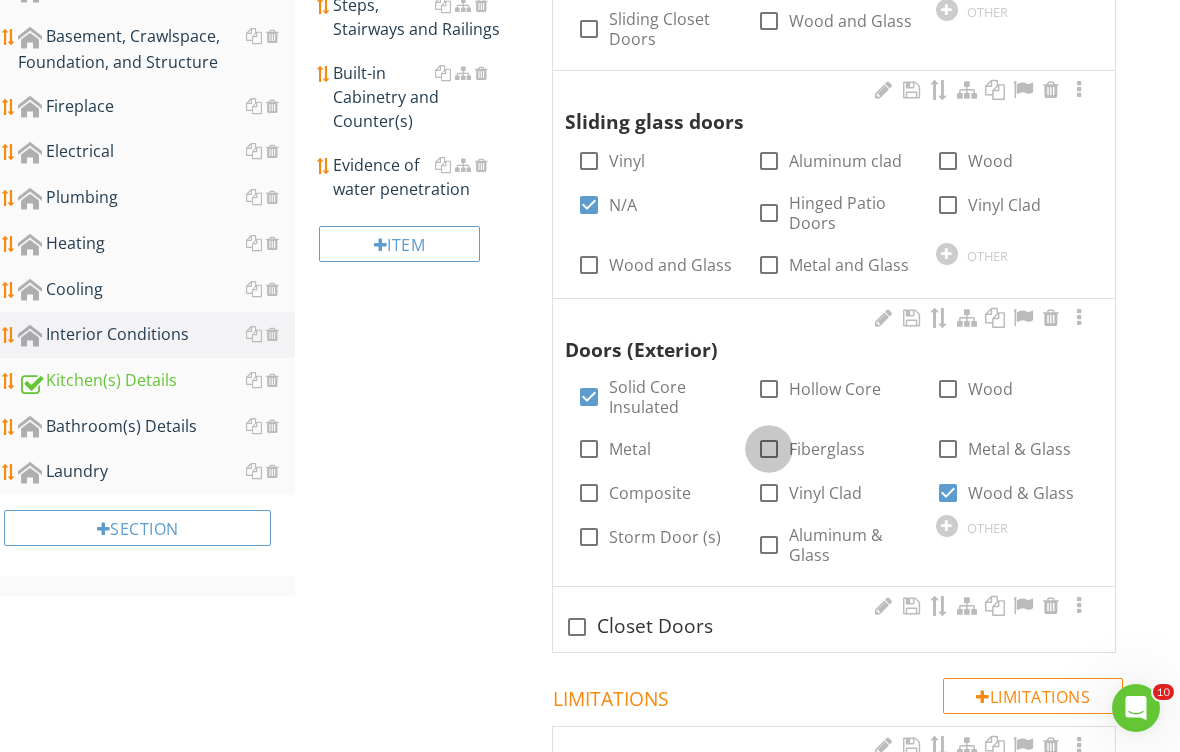 click at bounding box center [769, 449] 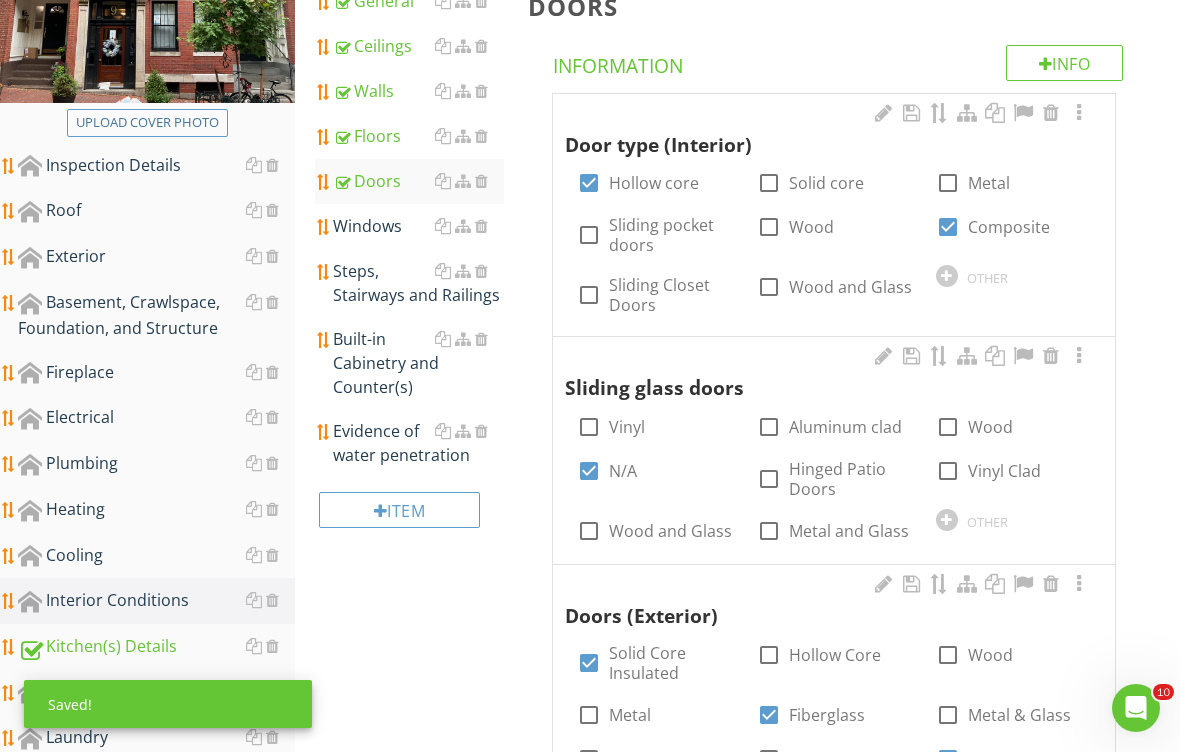 scroll, scrollTop: 342, scrollLeft: 0, axis: vertical 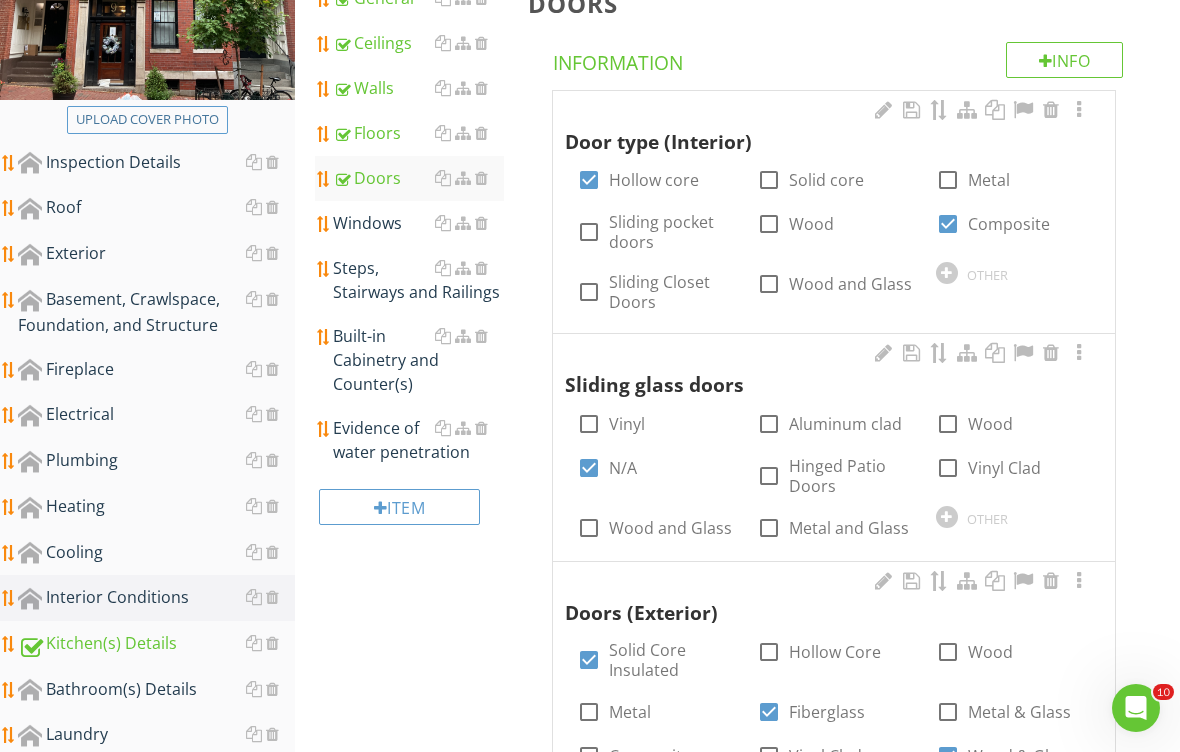 click on "Windows" at bounding box center (418, 223) 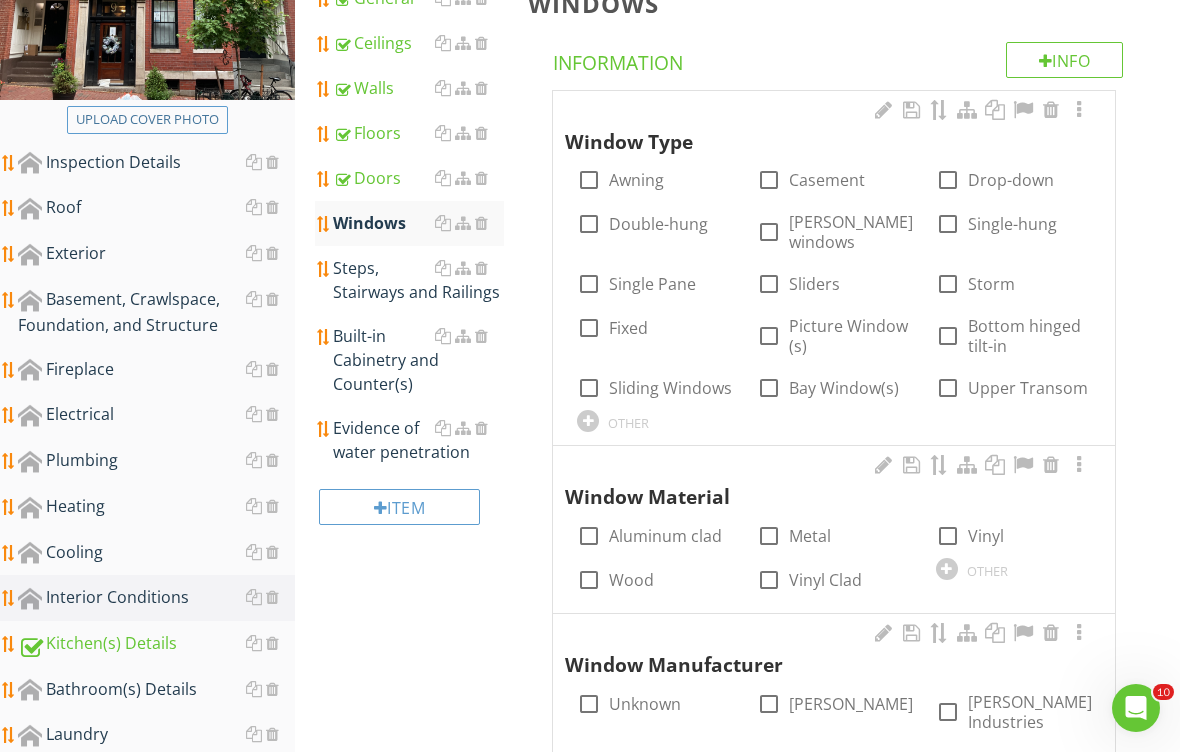 click on "Double-hung" at bounding box center (658, 224) 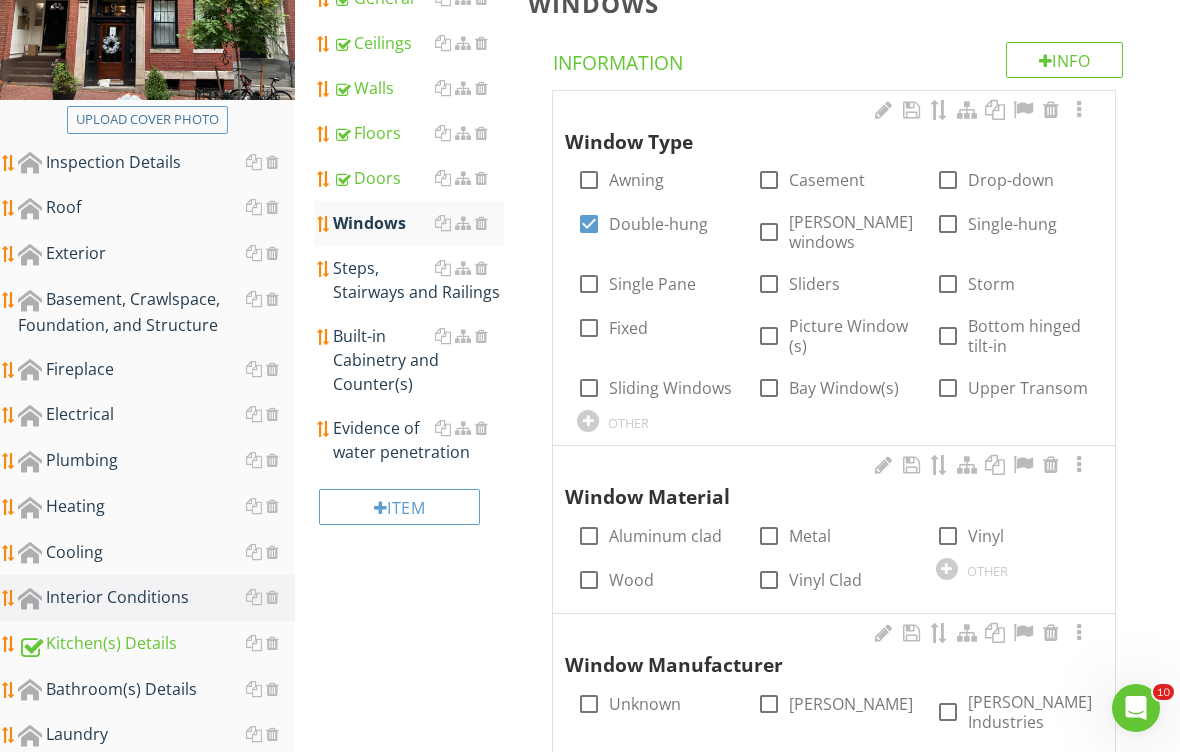 click on "Wood" at bounding box center [631, 580] 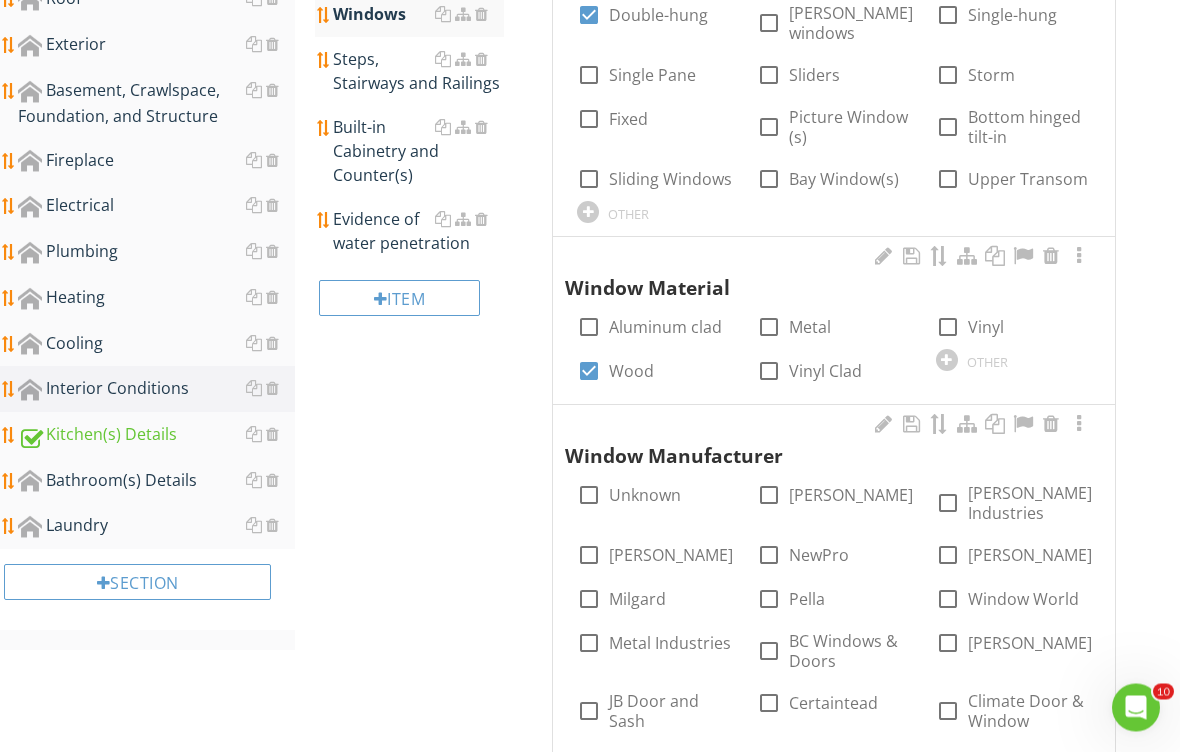 scroll, scrollTop: 564, scrollLeft: 0, axis: vertical 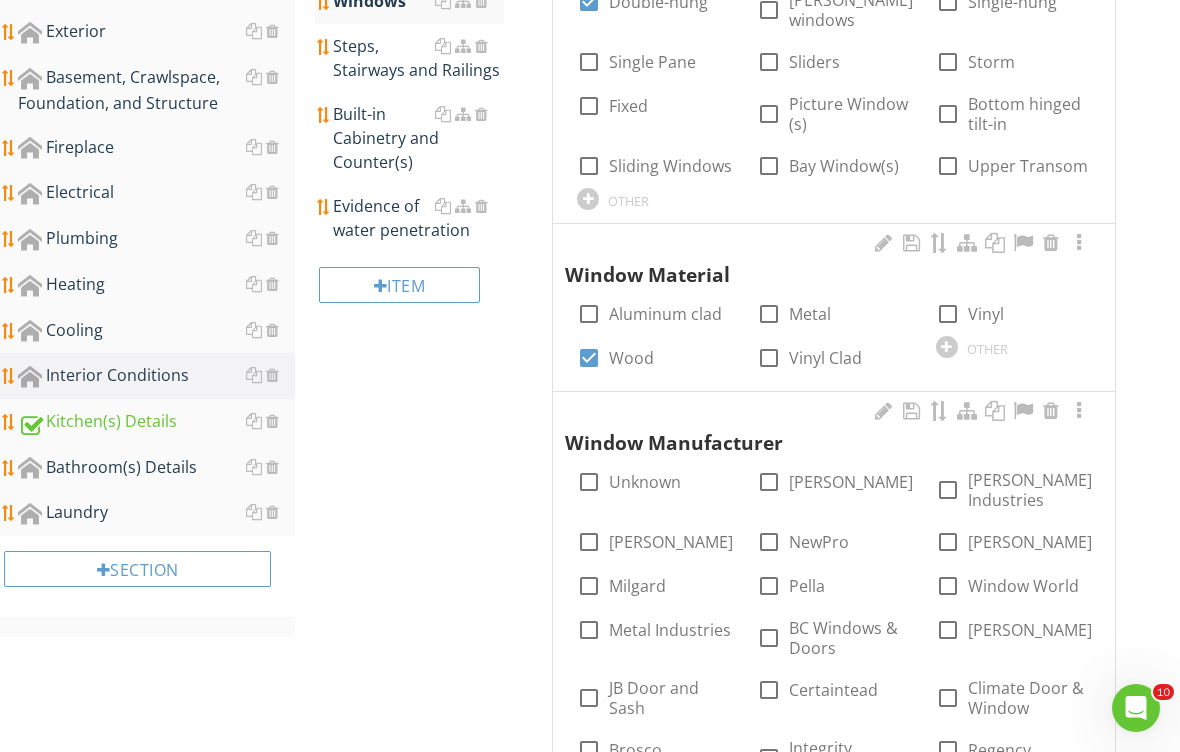 click on "Unknown" at bounding box center [645, 482] 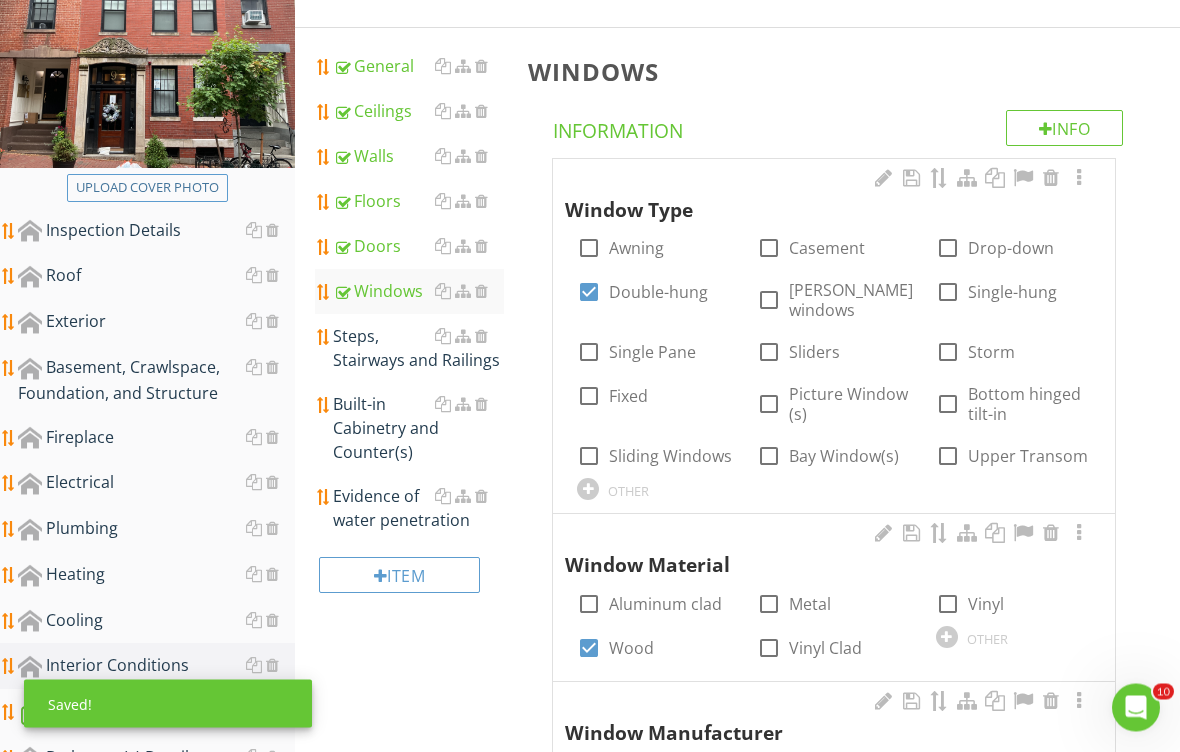 scroll, scrollTop: 256, scrollLeft: 0, axis: vertical 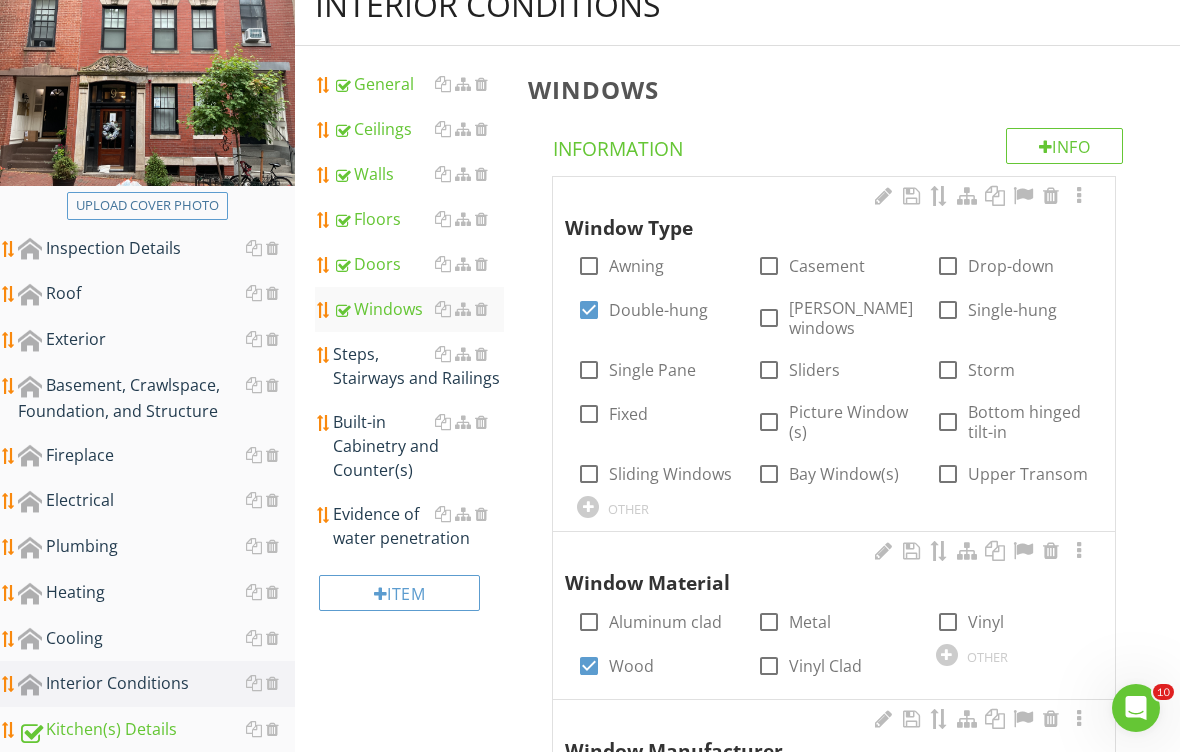 click on "Steps, Stairways and Railings" at bounding box center [418, 366] 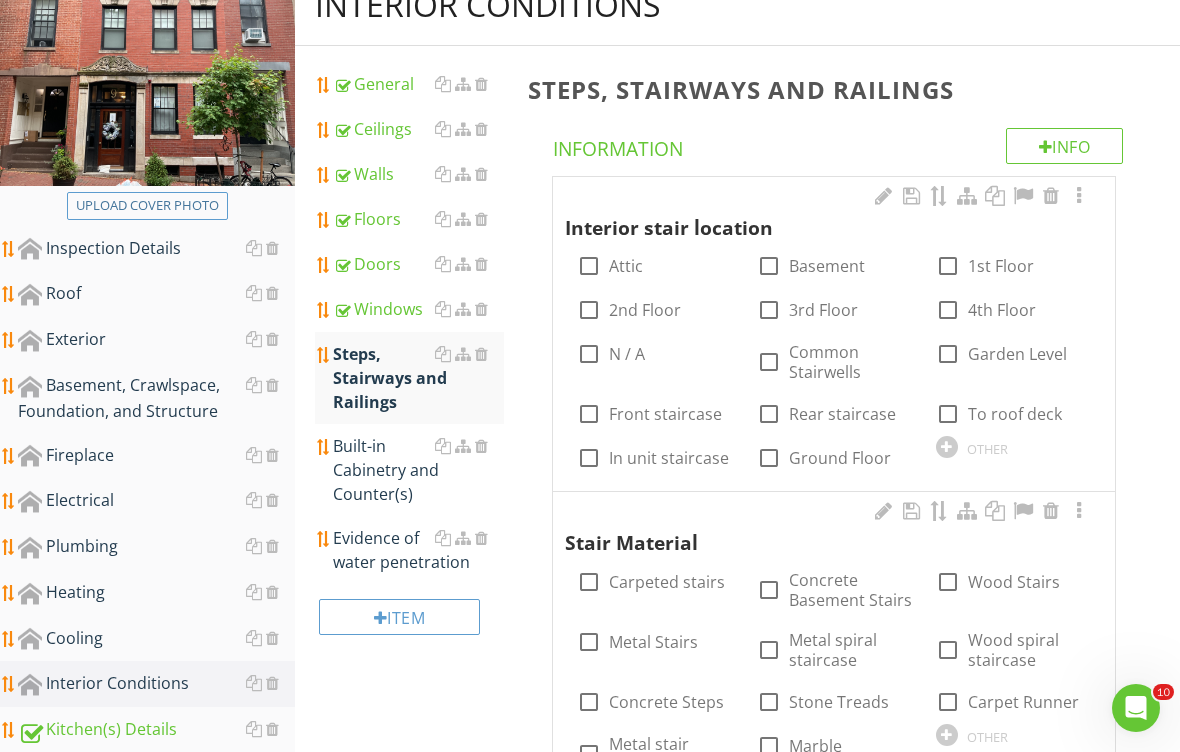 click on "Common Stairwells" at bounding box center (850, 362) 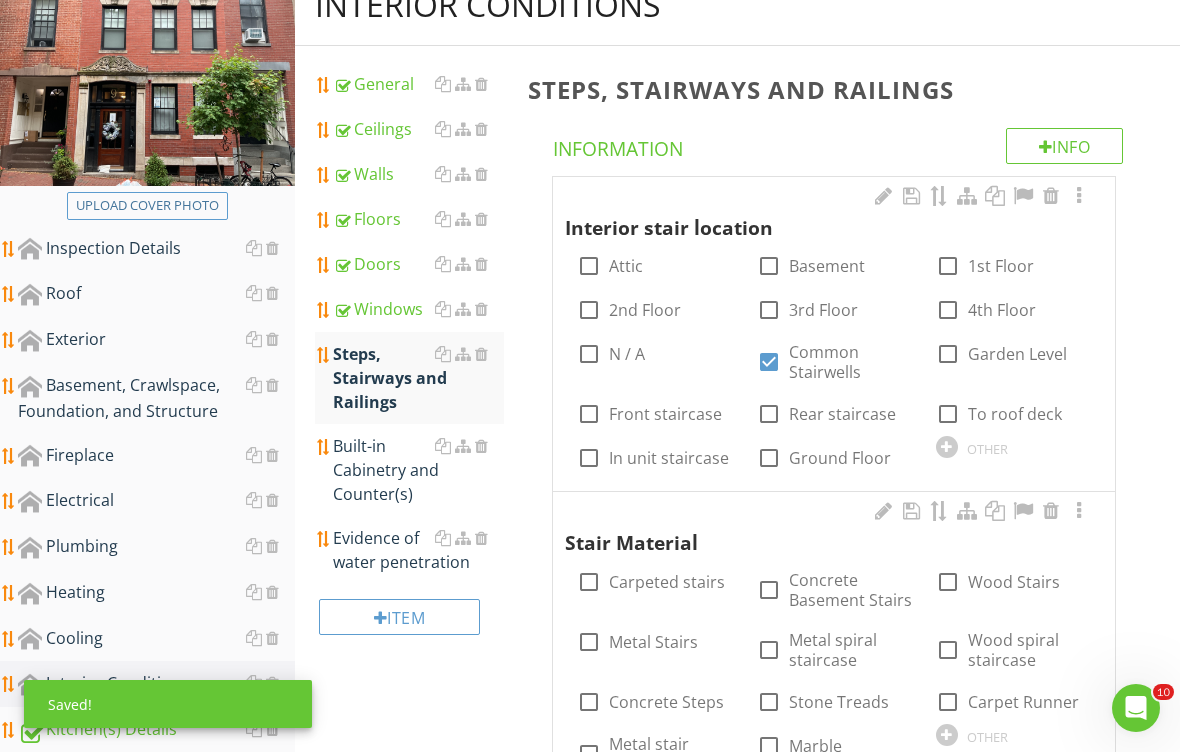 click on "Wood Stairs" at bounding box center (1014, 582) 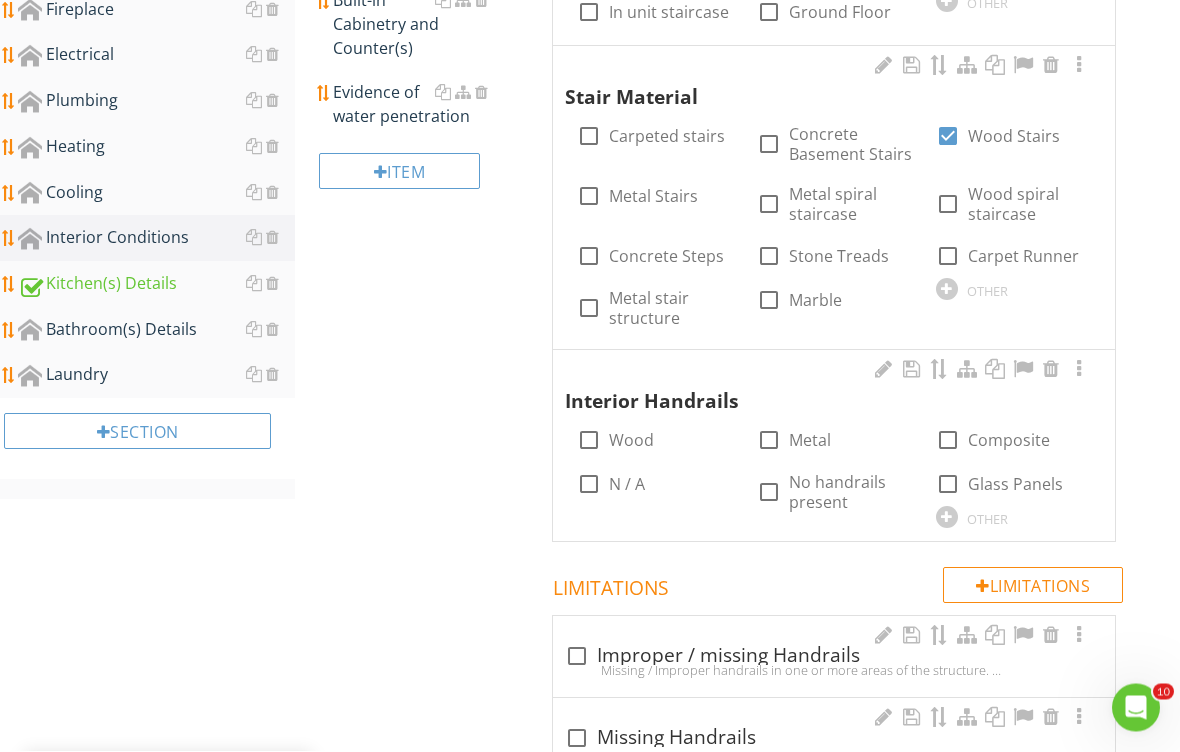 scroll, scrollTop: 702, scrollLeft: 0, axis: vertical 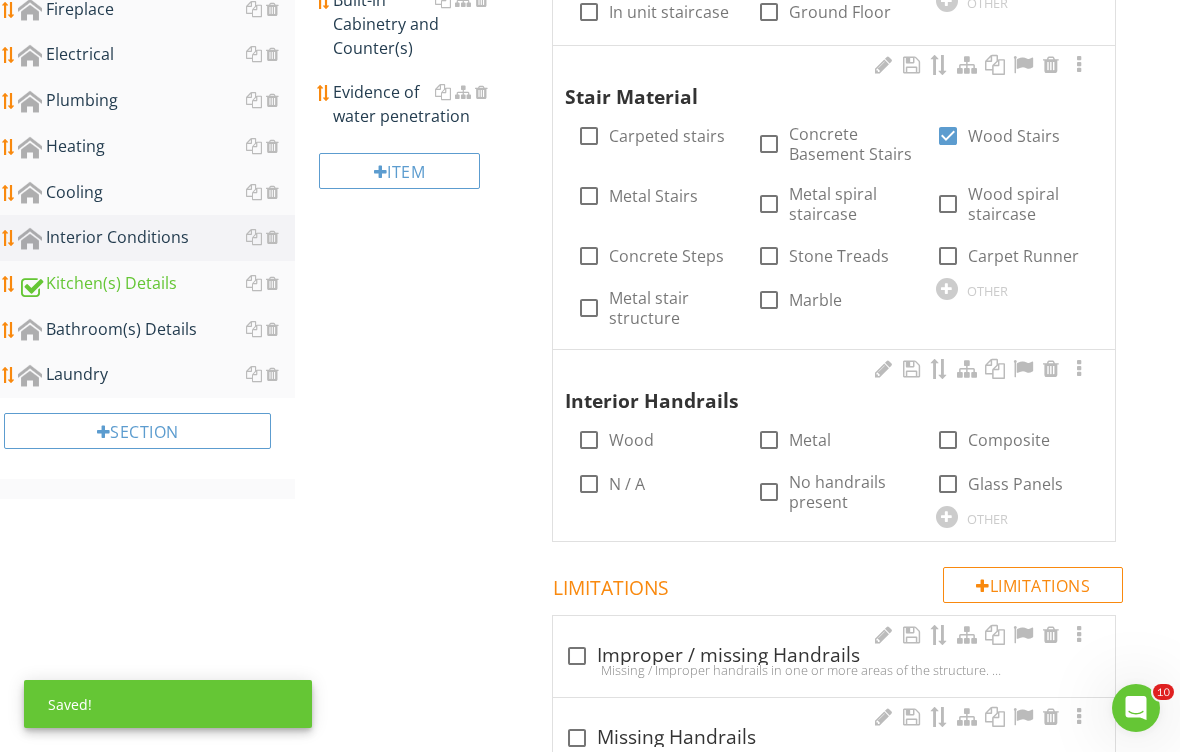 click on "Wood" at bounding box center [631, 440] 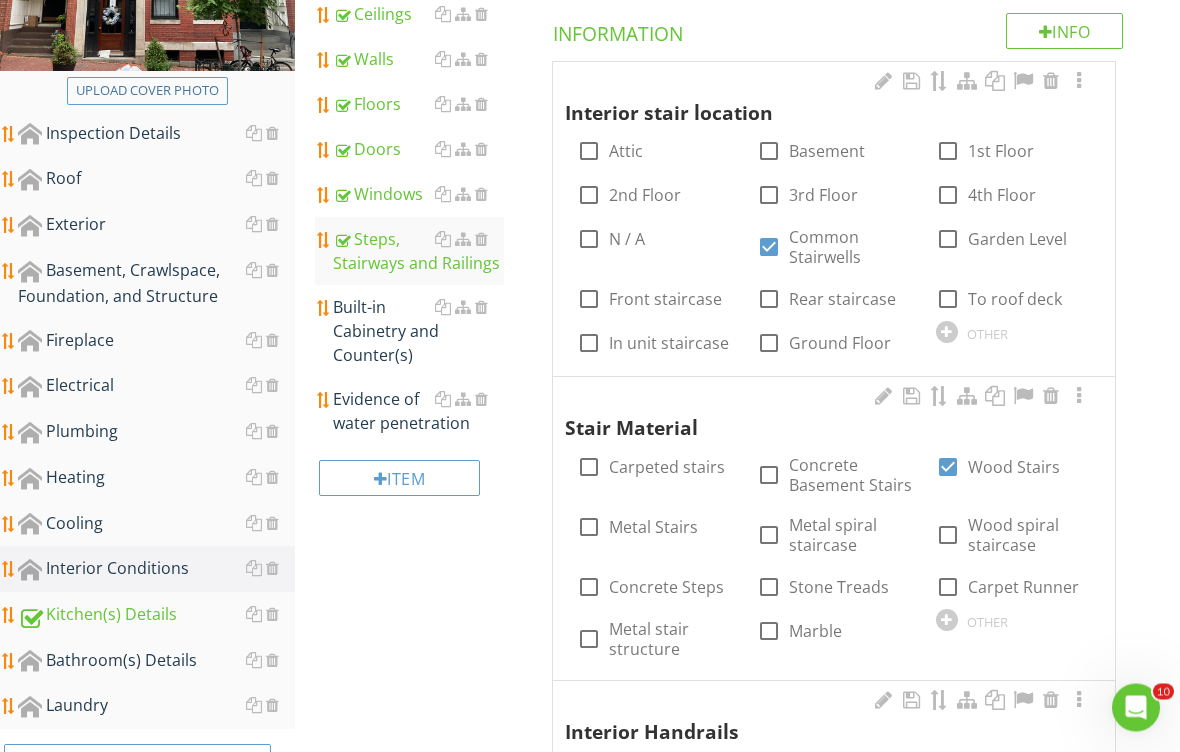 scroll, scrollTop: 371, scrollLeft: 0, axis: vertical 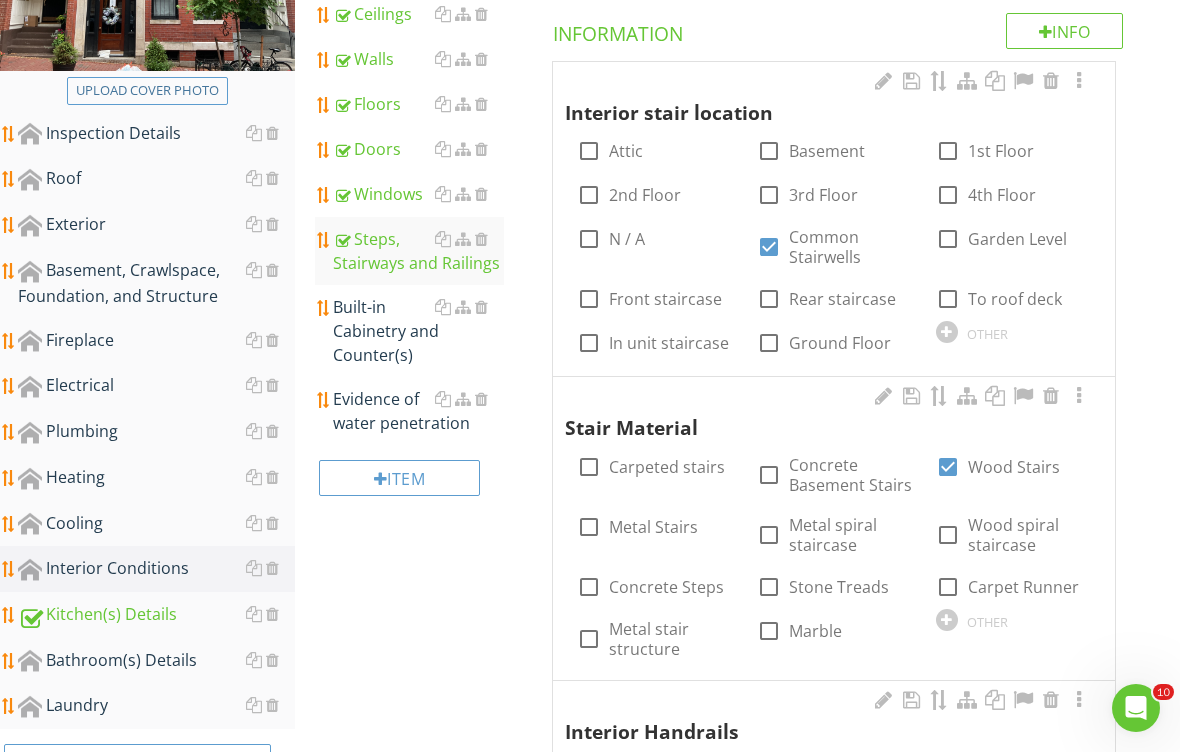 click at bounding box center (481, 307) 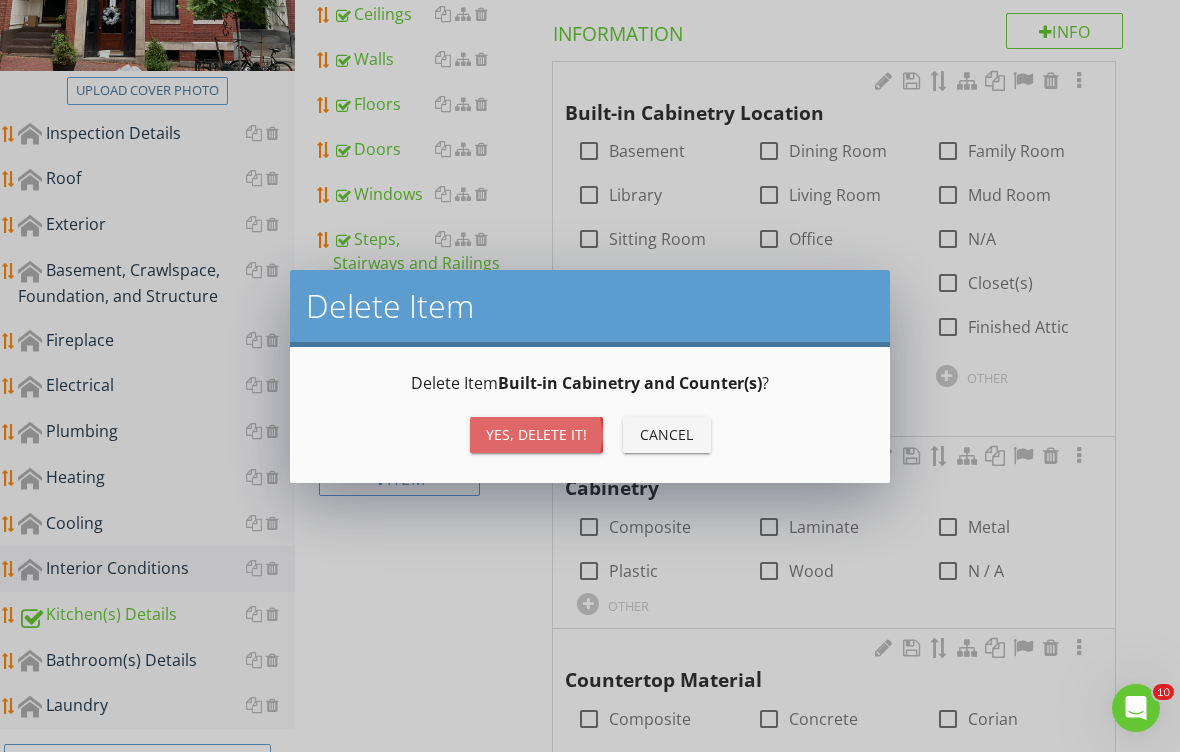 click on "Yes, Delete it!" at bounding box center [536, 434] 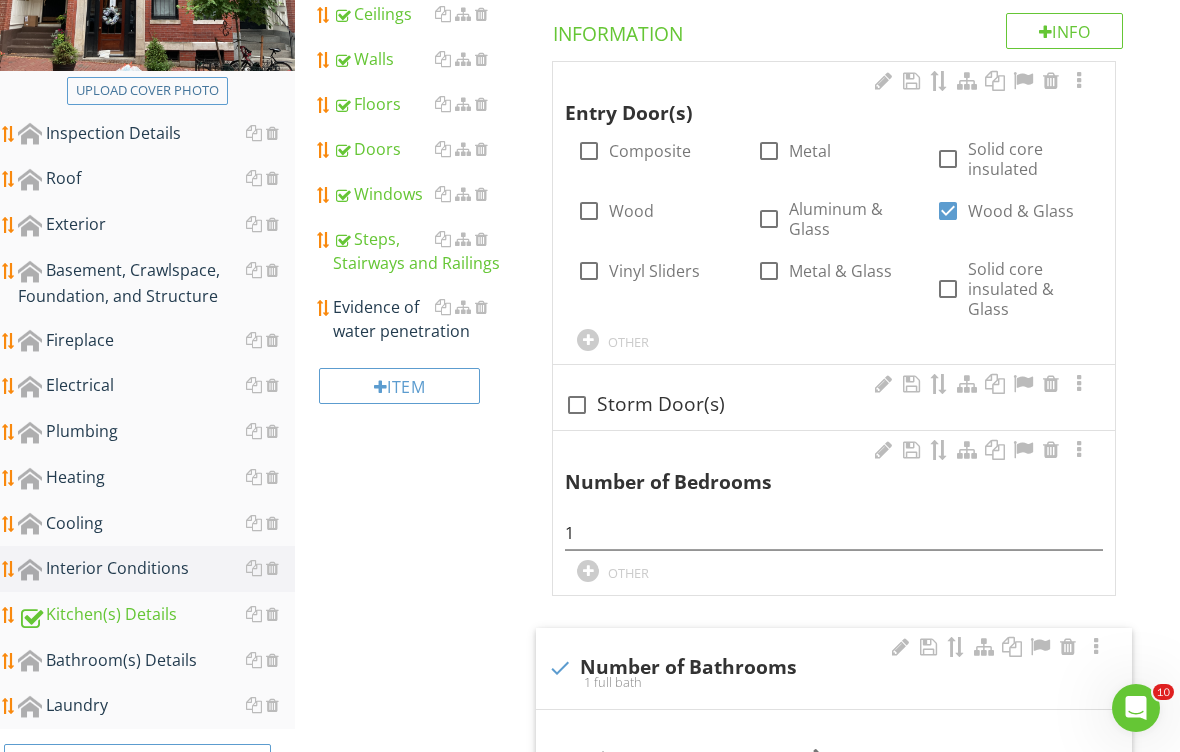 click on "Evidence of water penetration" at bounding box center (418, 319) 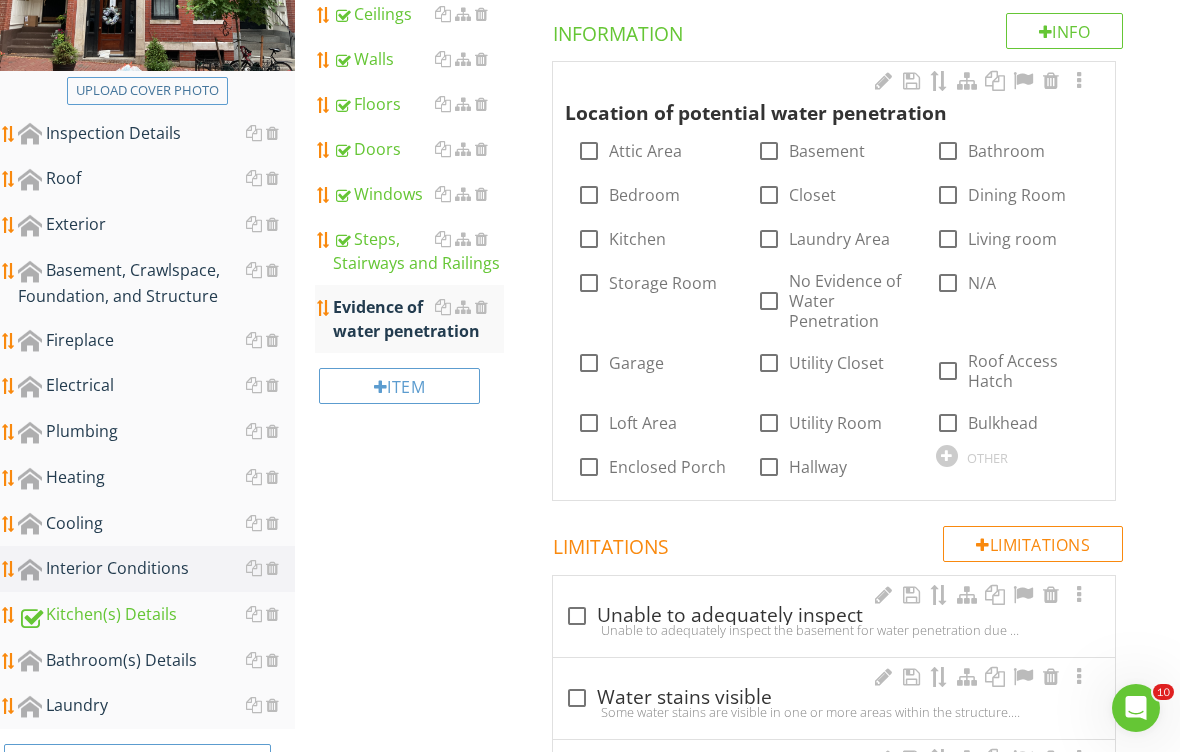 click at bounding box center (948, 283) 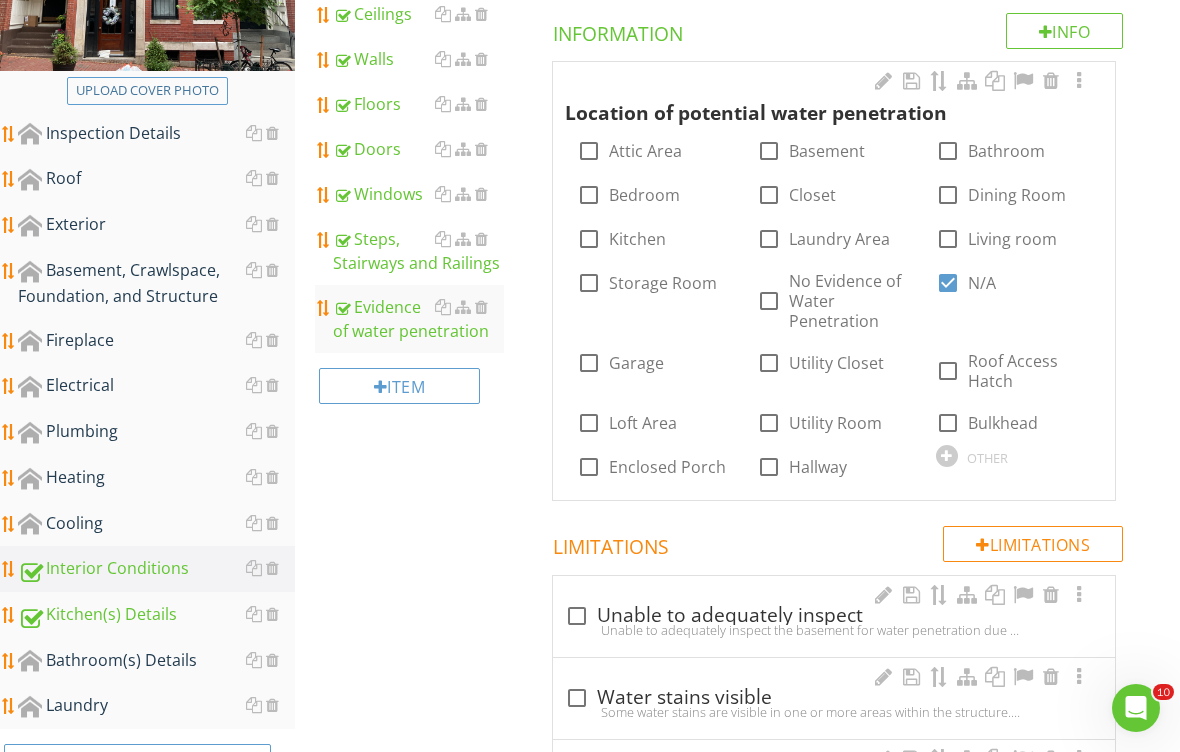 click on "Bathroom(s) Details" at bounding box center (156, 661) 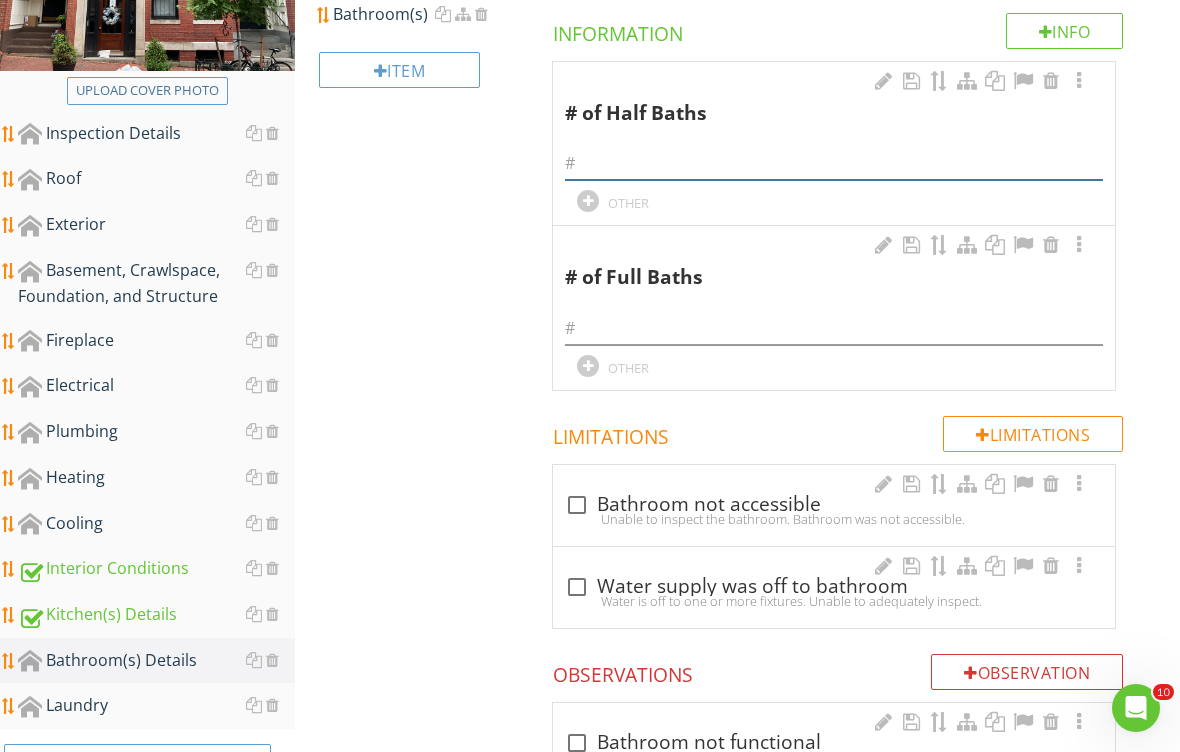 click at bounding box center [834, 163] 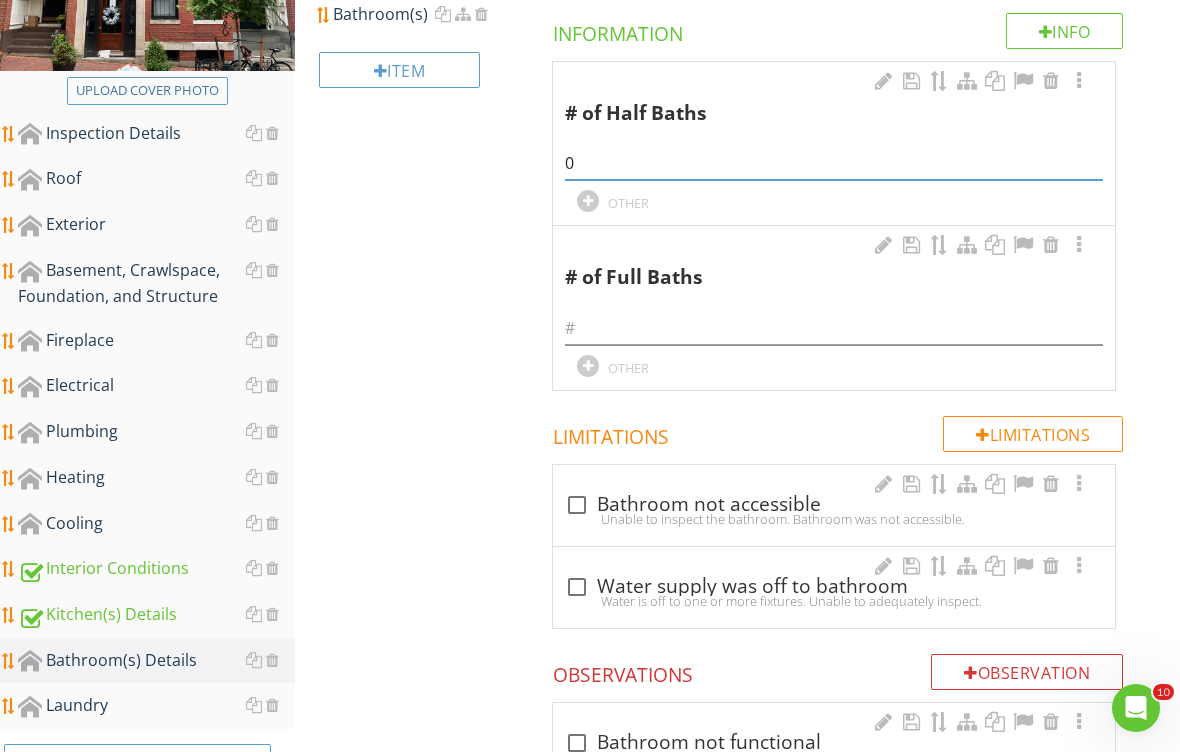 type on "0" 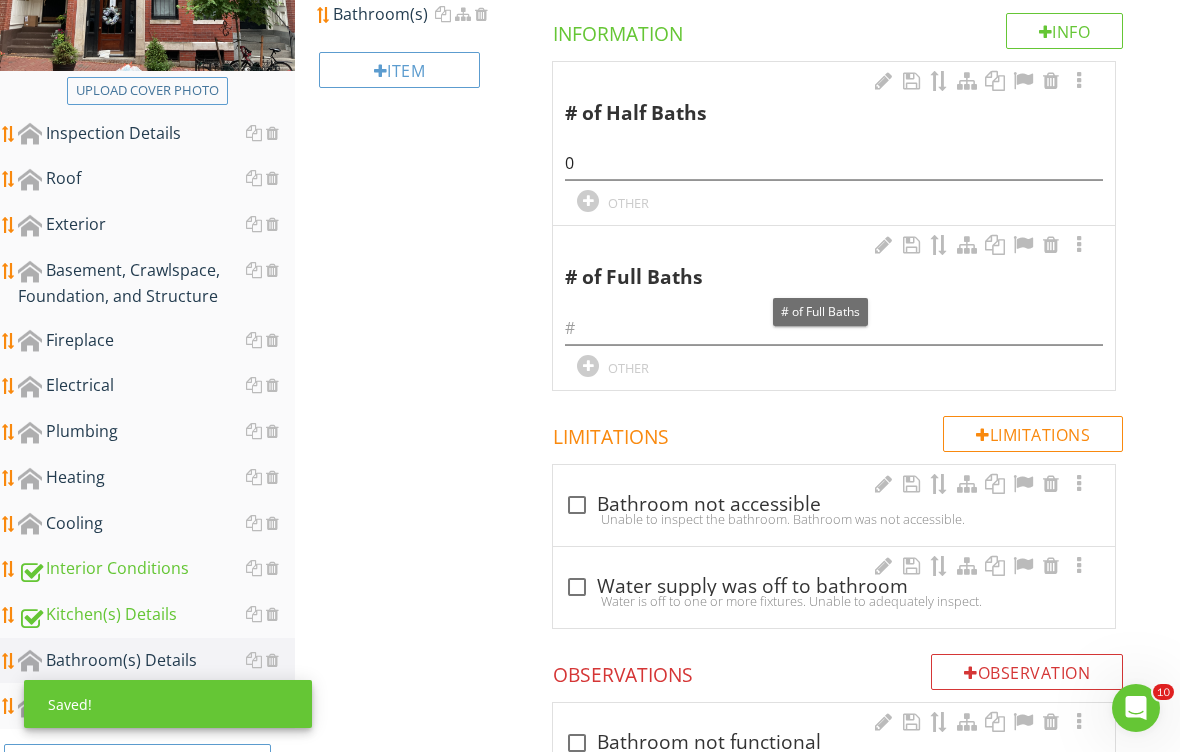 click at bounding box center (834, 322) 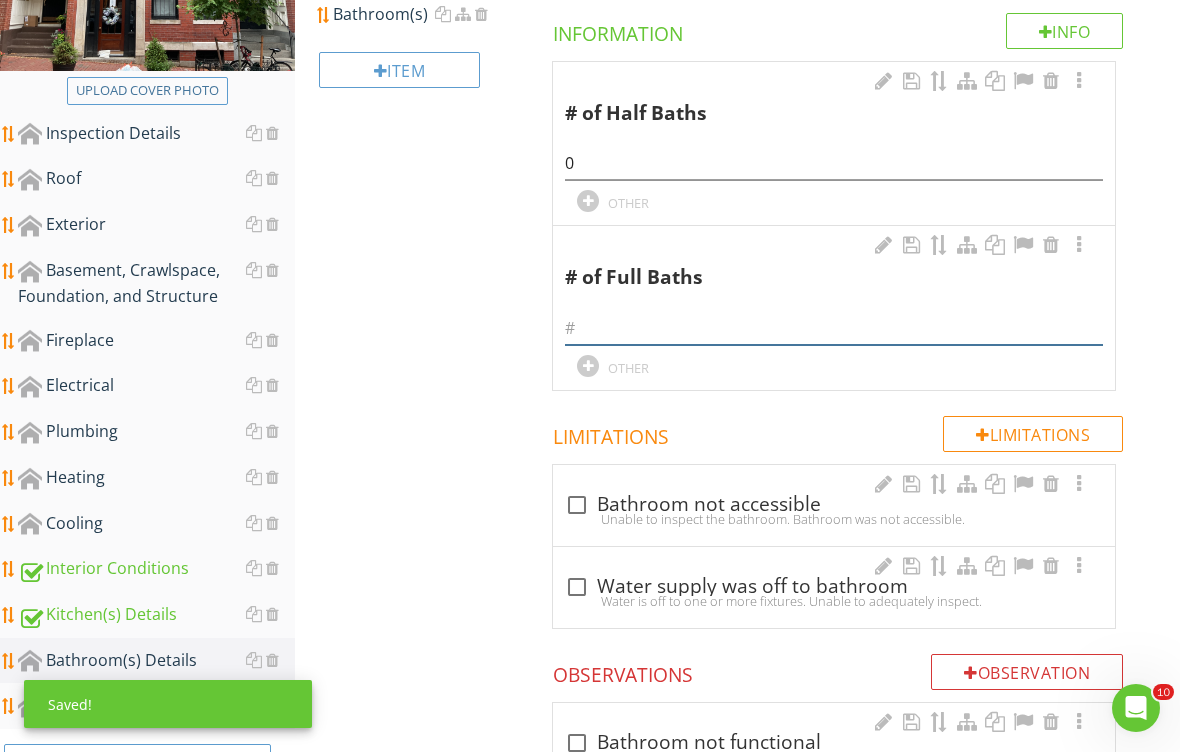 click at bounding box center (834, 328) 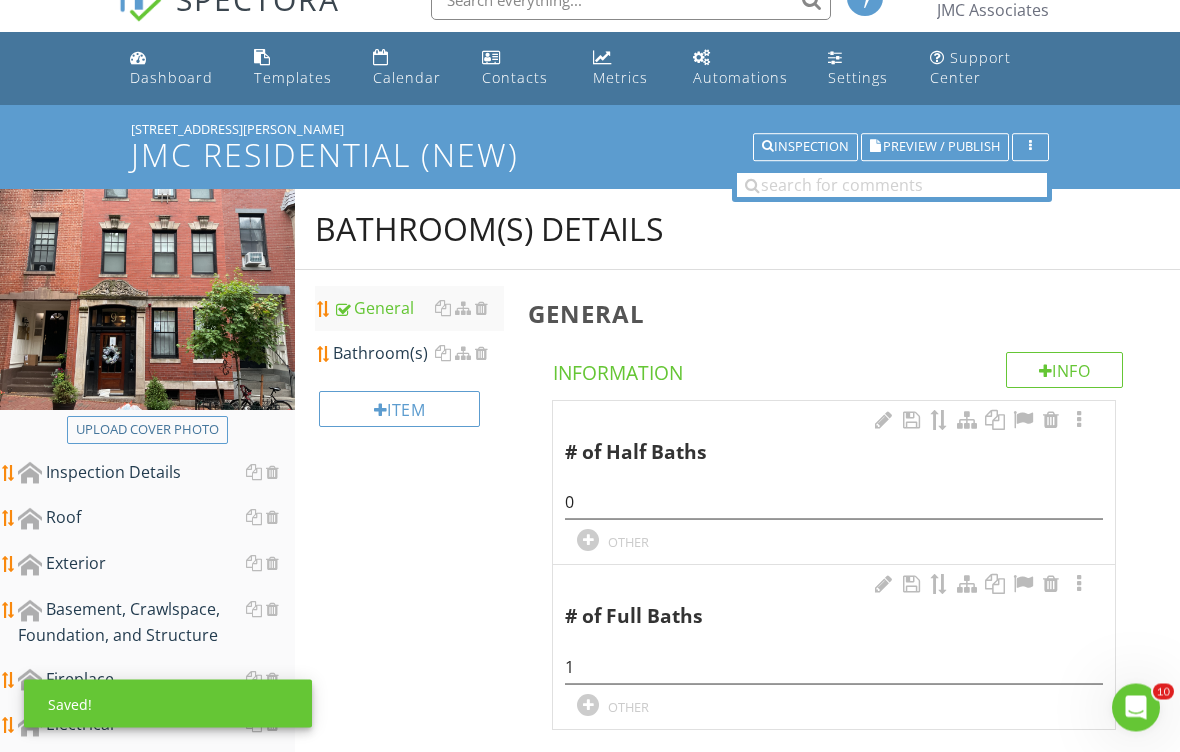 scroll, scrollTop: 28, scrollLeft: 0, axis: vertical 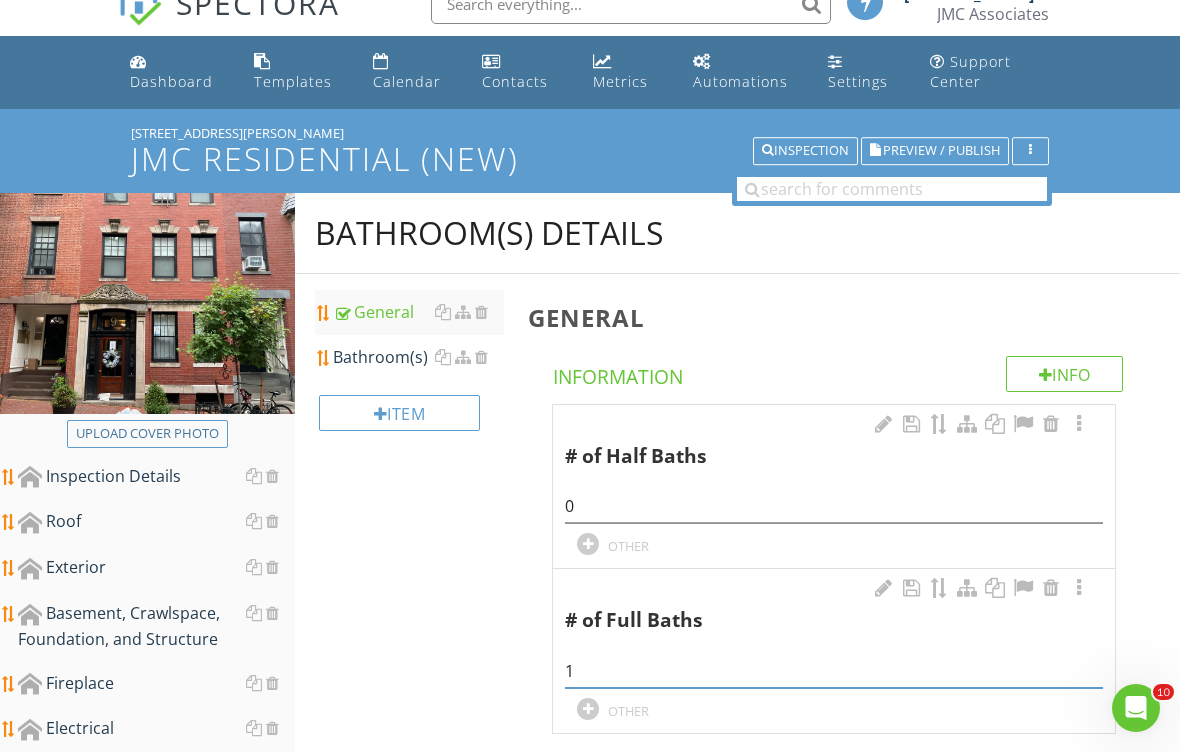 type on "1" 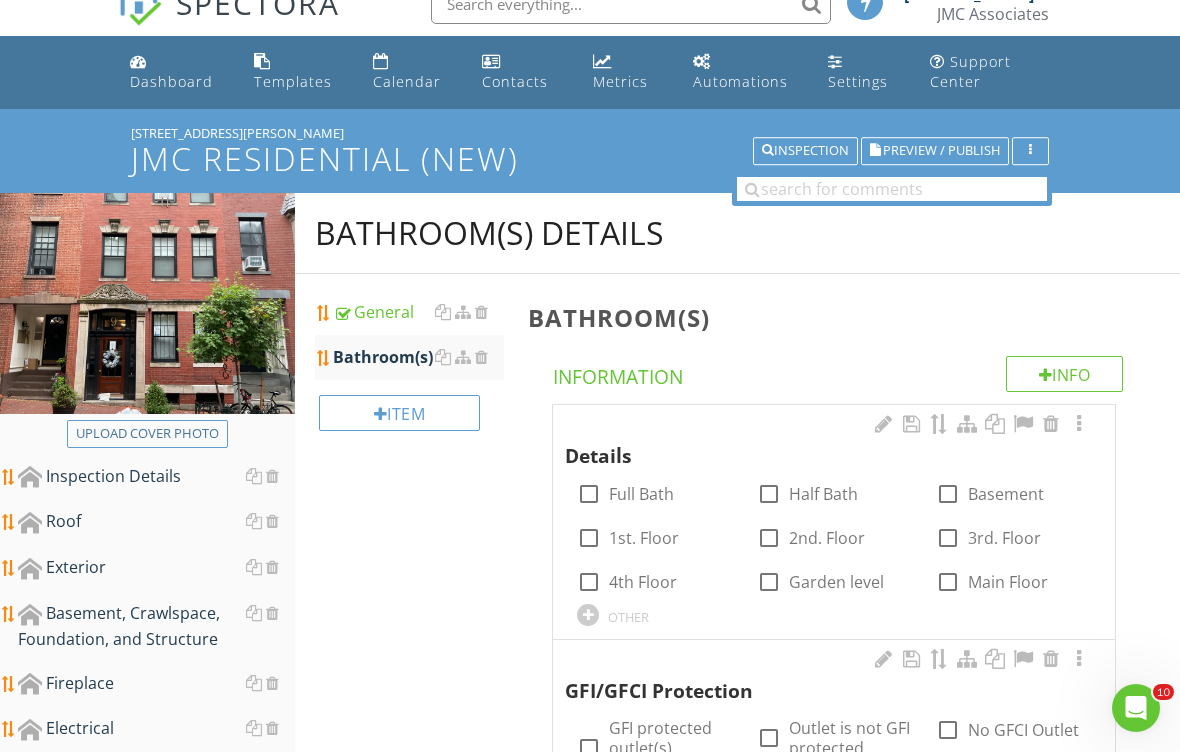 click on "Full Bath" at bounding box center [641, 494] 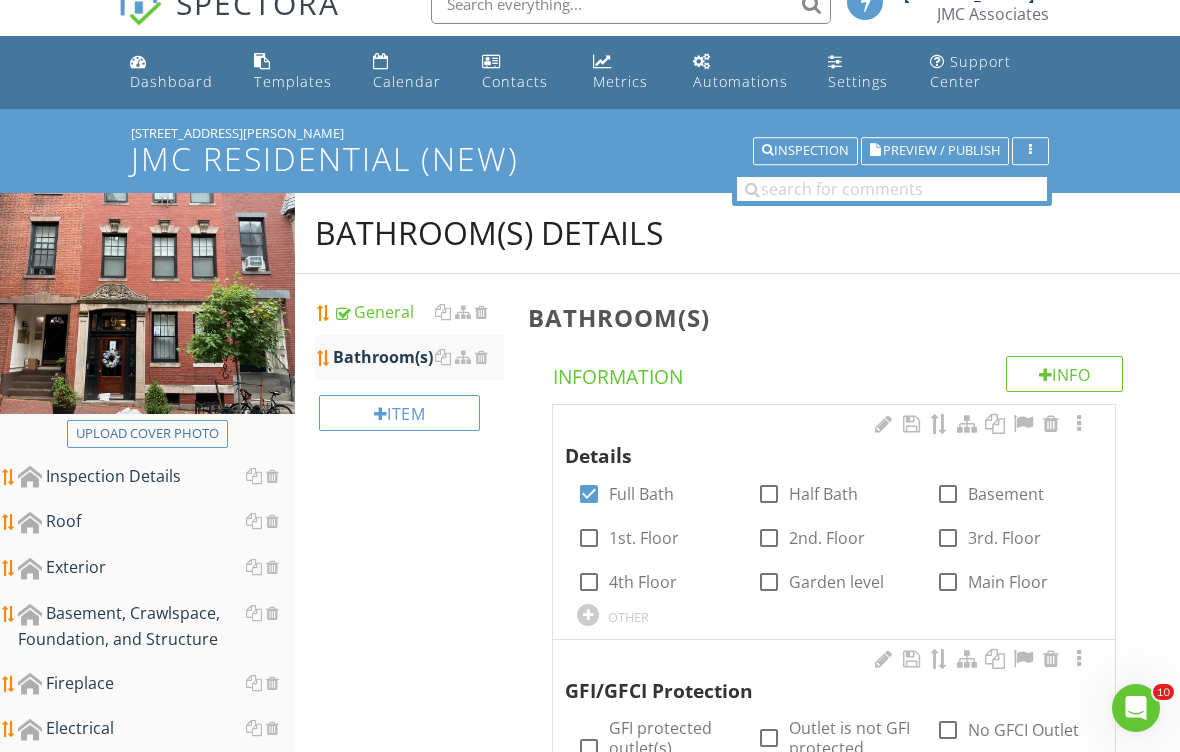 click on "1st. Floor" at bounding box center (644, 538) 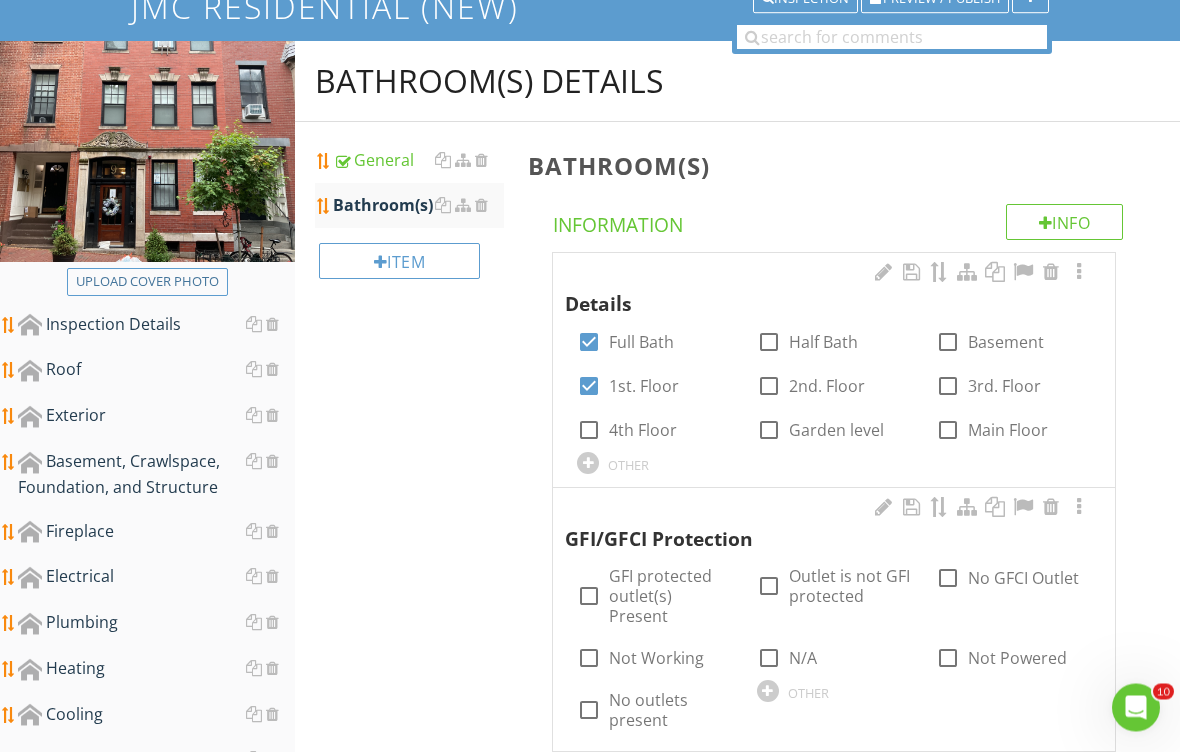 scroll, scrollTop: 182, scrollLeft: 0, axis: vertical 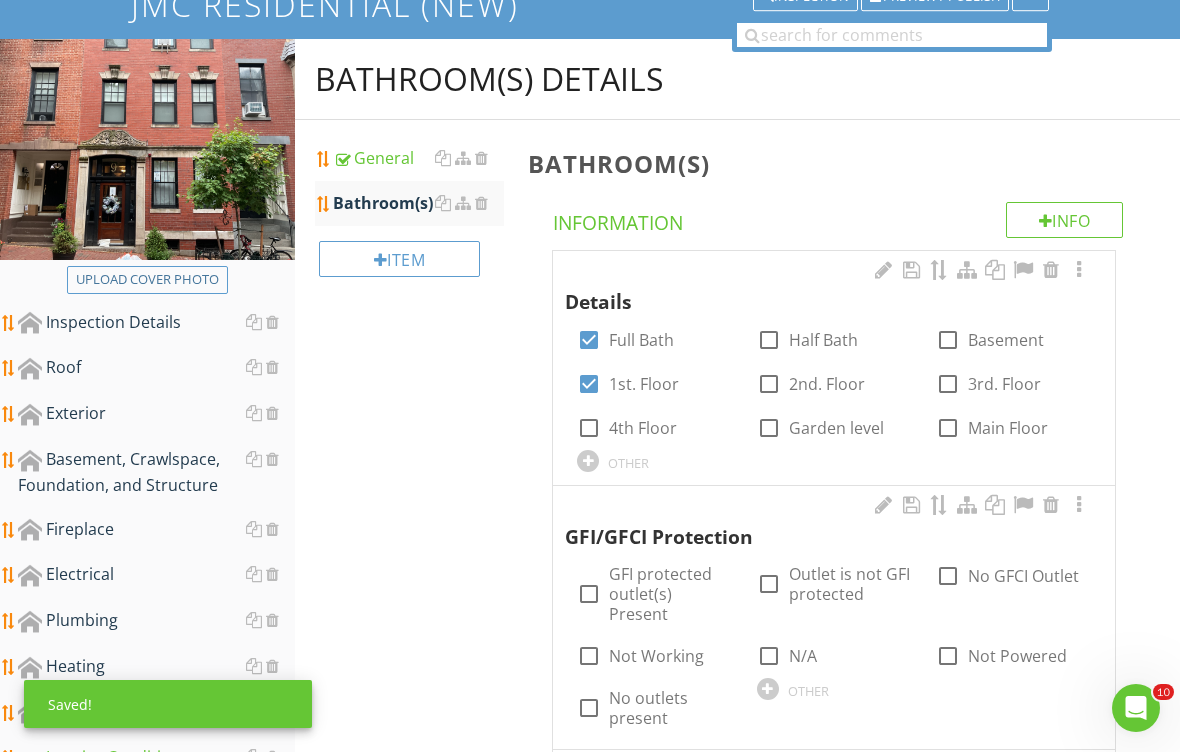 click on "GFI protected outlet(s) Present" at bounding box center (670, 594) 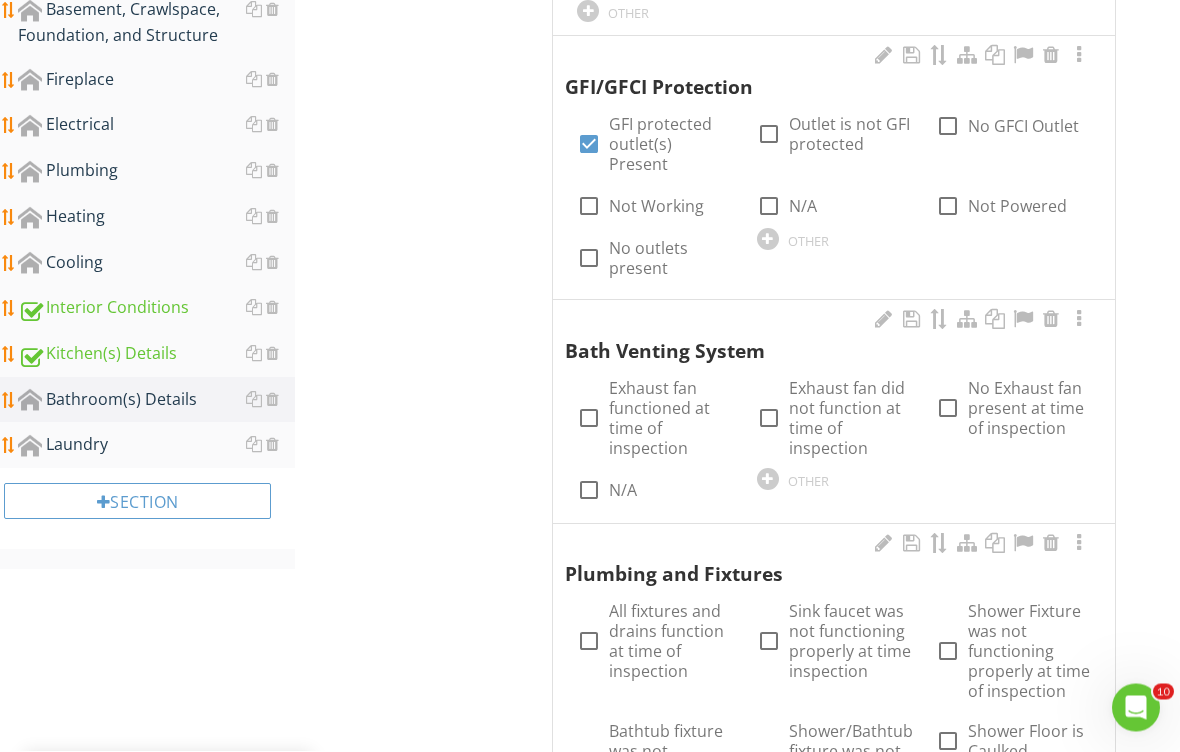 scroll, scrollTop: 632, scrollLeft: 0, axis: vertical 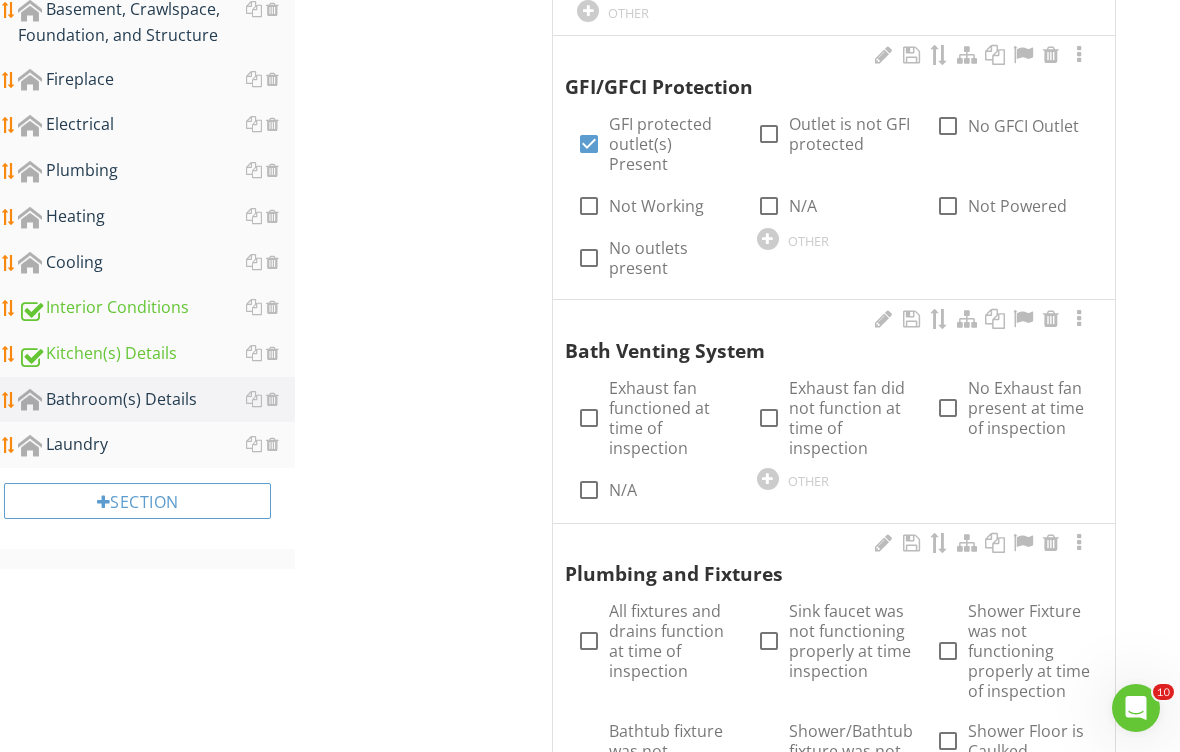 click on "Exhaust fan functioned at time of inspection" at bounding box center [670, 418] 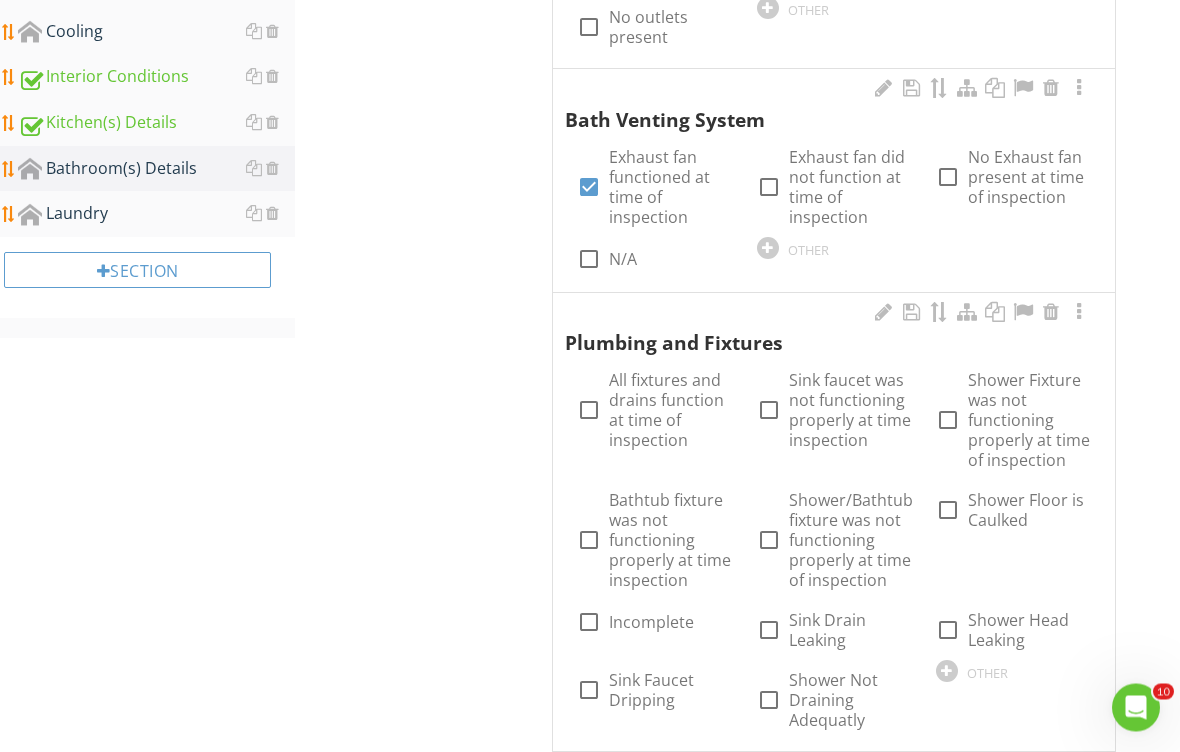 scroll, scrollTop: 863, scrollLeft: 0, axis: vertical 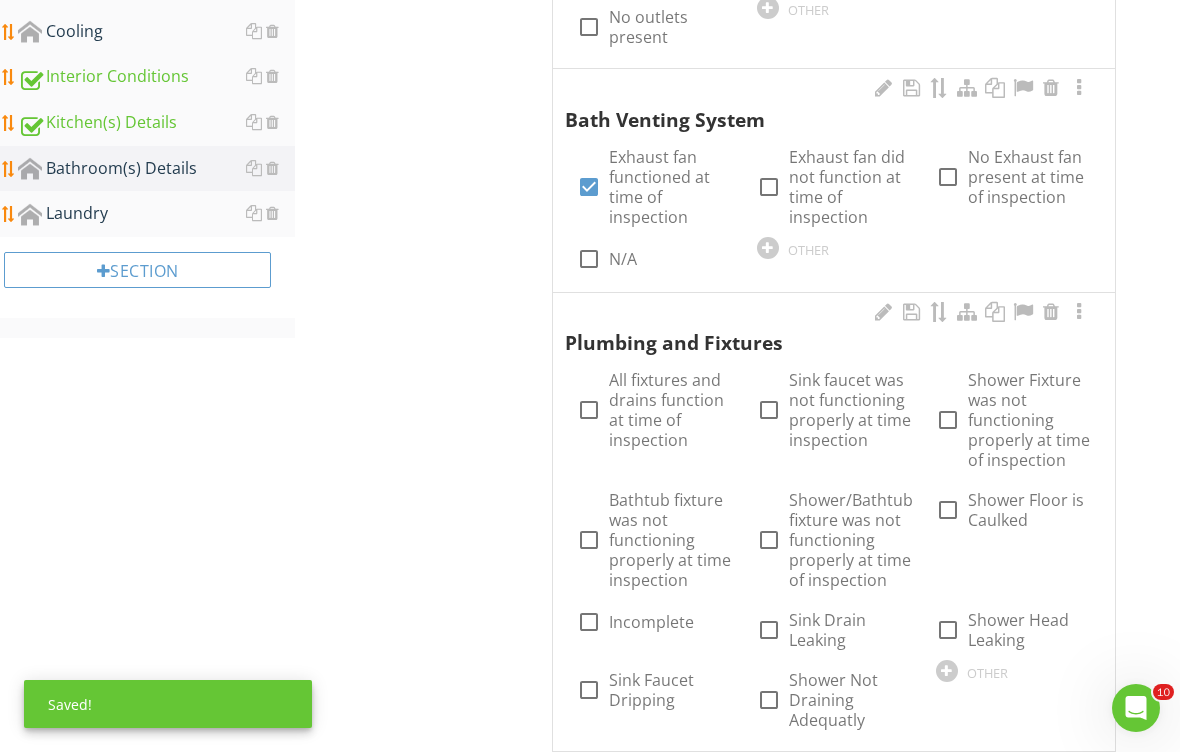 click on "All fixtures and drains function at time of inspection" at bounding box center [670, 410] 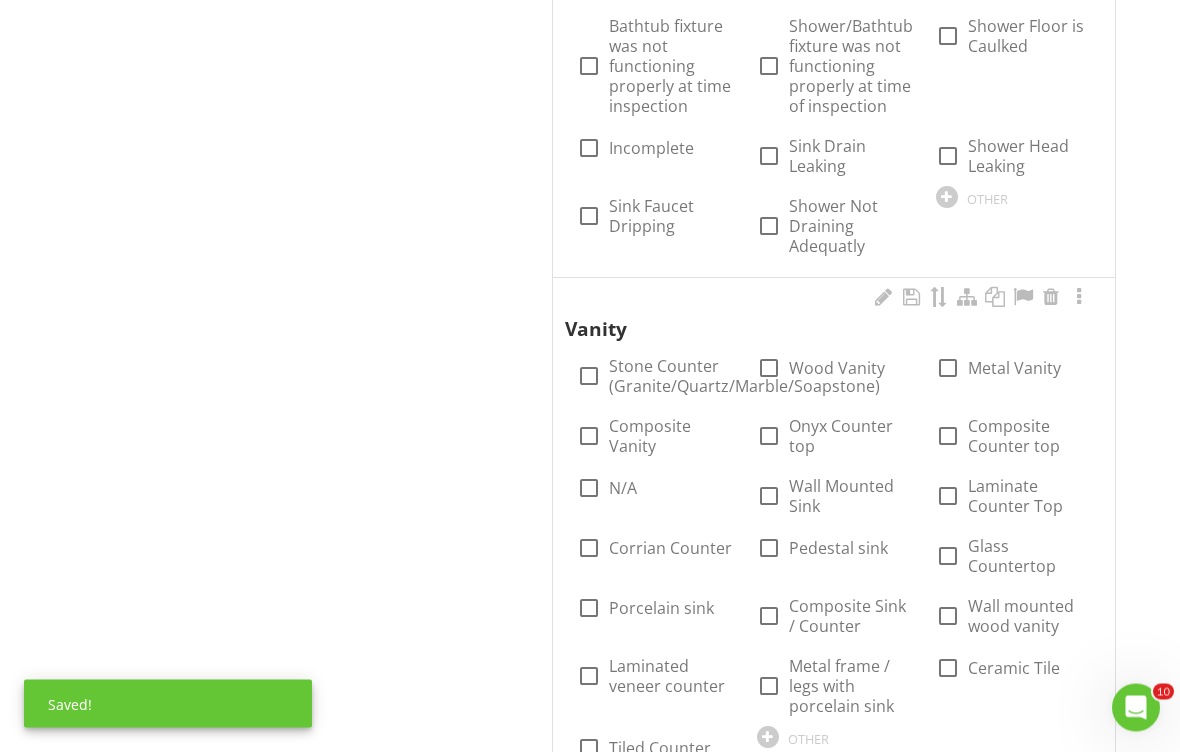scroll, scrollTop: 1337, scrollLeft: 0, axis: vertical 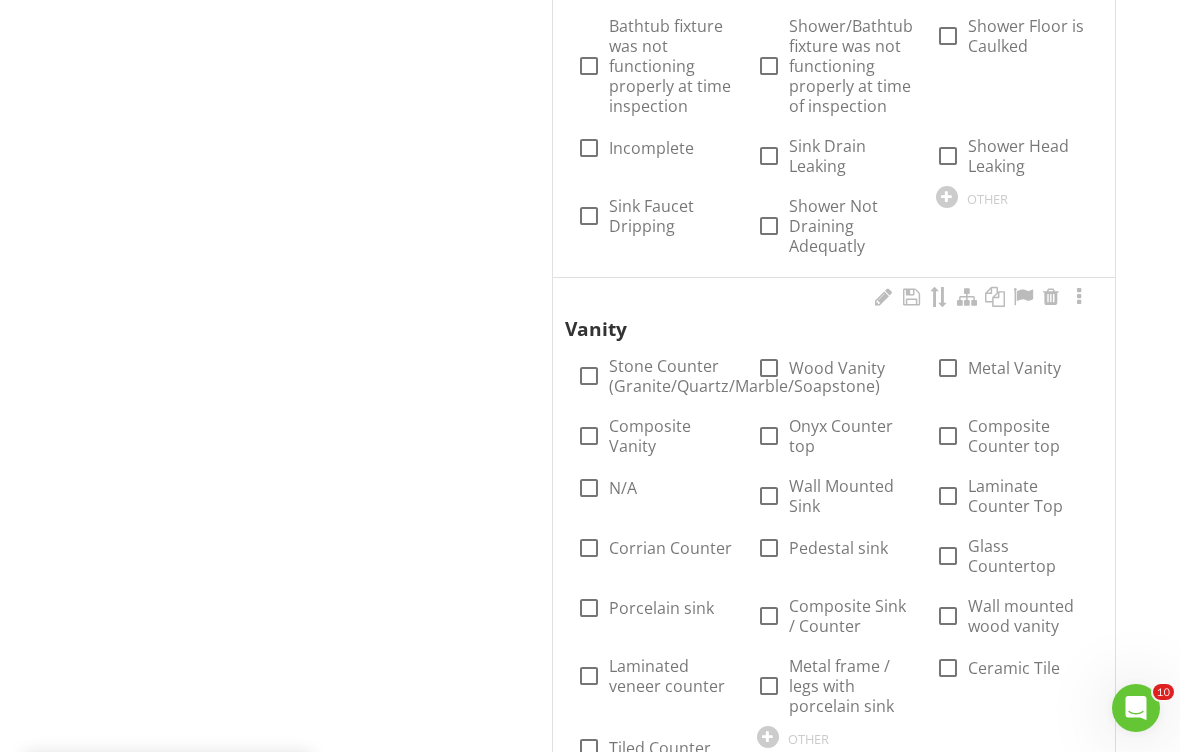 click on "Wood Vanity" at bounding box center (837, 368) 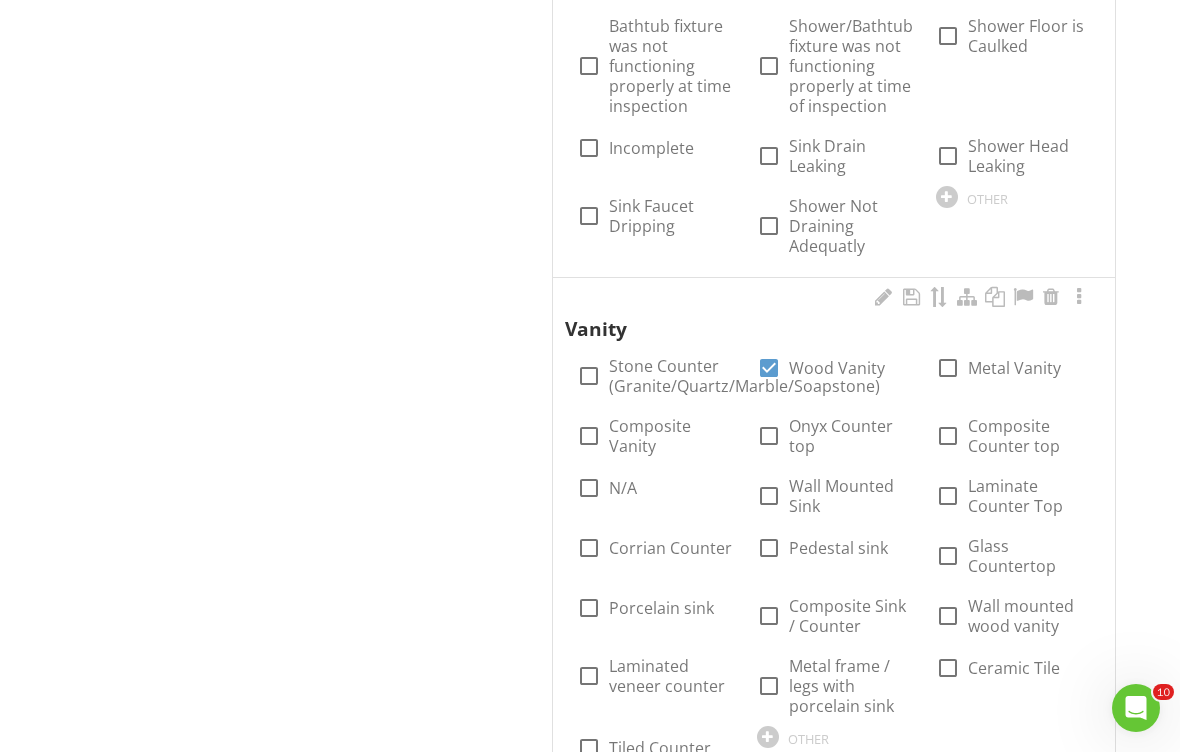 click on "Composite Counter top" at bounding box center (1029, 436) 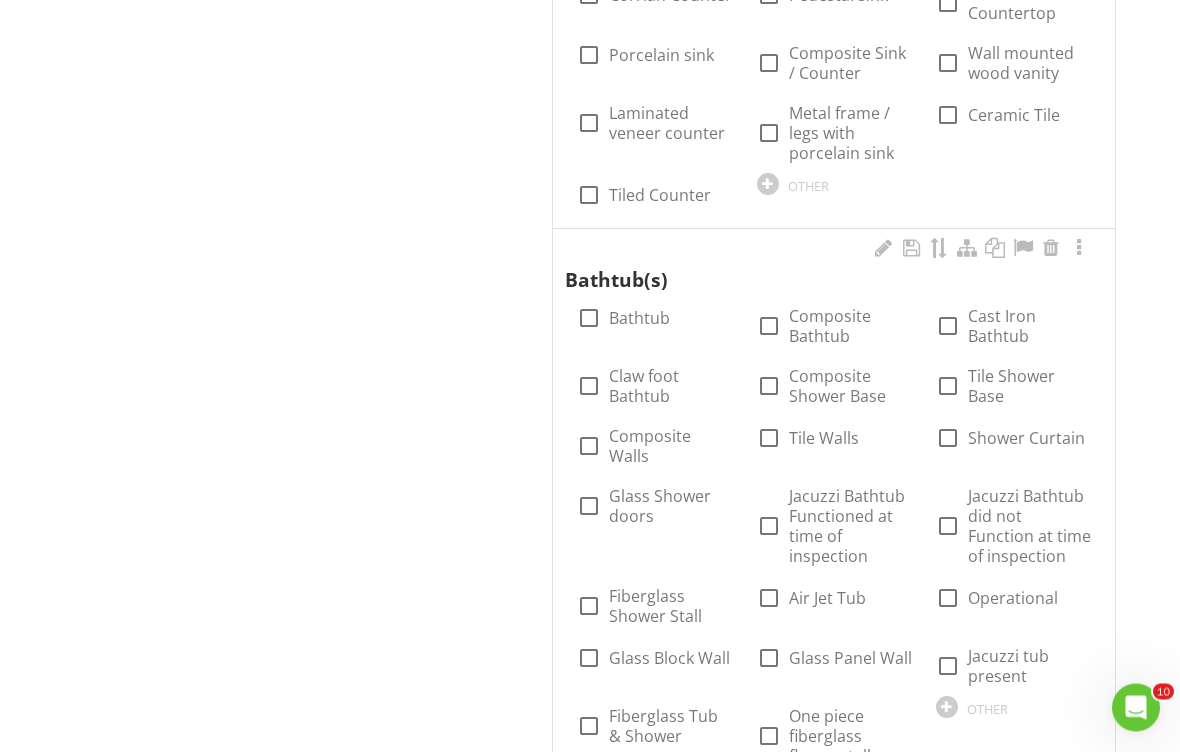 scroll, scrollTop: 1890, scrollLeft: 0, axis: vertical 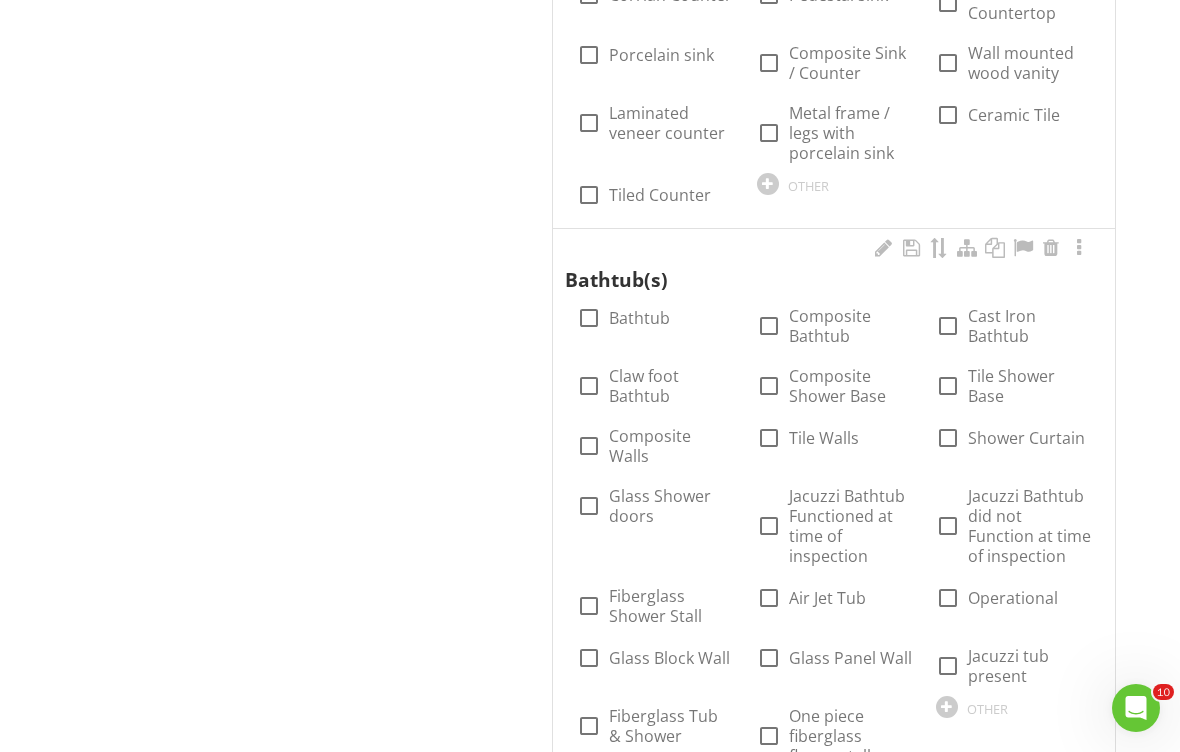 click on "Bathtub" at bounding box center [639, 318] 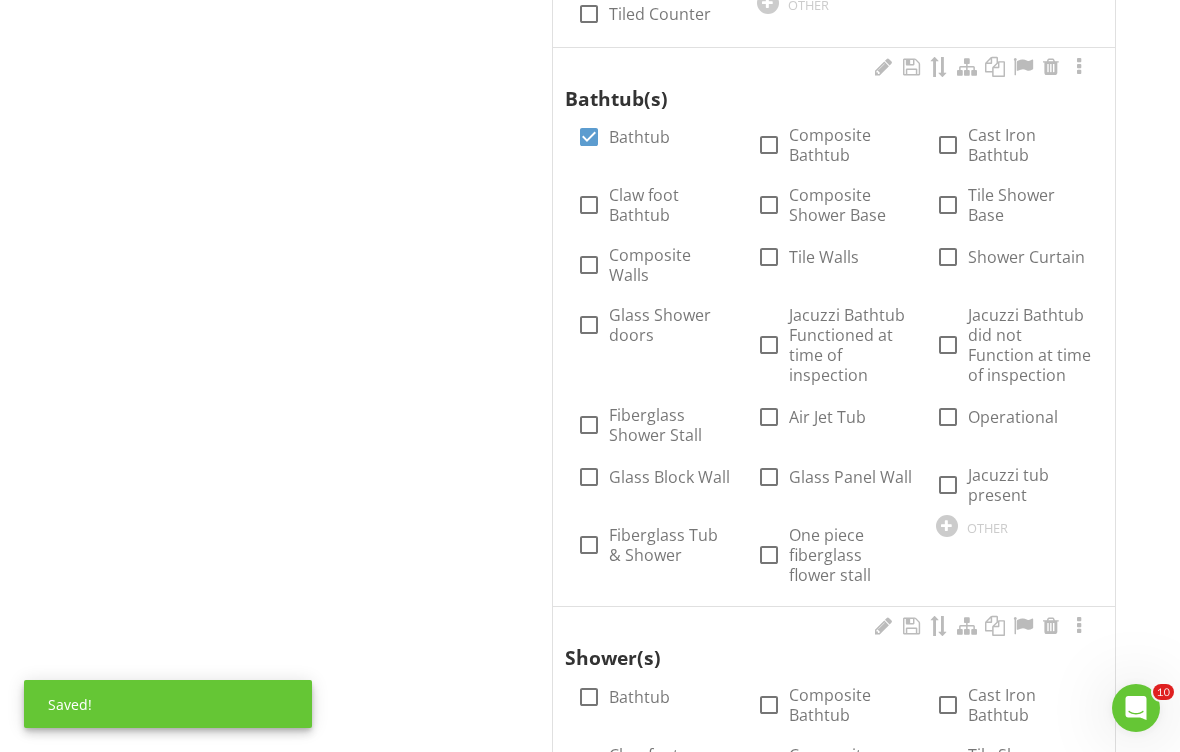 scroll, scrollTop: 2077, scrollLeft: 0, axis: vertical 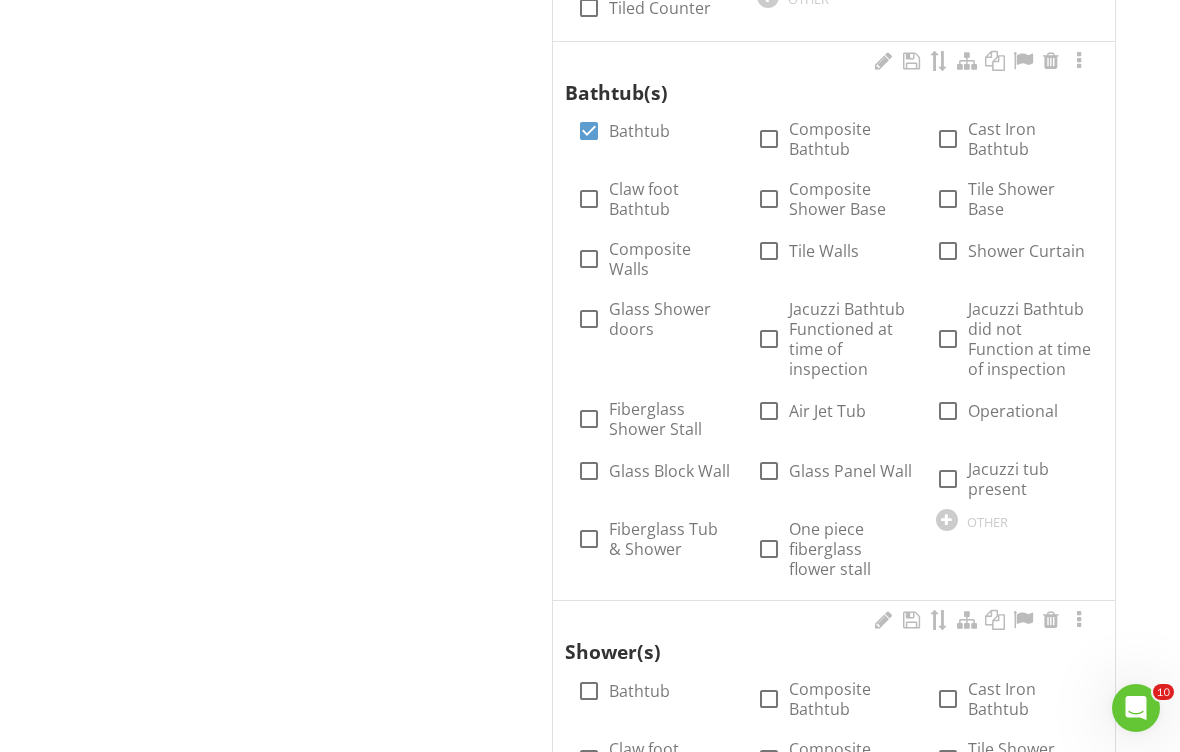 click on "Tile Walls" at bounding box center [824, 251] 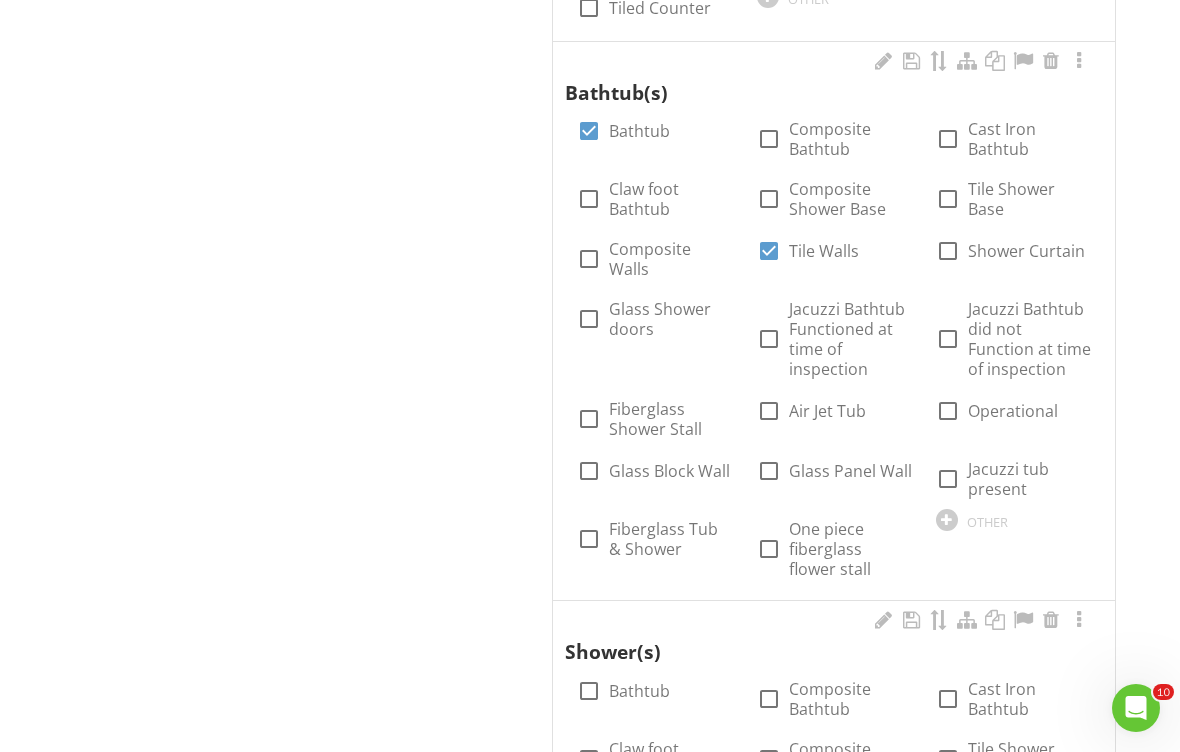 click on "Shower Curtain" at bounding box center [1026, 251] 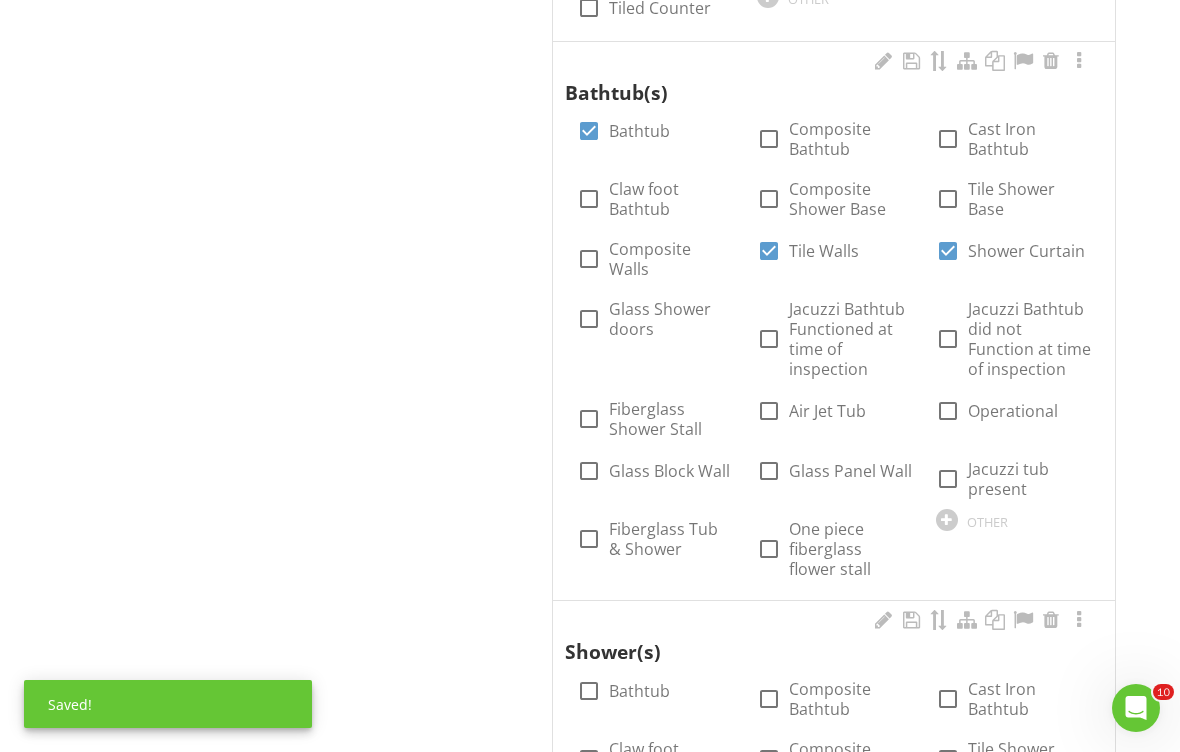 click at bounding box center [1051, 620] 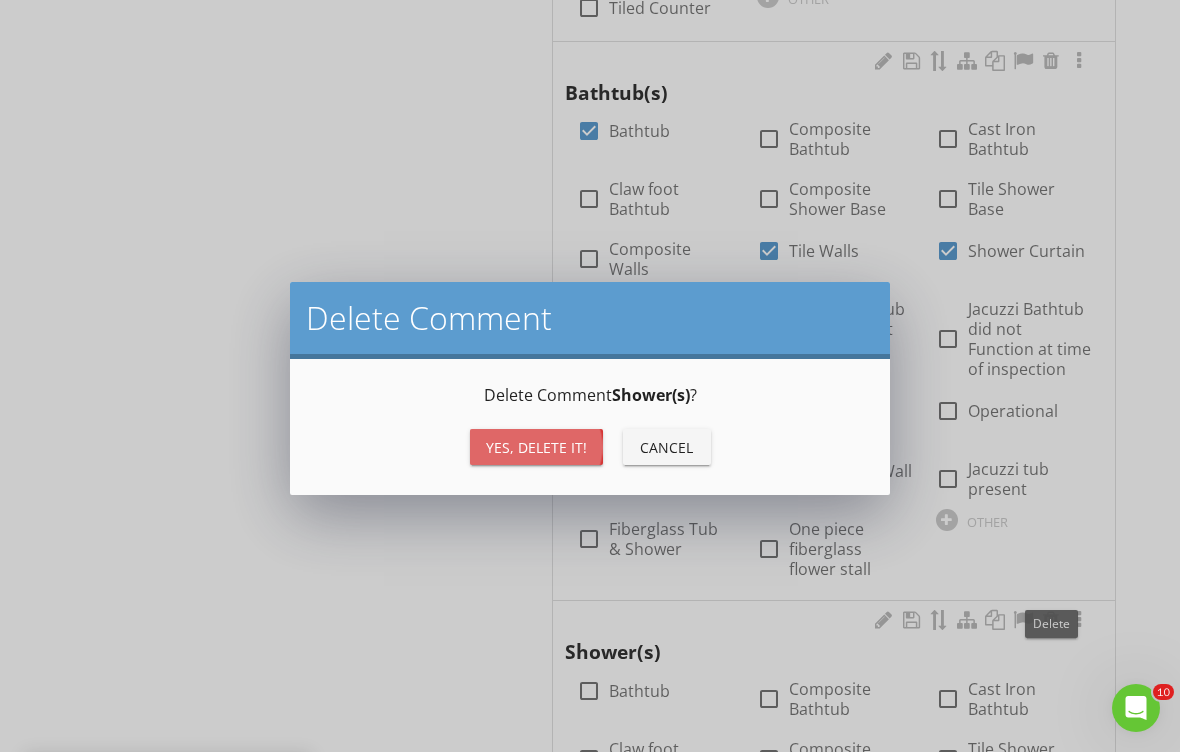 click on "Yes, Delete it!" at bounding box center (536, 447) 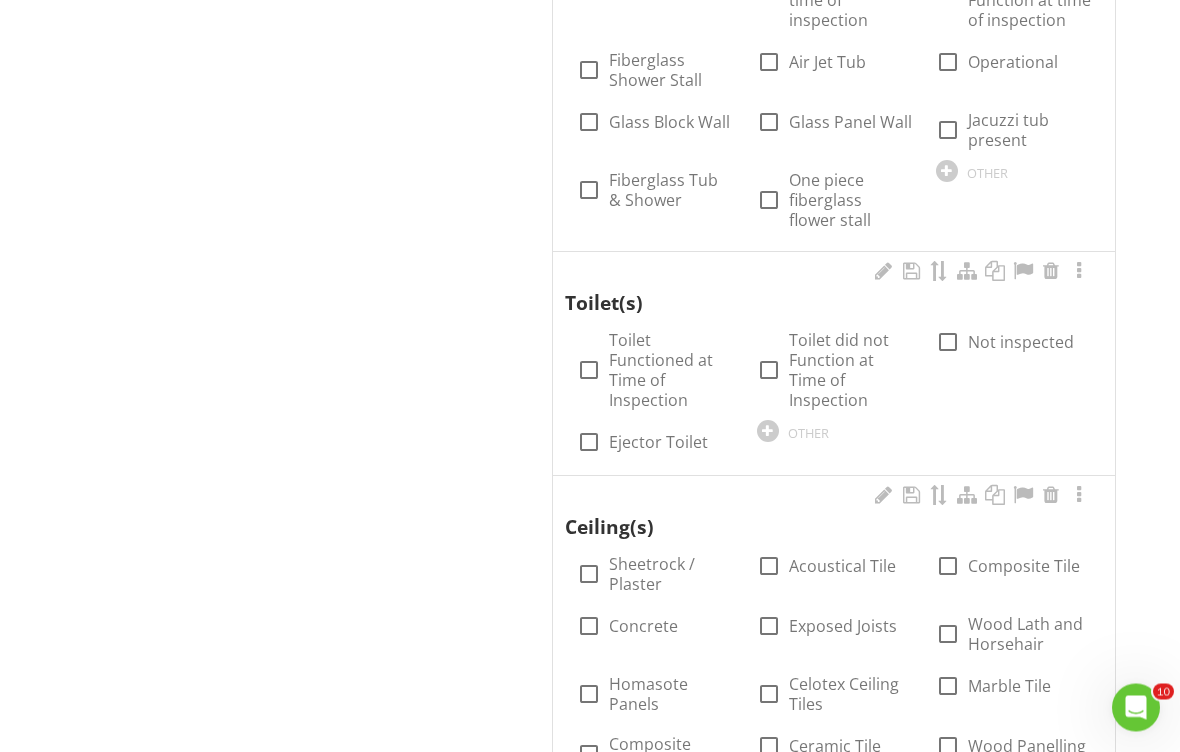 scroll, scrollTop: 2426, scrollLeft: 0, axis: vertical 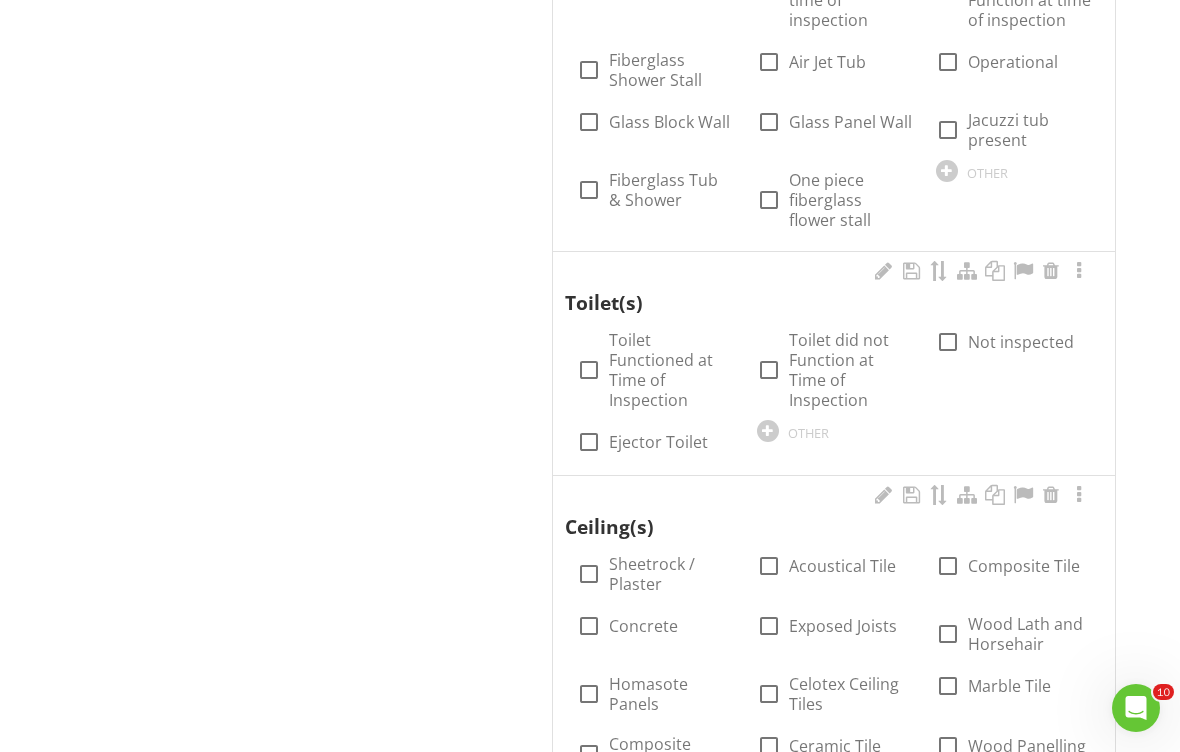 click on "Toilet Functioned at Time of Inspection" at bounding box center (670, 370) 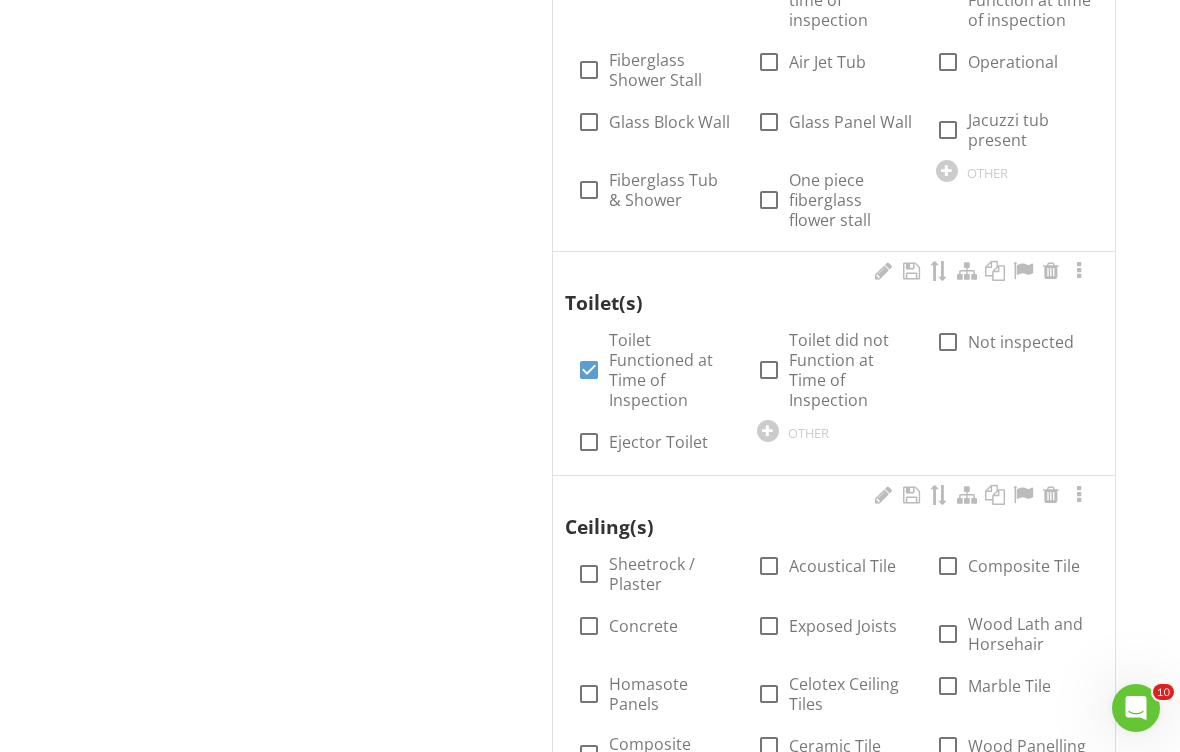 click on "Sheetrock / Plaster" at bounding box center [670, 574] 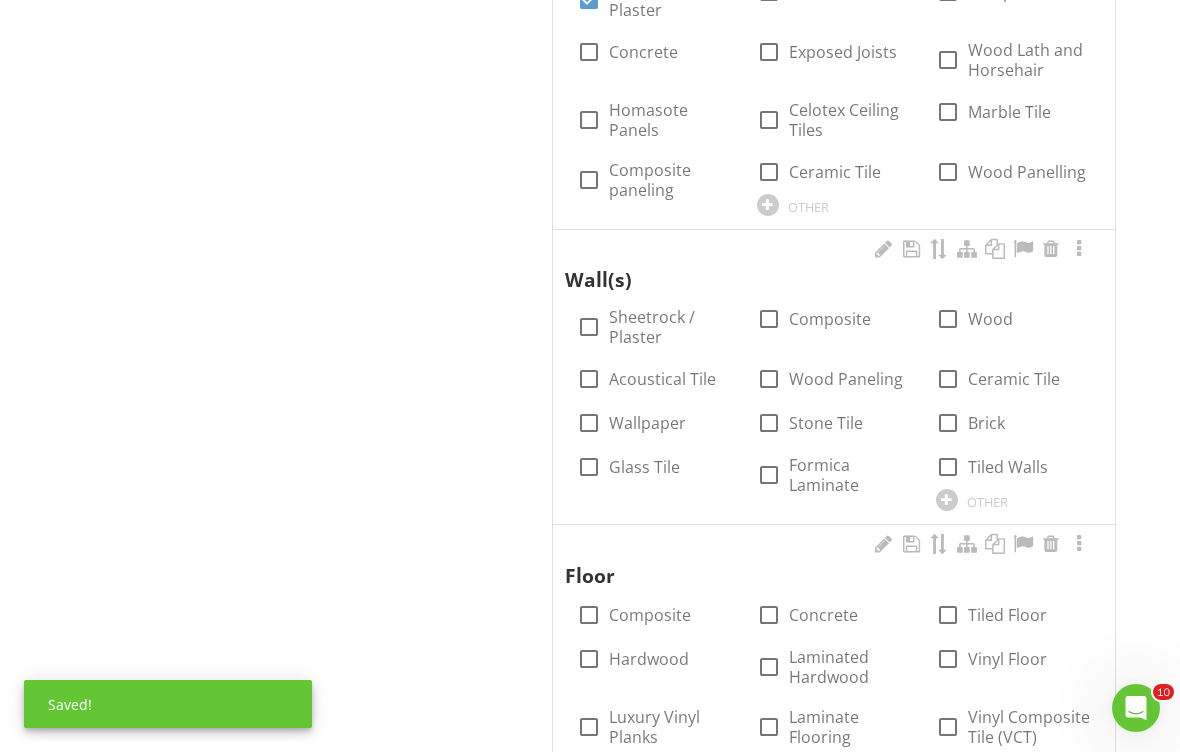 scroll, scrollTop: 3009, scrollLeft: 0, axis: vertical 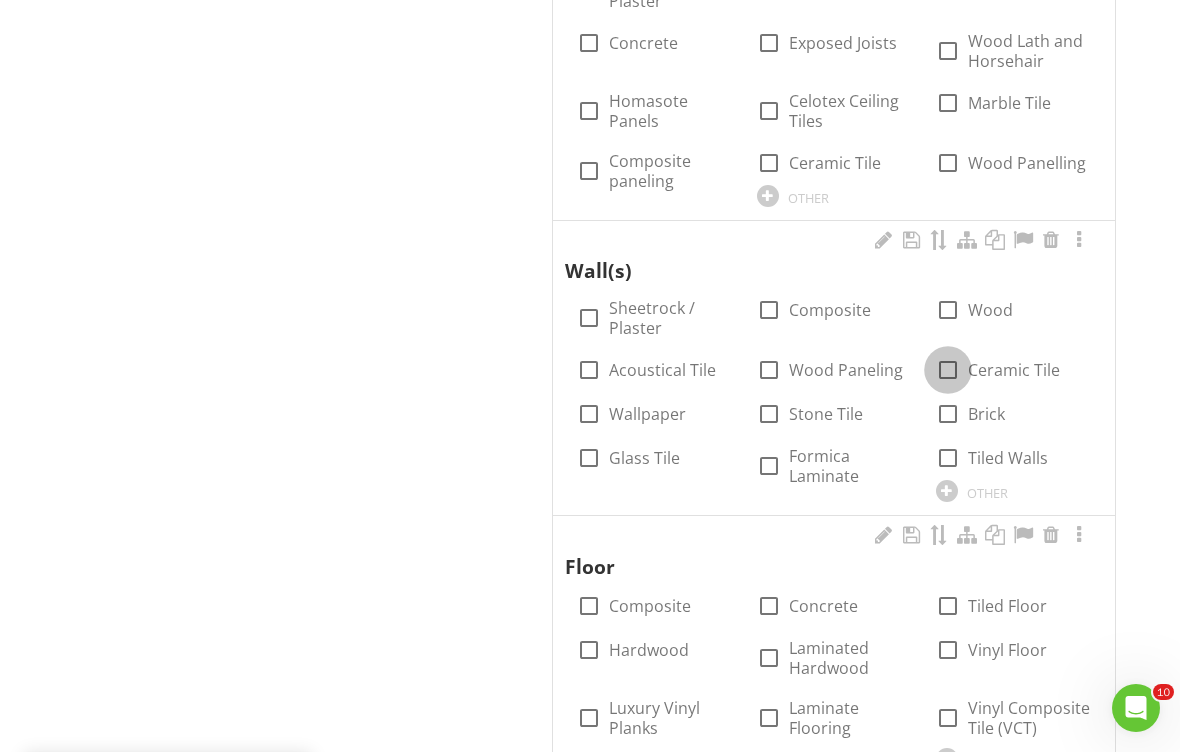 click at bounding box center [948, 370] 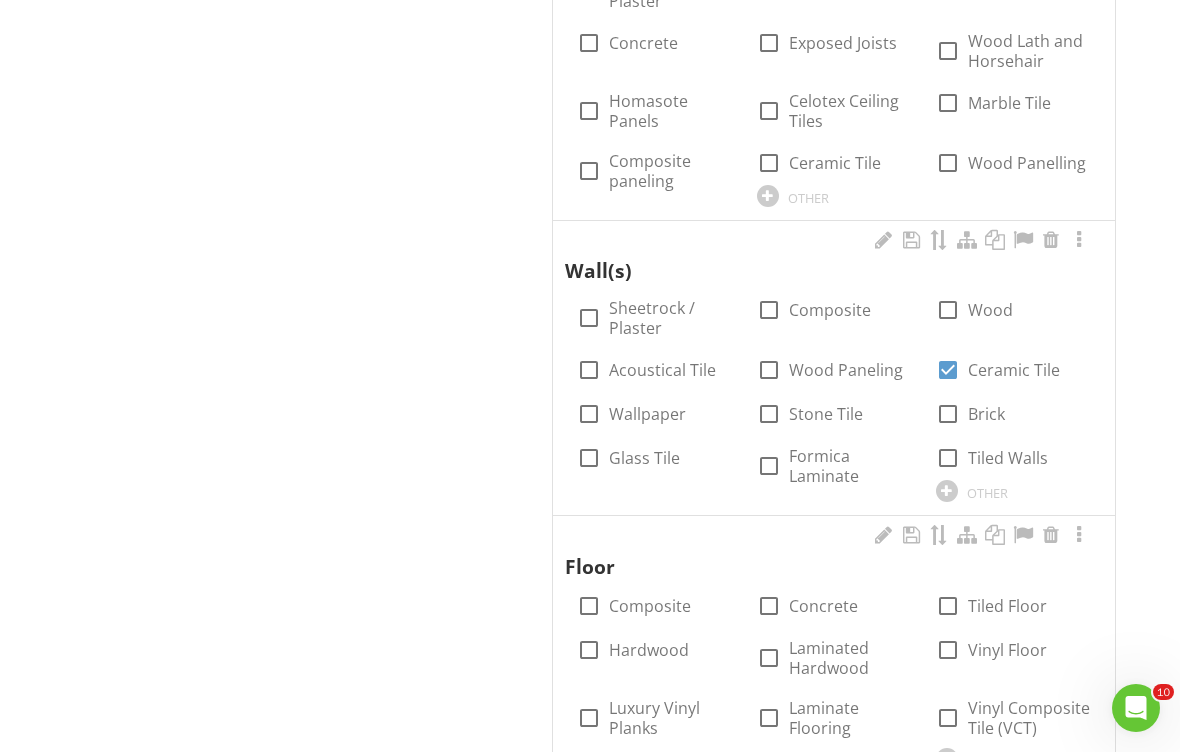 click on "Sheetrock  / Plaster" at bounding box center (670, 318) 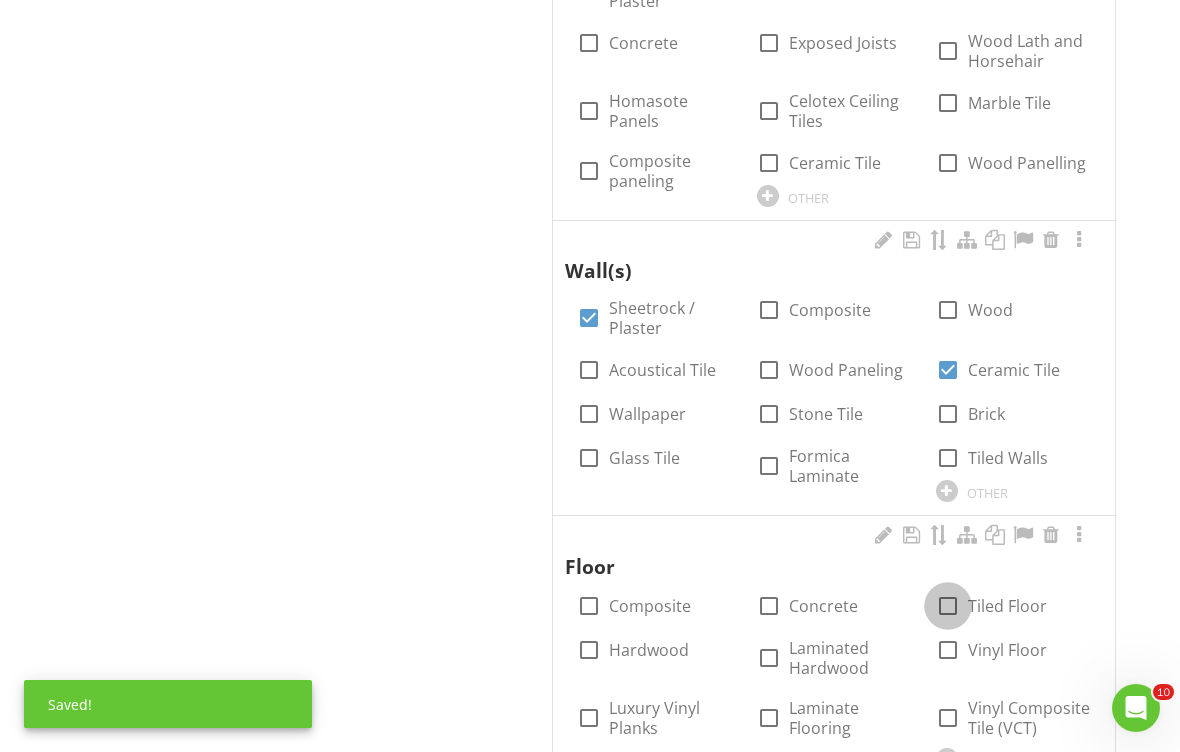 click at bounding box center [948, 606] 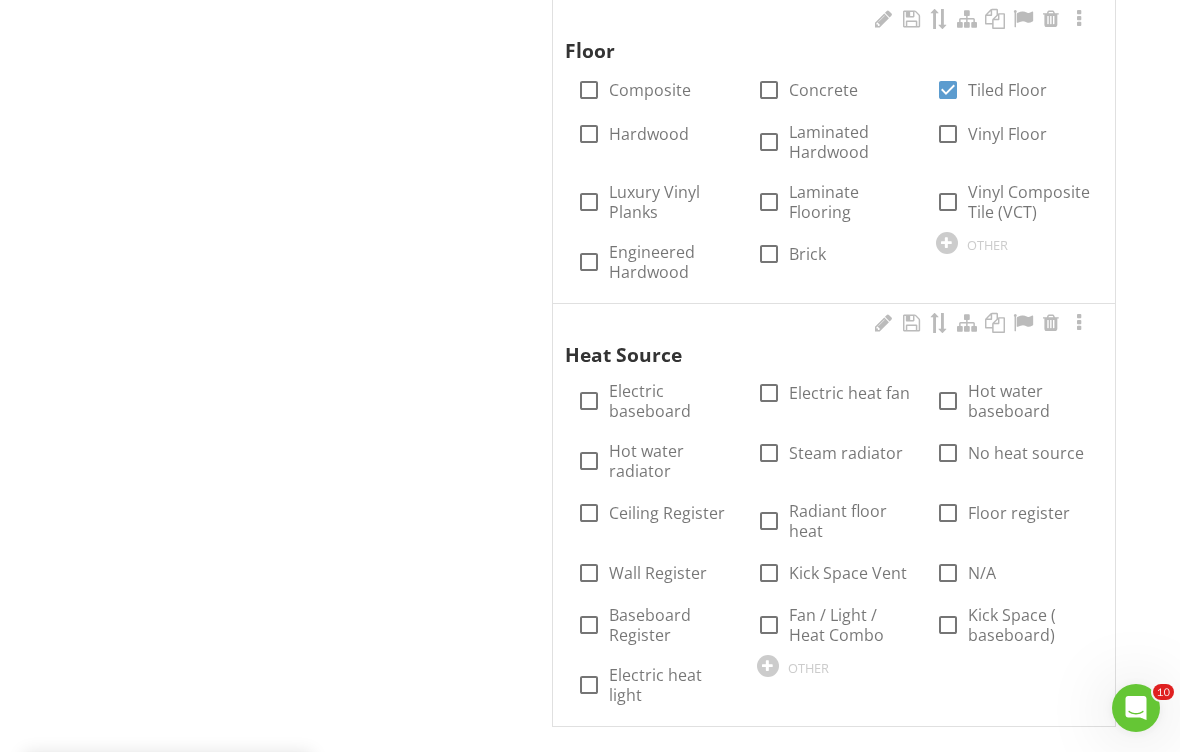 scroll, scrollTop: 3533, scrollLeft: 0, axis: vertical 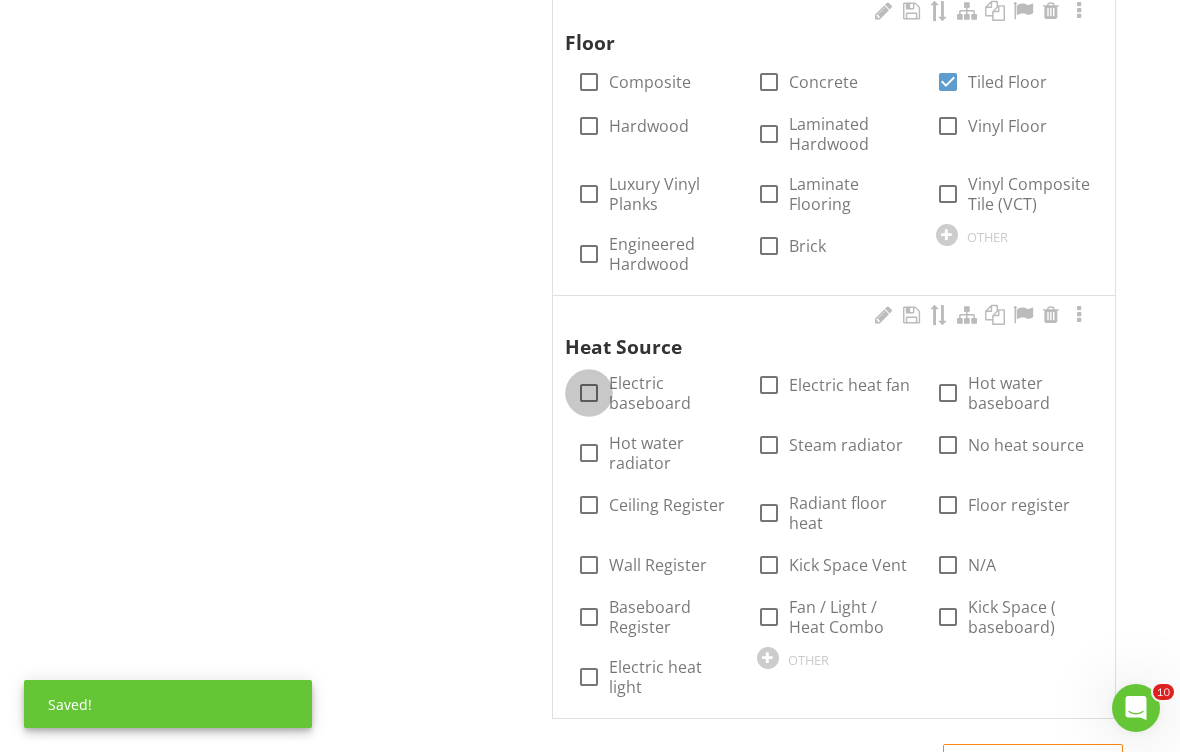 click at bounding box center [589, 393] 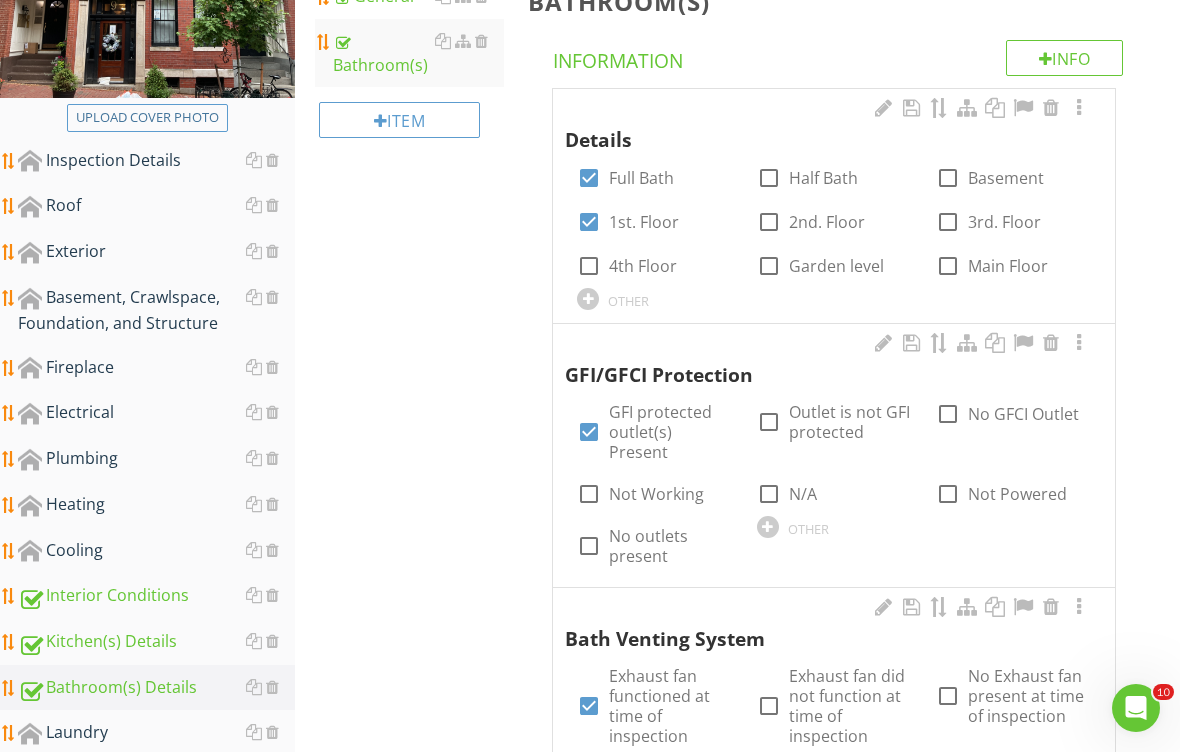 scroll, scrollTop: 345, scrollLeft: 0, axis: vertical 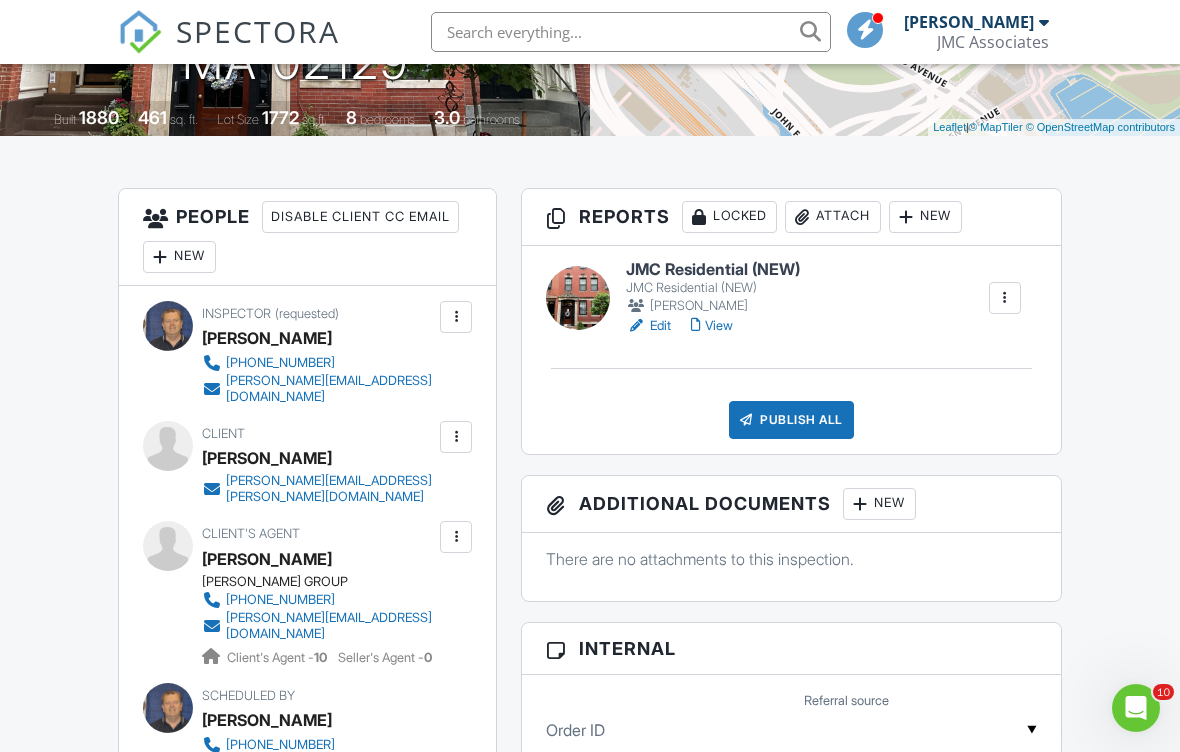 click on "JMC Residential (NEW)" at bounding box center [713, 288] 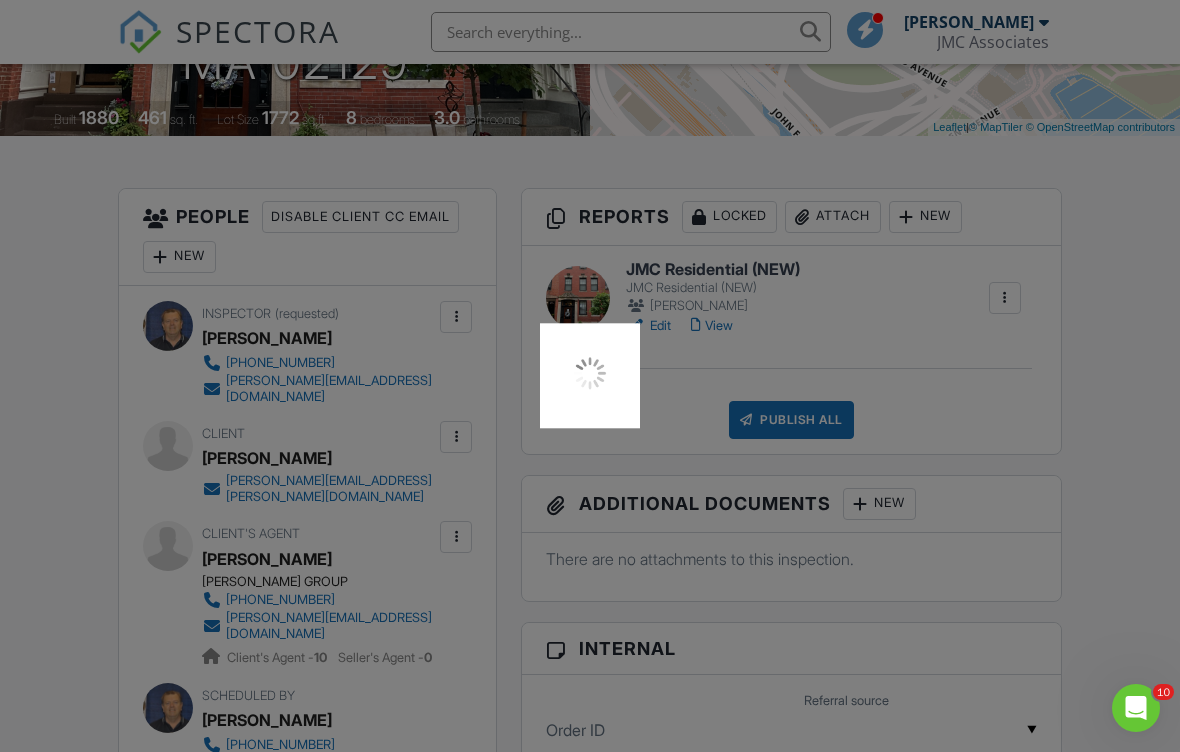 click at bounding box center [590, 376] 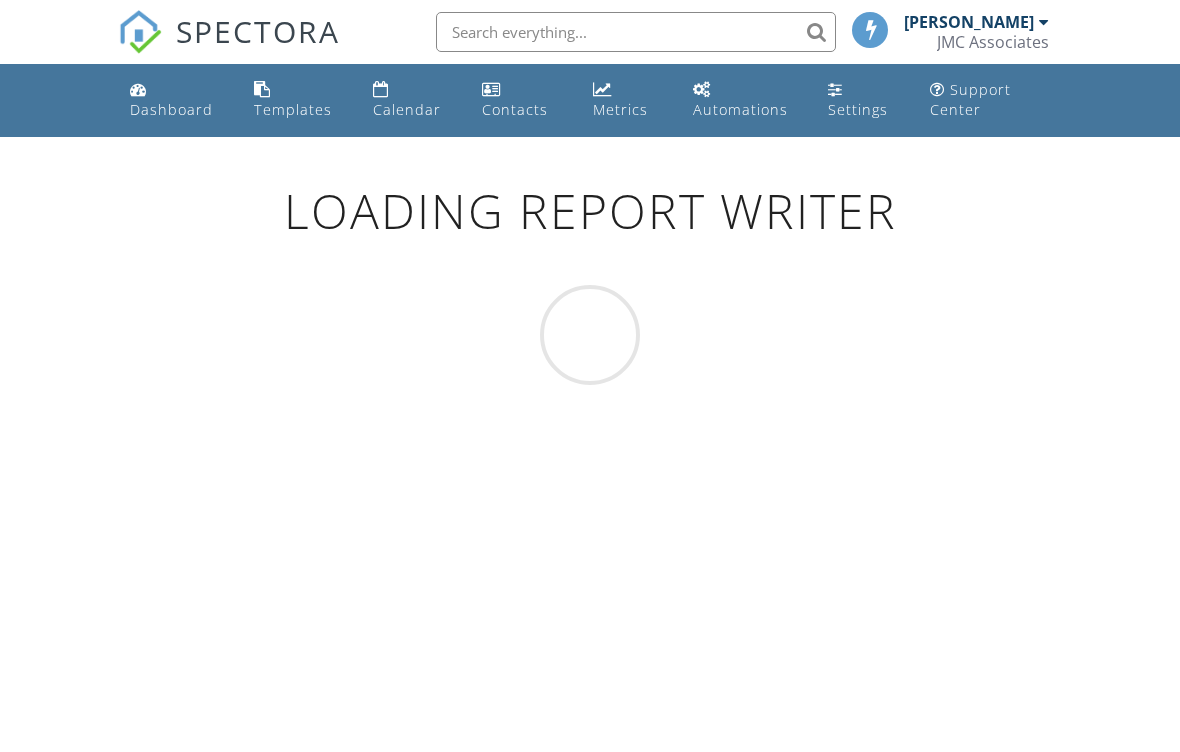 scroll, scrollTop: 0, scrollLeft: 0, axis: both 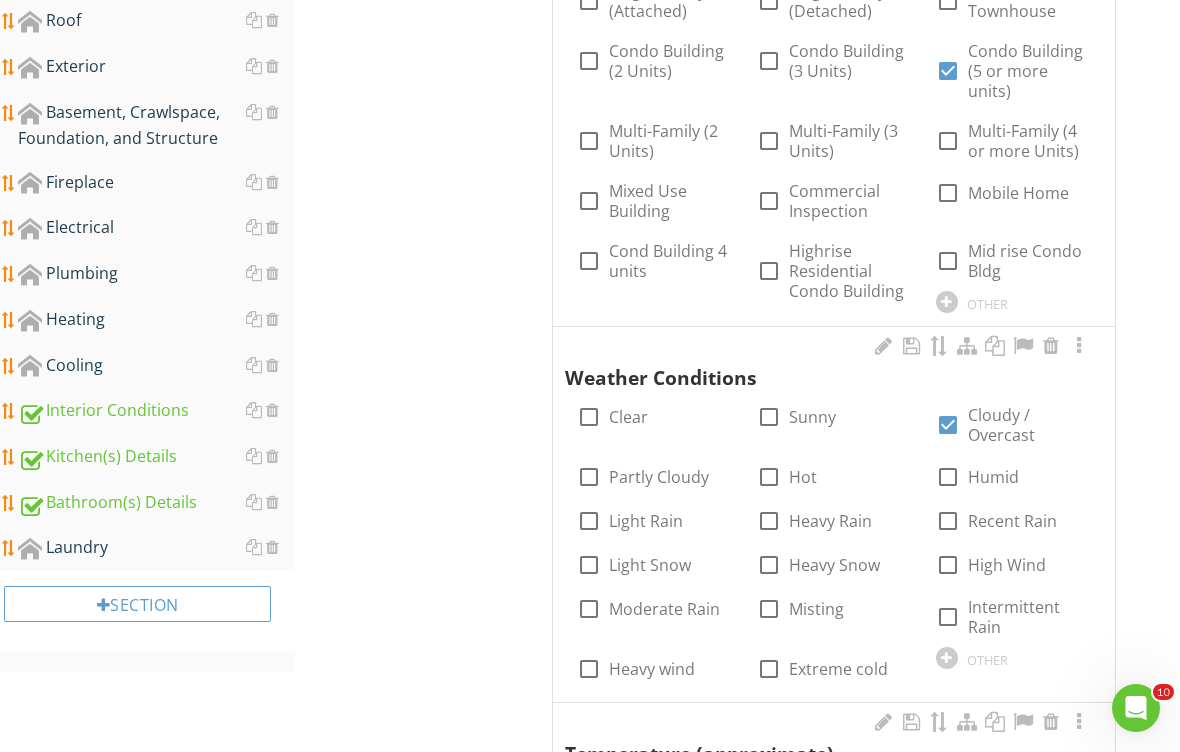 click on "Plumbing" at bounding box center (156, 274) 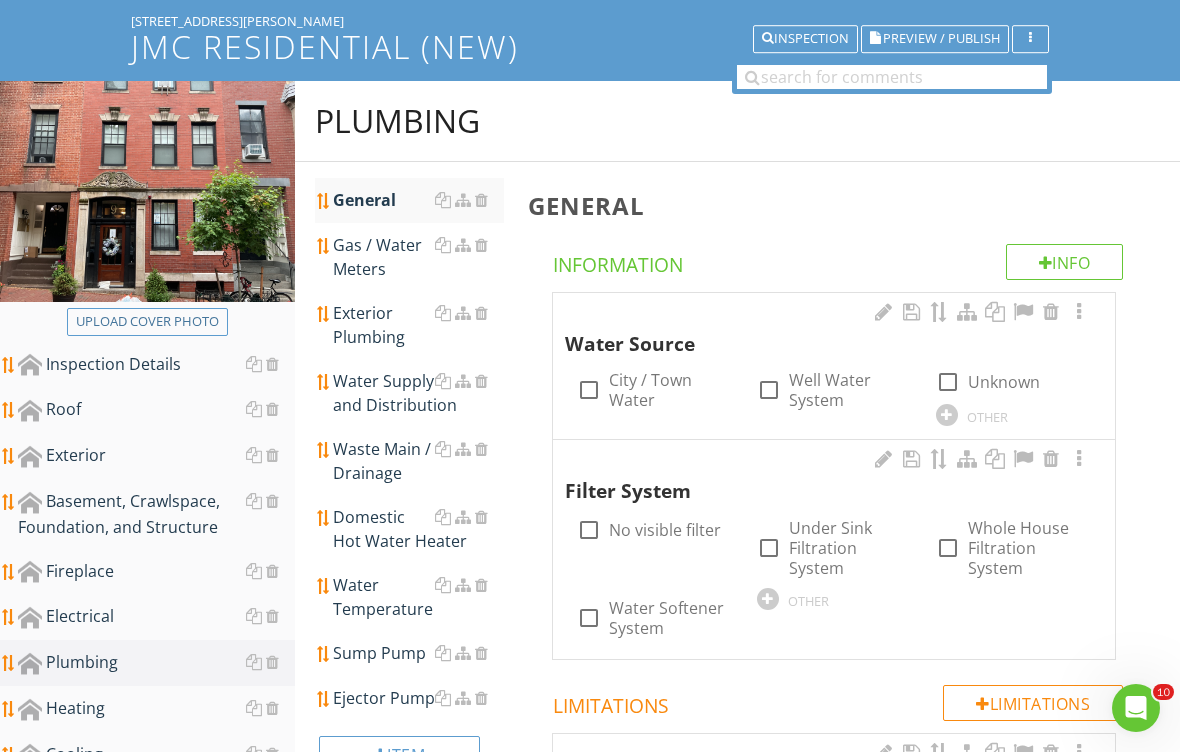 scroll, scrollTop: 45, scrollLeft: 0, axis: vertical 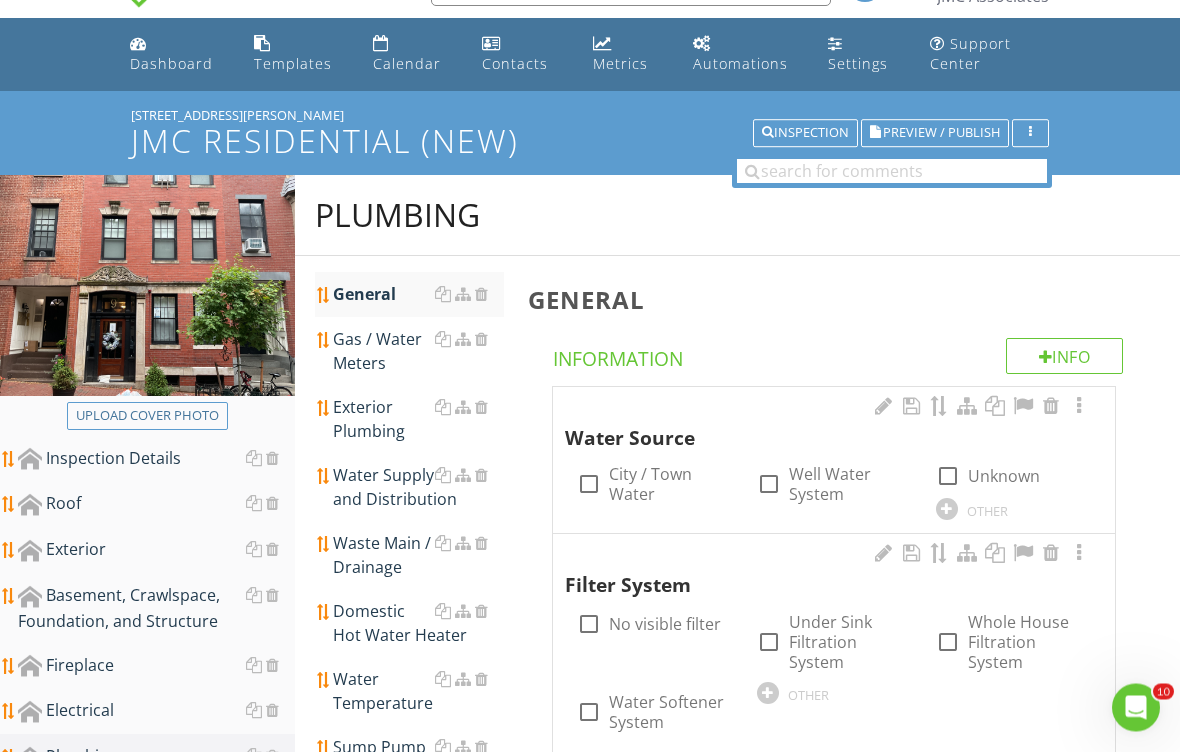 click on "Gas / Water Meters" at bounding box center [418, 352] 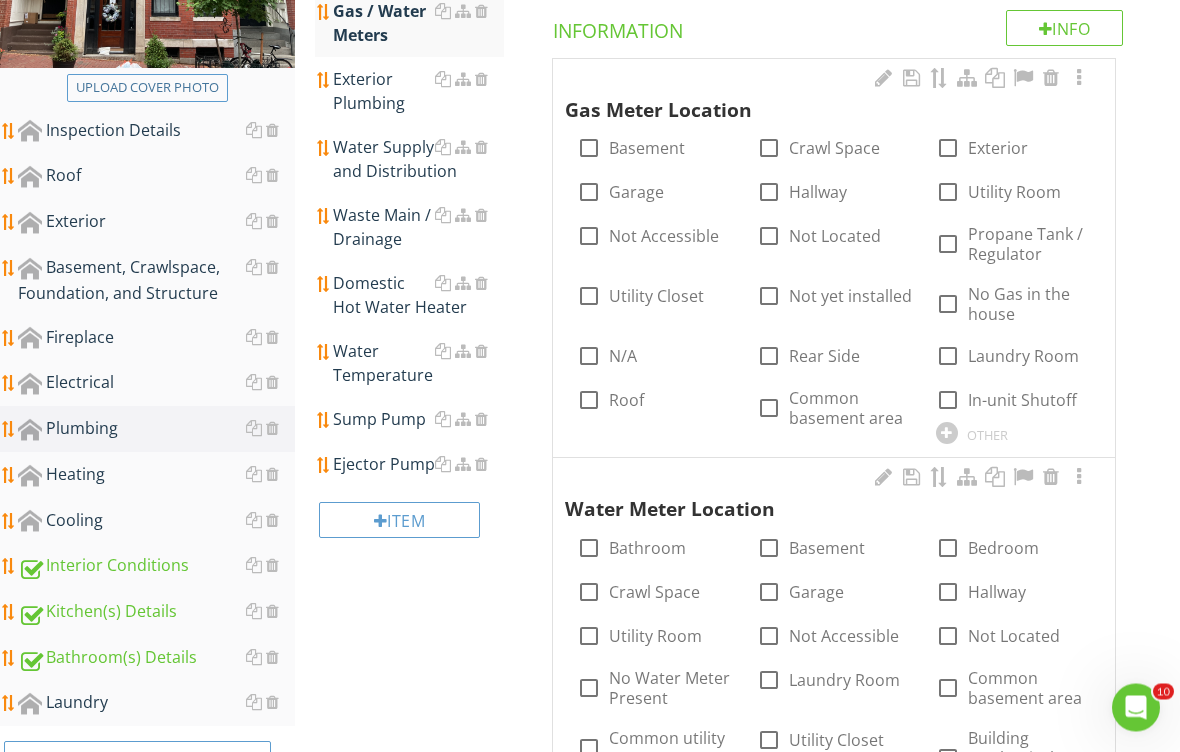 scroll, scrollTop: 381, scrollLeft: 0, axis: vertical 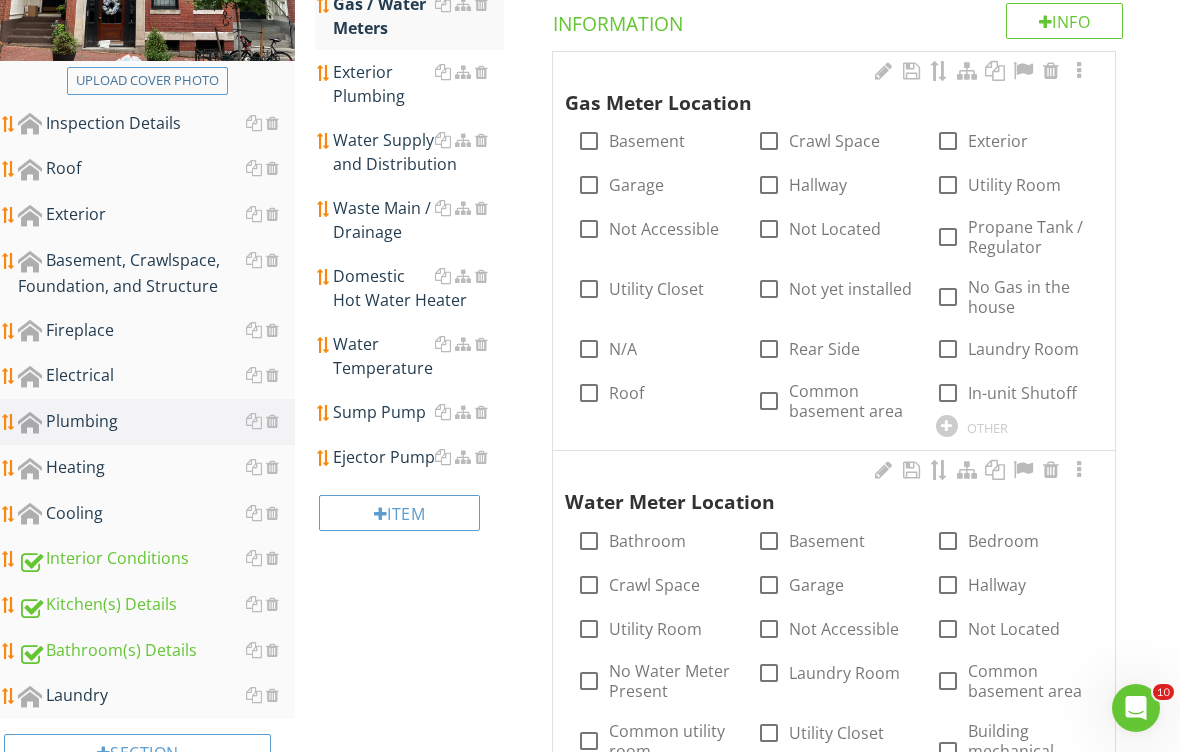click on "Basement" at bounding box center [827, 541] 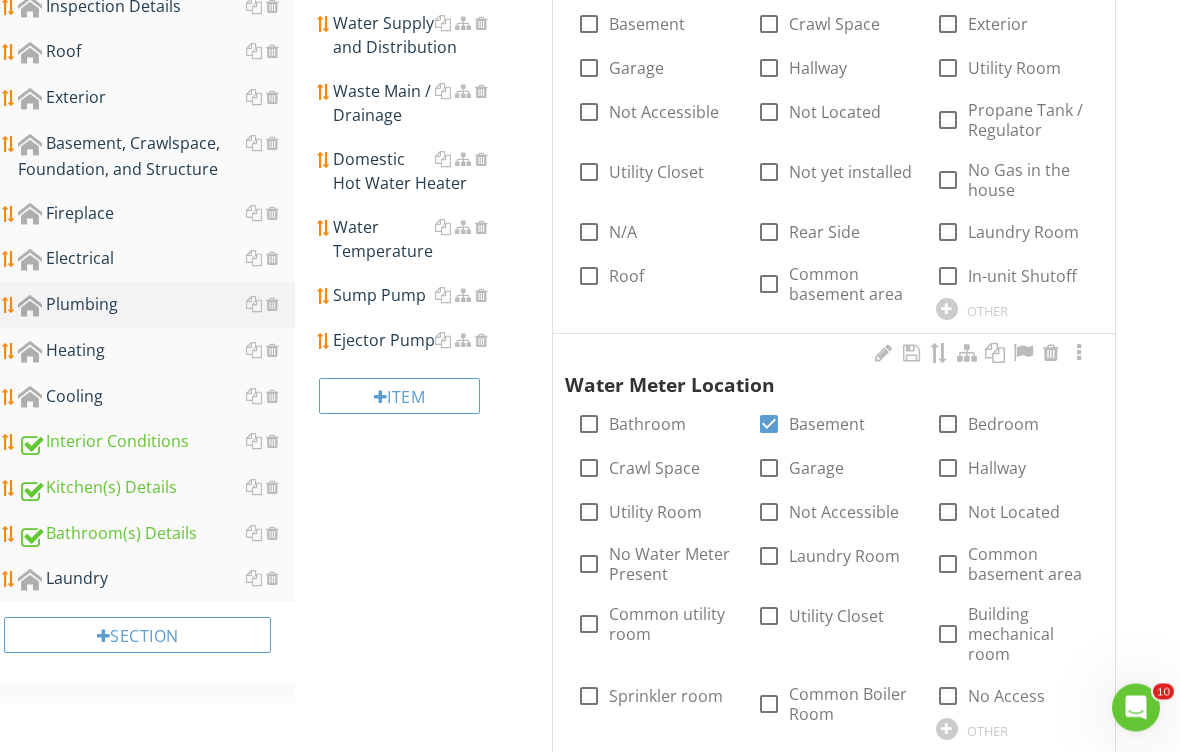scroll, scrollTop: 514, scrollLeft: 0, axis: vertical 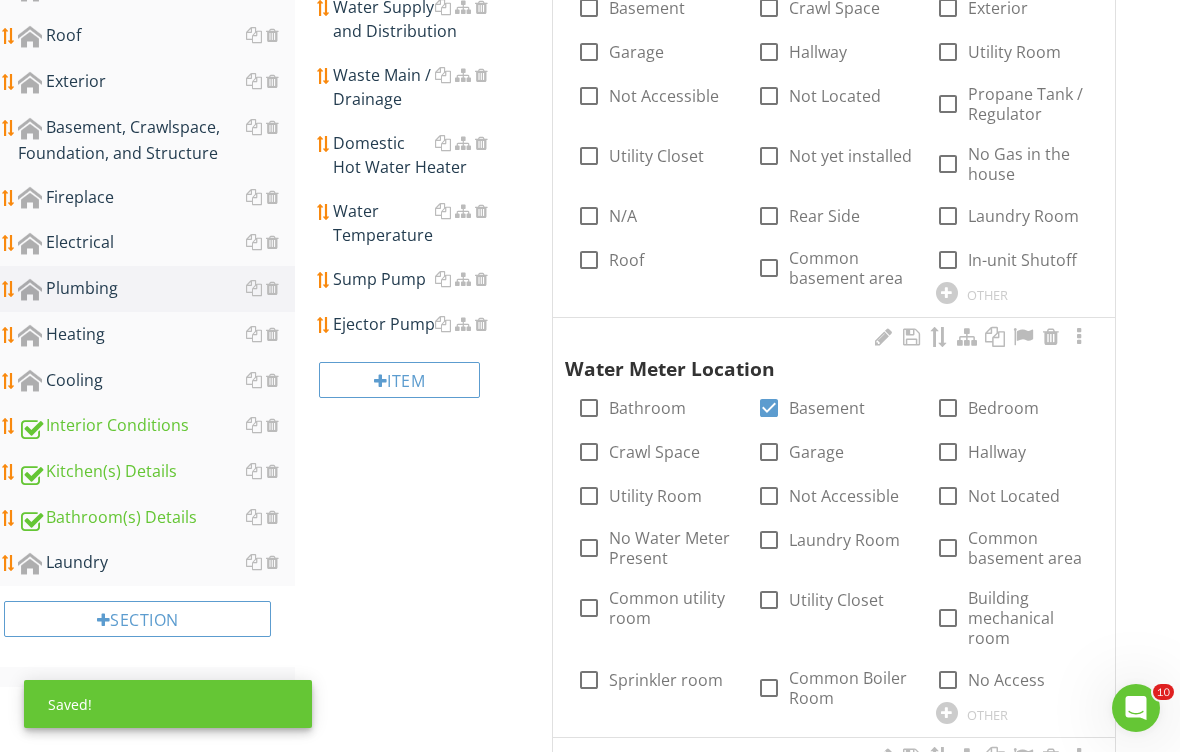 click at bounding box center [1079, 337] 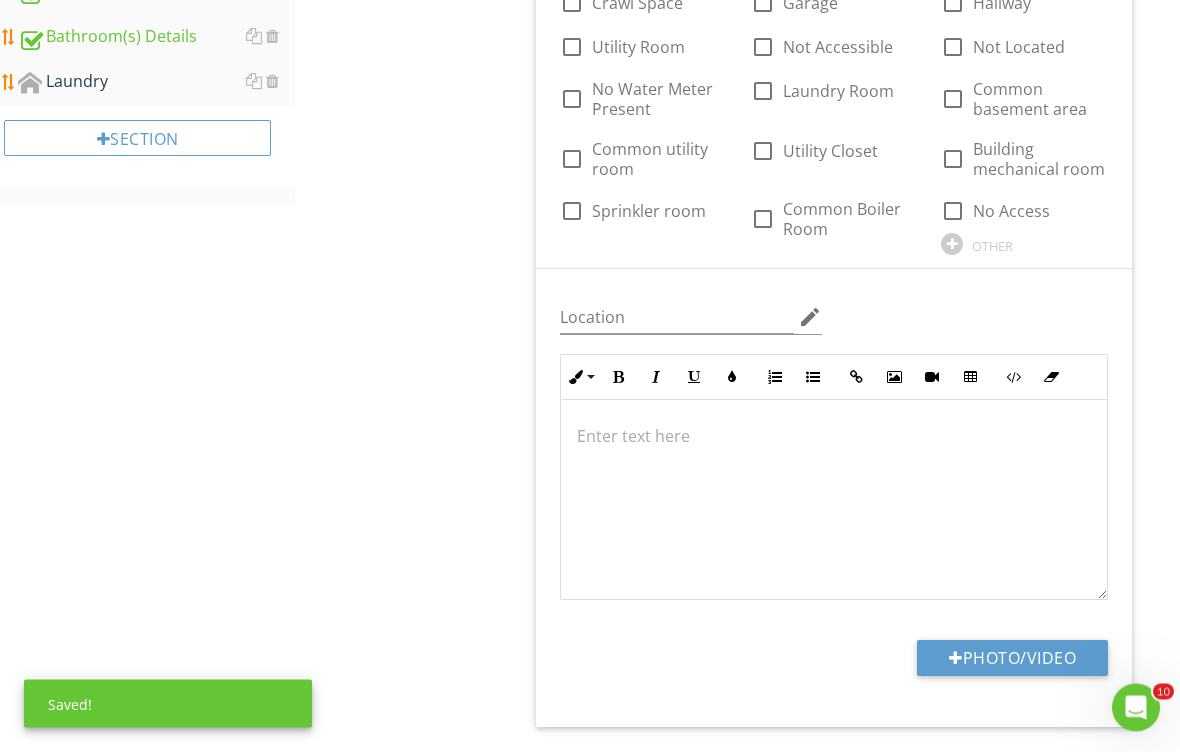 scroll, scrollTop: 1016, scrollLeft: 0, axis: vertical 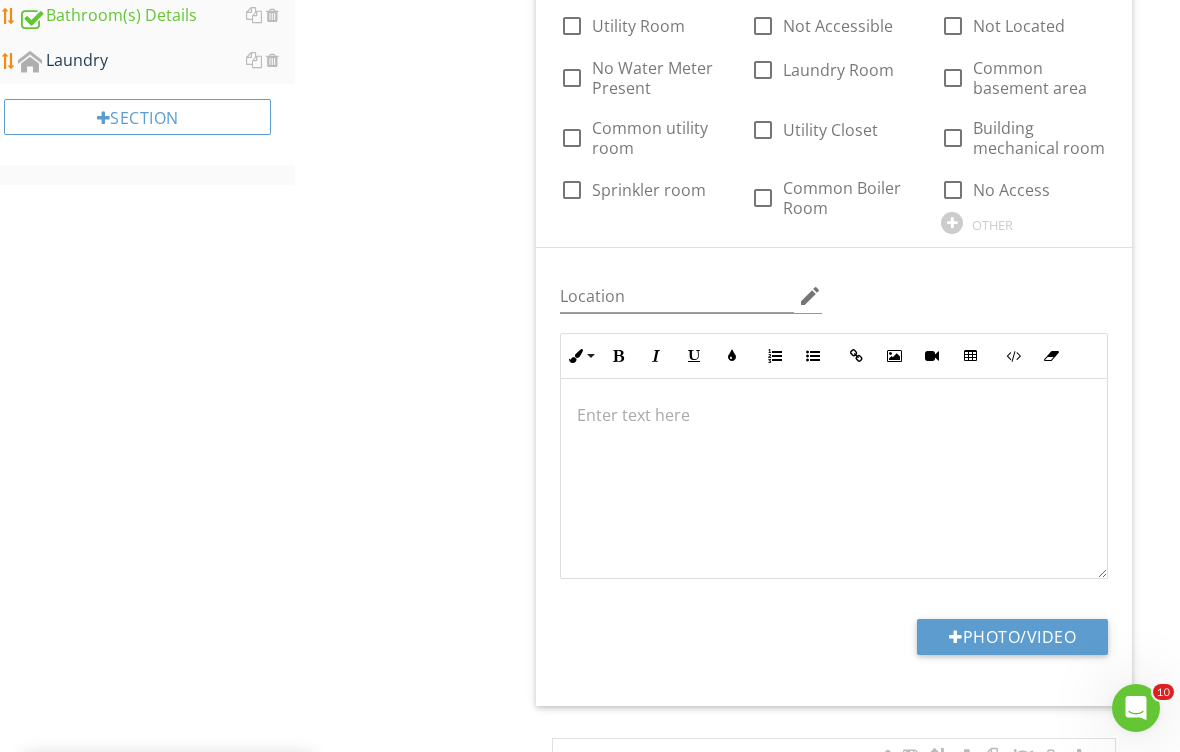 click on "Photo/Video" at bounding box center [1012, 637] 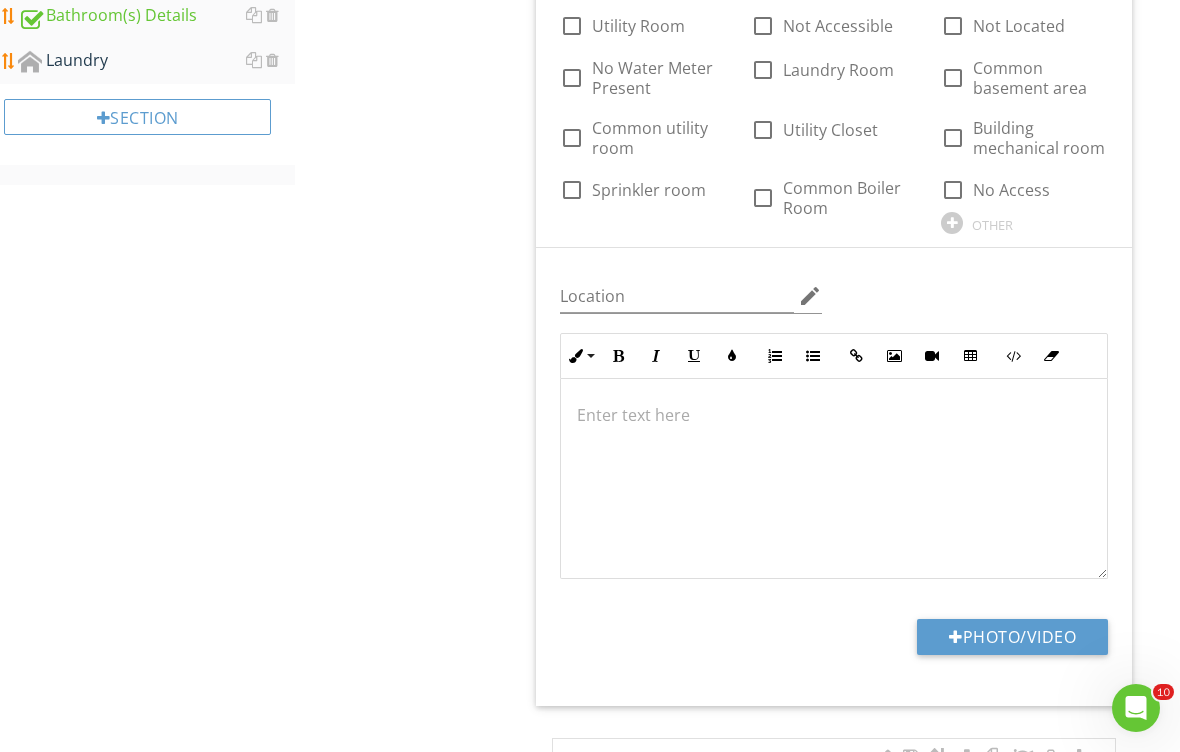 type on "C:\fakepath\image.jpg" 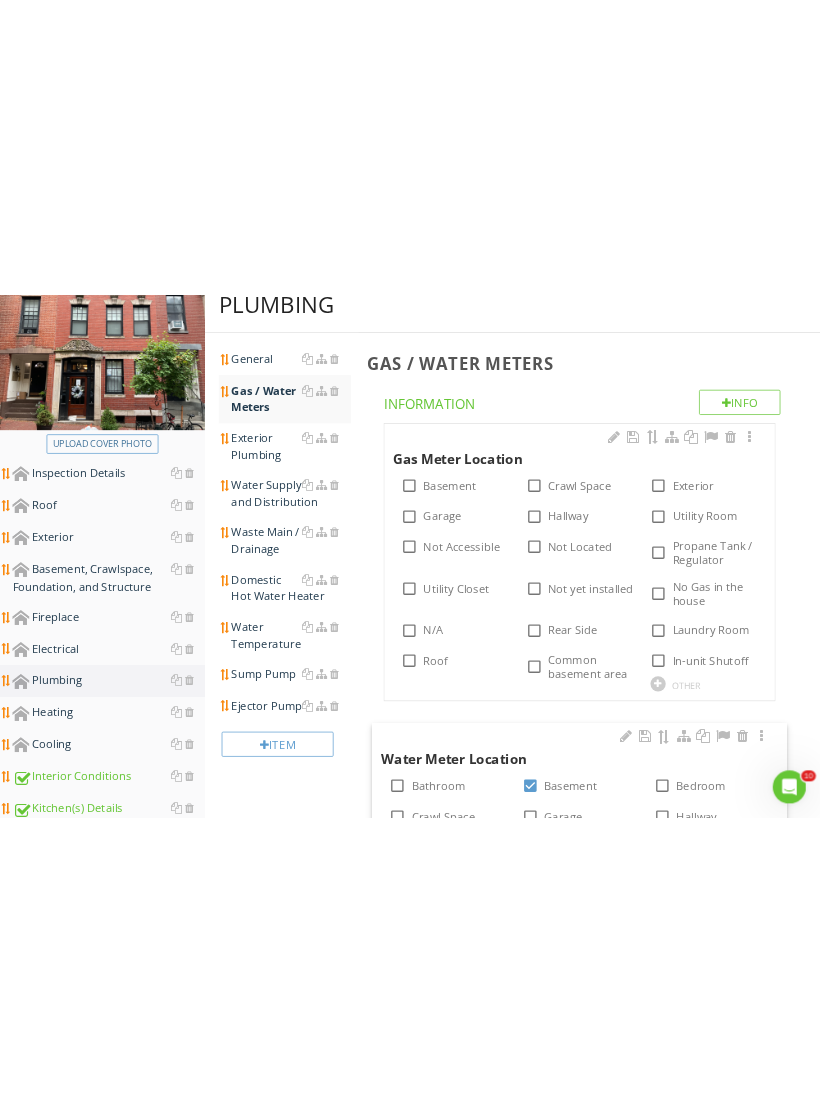 scroll, scrollTop: 249, scrollLeft: 0, axis: vertical 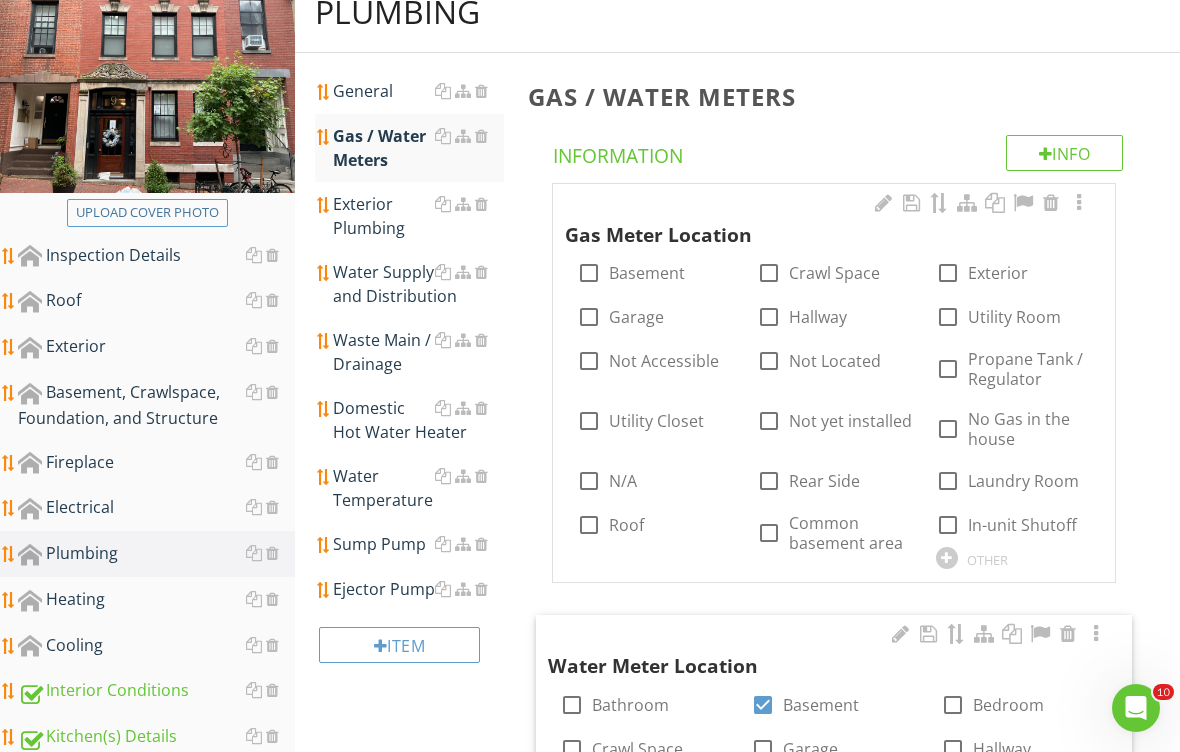 click on "General" at bounding box center [418, 91] 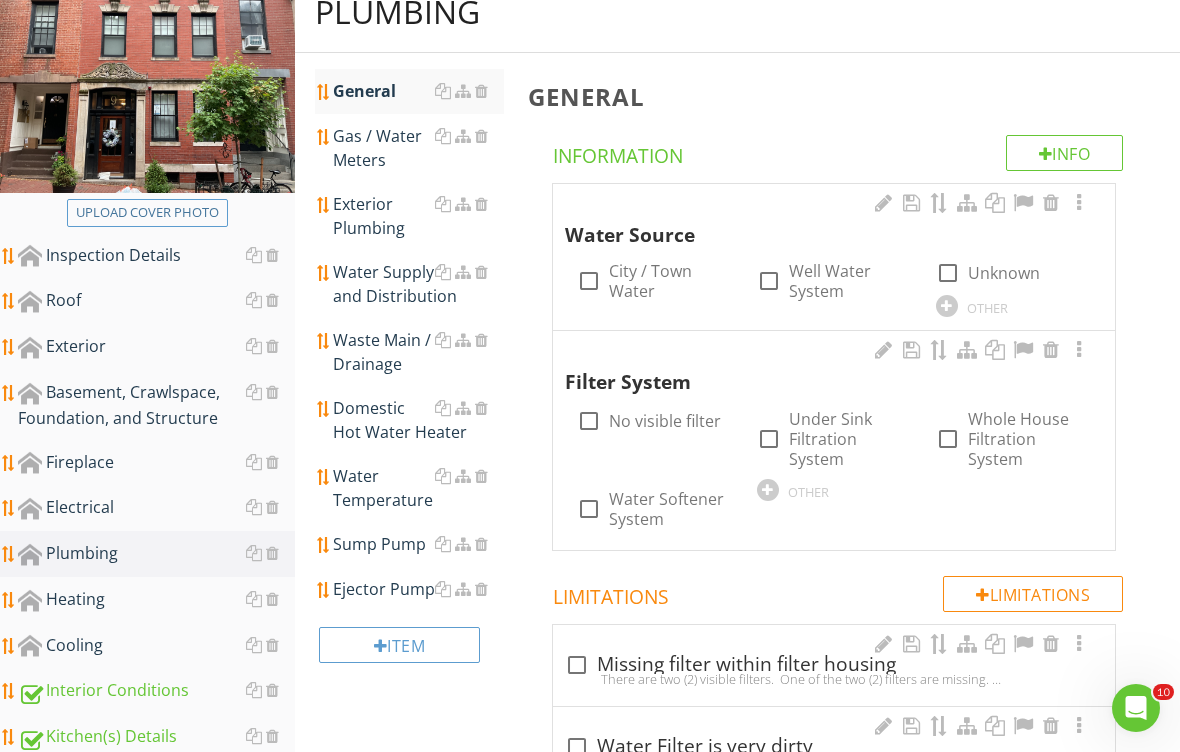 click at bounding box center (589, 289) 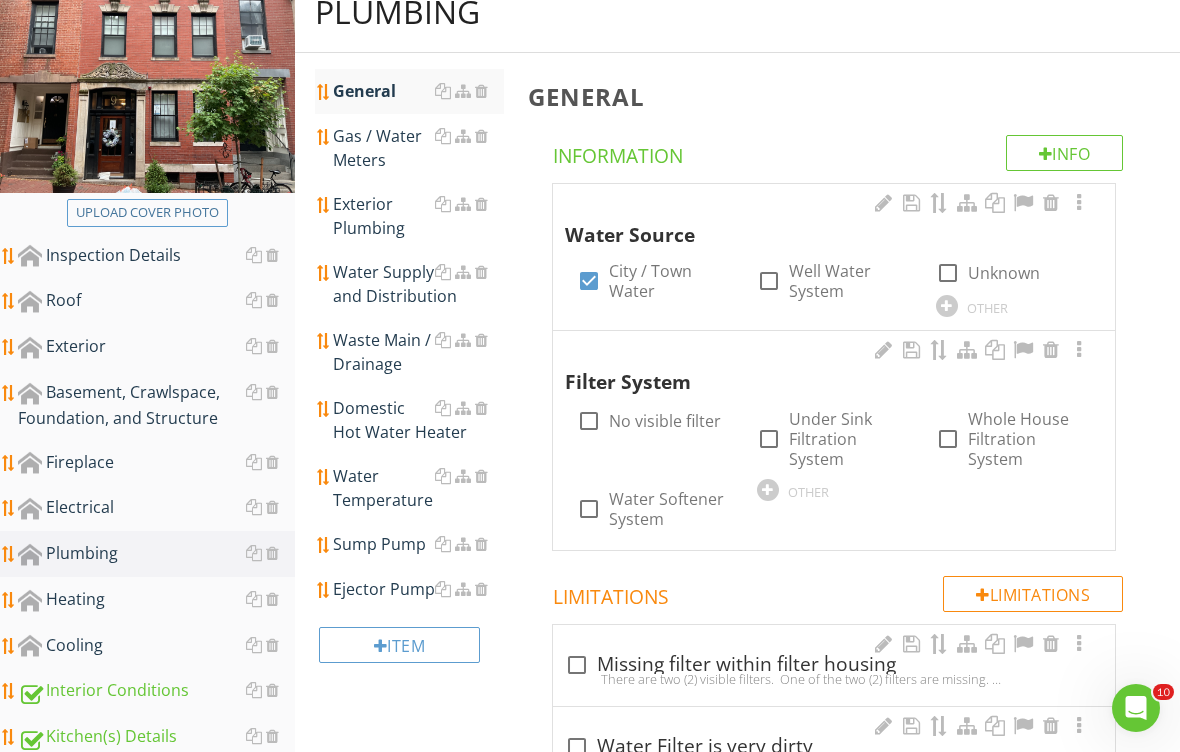 click at bounding box center (589, 421) 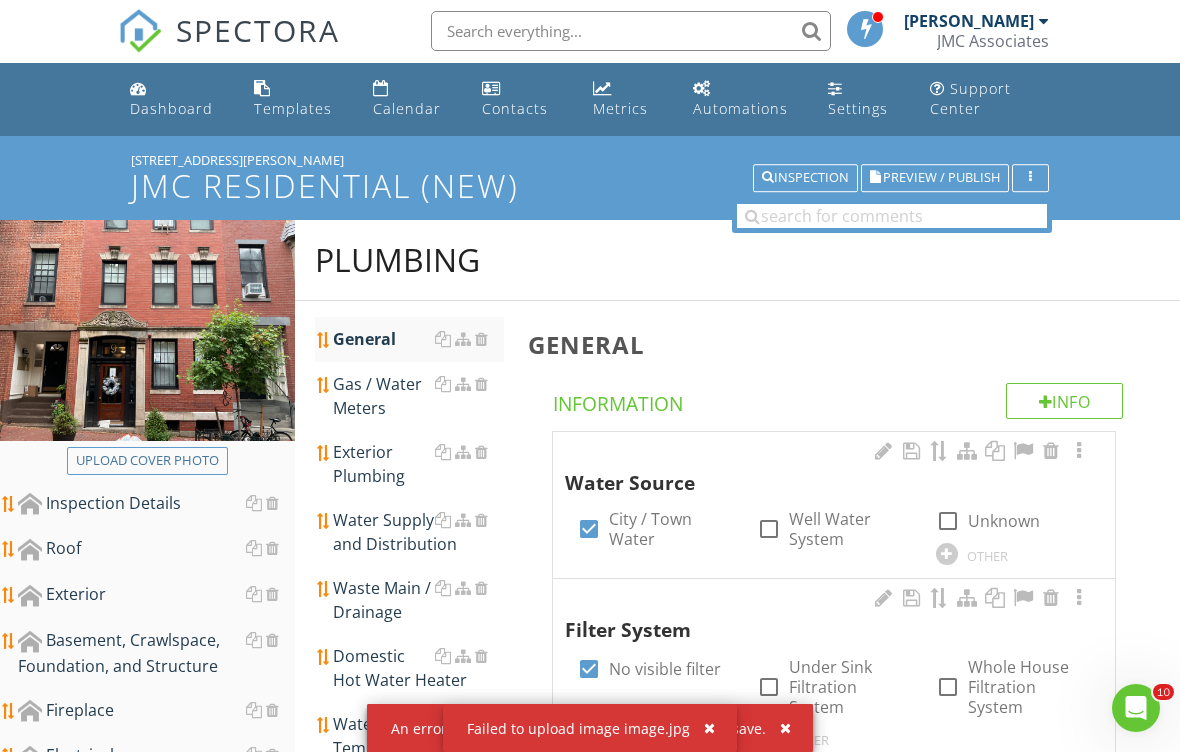scroll, scrollTop: 0, scrollLeft: 0, axis: both 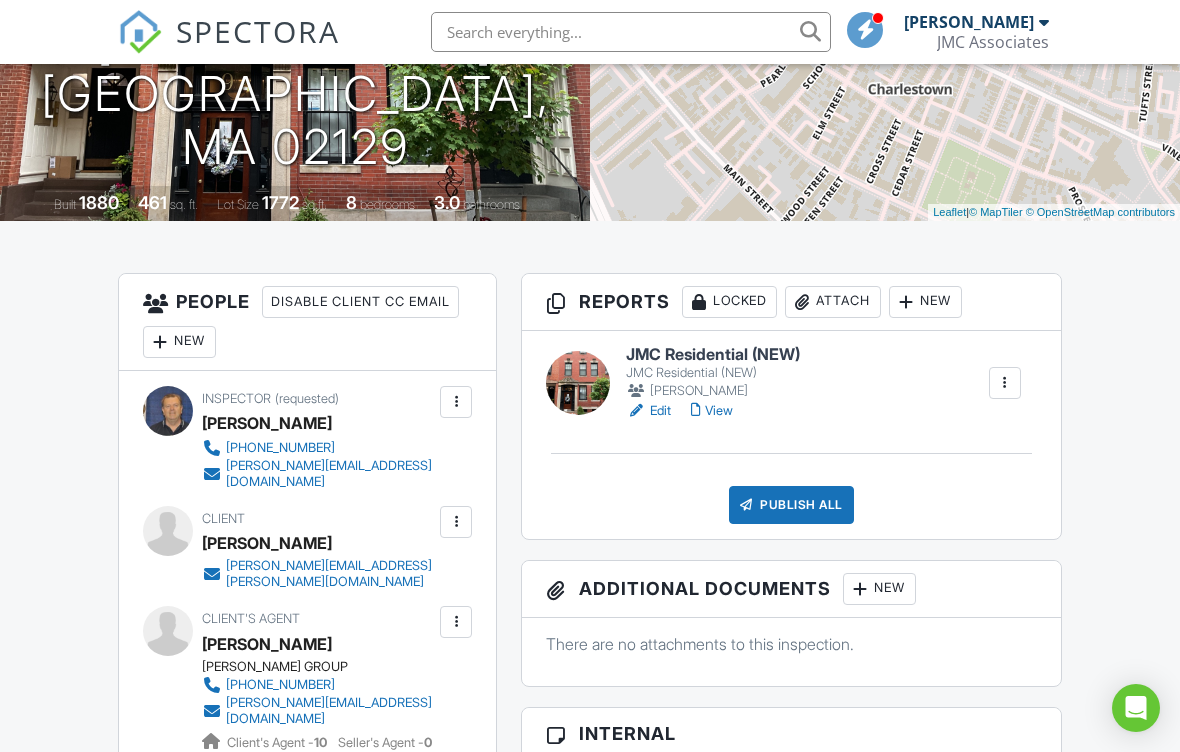 click on "[PERSON_NAME]" at bounding box center (713, 391) 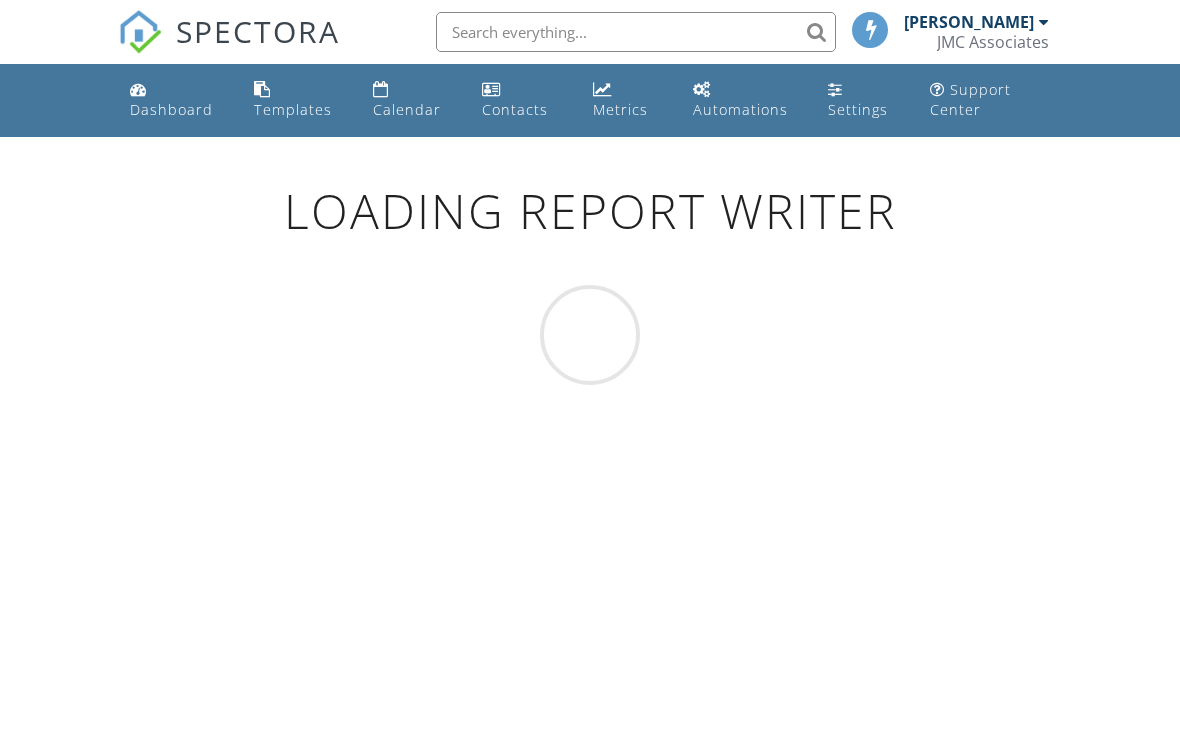 scroll, scrollTop: 0, scrollLeft: 0, axis: both 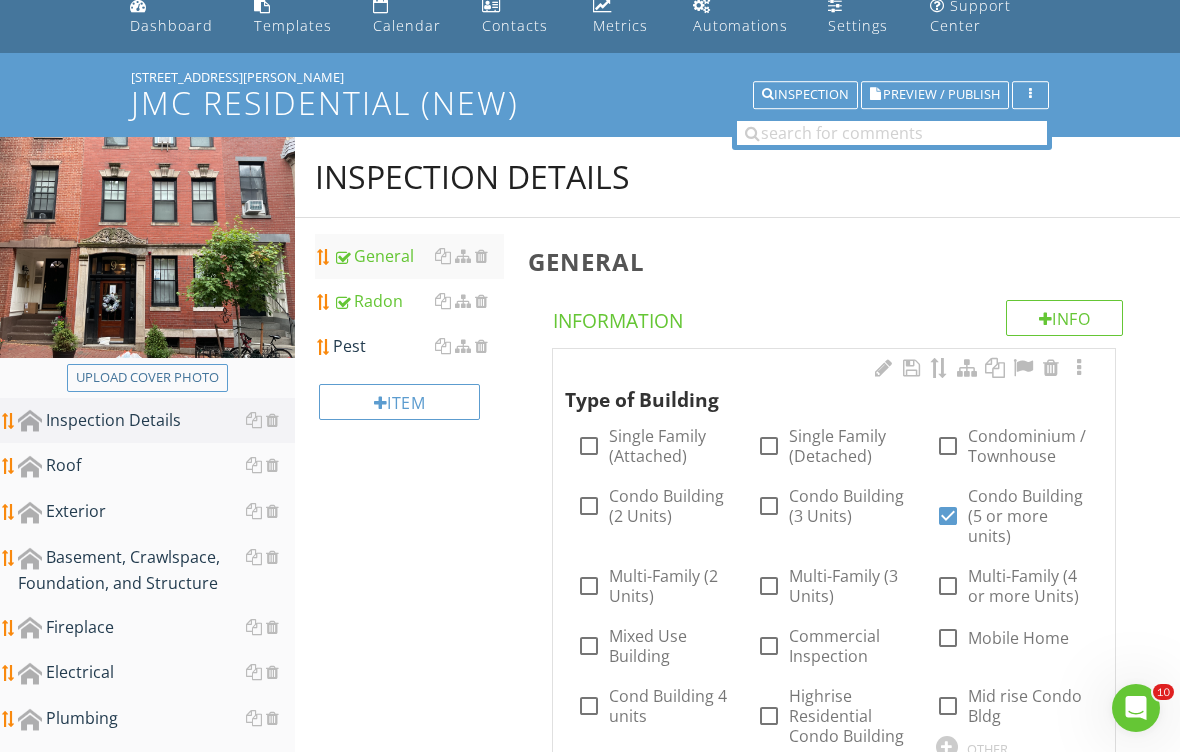 click on "Roof" at bounding box center [156, 466] 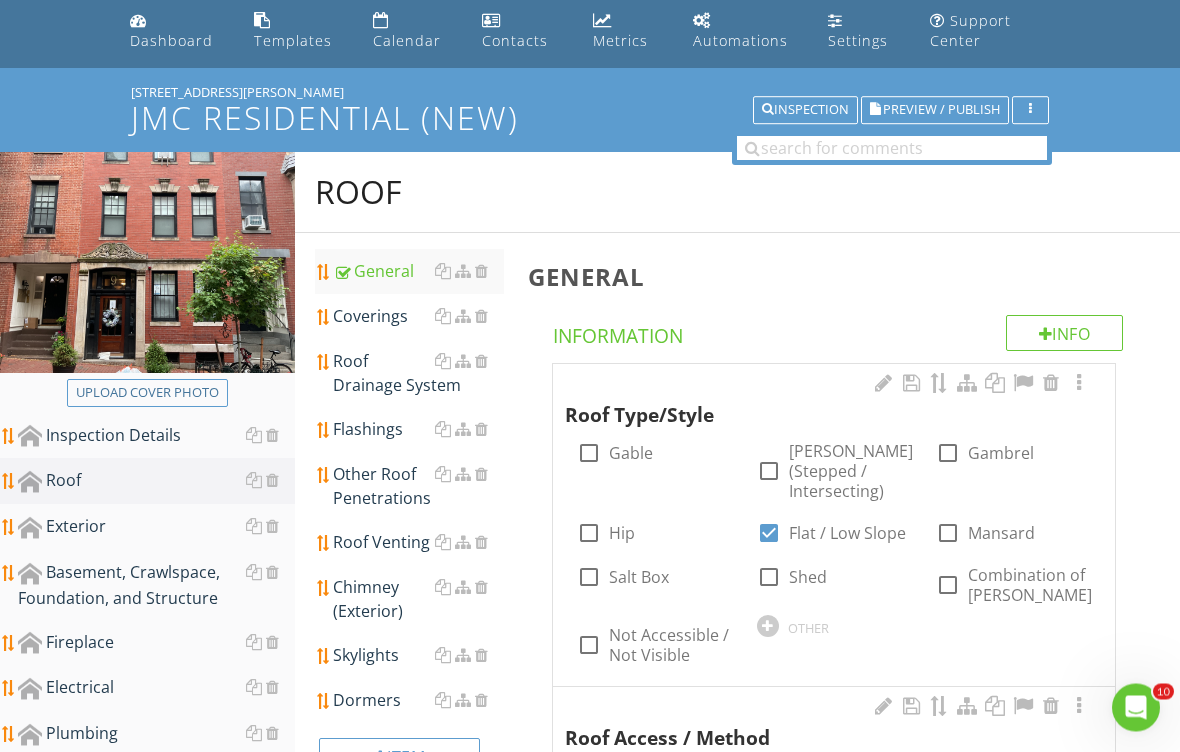 scroll, scrollTop: 69, scrollLeft: 0, axis: vertical 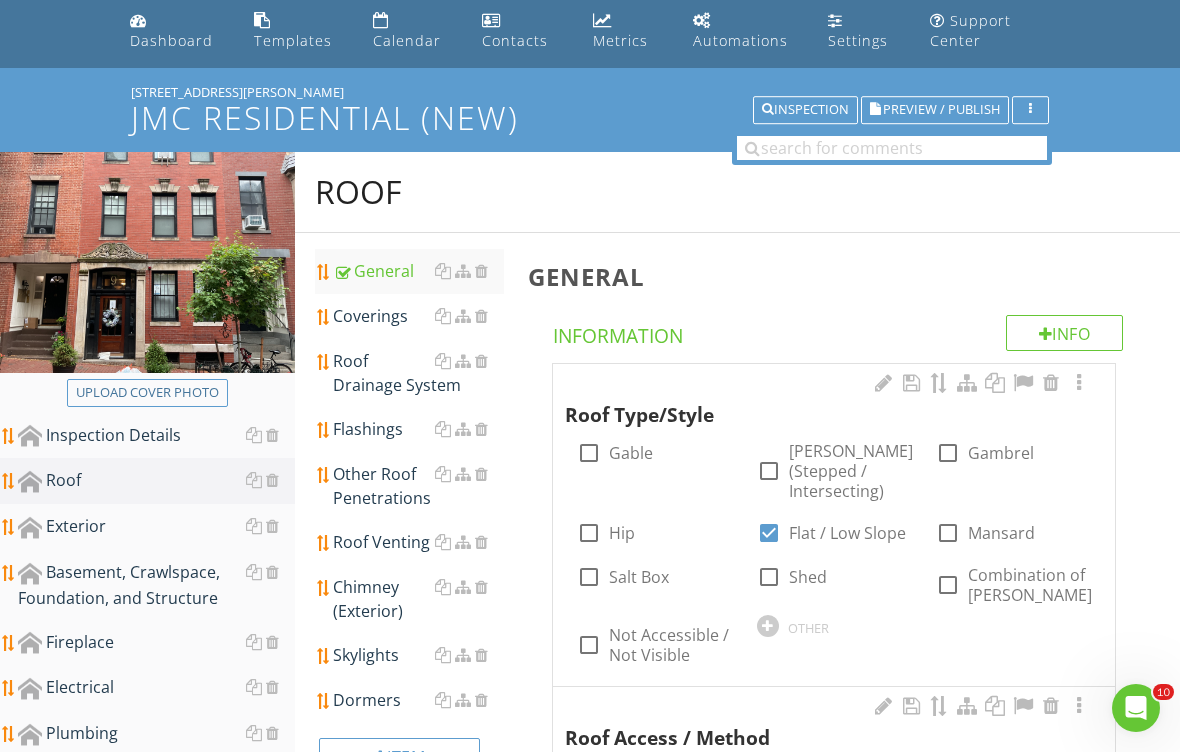 click on "Coverings" at bounding box center [418, 316] 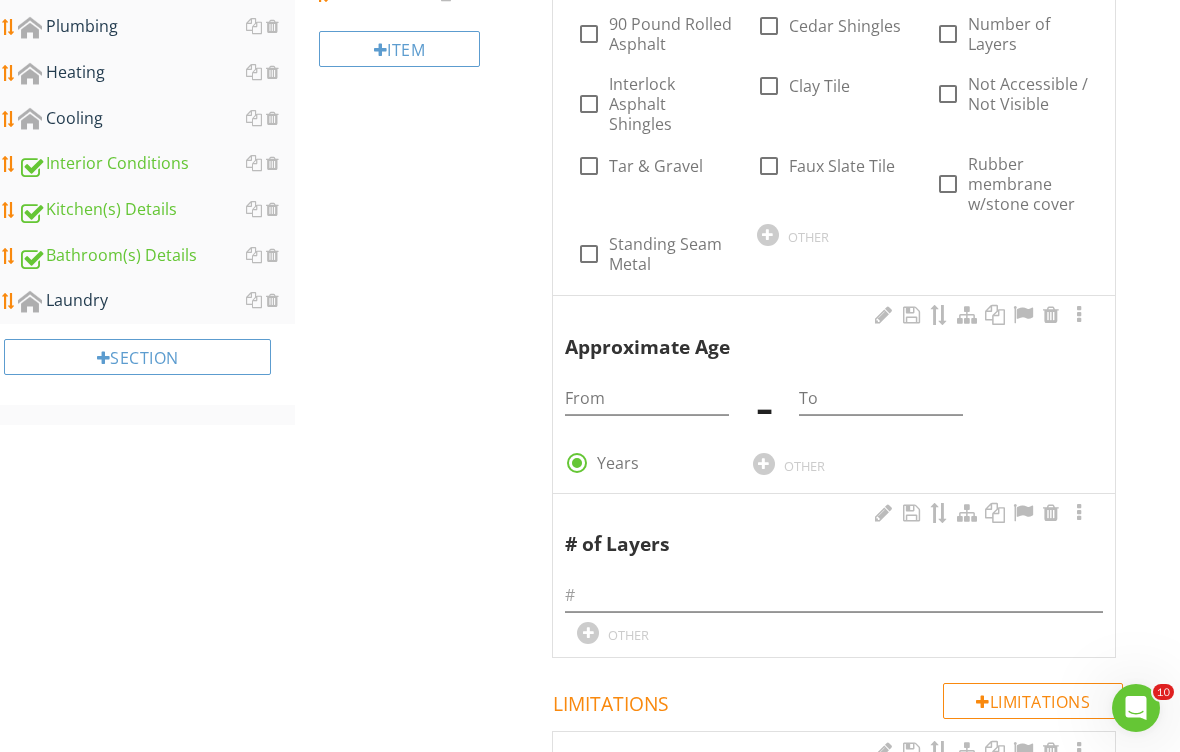 scroll, scrollTop: 783, scrollLeft: 0, axis: vertical 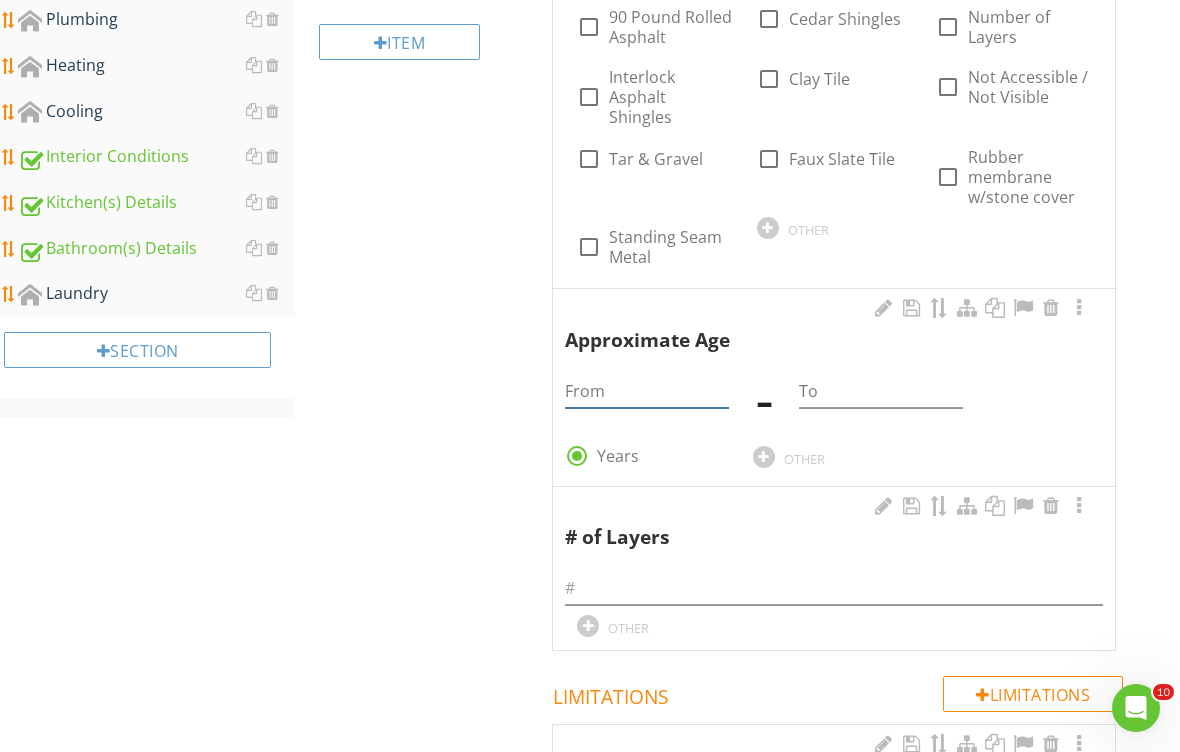 click at bounding box center [646, 391] 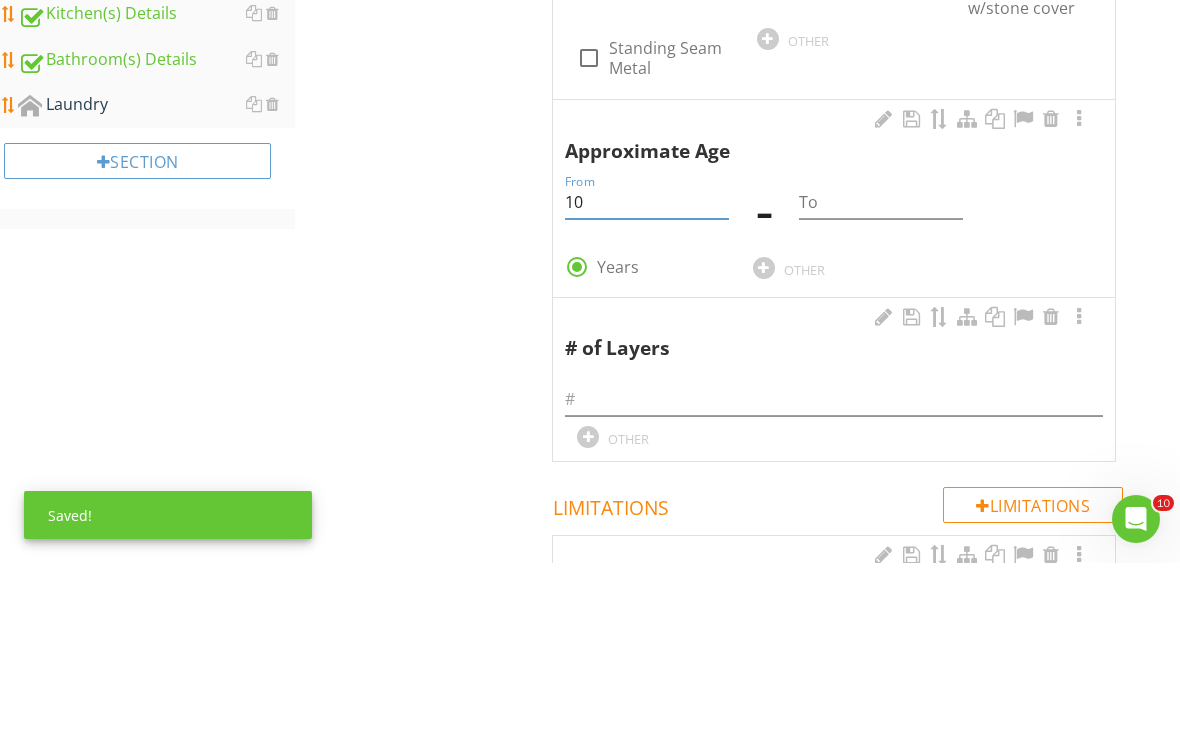 type on "10" 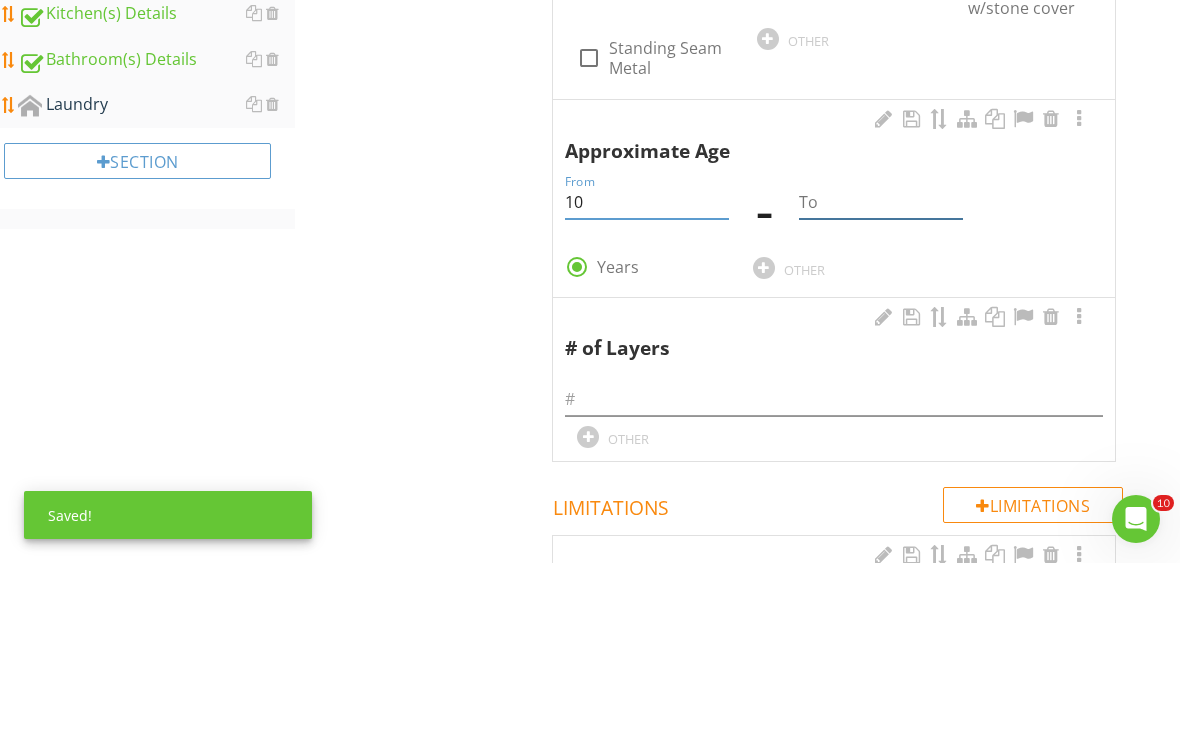 click at bounding box center [880, 391] 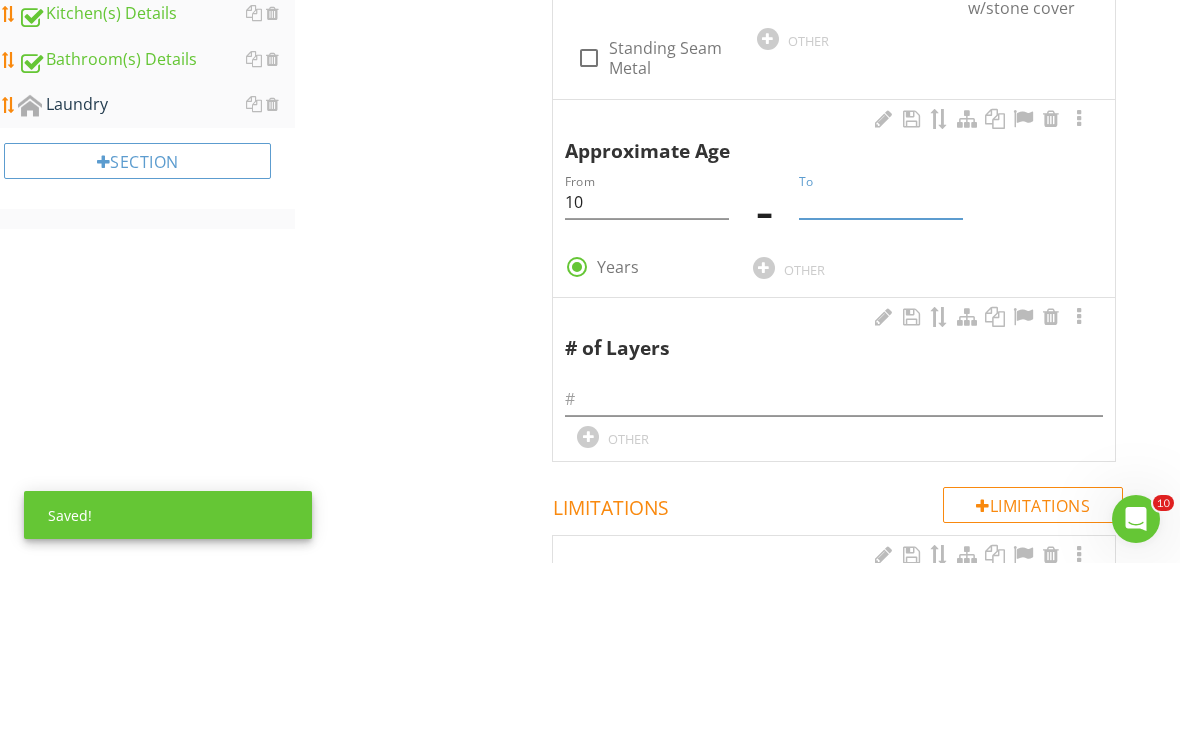 type on "Q" 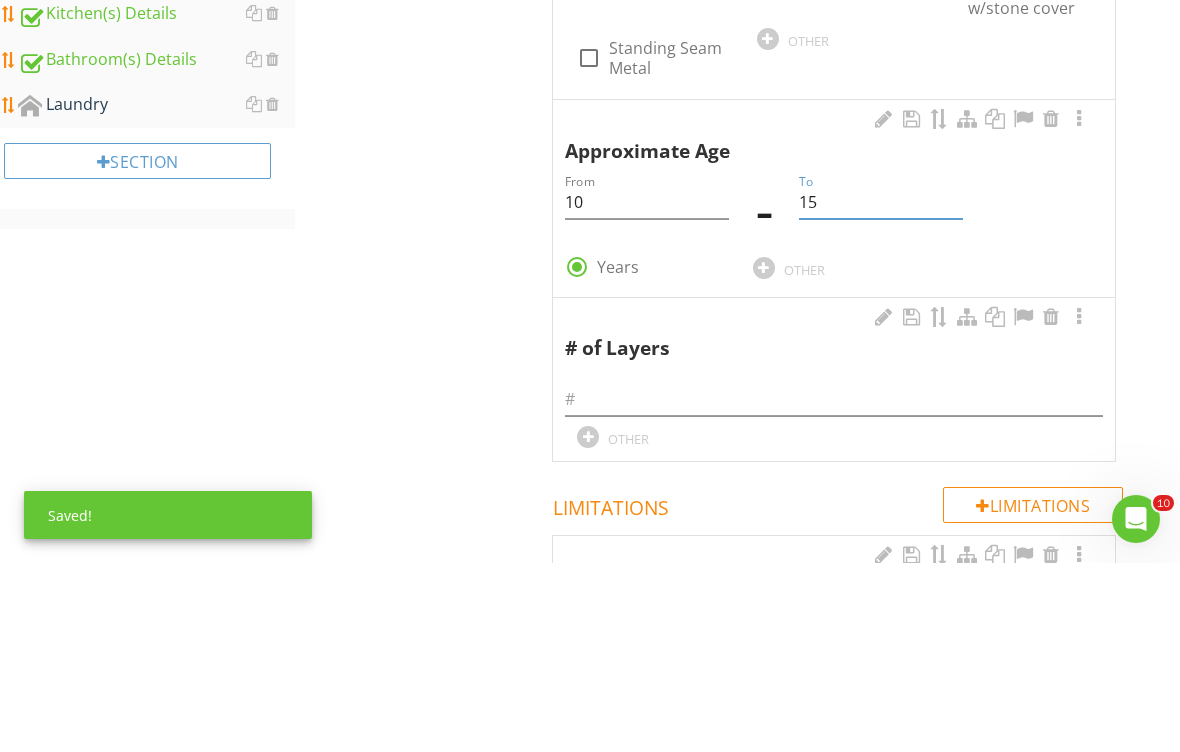 scroll, scrollTop: 972, scrollLeft: 0, axis: vertical 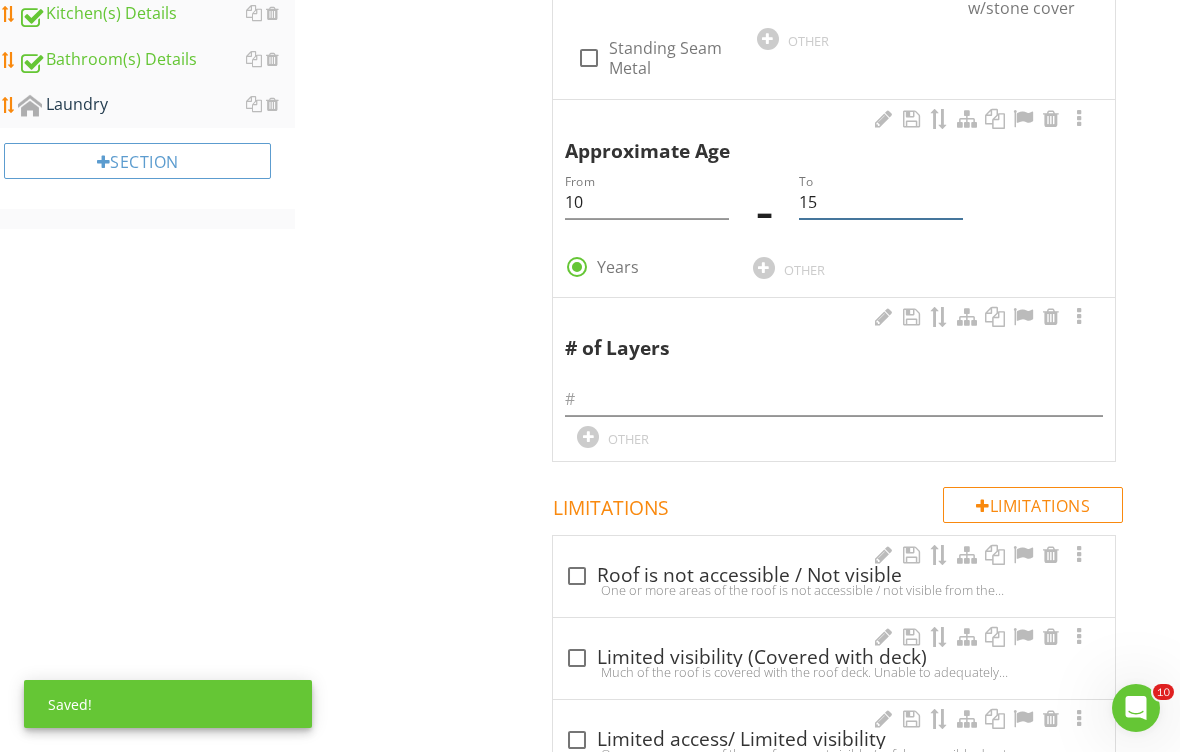 type on "15" 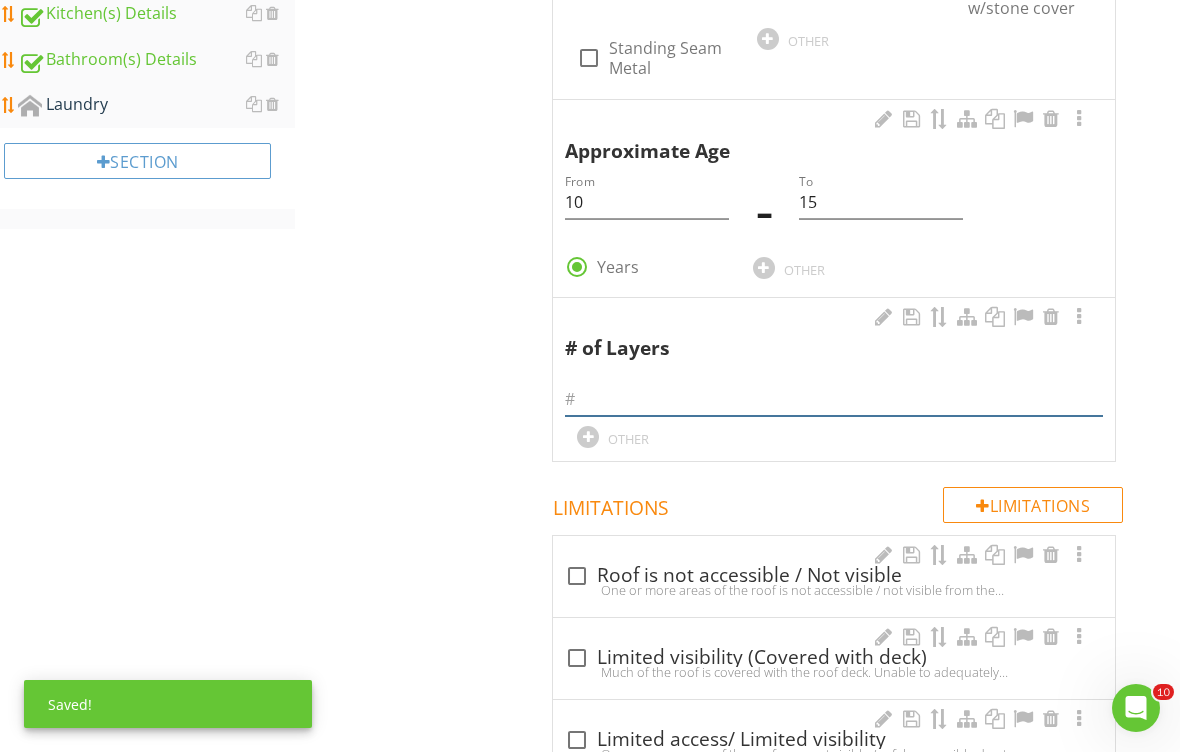 click at bounding box center [834, 399] 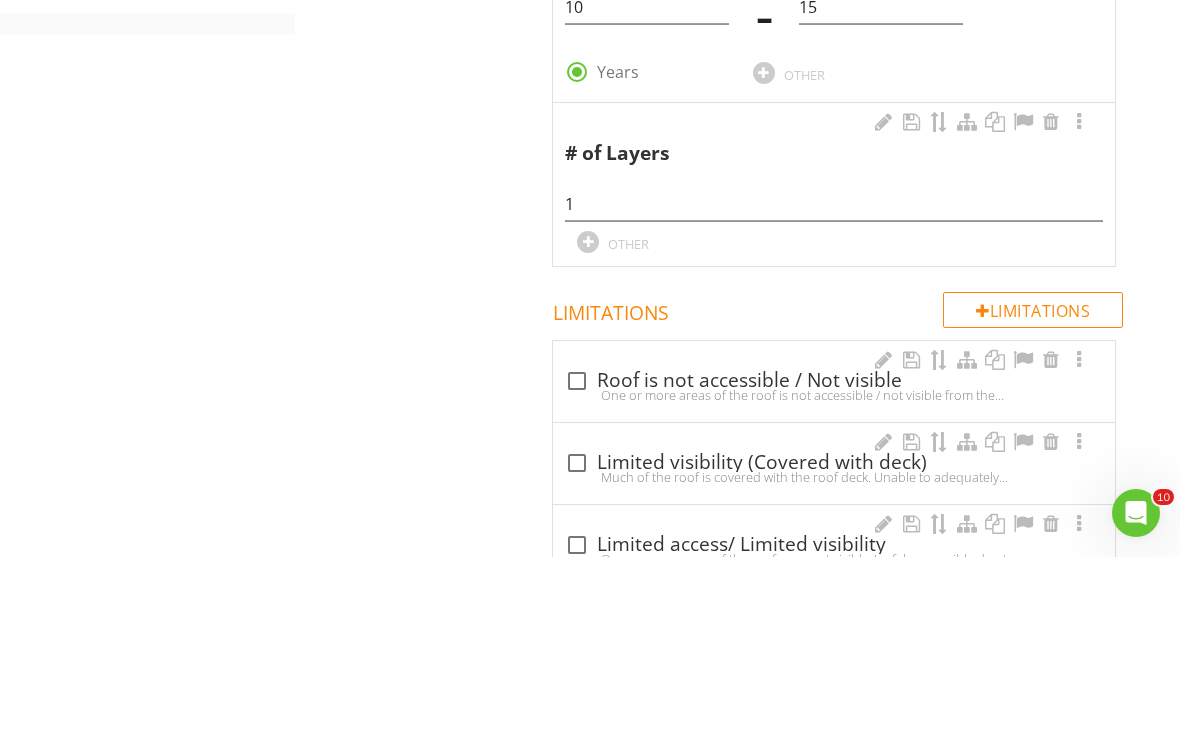 scroll, scrollTop: 1167, scrollLeft: 0, axis: vertical 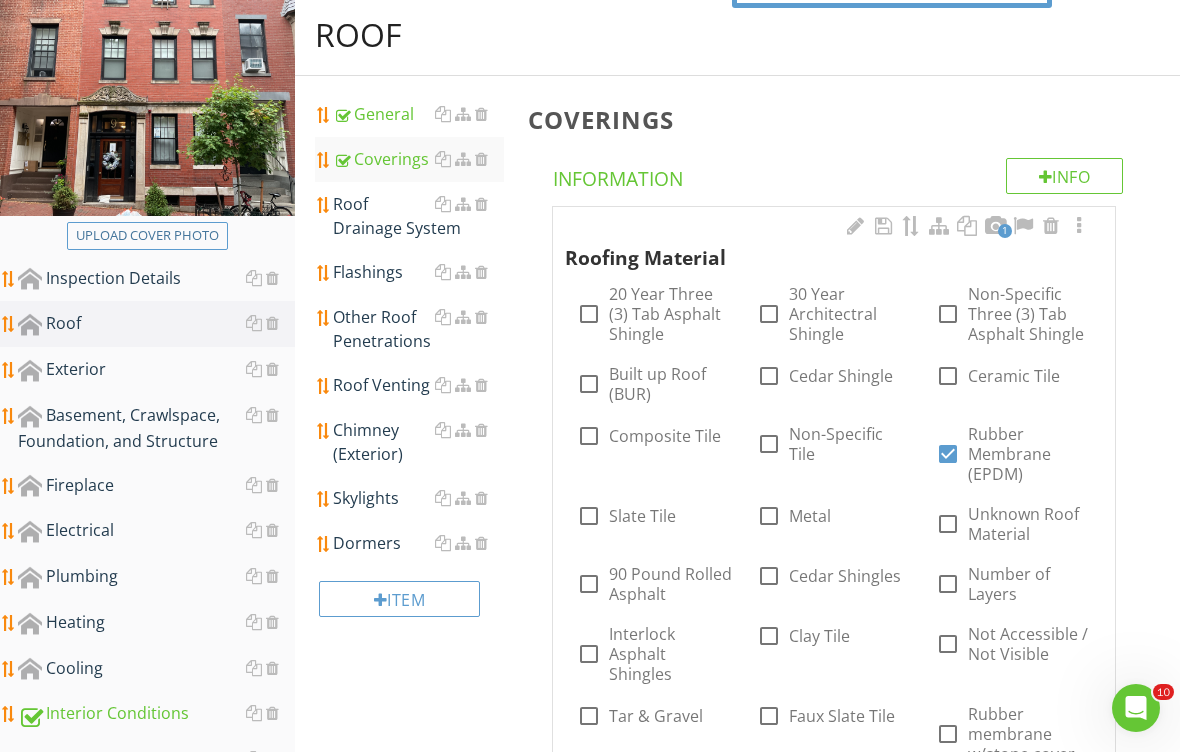 type on "1" 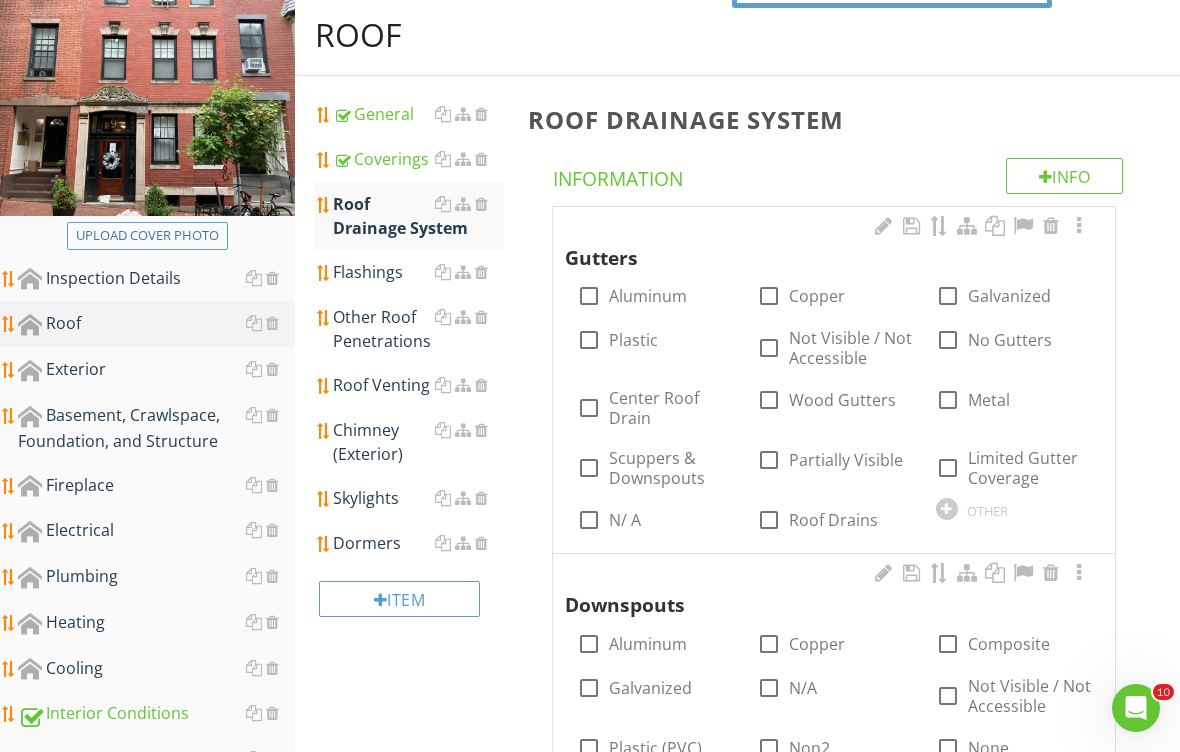 click on "Copper" at bounding box center (817, 296) 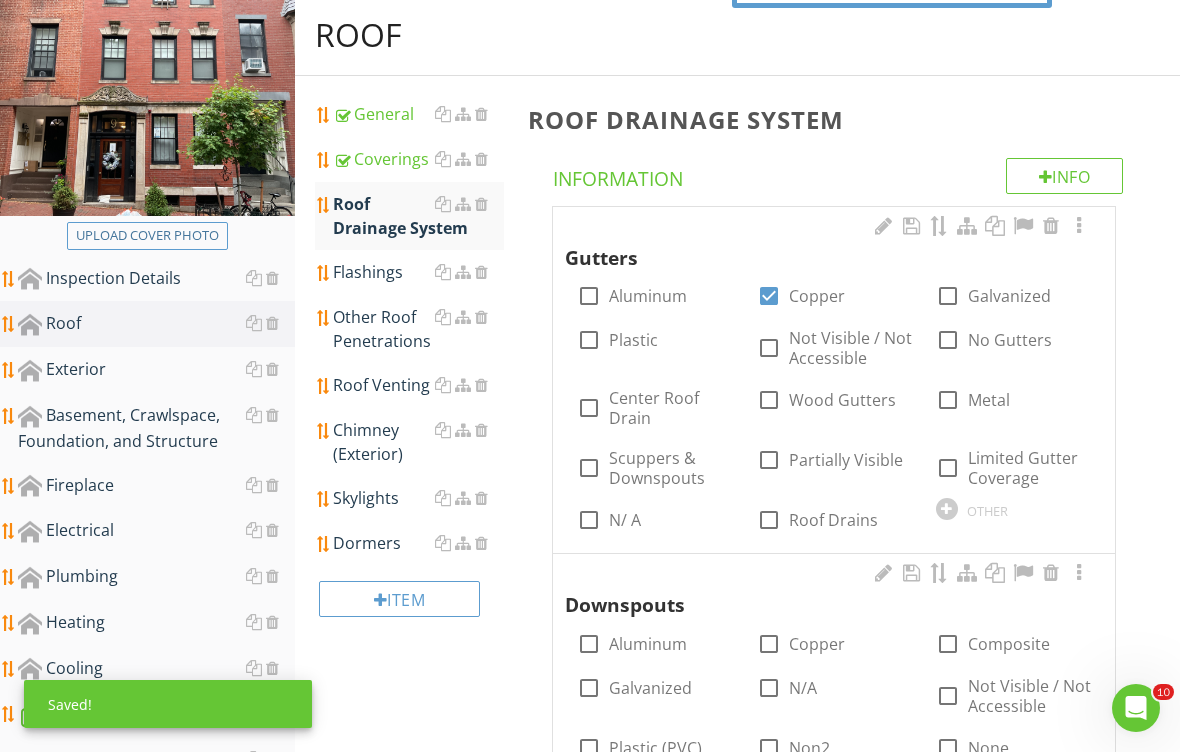 click on "Copper" at bounding box center (817, 644) 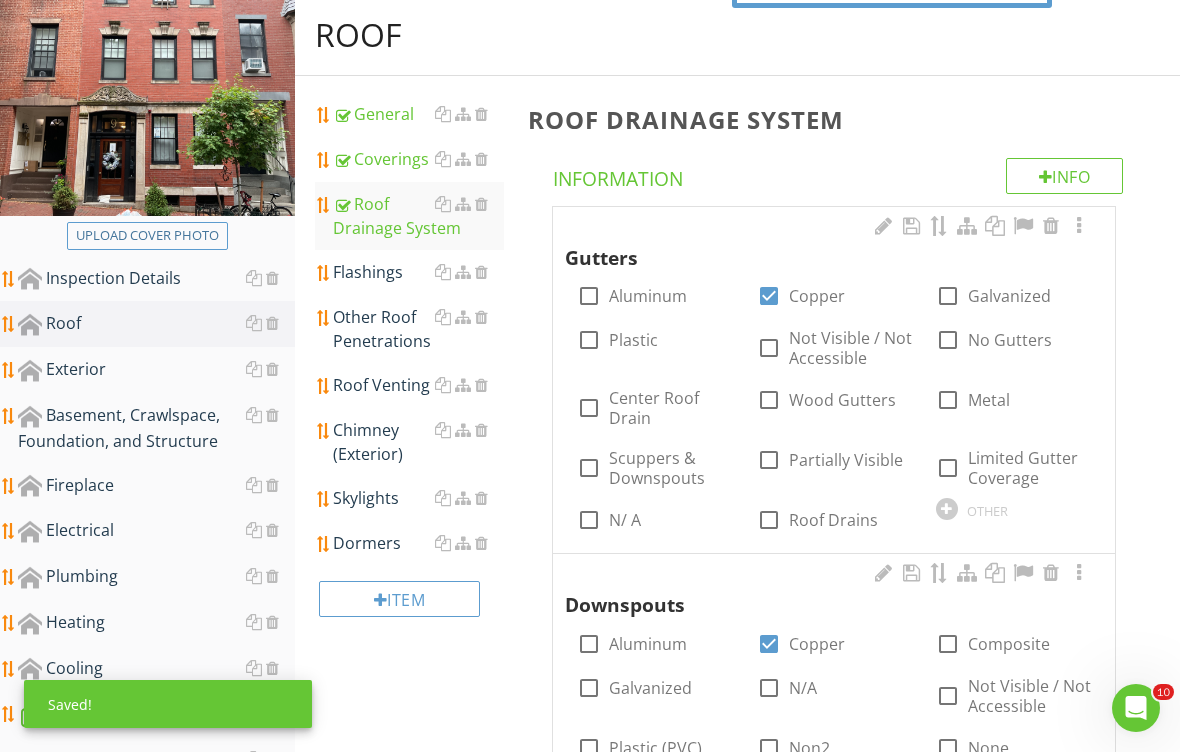 click on "Flashings" at bounding box center [418, 272] 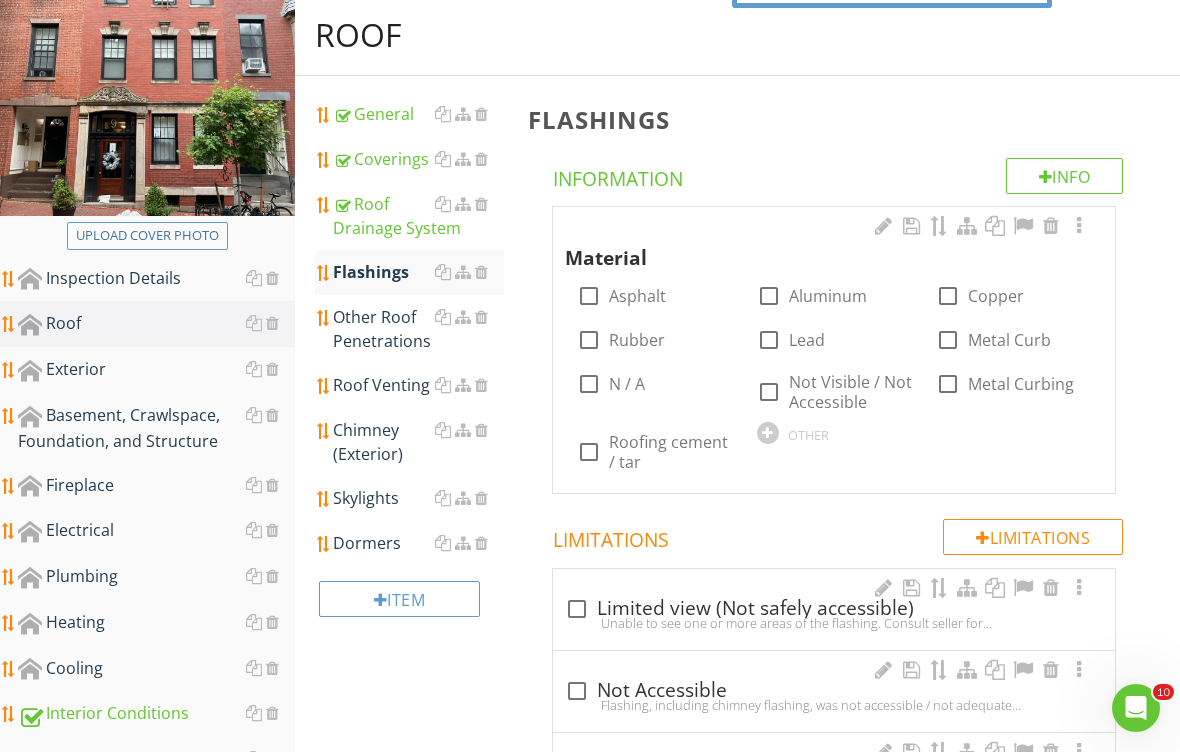 click on "Metal Curb" at bounding box center (1009, 340) 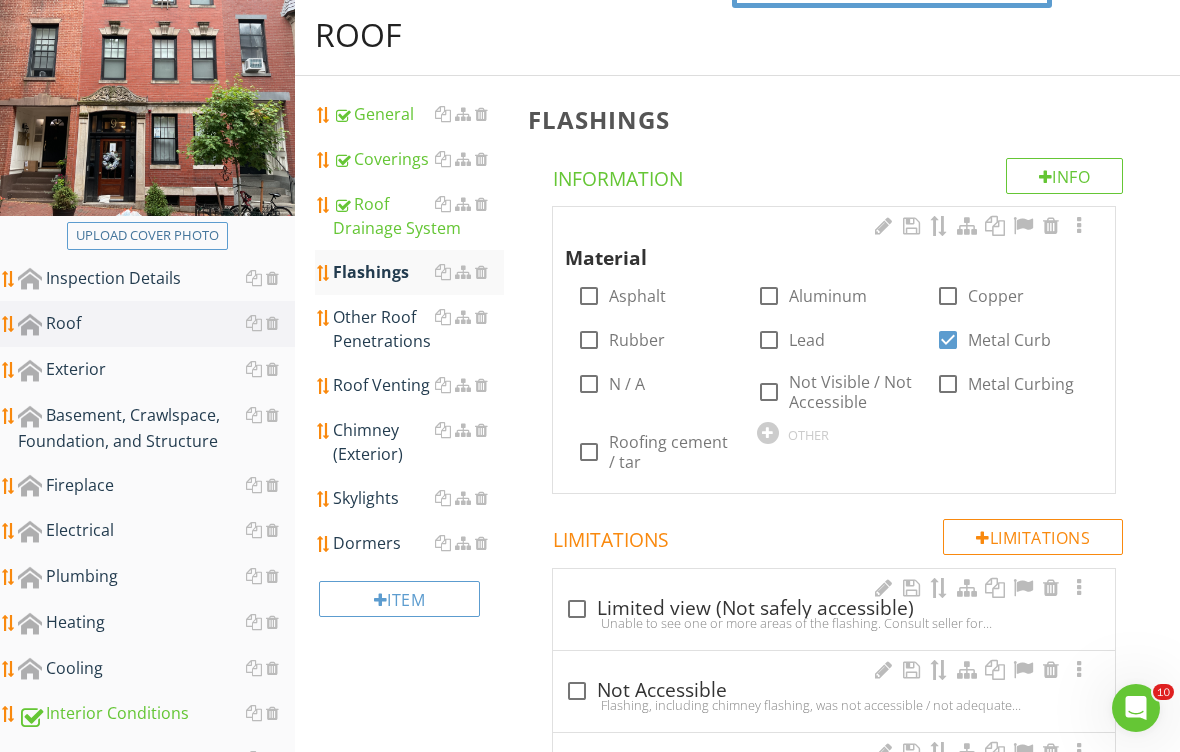 click on "Rubber" at bounding box center [637, 340] 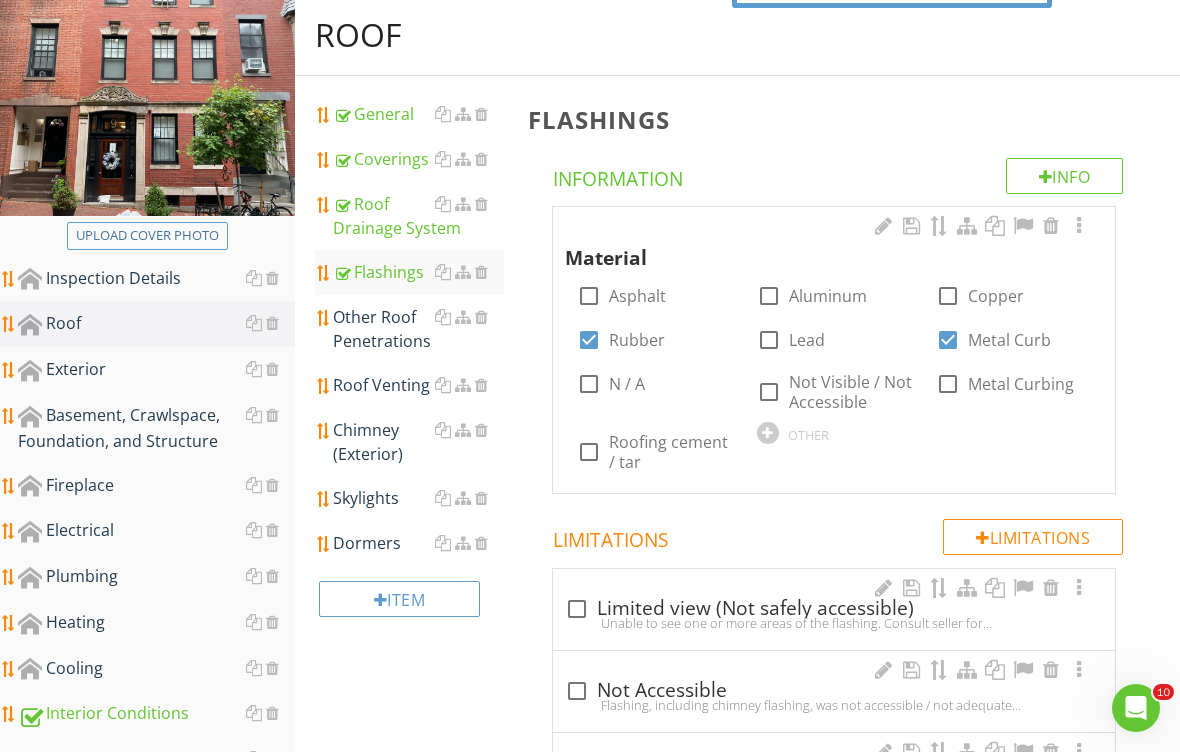 click on "Other Roof Penetrations" at bounding box center (418, 329) 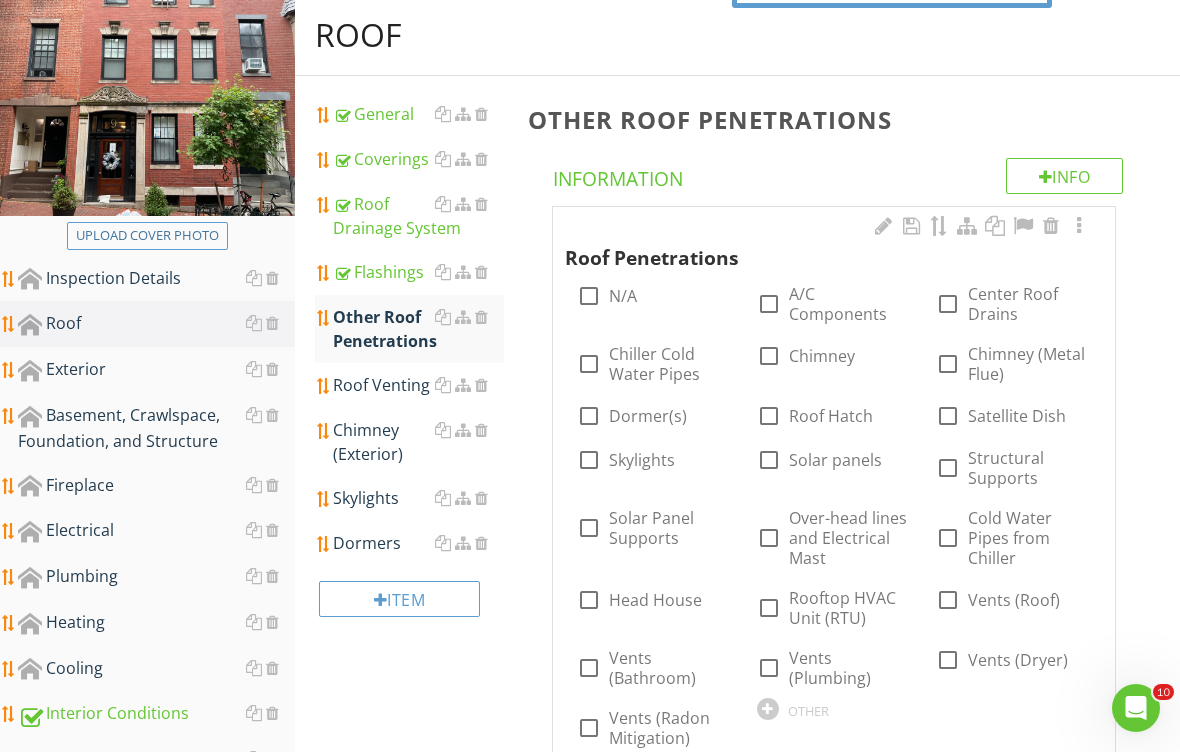 click on "Chimney (Metal Flue)" at bounding box center [1029, 364] 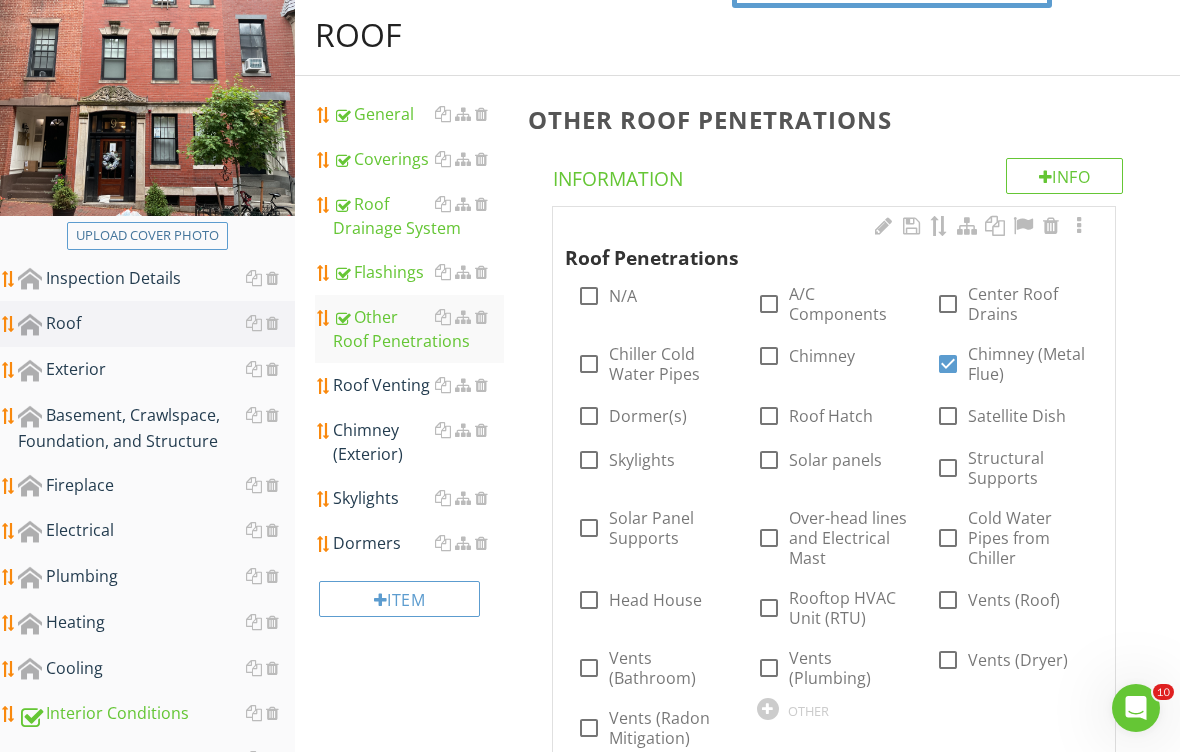 click on "Vents (Plumbing)" at bounding box center [850, 668] 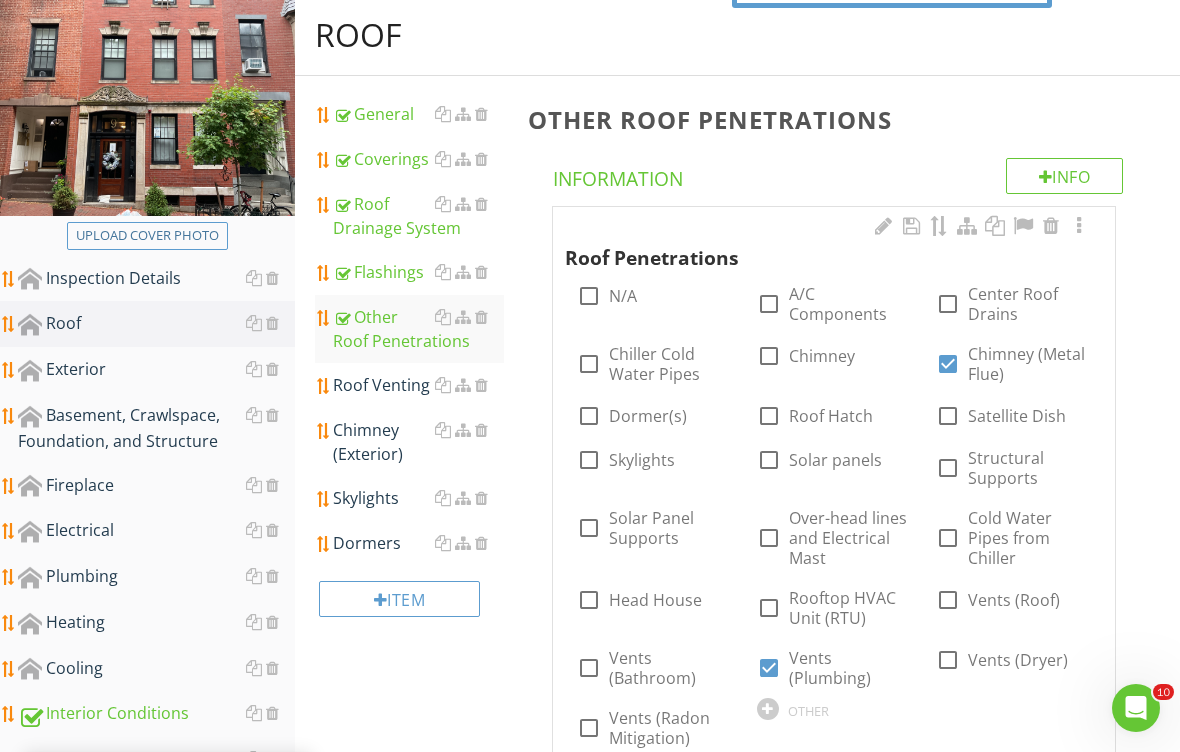 click on "Roof Venting" at bounding box center [418, 385] 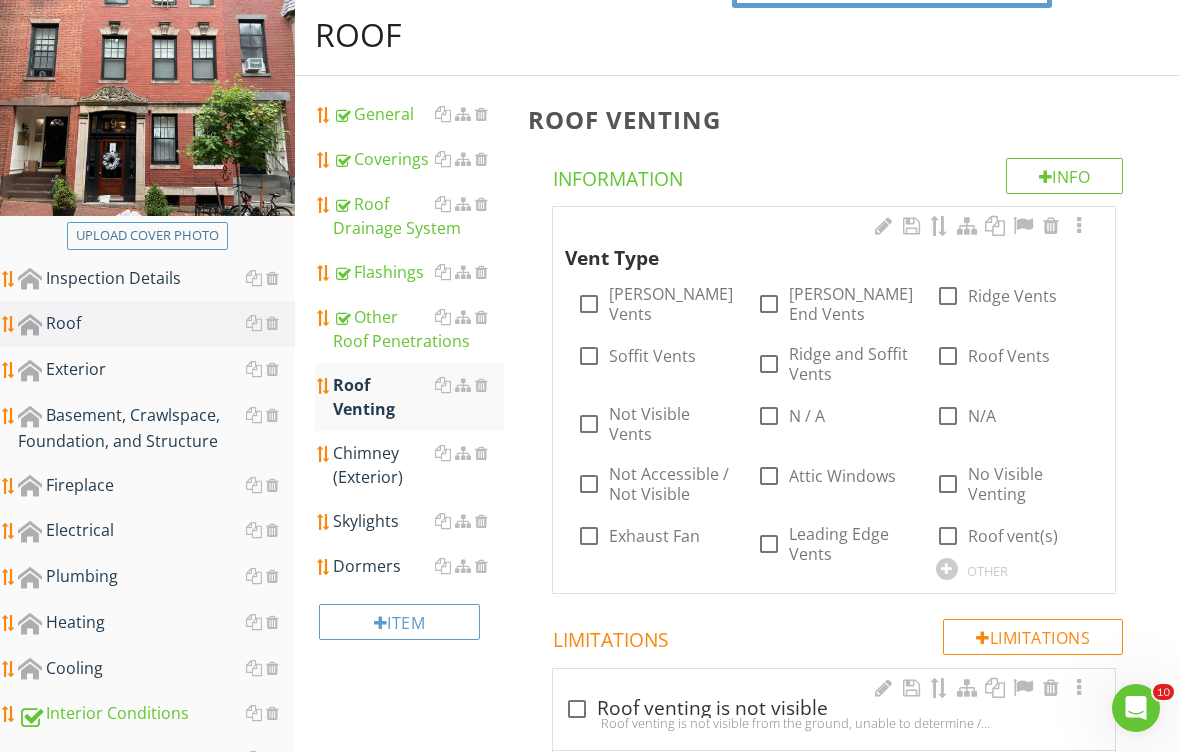 click on "N/A" at bounding box center [982, 416] 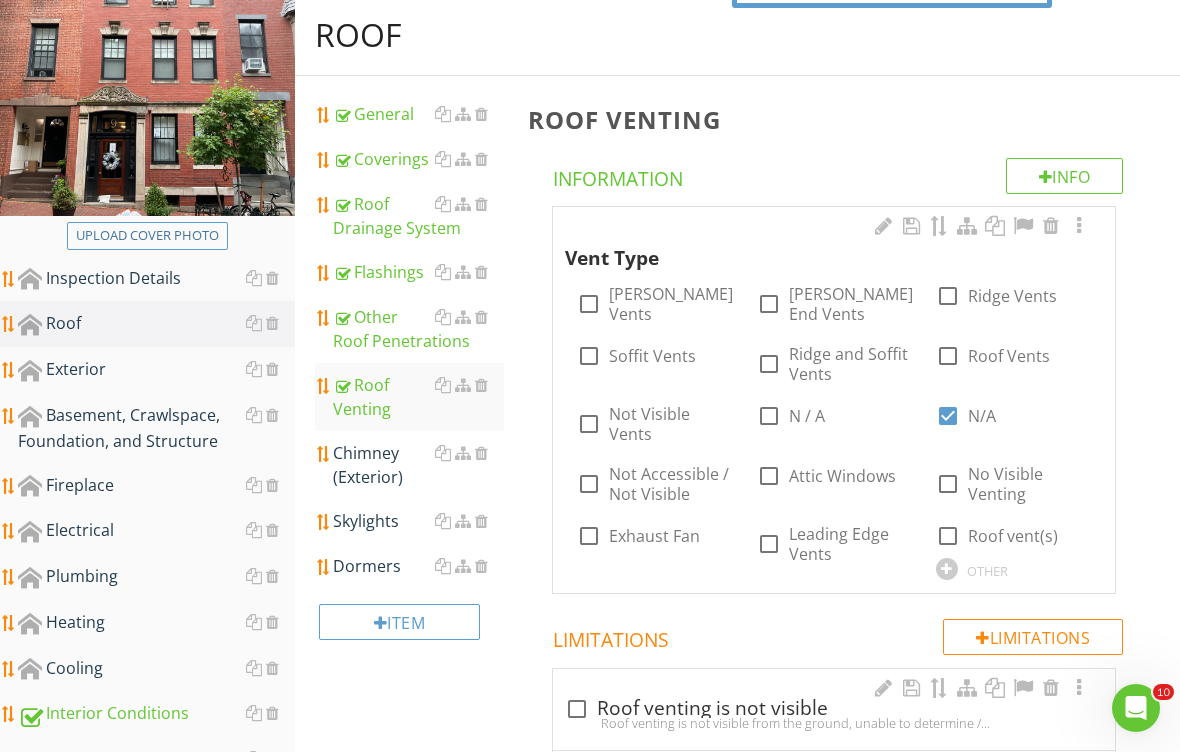 click at bounding box center (481, 521) 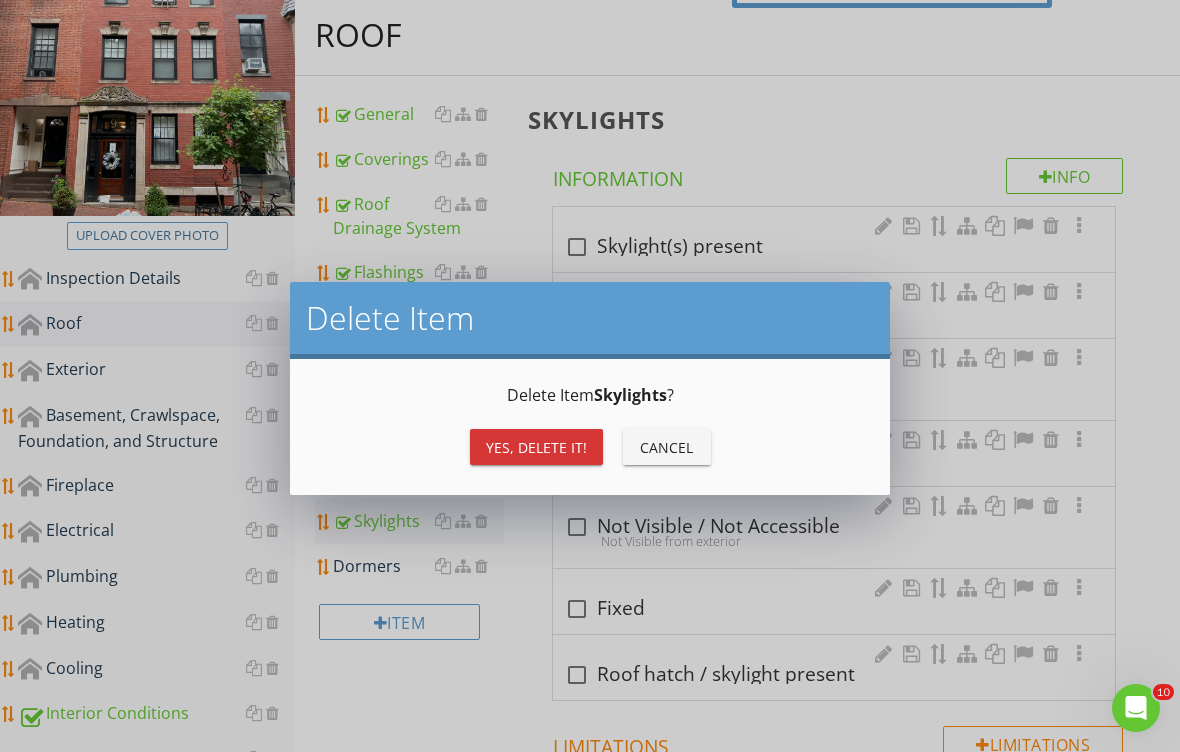 click on "Yes, Delete it!" at bounding box center (536, 447) 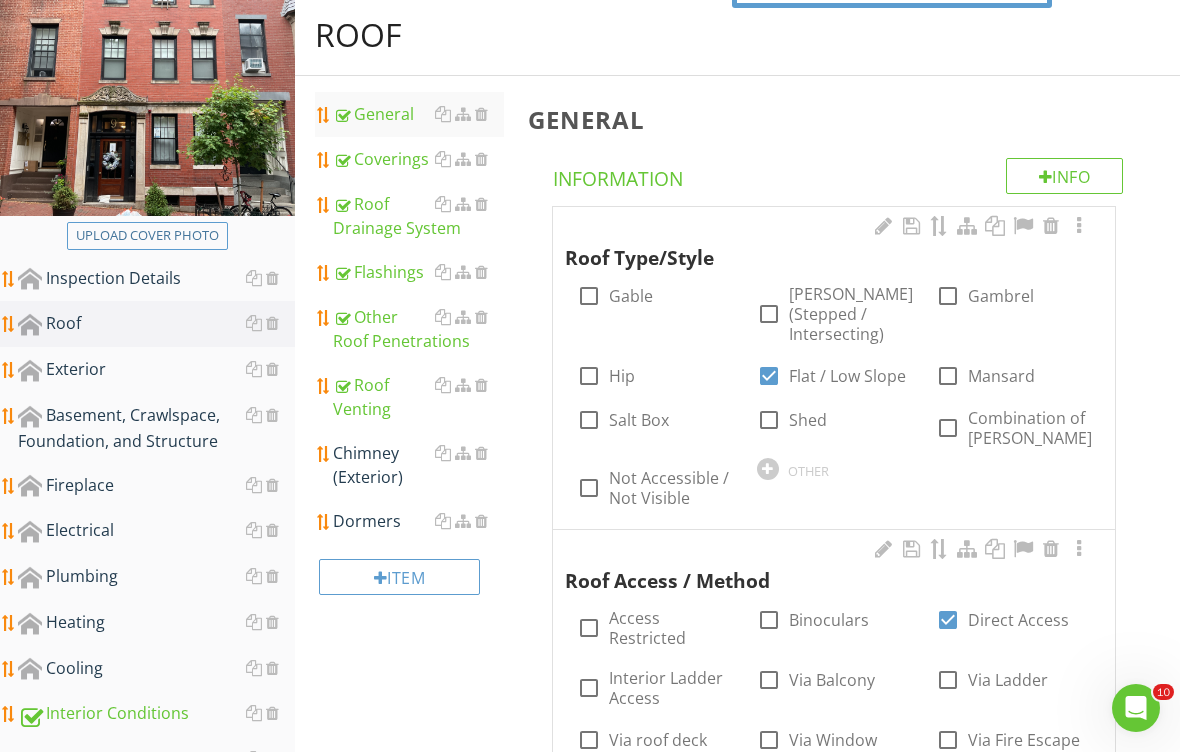 click on "Dormers" at bounding box center (418, 521) 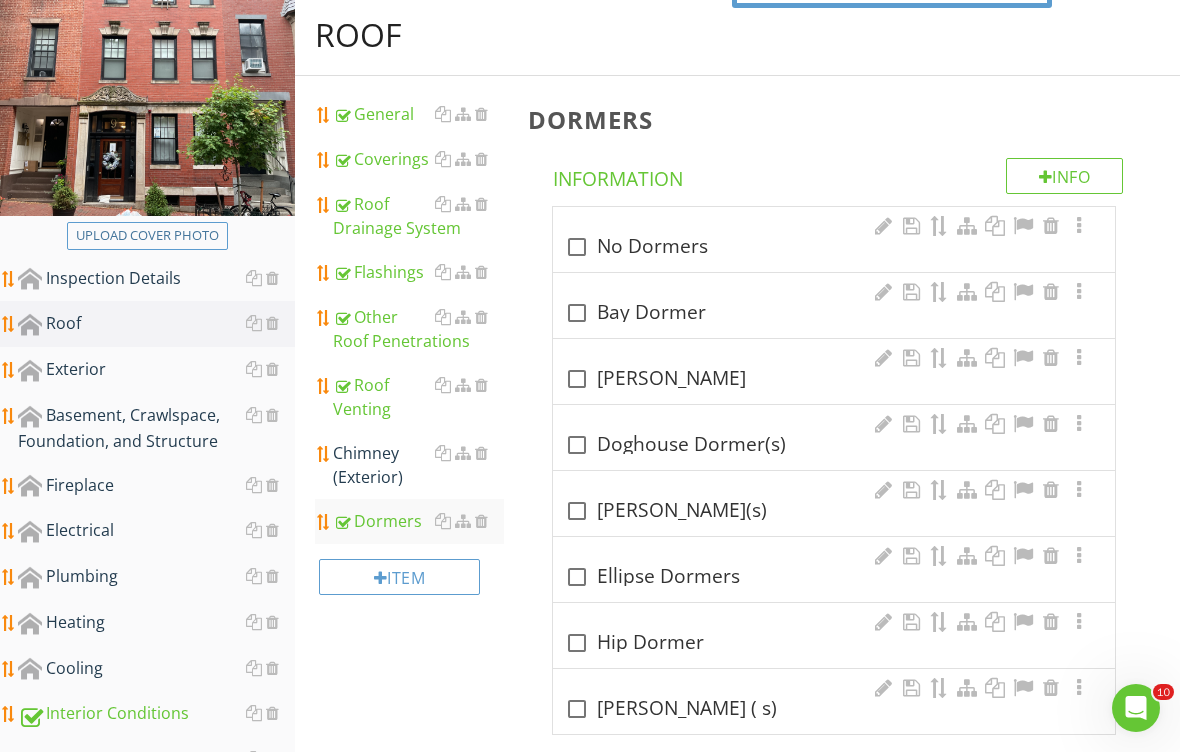 click at bounding box center [481, 521] 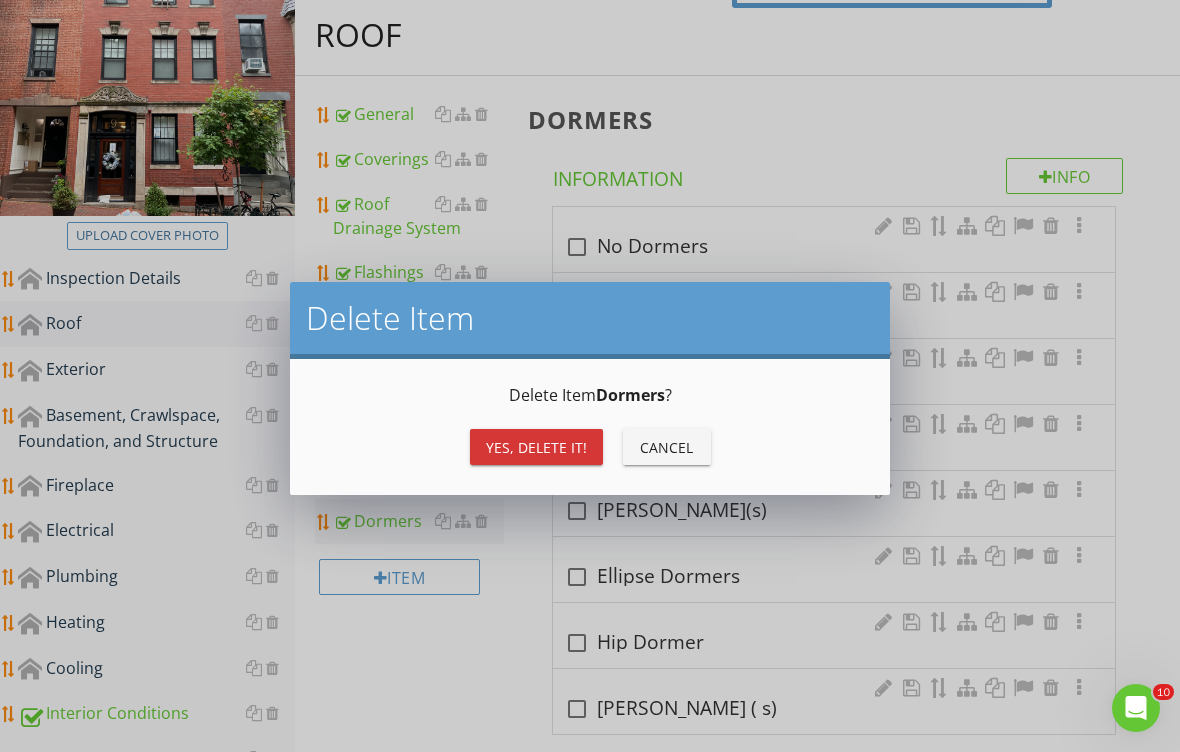 click on "Yes, Delete it!" at bounding box center (536, 447) 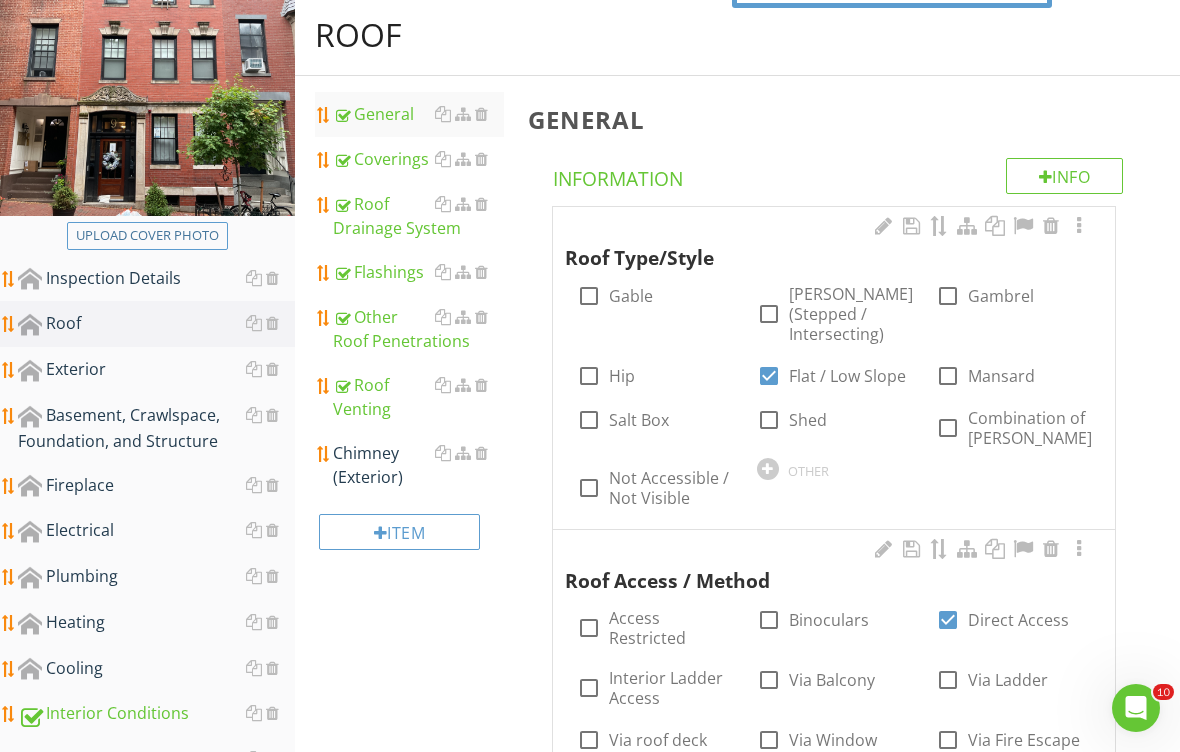 click on "Chimney (Exterior)" at bounding box center [418, 465] 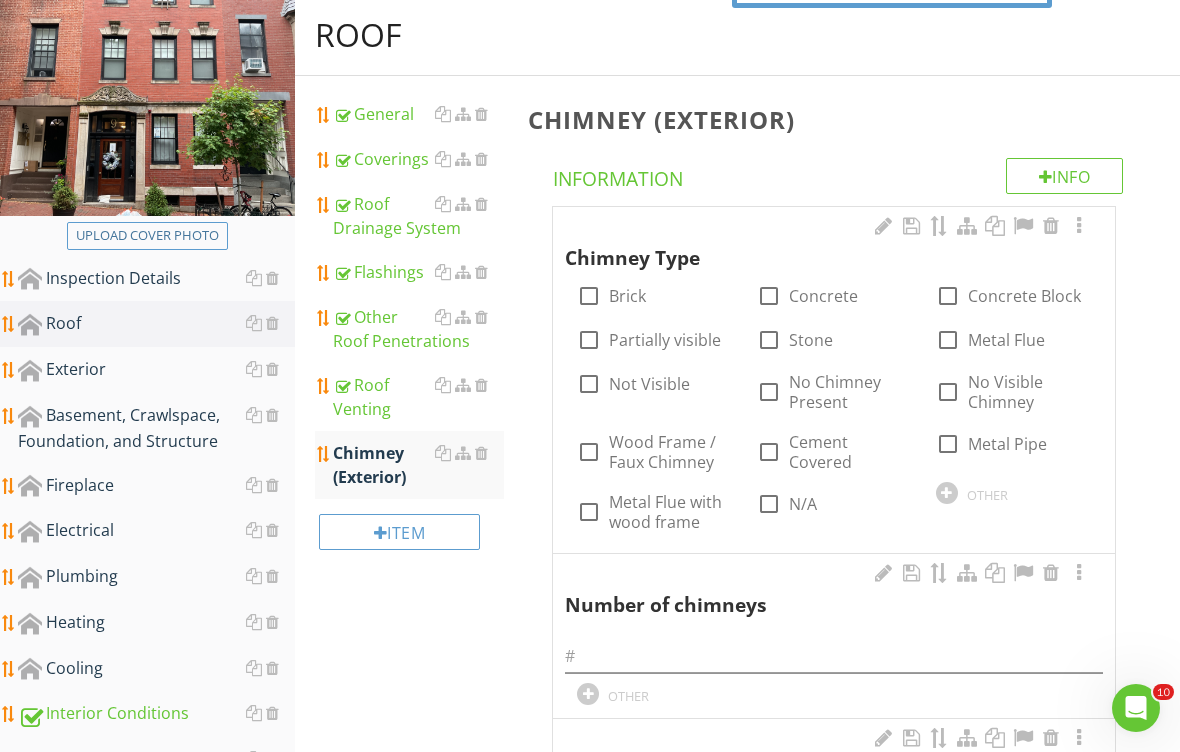 click on "Brick" at bounding box center [627, 296] 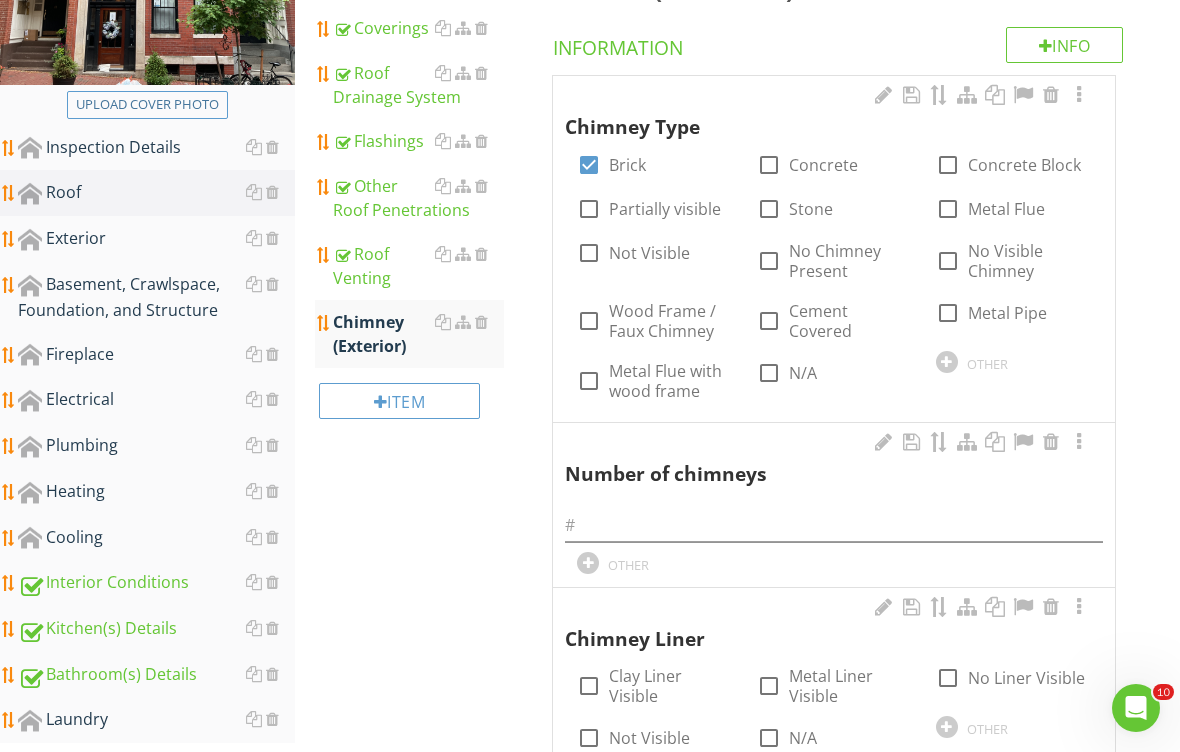 scroll, scrollTop: 361, scrollLeft: 0, axis: vertical 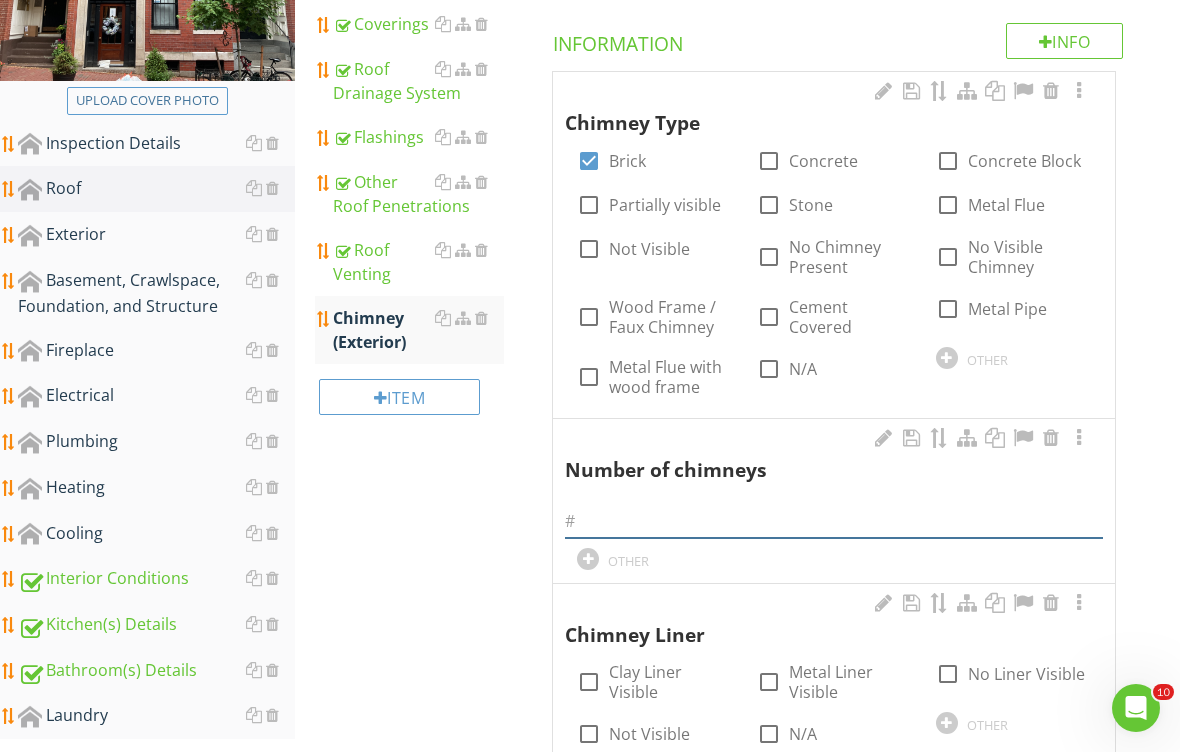 click at bounding box center (834, 521) 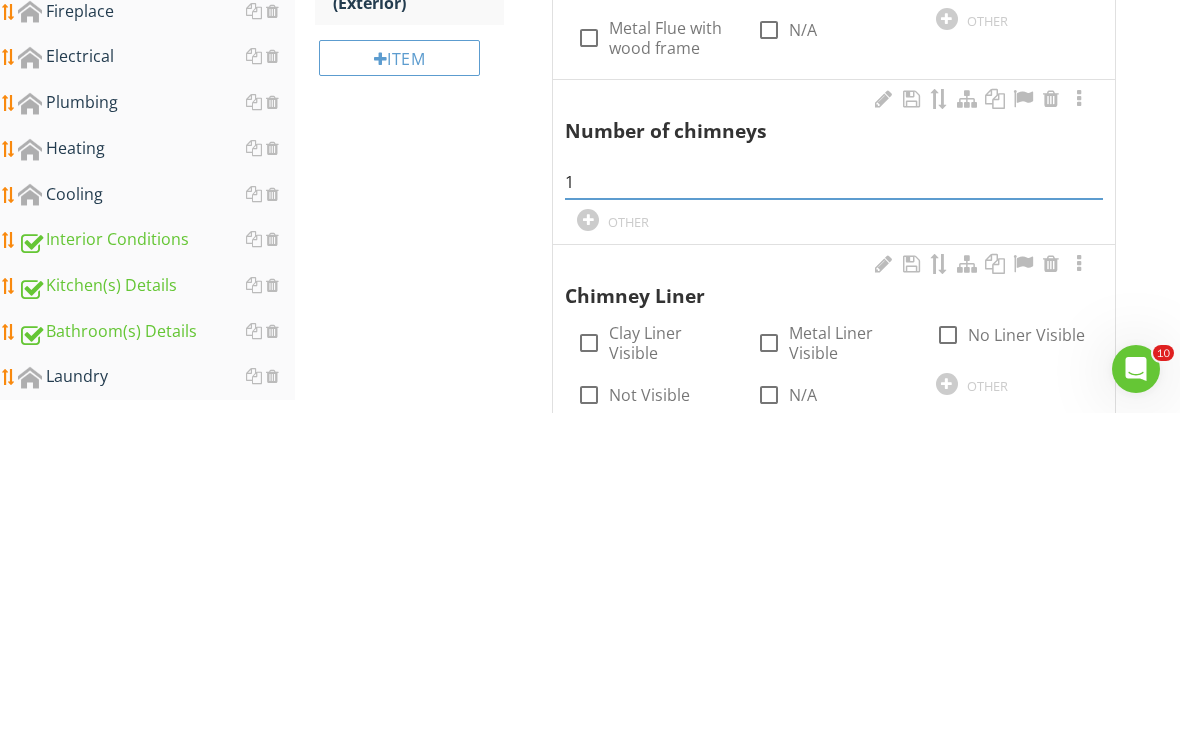 scroll, scrollTop: 700, scrollLeft: 0, axis: vertical 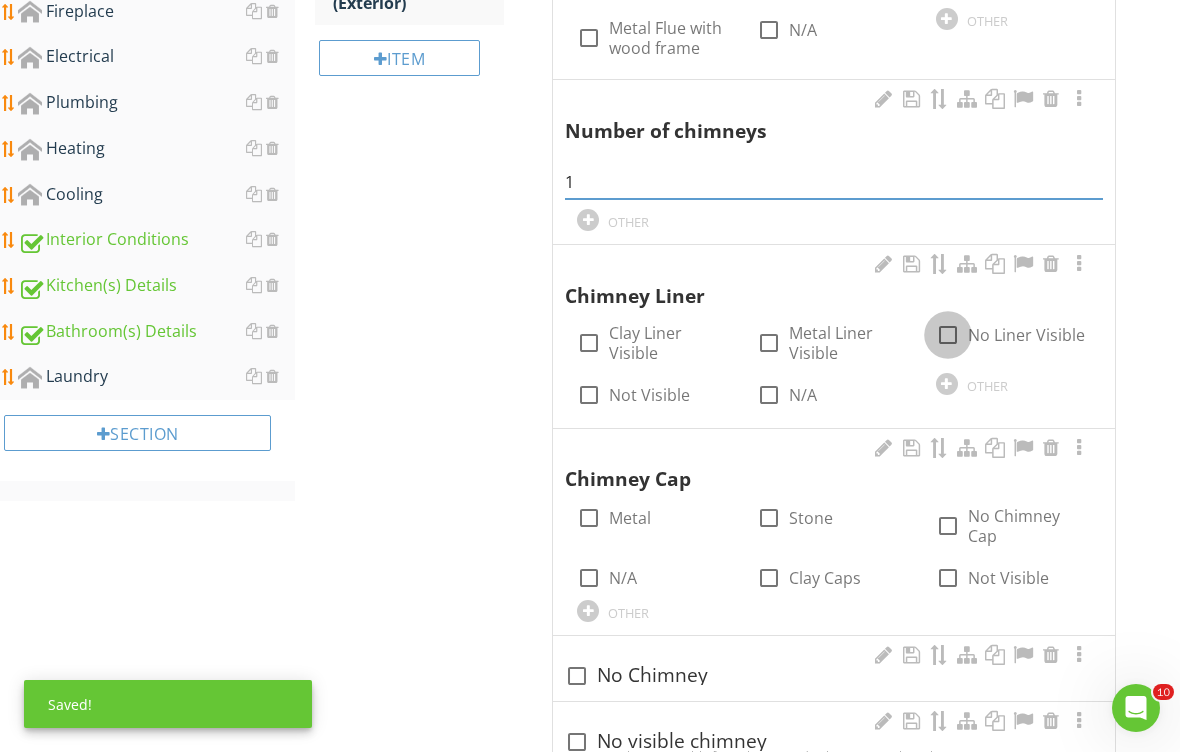 type on "1" 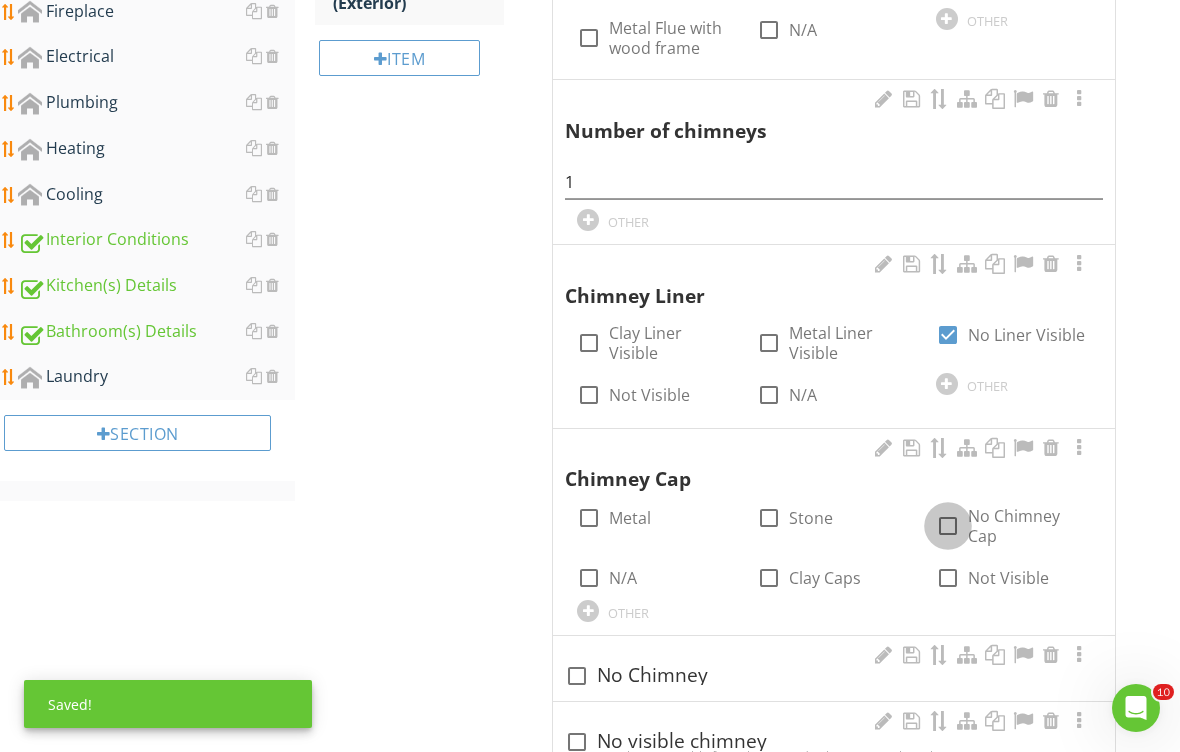 click at bounding box center (948, 526) 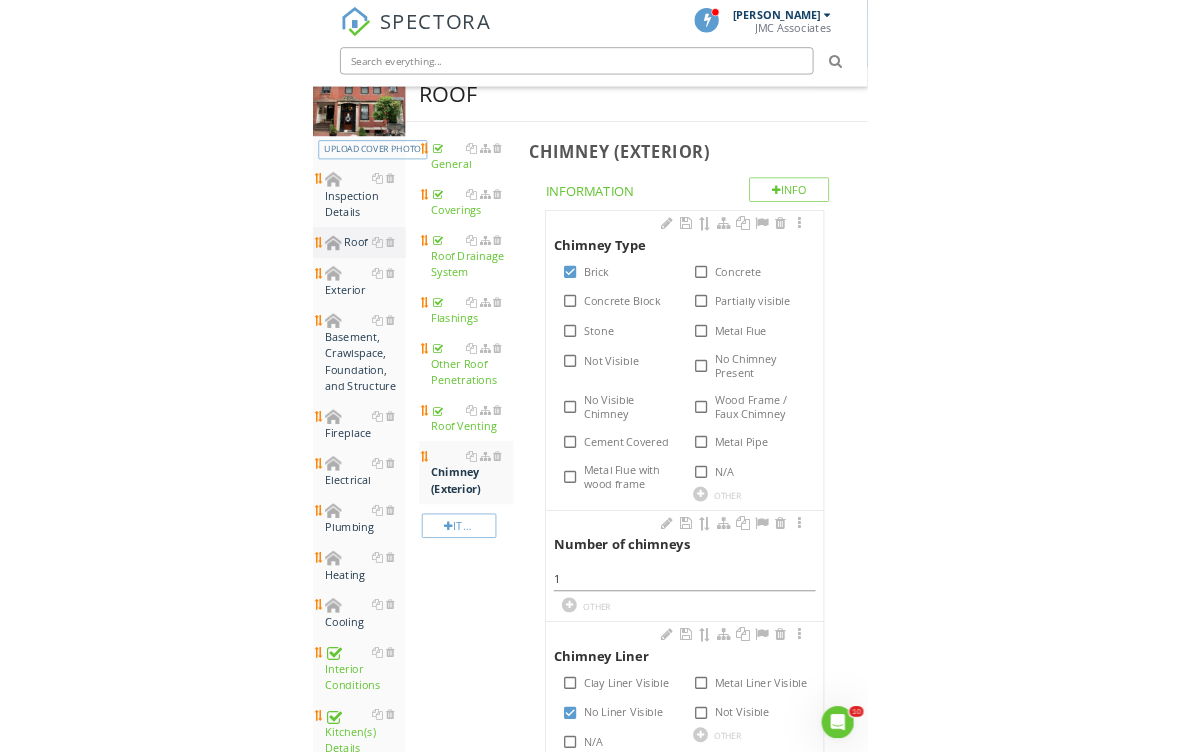 scroll, scrollTop: 206, scrollLeft: 0, axis: vertical 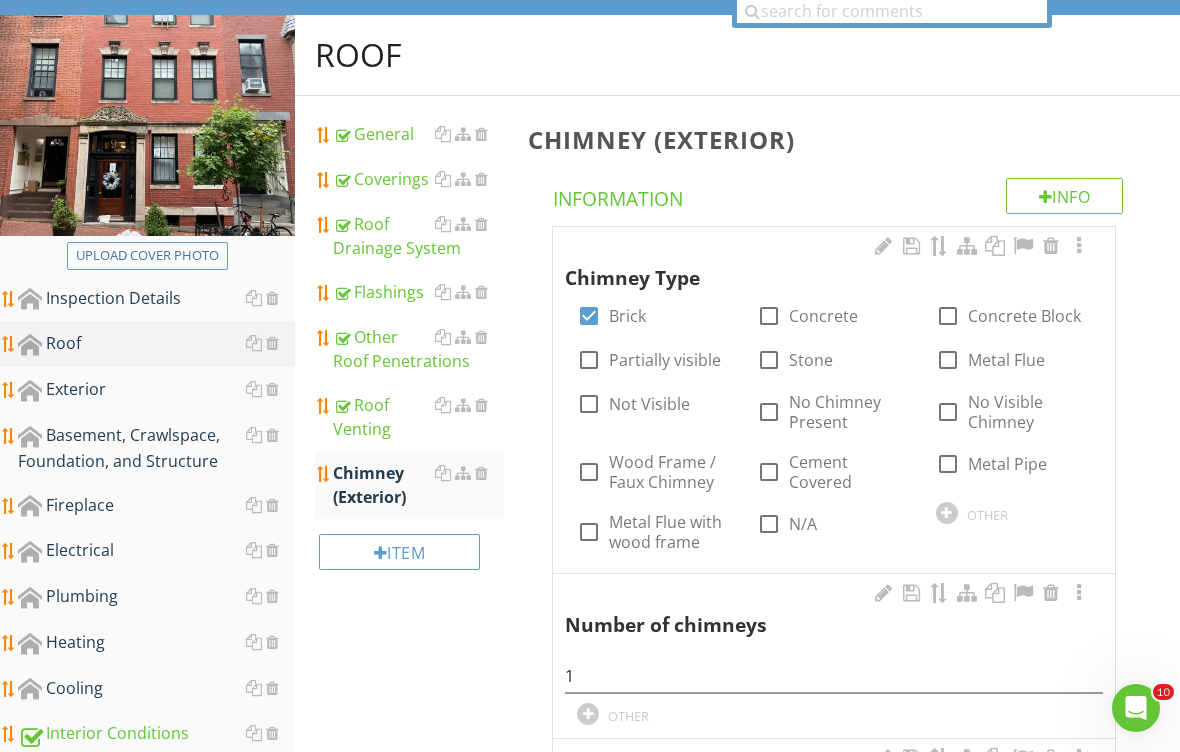 click on "Interior Conditions" at bounding box center [156, 734] 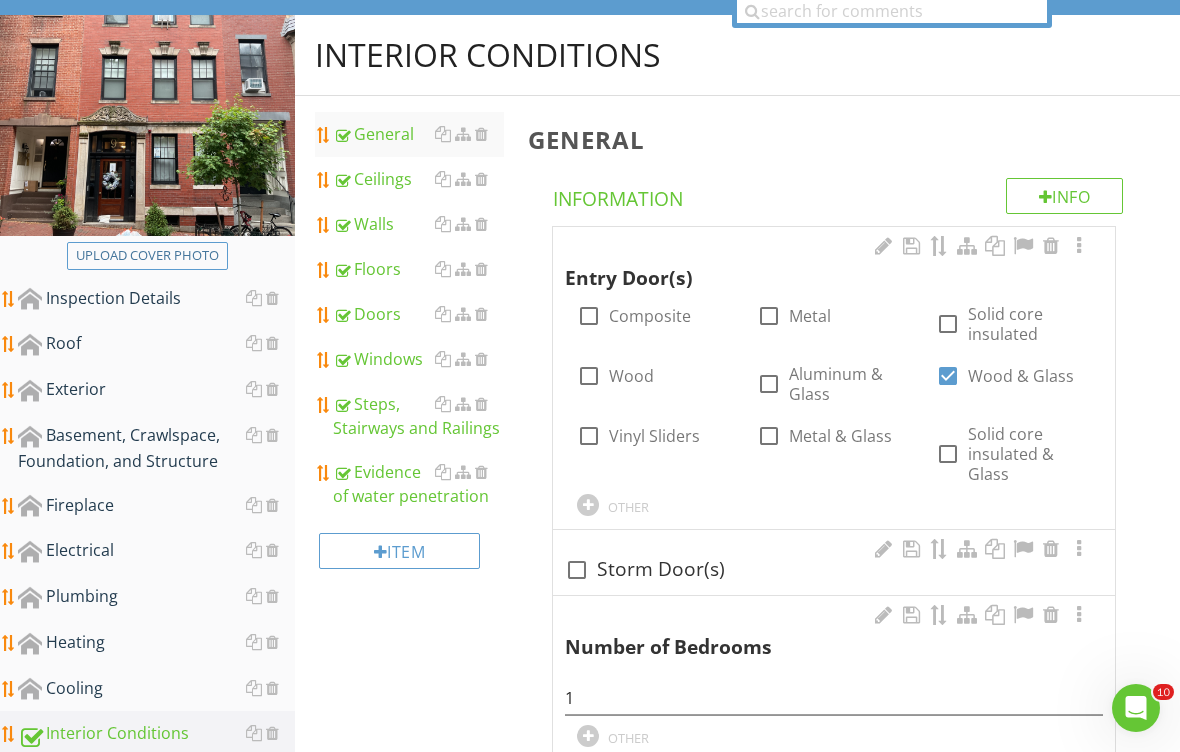 scroll, scrollTop: 203, scrollLeft: 0, axis: vertical 